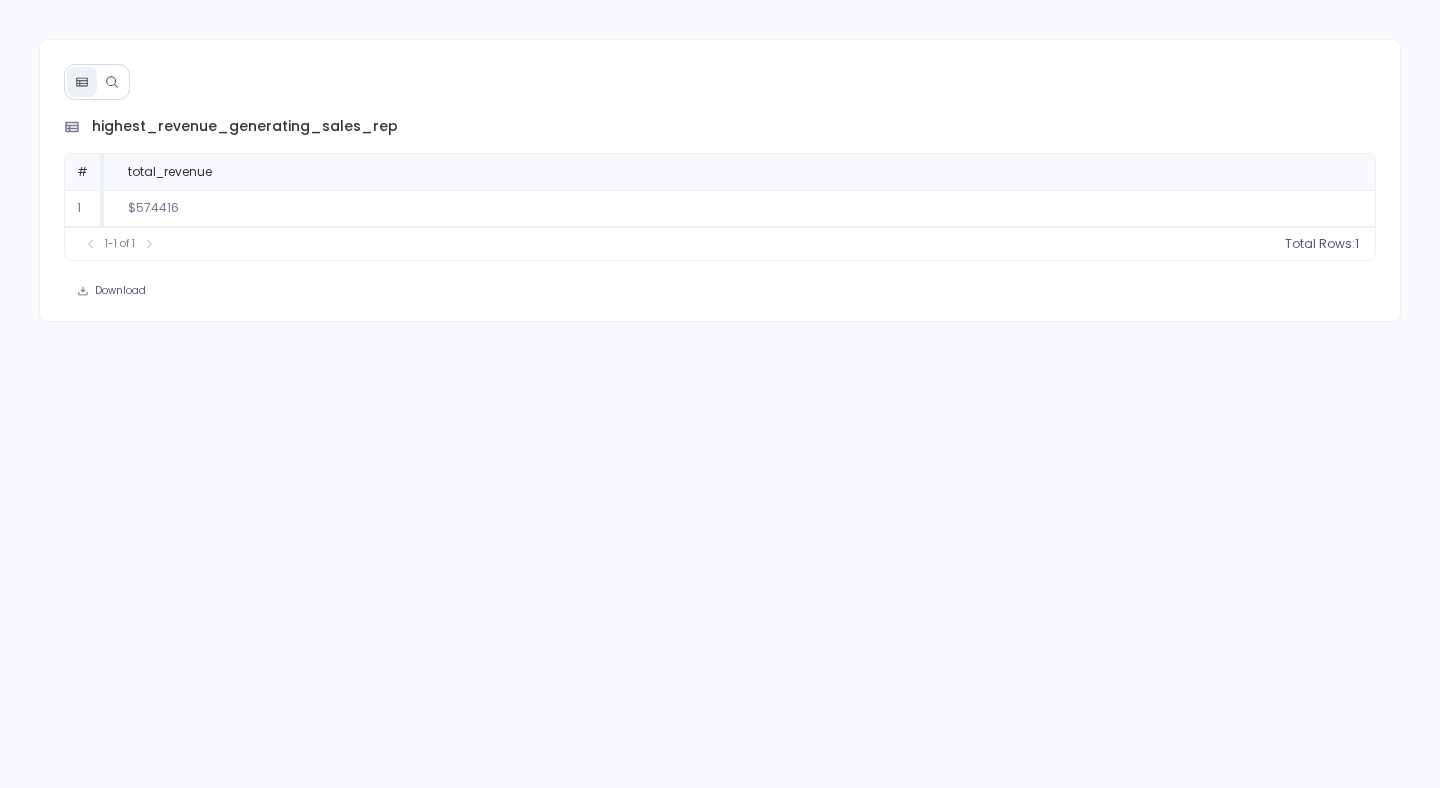 scroll, scrollTop: 0, scrollLeft: 0, axis: both 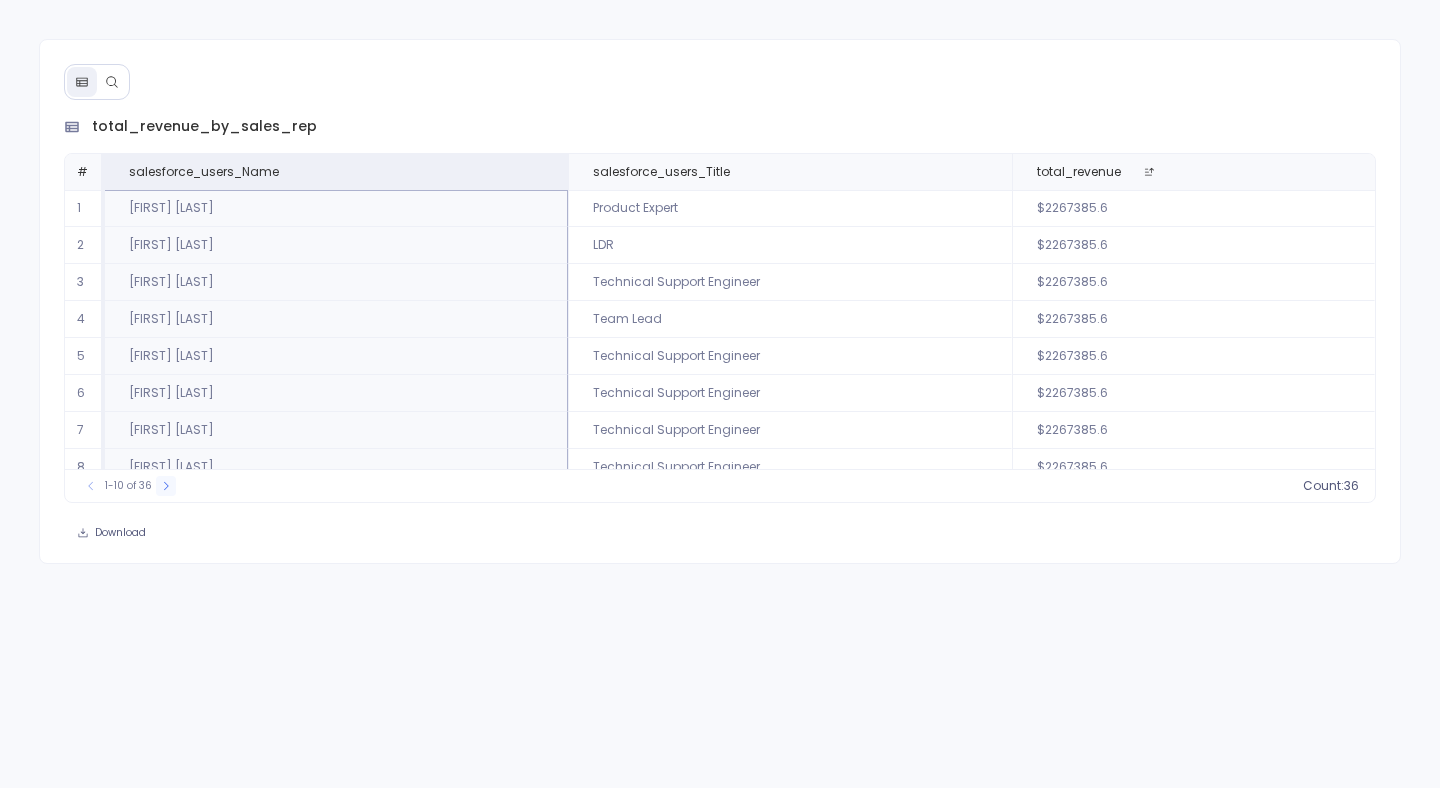 click at bounding box center (166, 486) 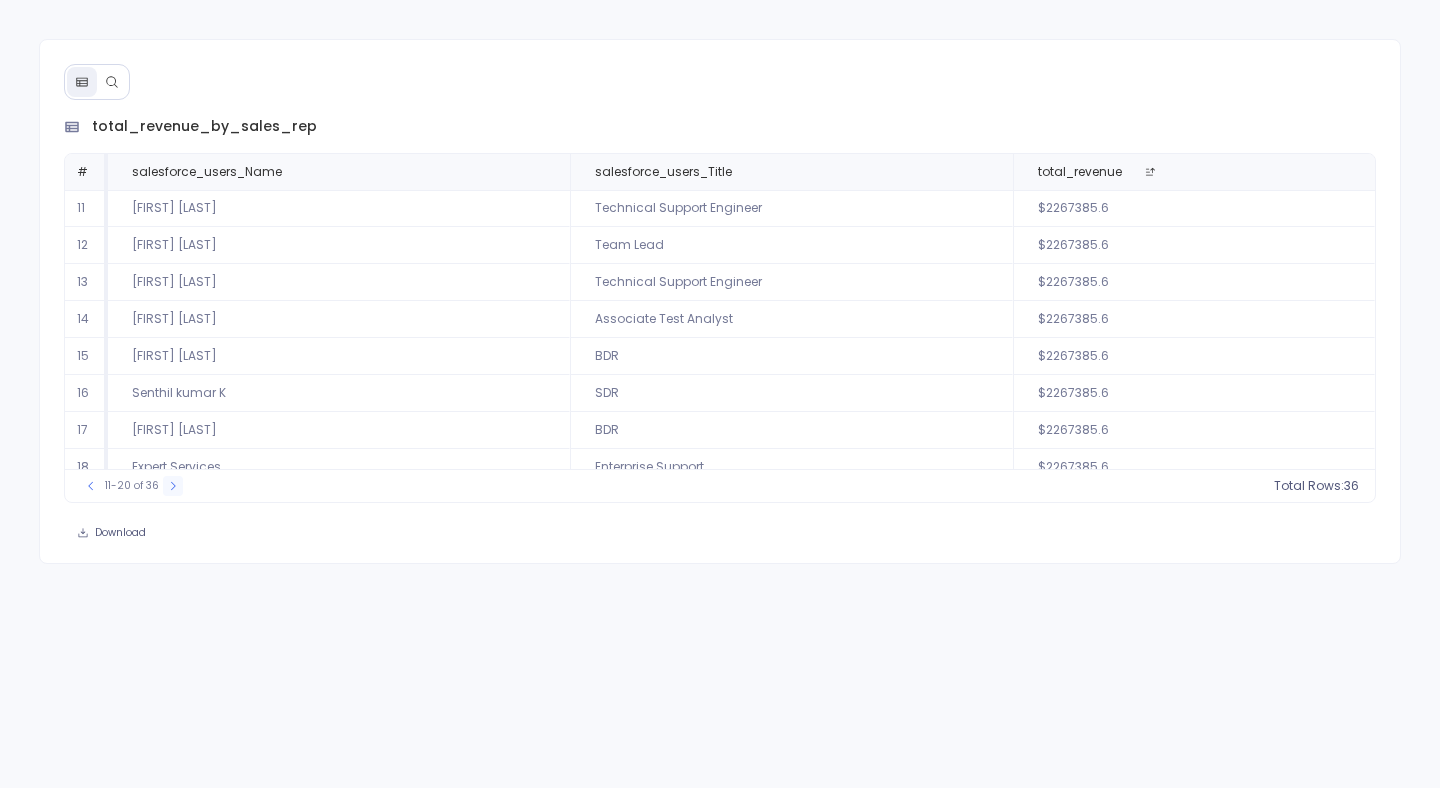 click 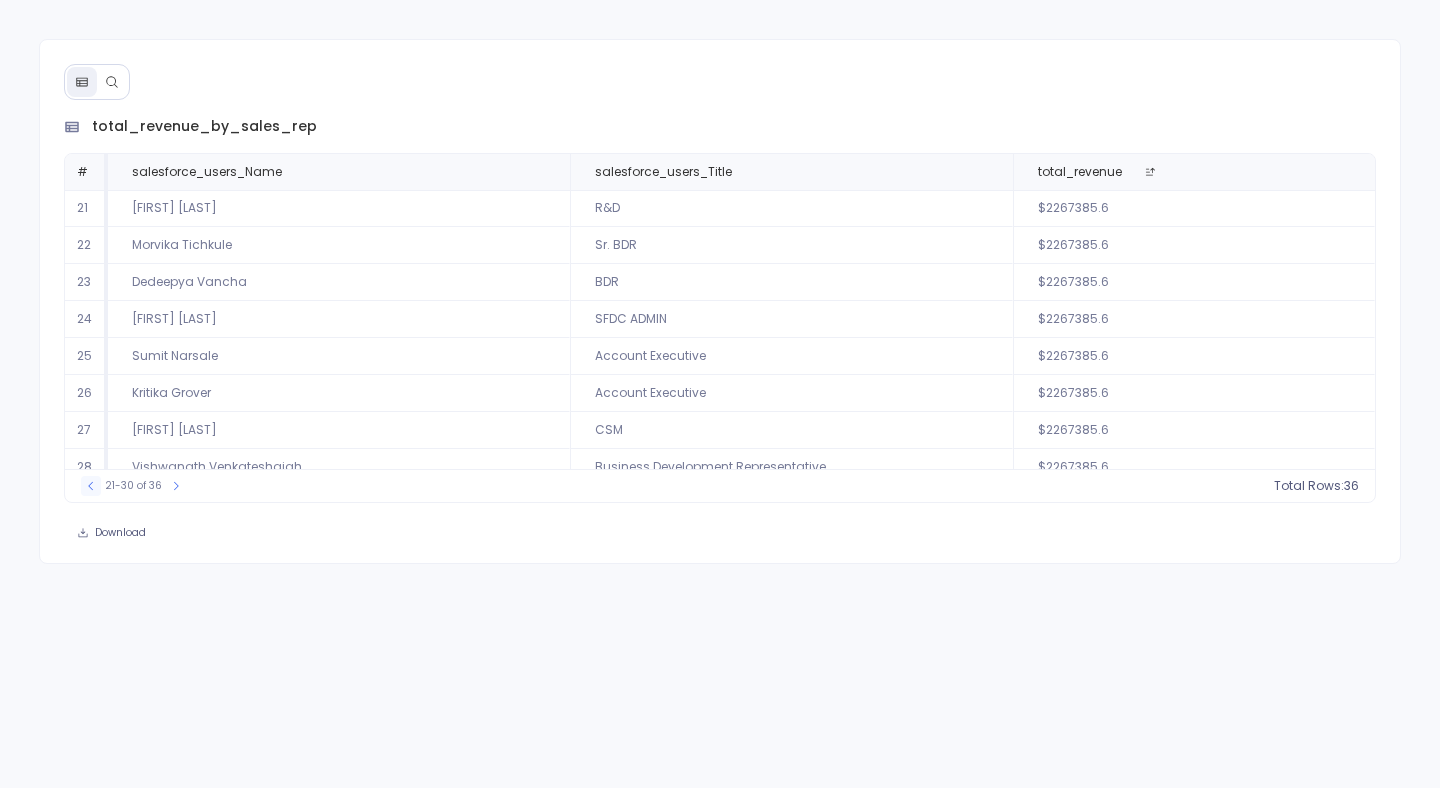 click 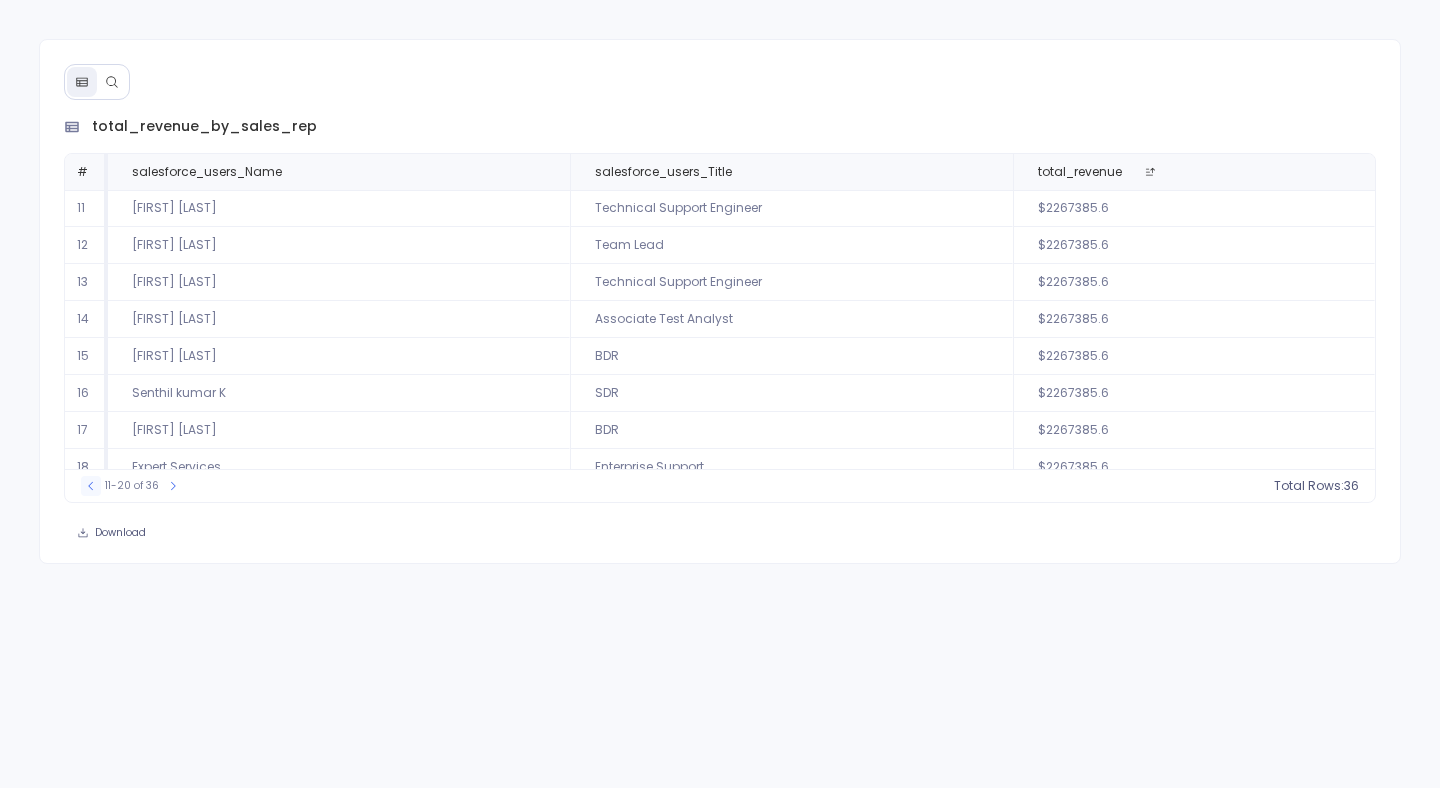 click 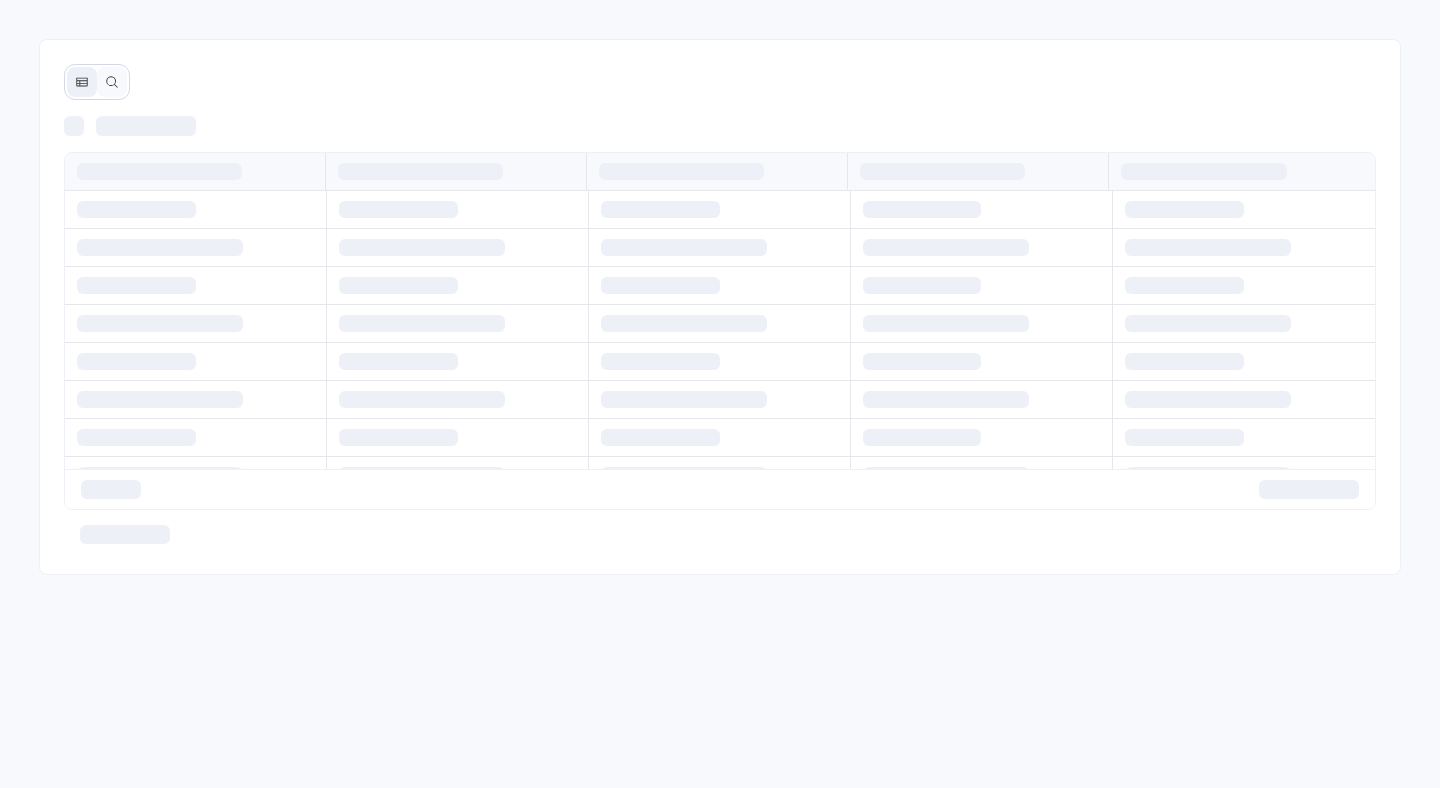 scroll, scrollTop: 0, scrollLeft: 0, axis: both 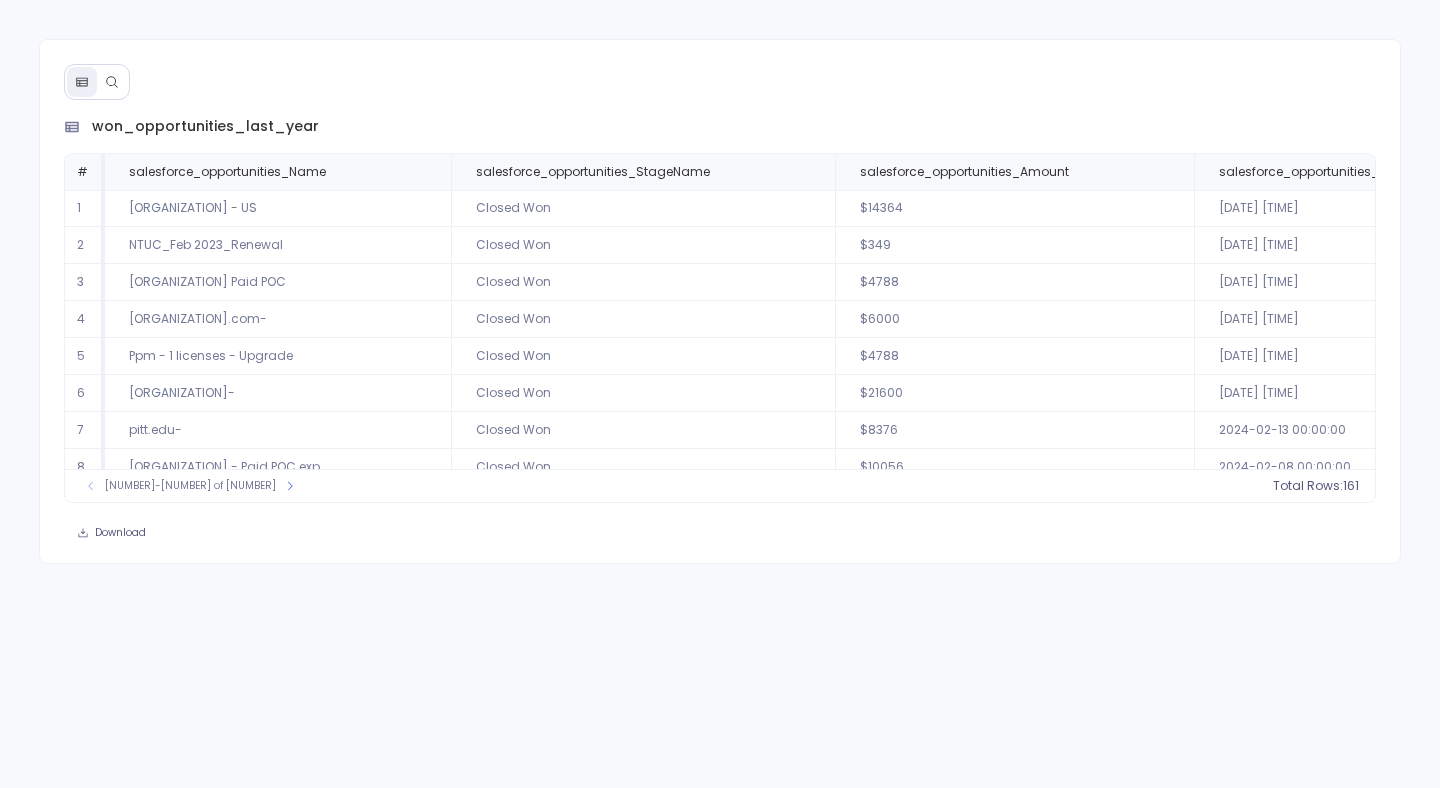 click at bounding box center [112, 82] 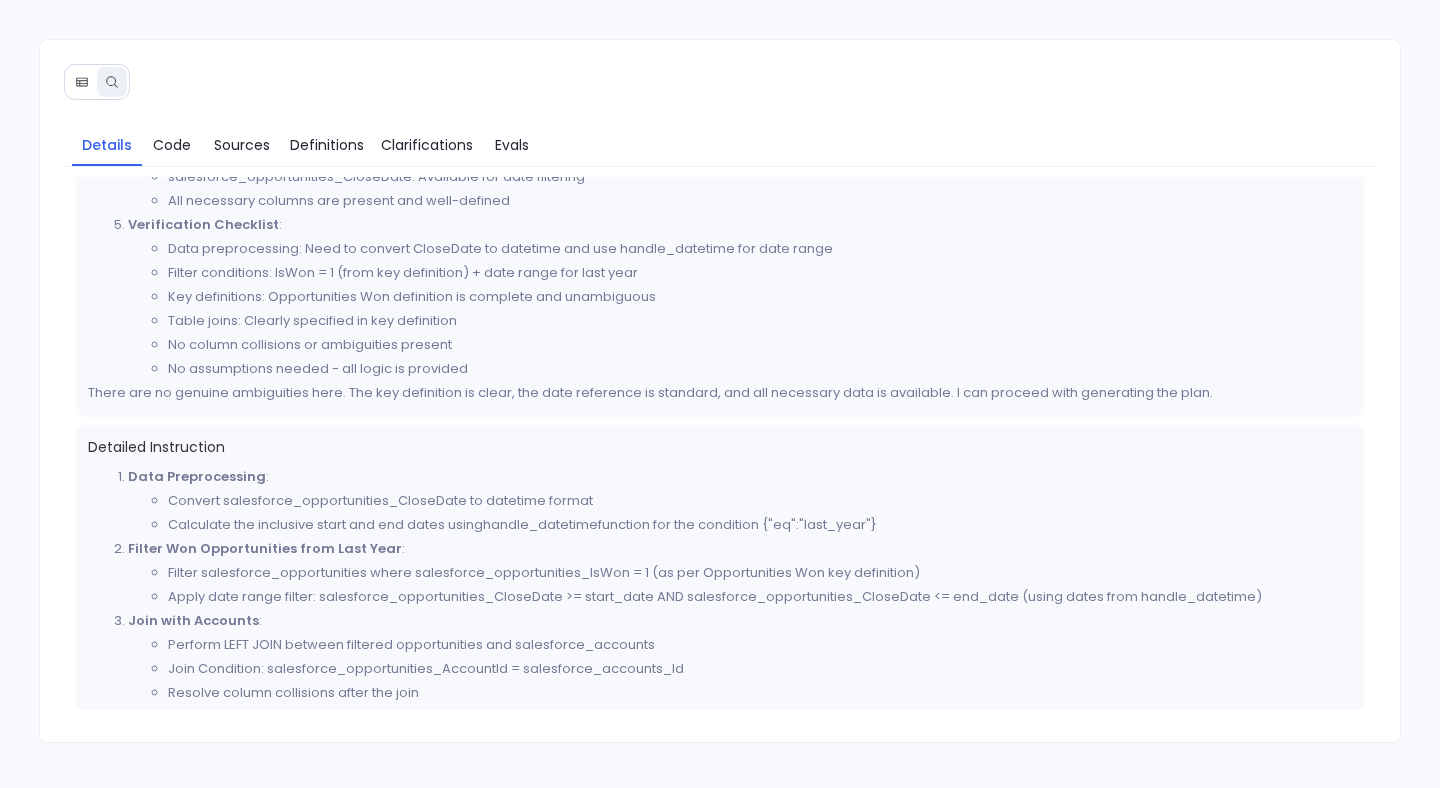 scroll, scrollTop: 468, scrollLeft: 0, axis: vertical 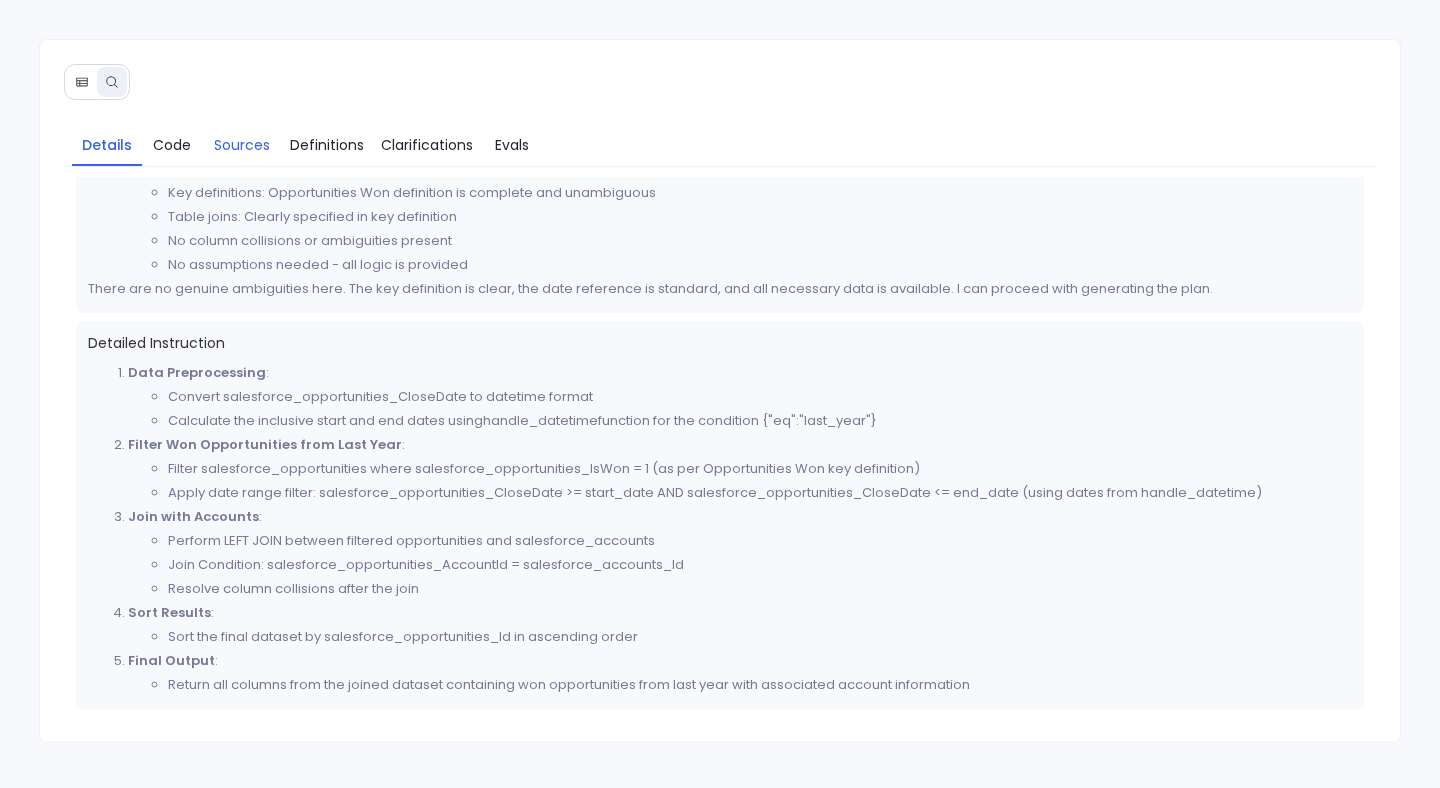 click on "Sources" at bounding box center (242, 145) 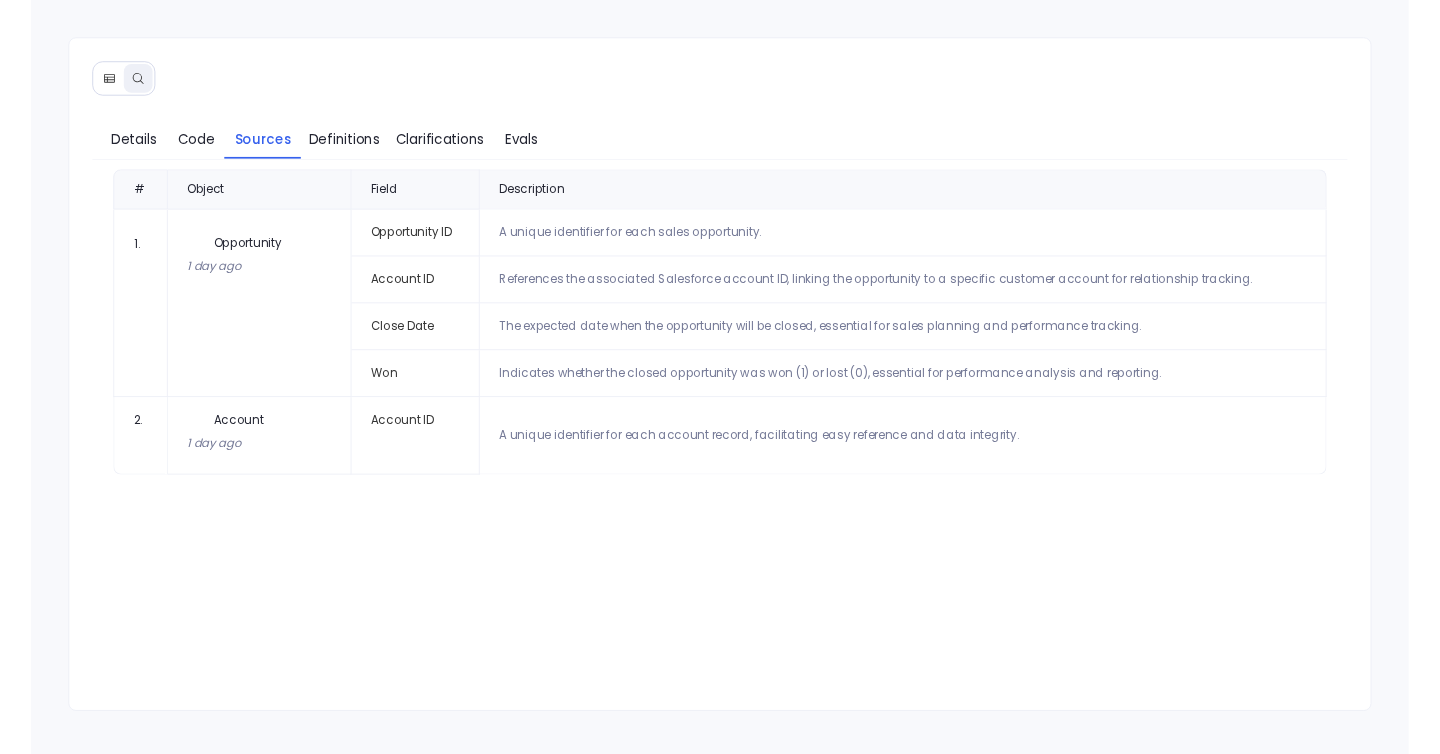 scroll, scrollTop: 0, scrollLeft: 0, axis: both 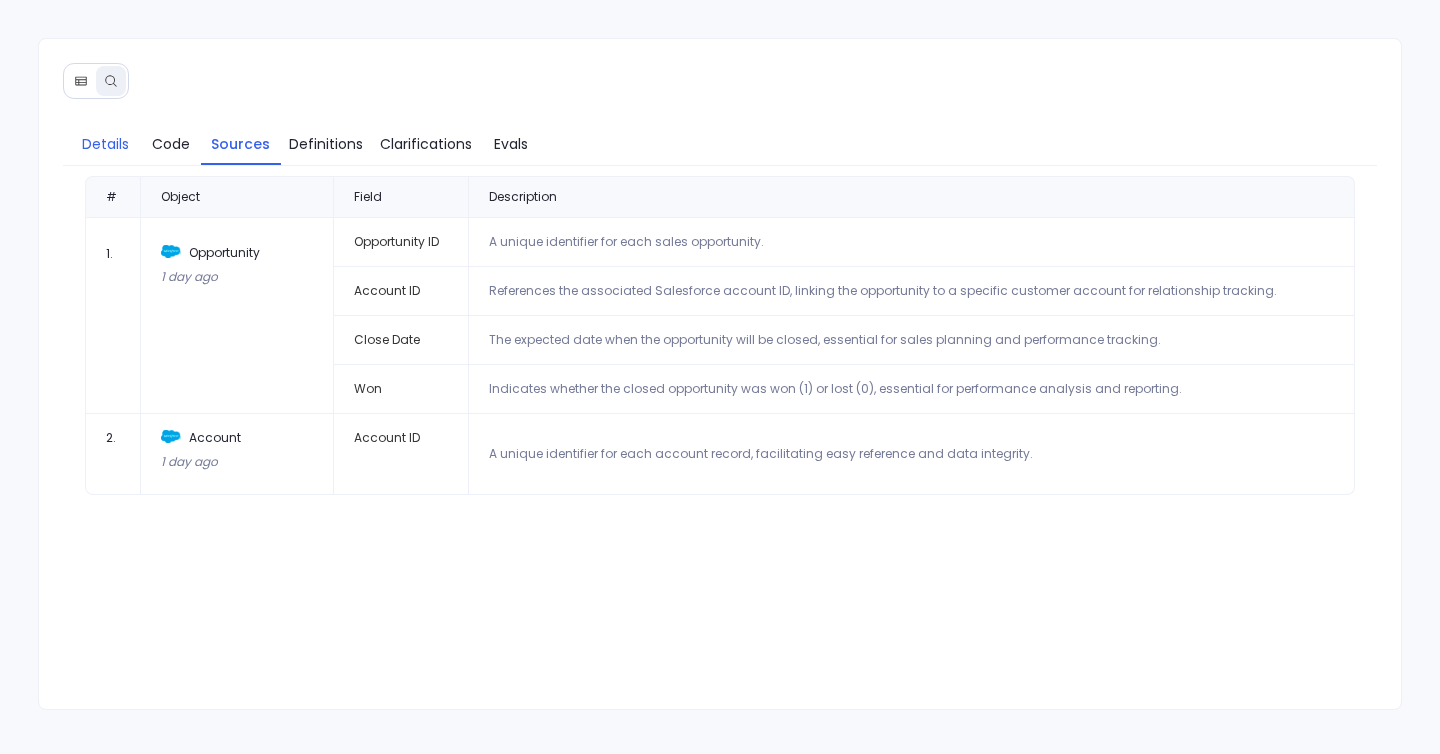click on "Details" at bounding box center [106, 144] 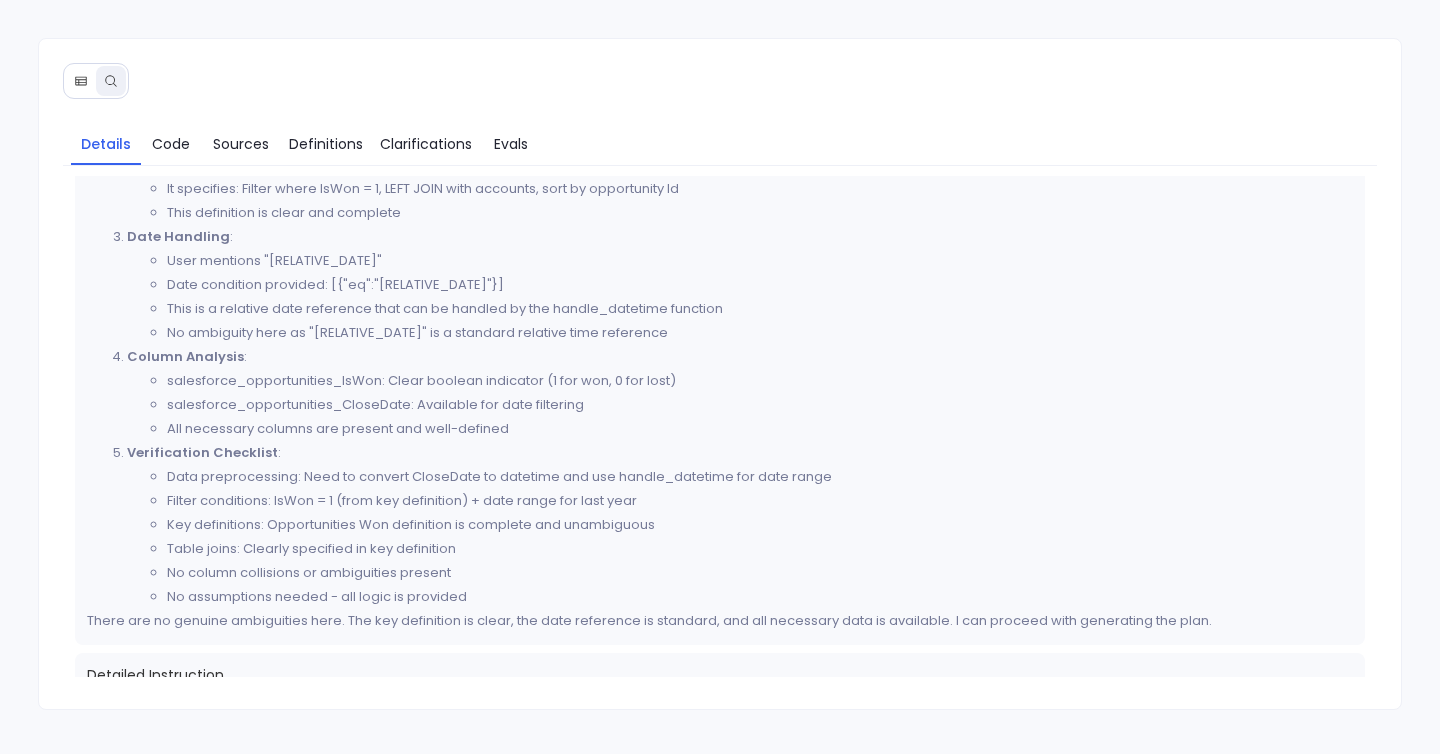 scroll, scrollTop: 570, scrollLeft: 0, axis: vertical 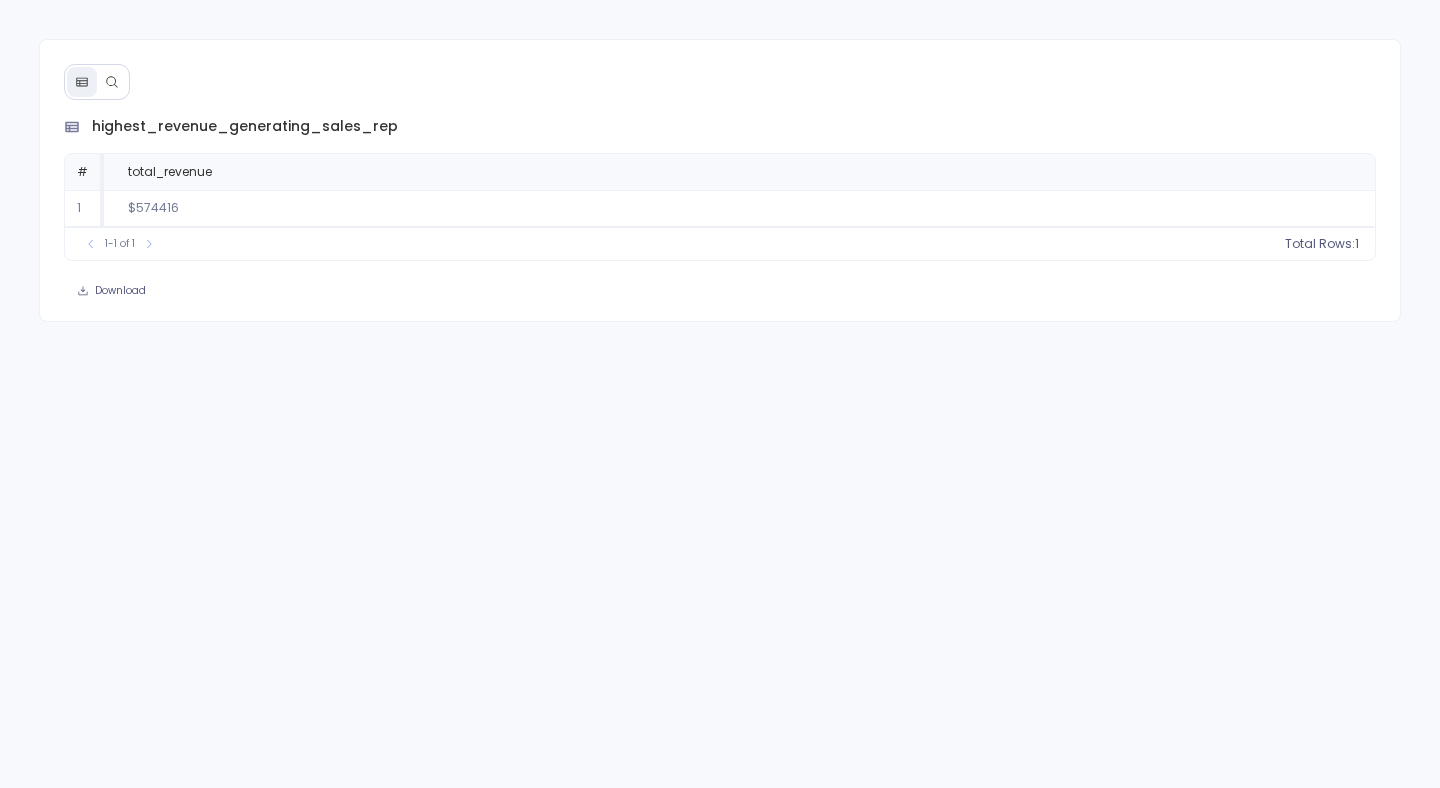 click at bounding box center [112, 82] 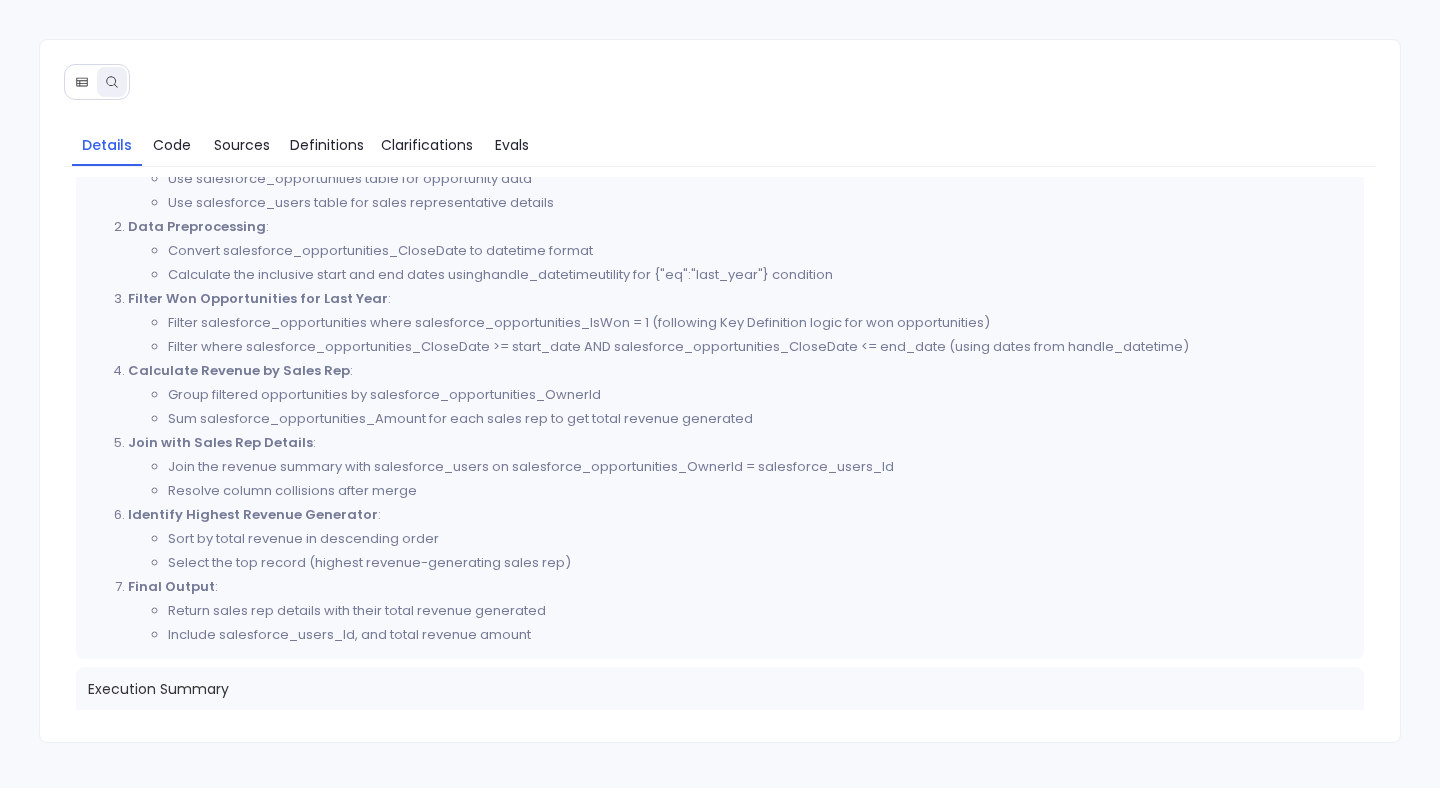 scroll, scrollTop: 743, scrollLeft: 0, axis: vertical 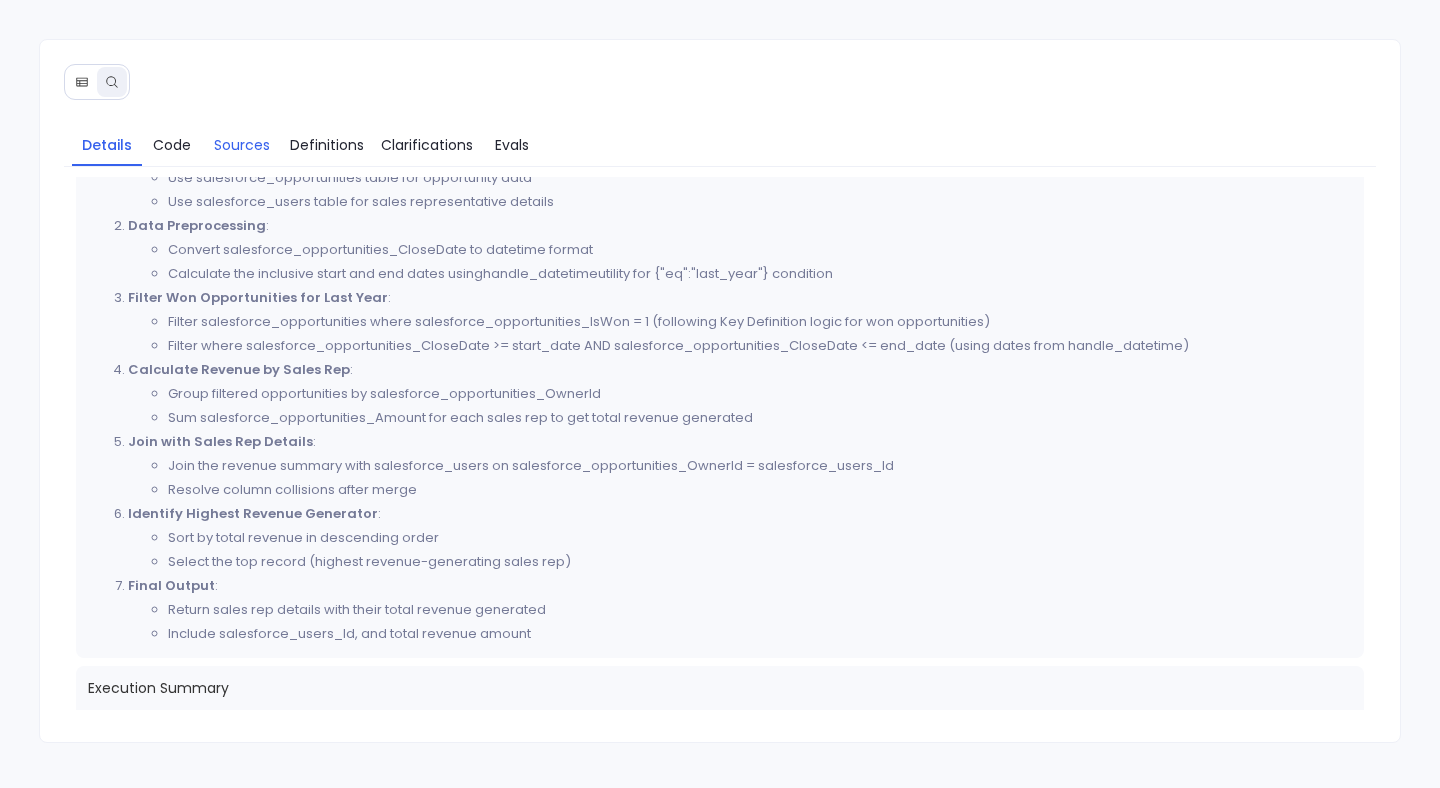 click on "Sources" at bounding box center [242, 145] 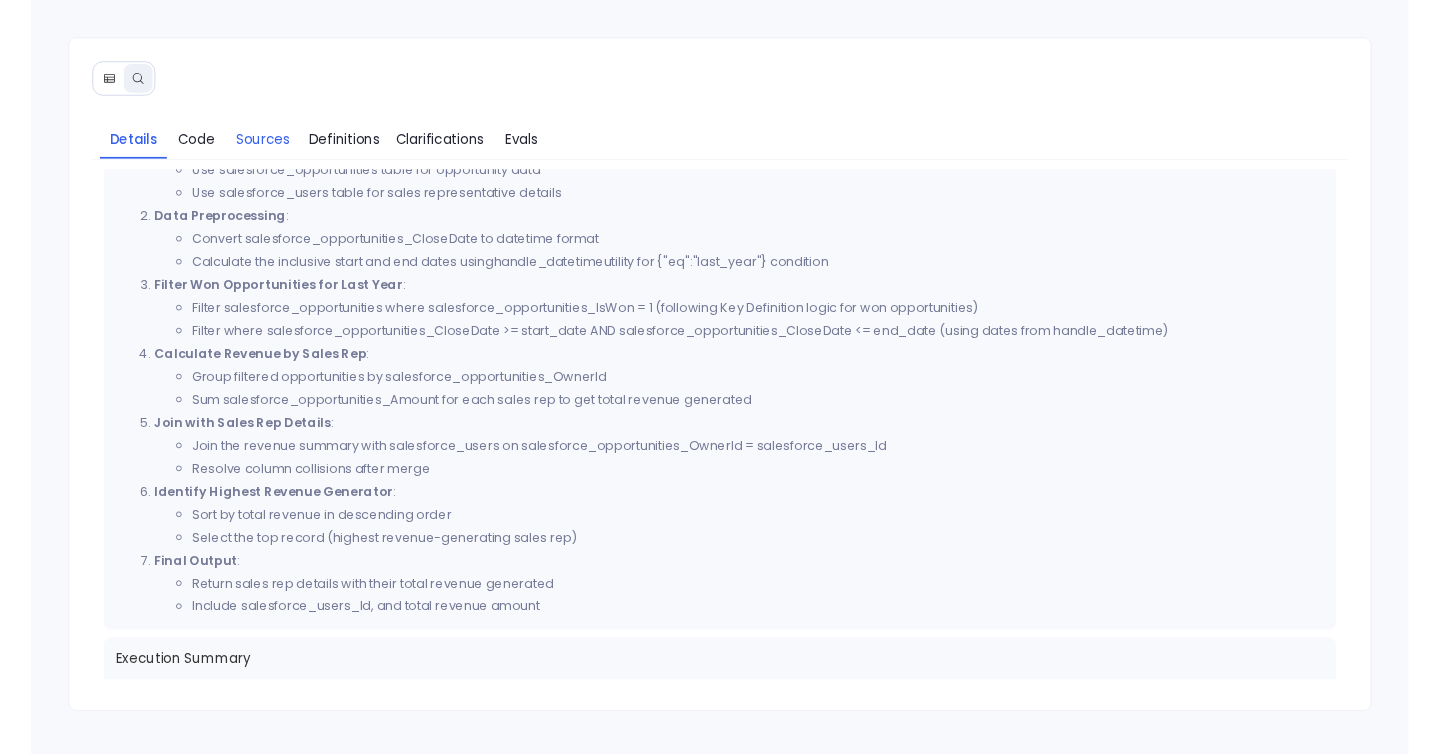 scroll, scrollTop: 0, scrollLeft: 0, axis: both 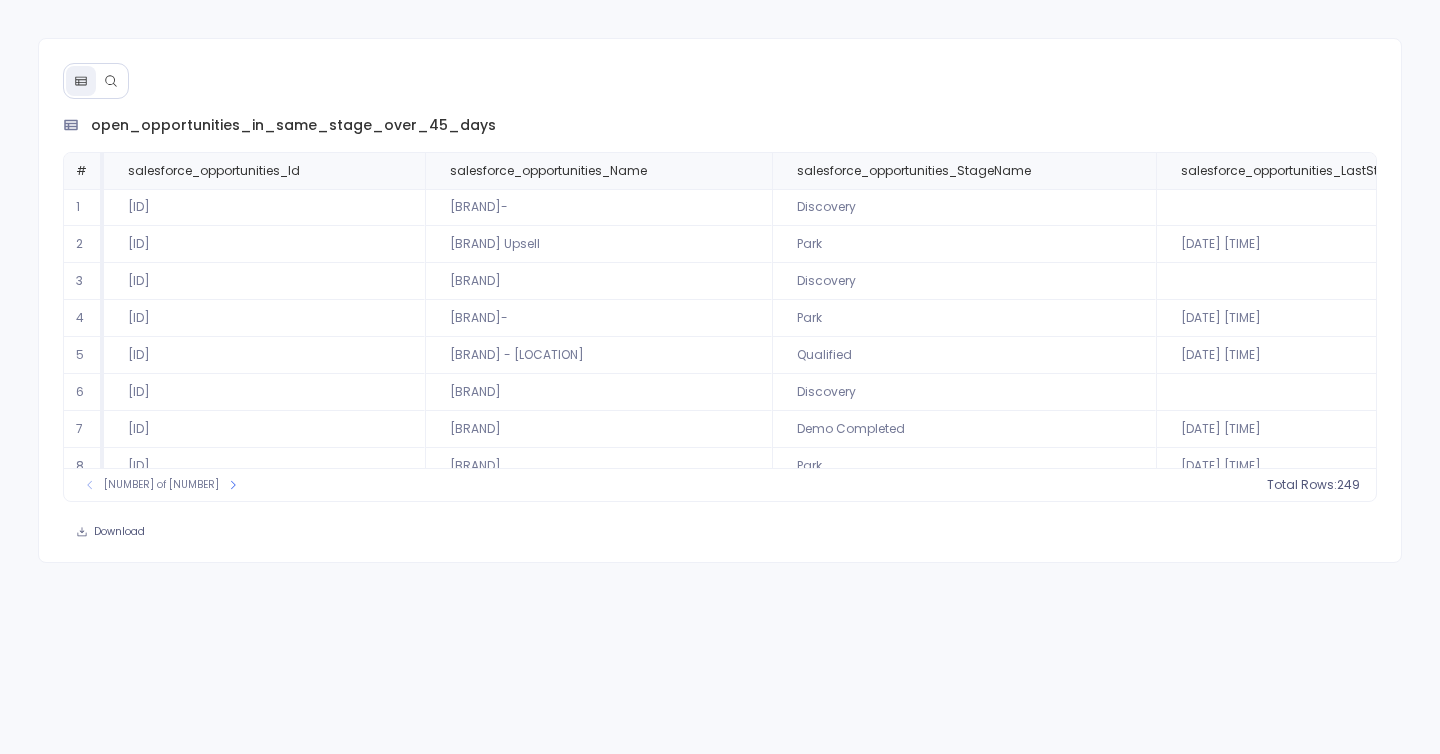 click at bounding box center (111, 81) 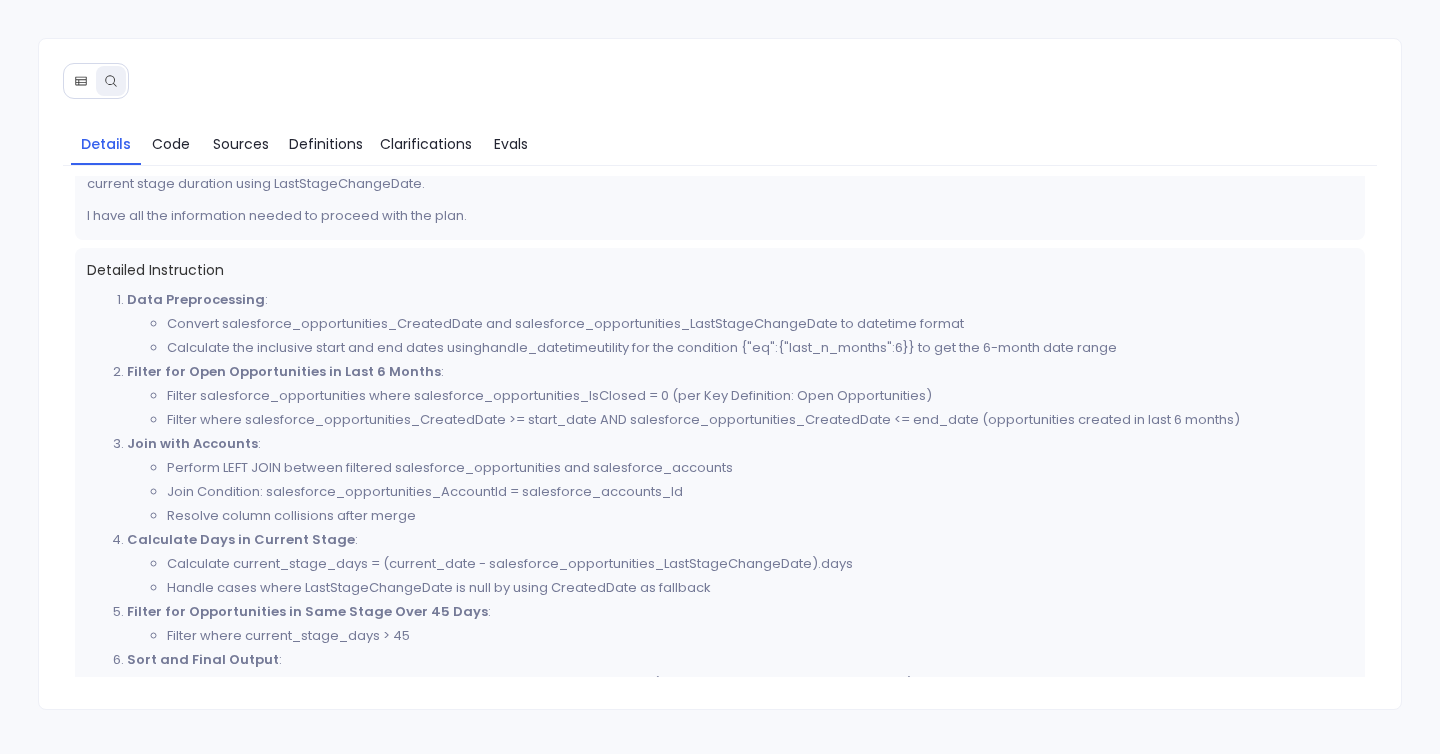 scroll, scrollTop: 524, scrollLeft: 0, axis: vertical 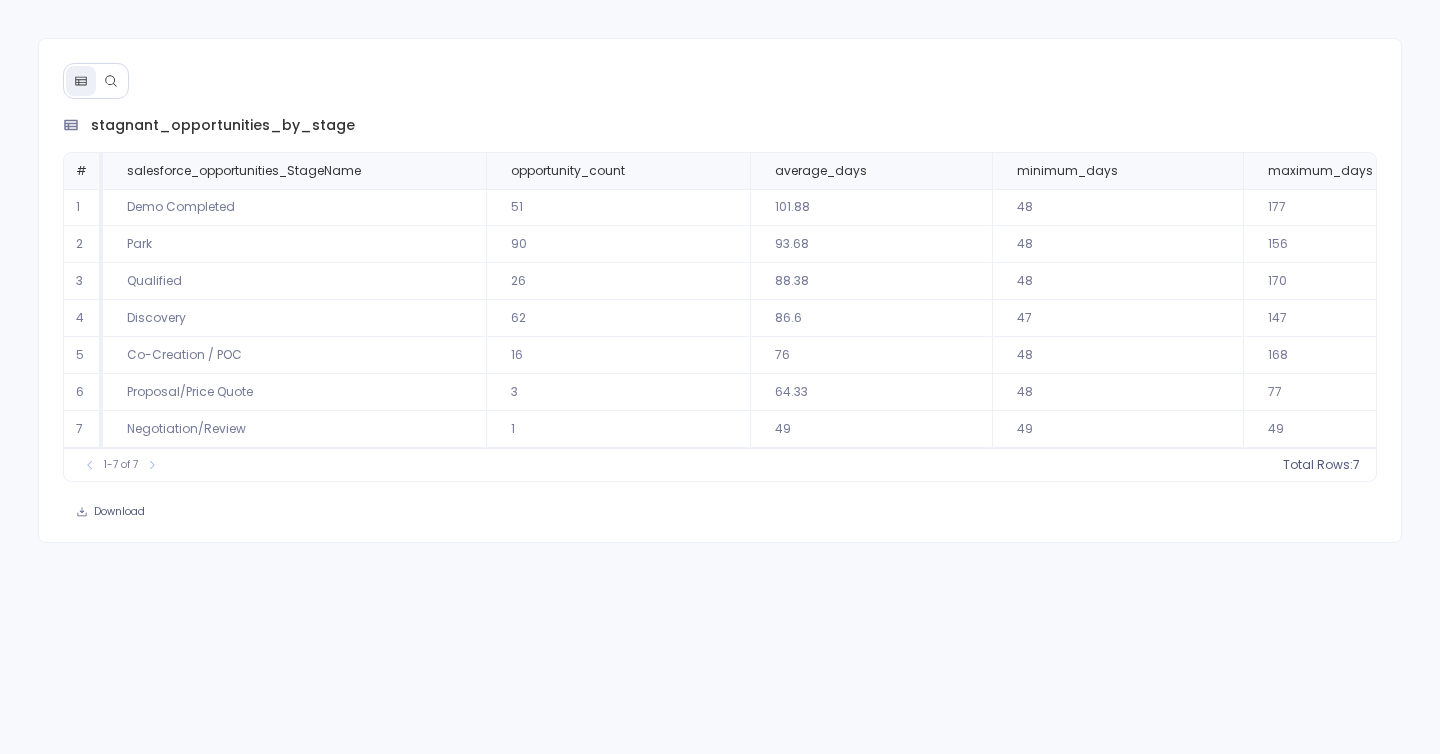 click at bounding box center (111, 81) 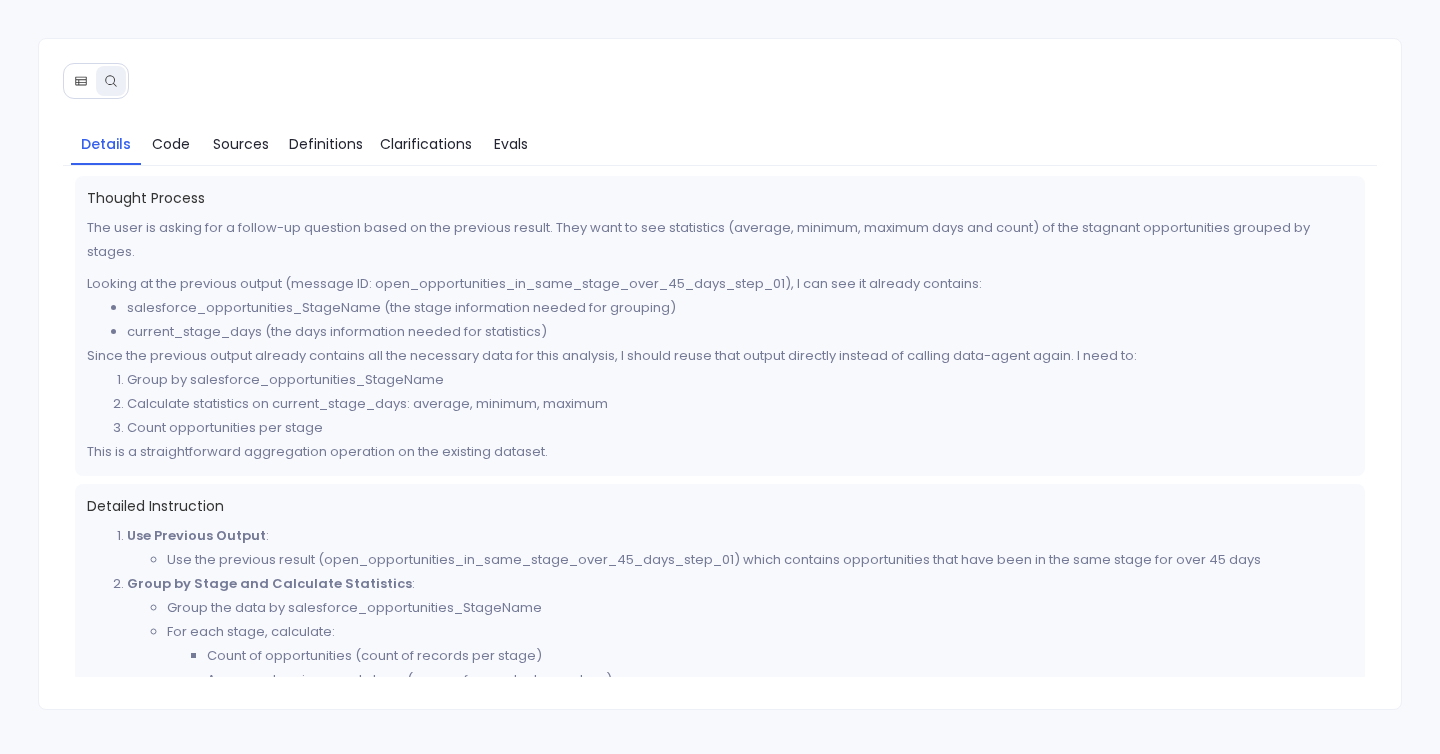 scroll, scrollTop: 170, scrollLeft: 0, axis: vertical 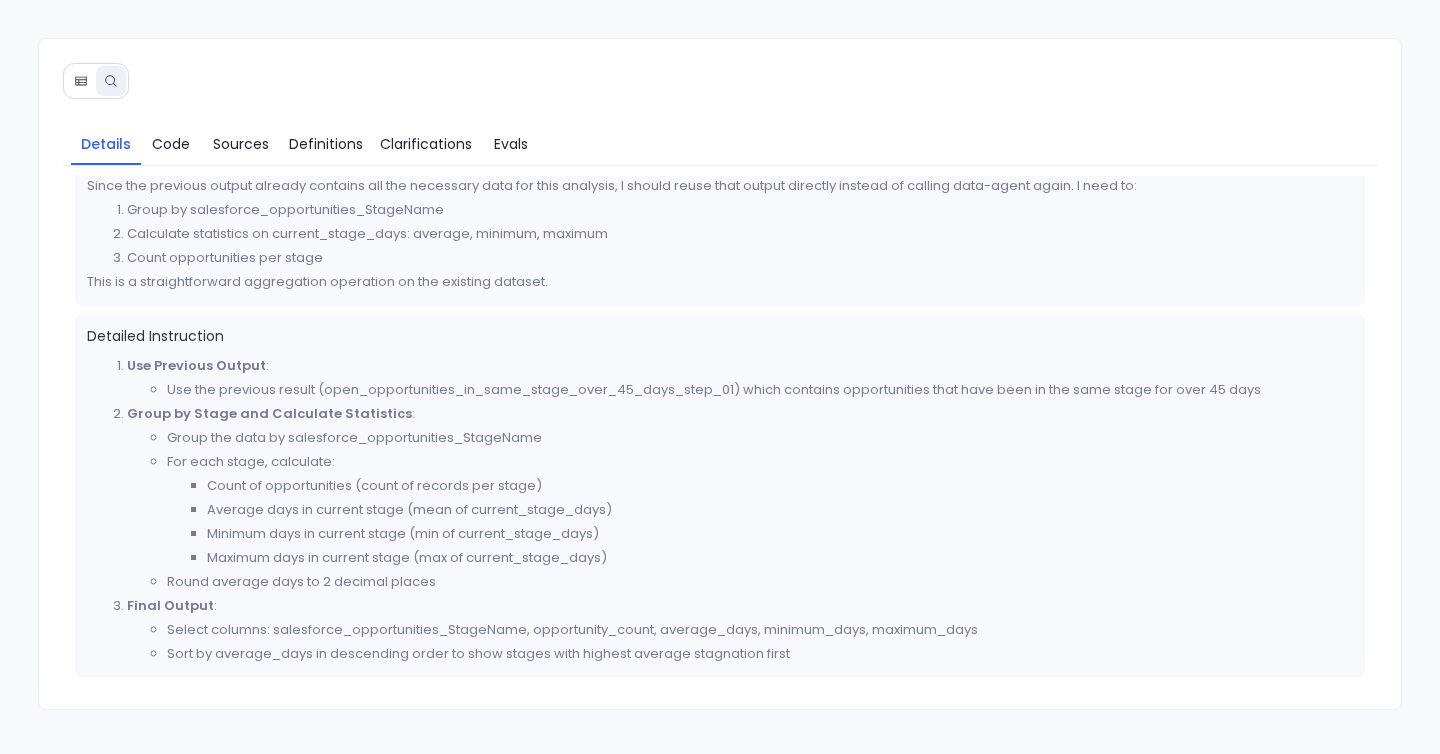 click 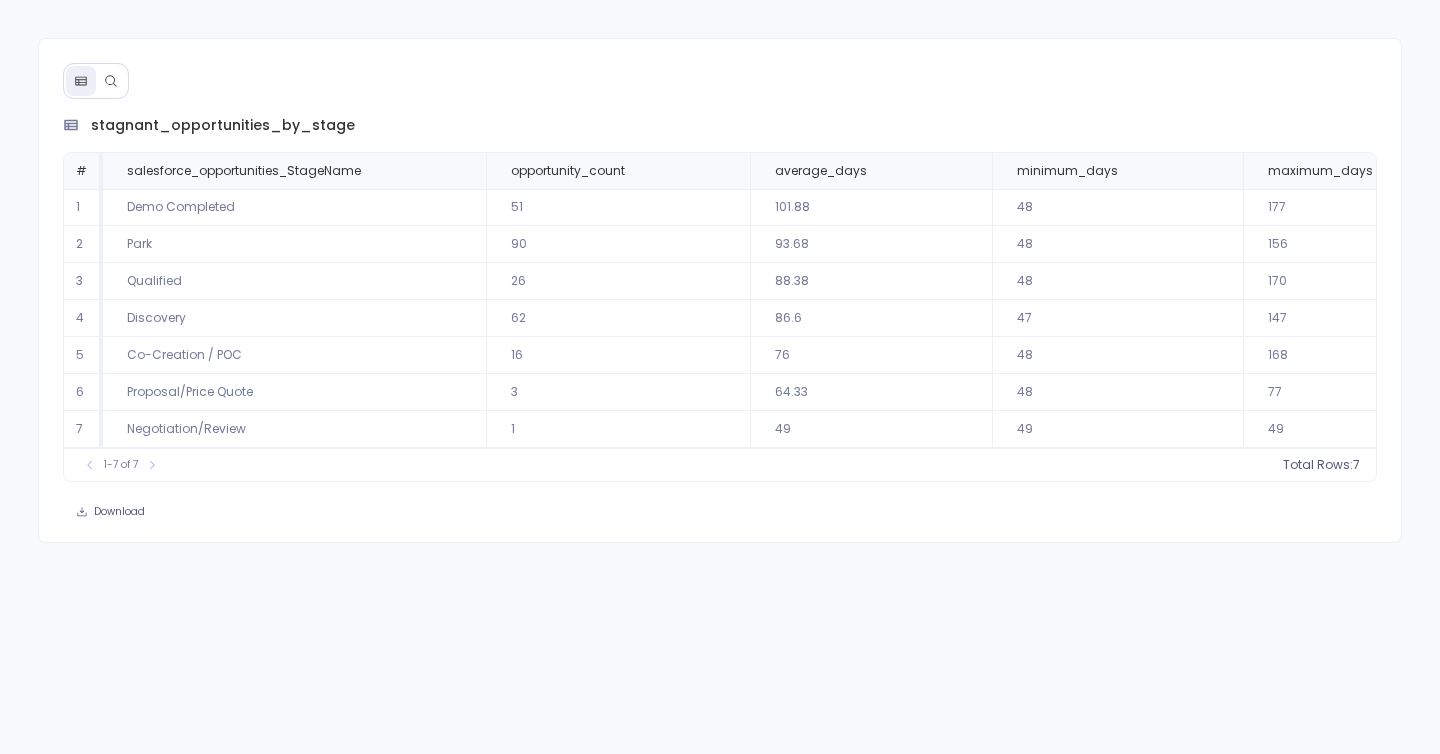 scroll, scrollTop: 0, scrollLeft: 103, axis: horizontal 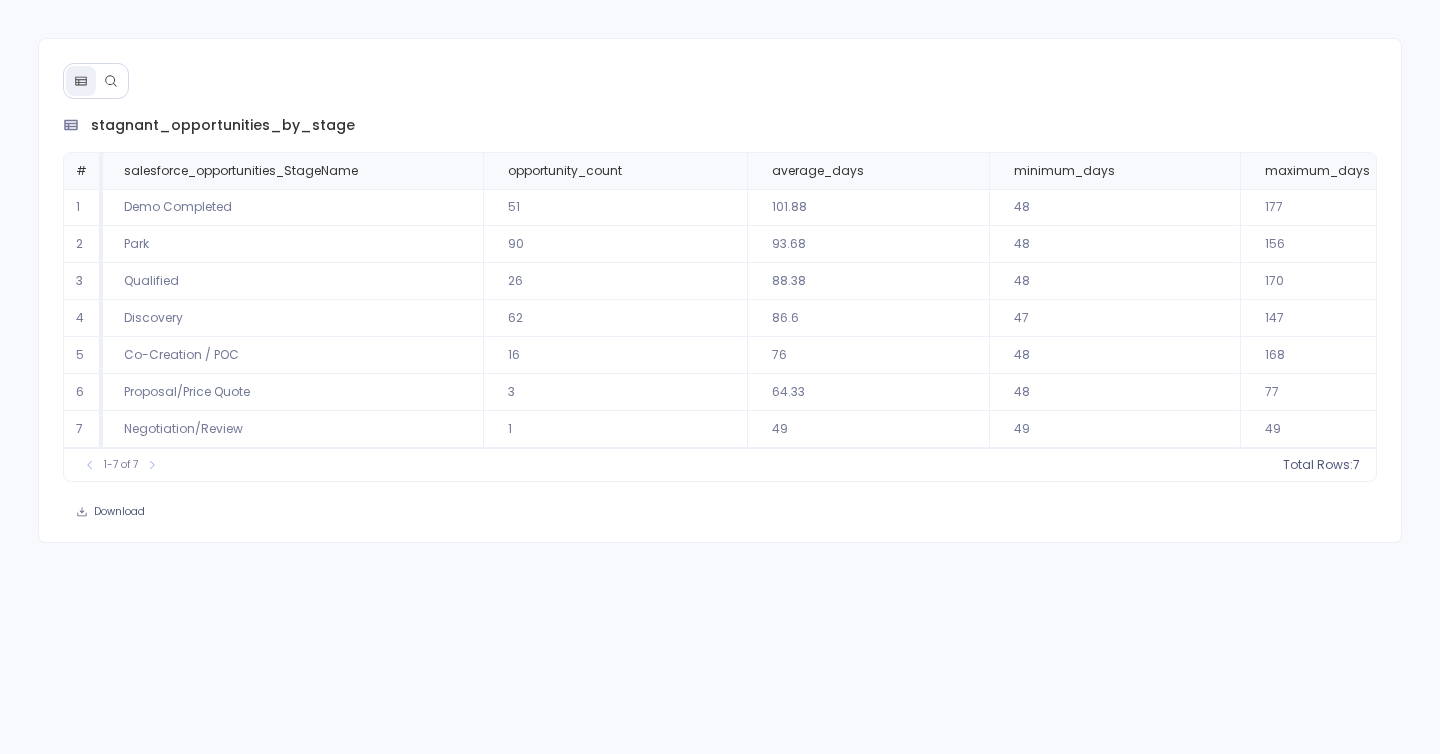 click on "51" at bounding box center [615, 207] 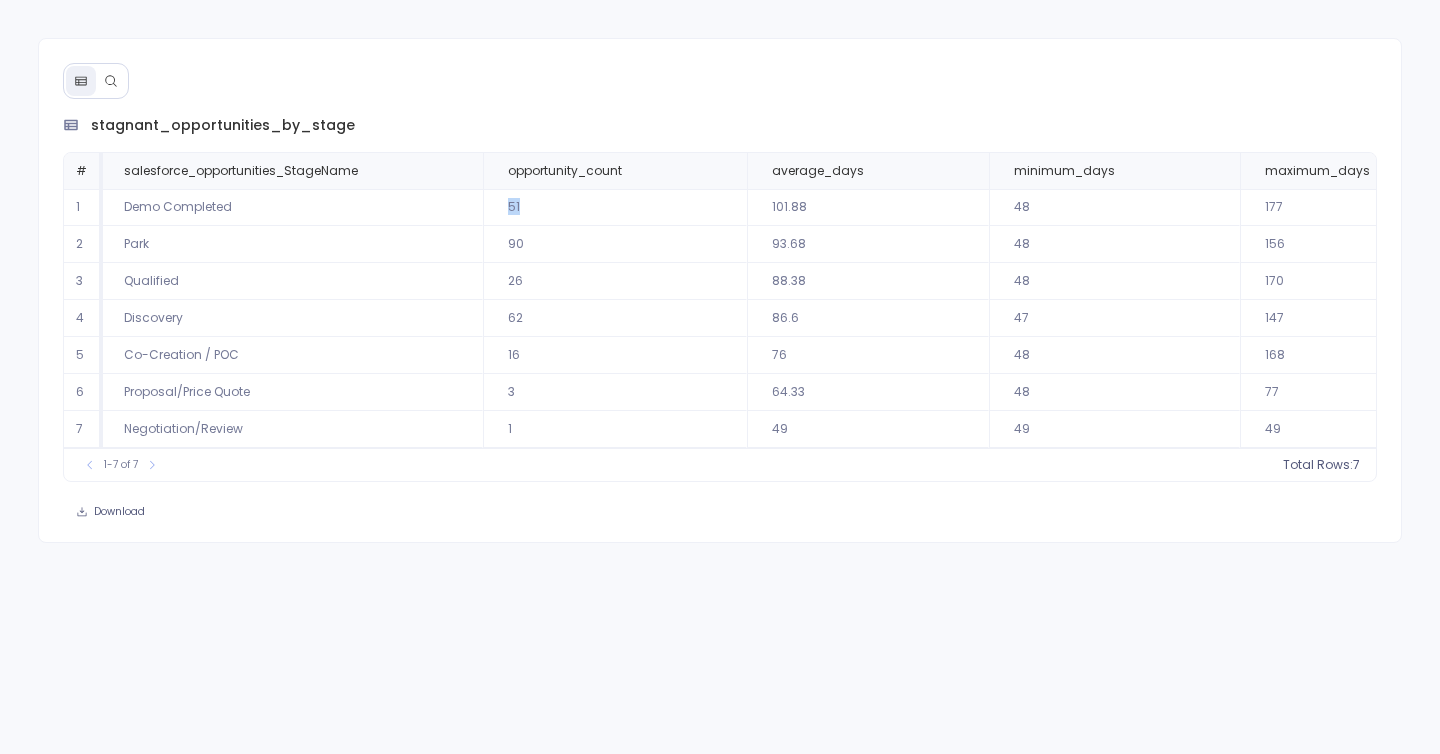 click on "51" at bounding box center [615, 207] 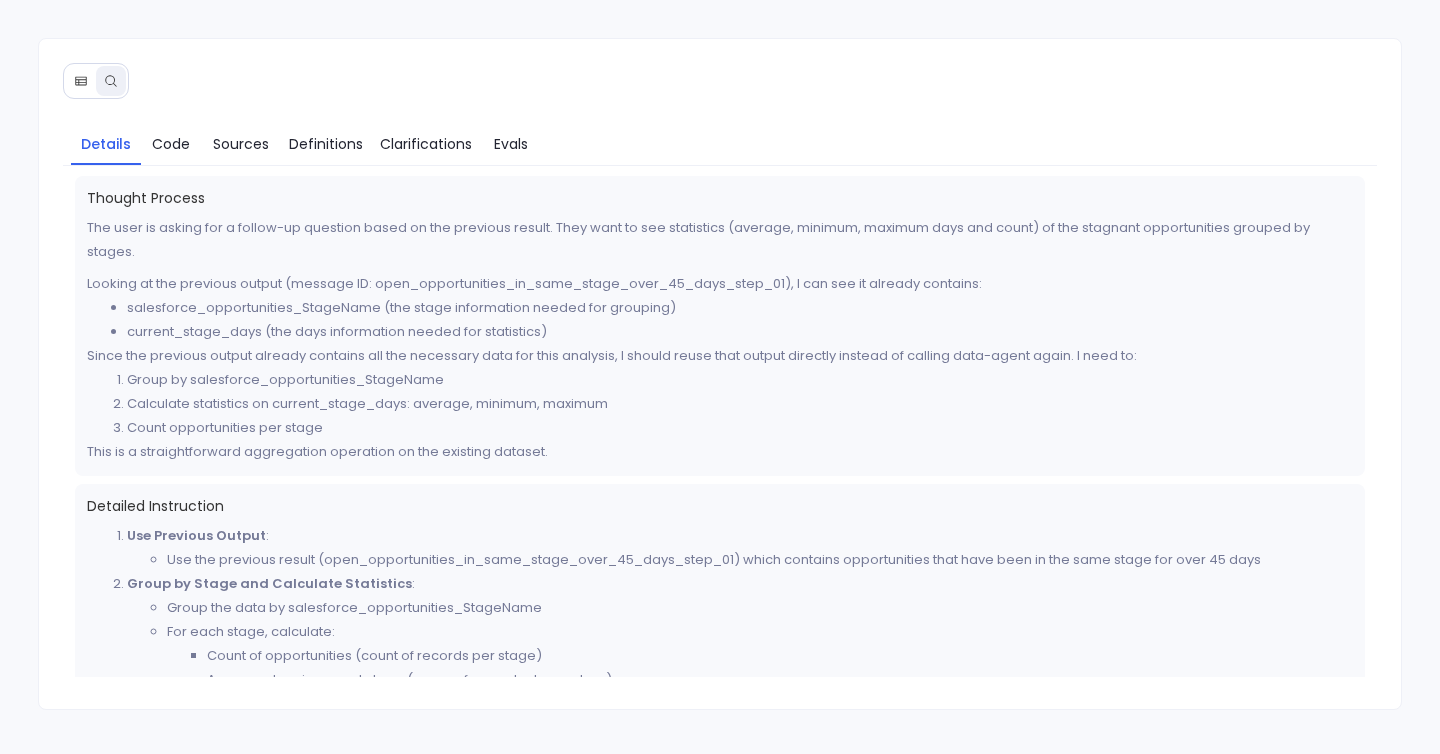 scroll, scrollTop: 170, scrollLeft: 0, axis: vertical 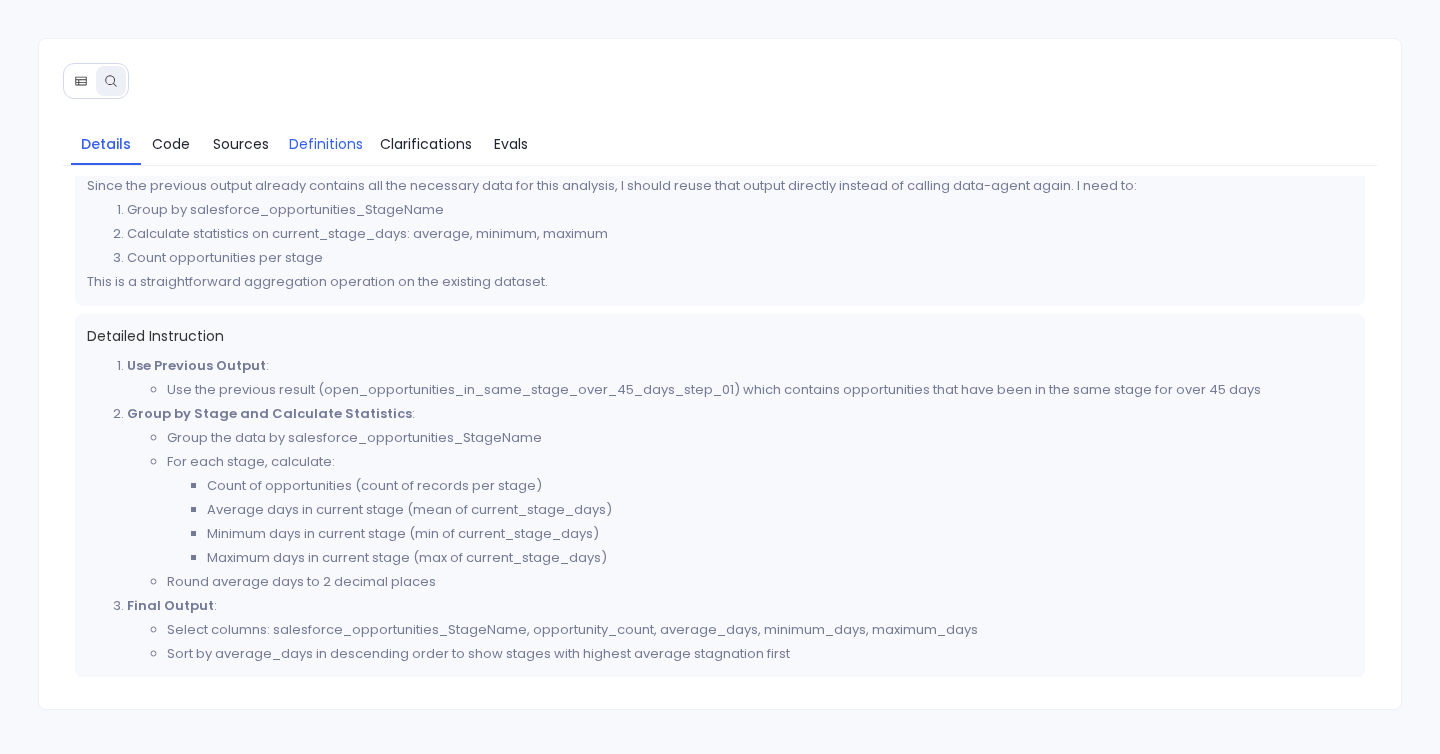 click on "Definitions" at bounding box center [326, 144] 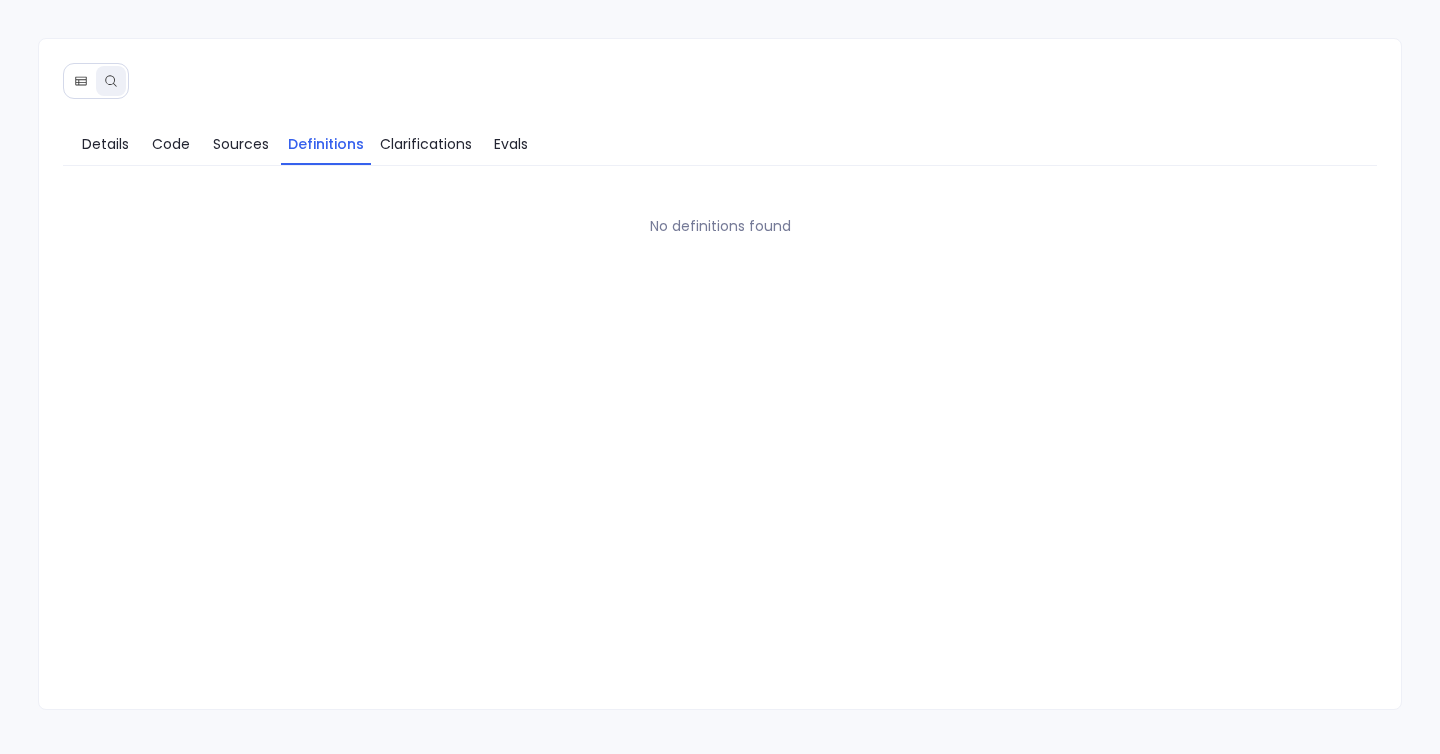 scroll, scrollTop: 0, scrollLeft: 0, axis: both 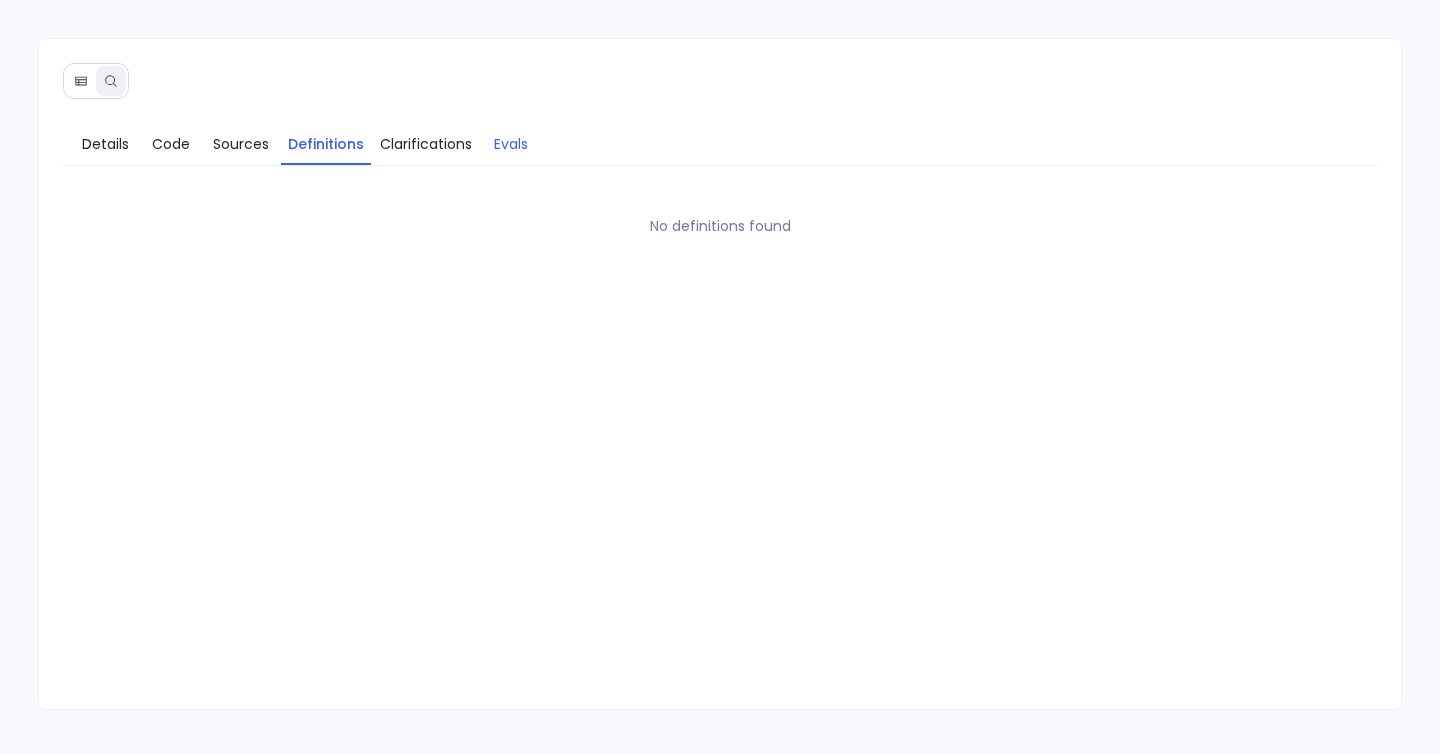 click on "Evals" at bounding box center [511, 144] 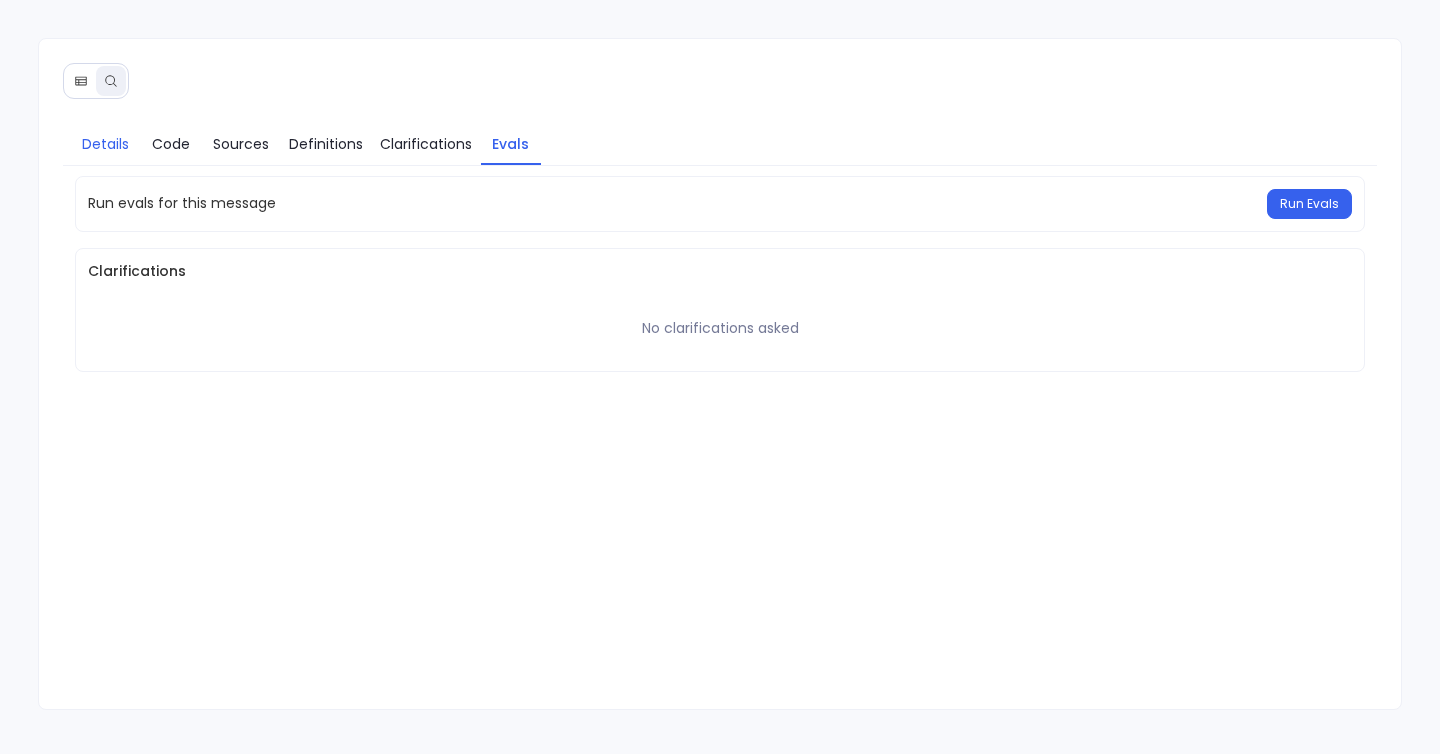 click on "Details" at bounding box center [105, 144] 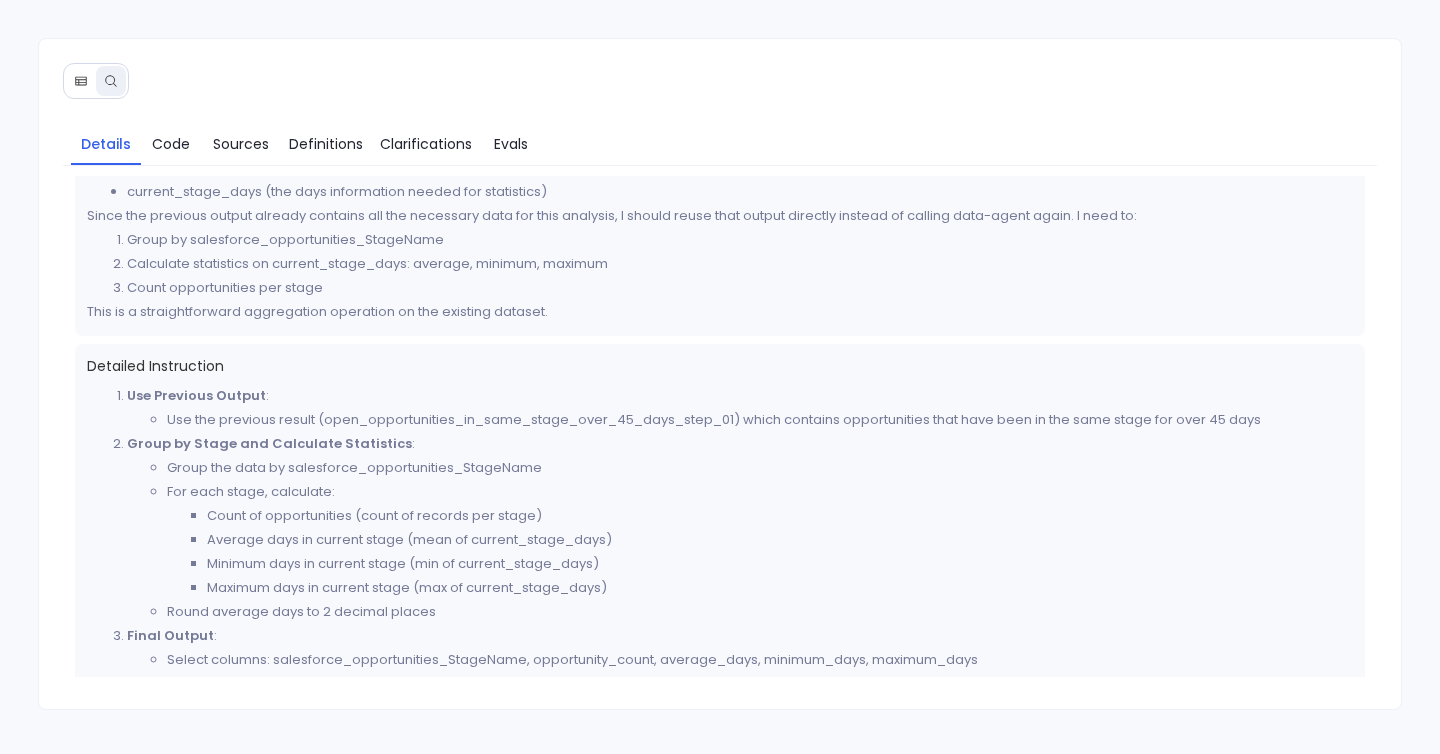 scroll, scrollTop: 170, scrollLeft: 0, axis: vertical 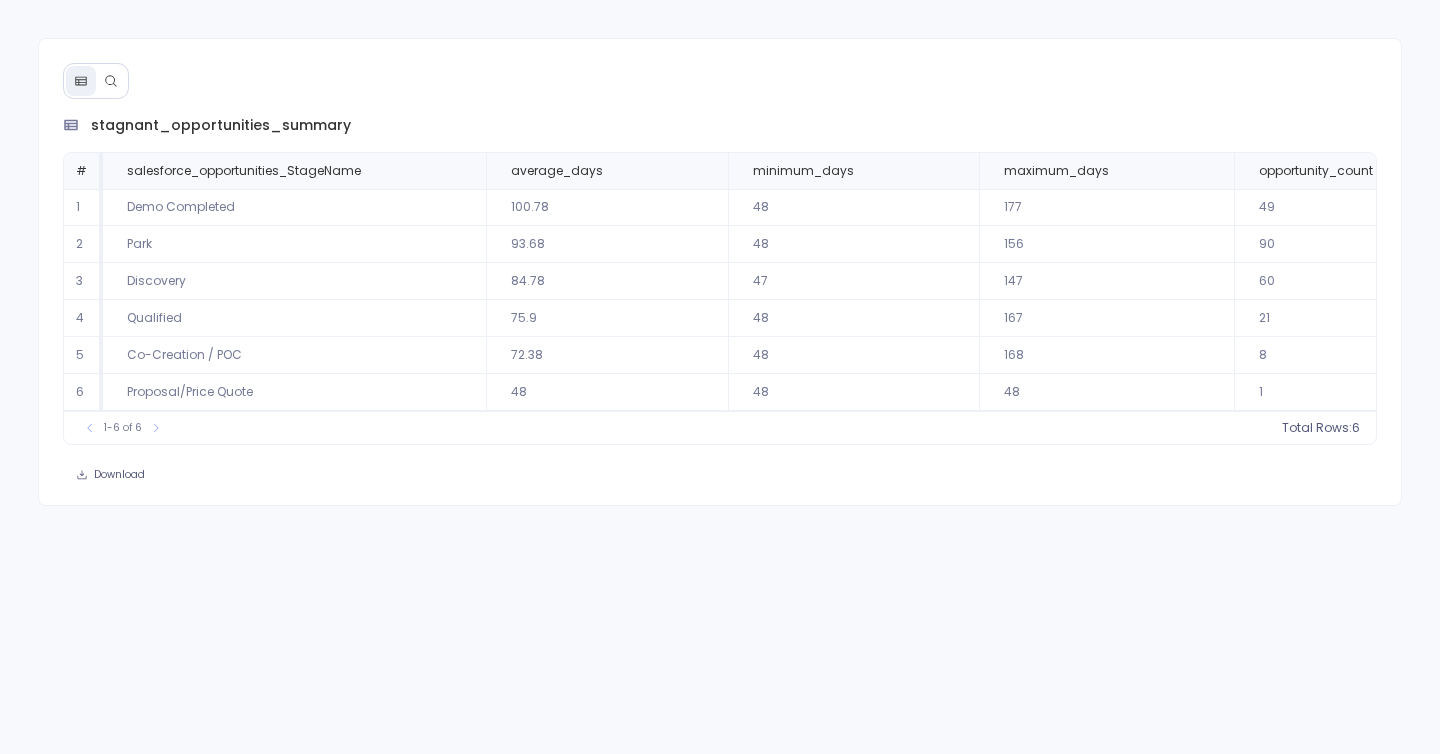 click on "Demo Completed" at bounding box center [294, 207] 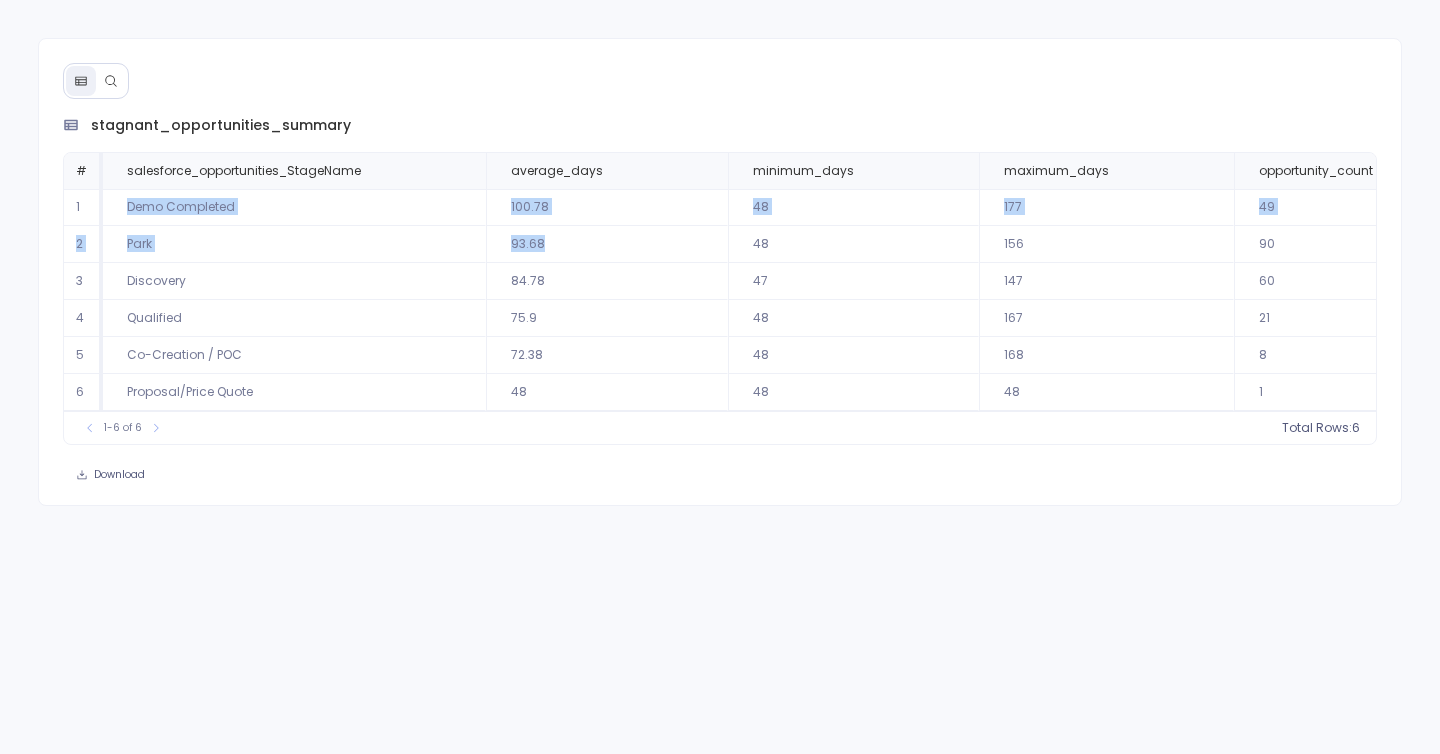 drag, startPoint x: 119, startPoint y: 208, endPoint x: 518, endPoint y: 241, distance: 400.36234 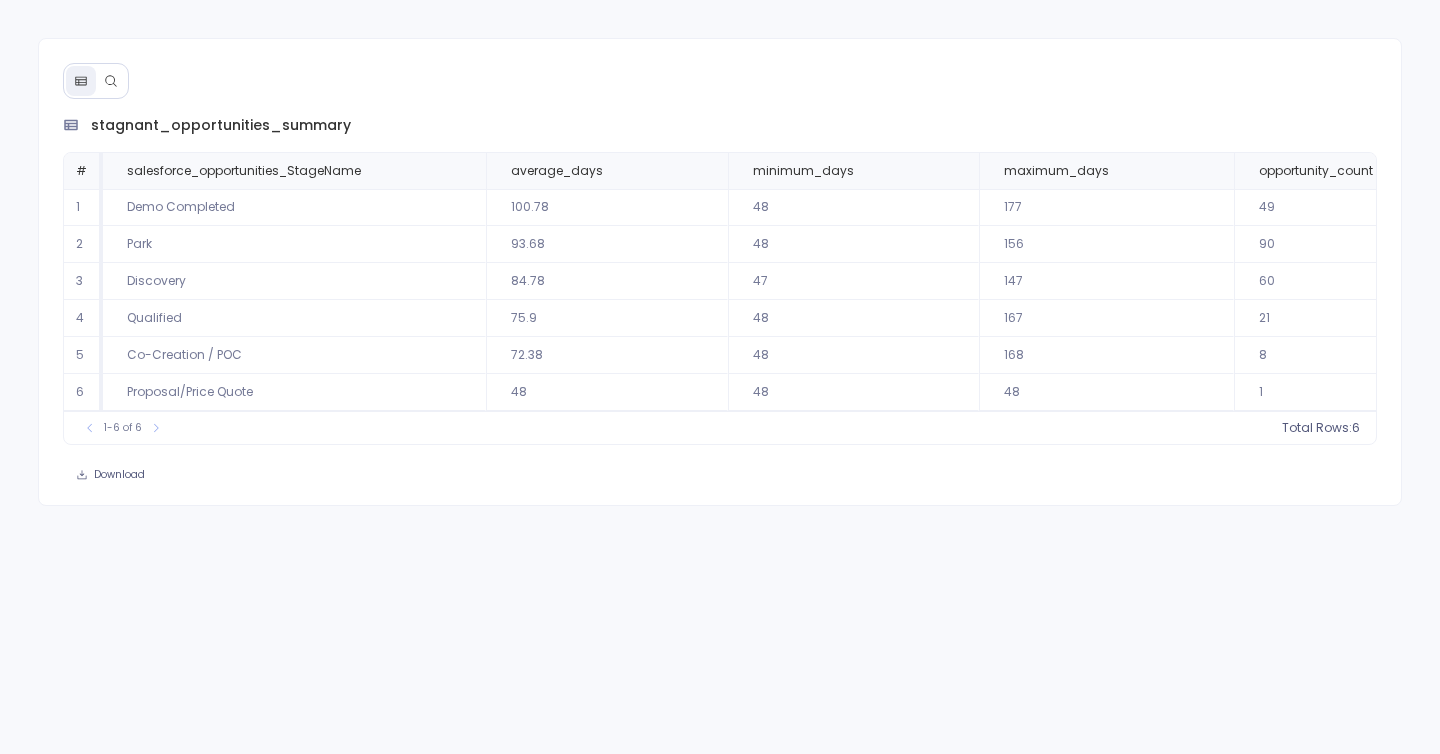 click on "49" at bounding box center [1366, 207] 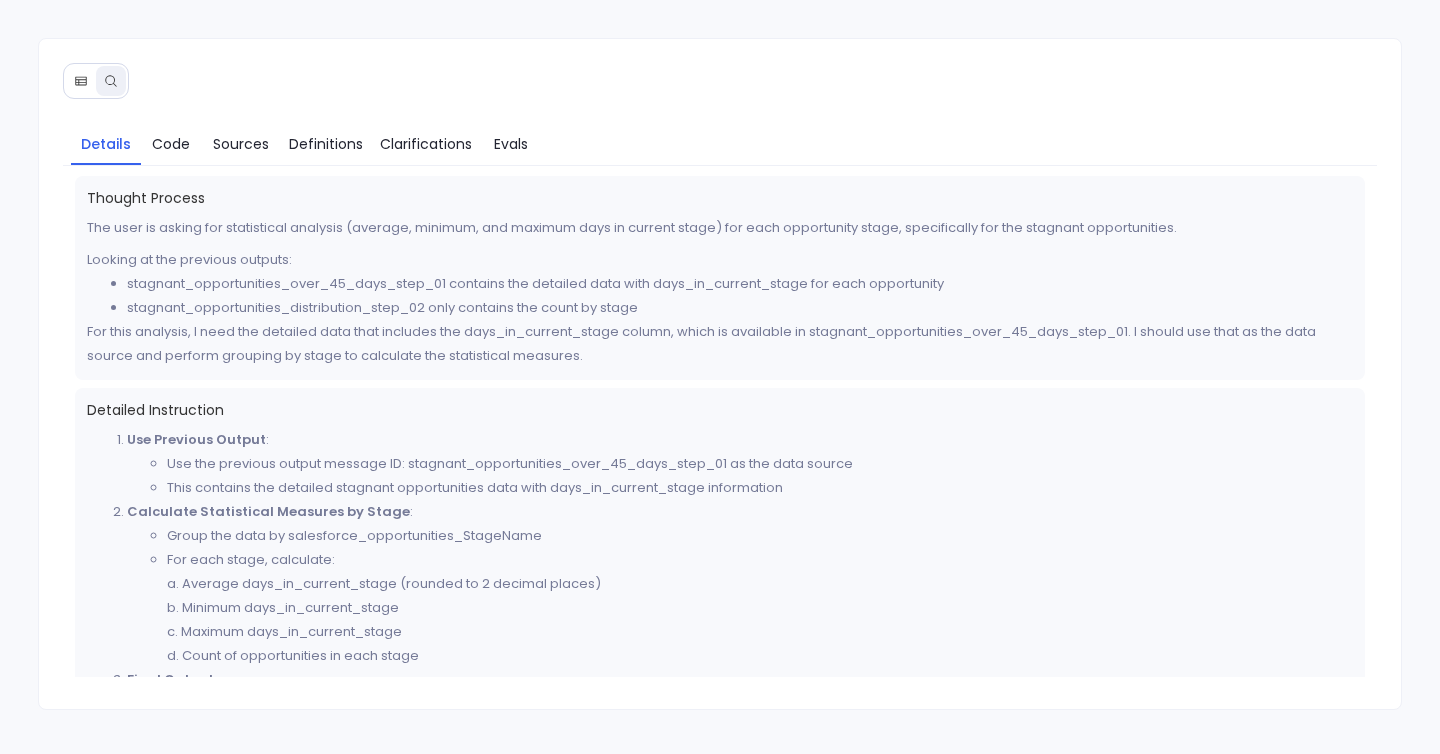 scroll, scrollTop: 98, scrollLeft: 0, axis: vertical 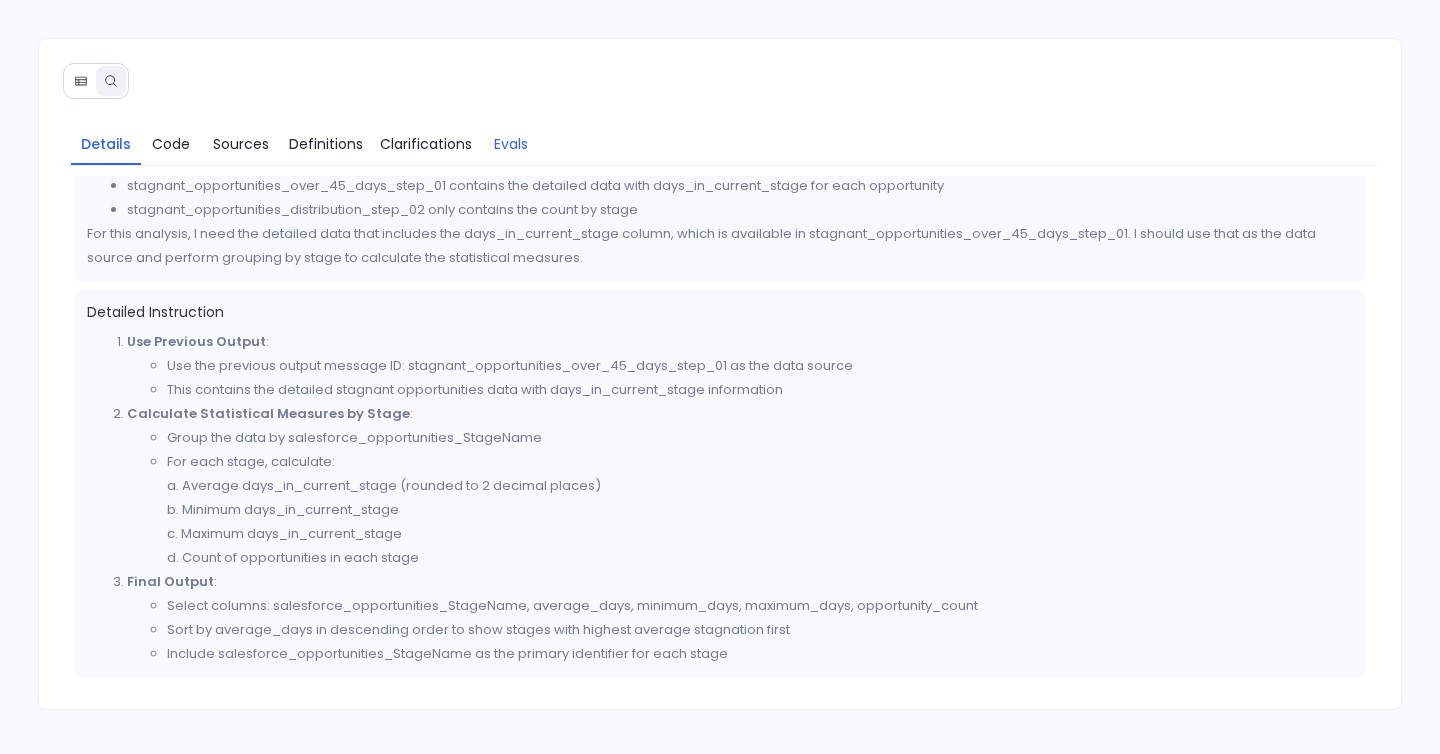 click on "Evals" at bounding box center (511, 144) 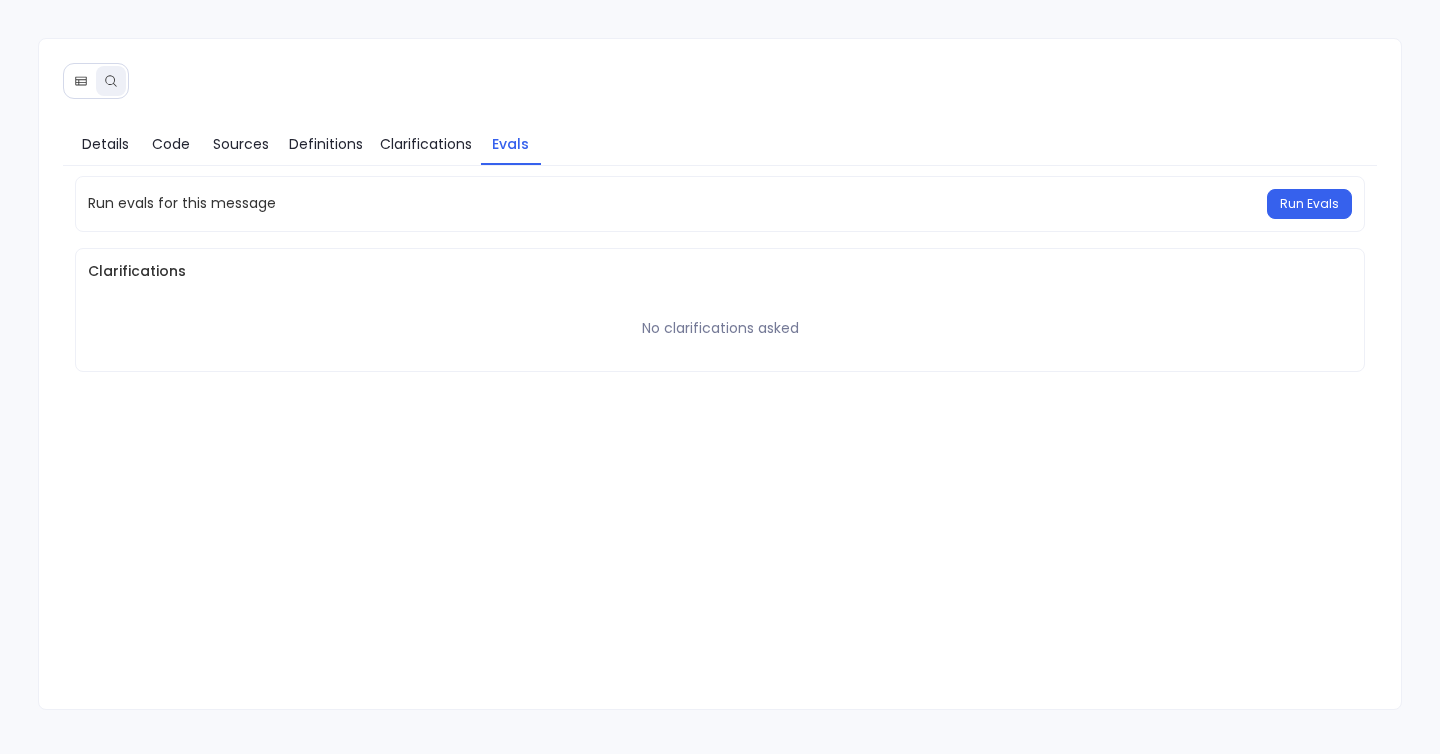 scroll, scrollTop: 0, scrollLeft: 0, axis: both 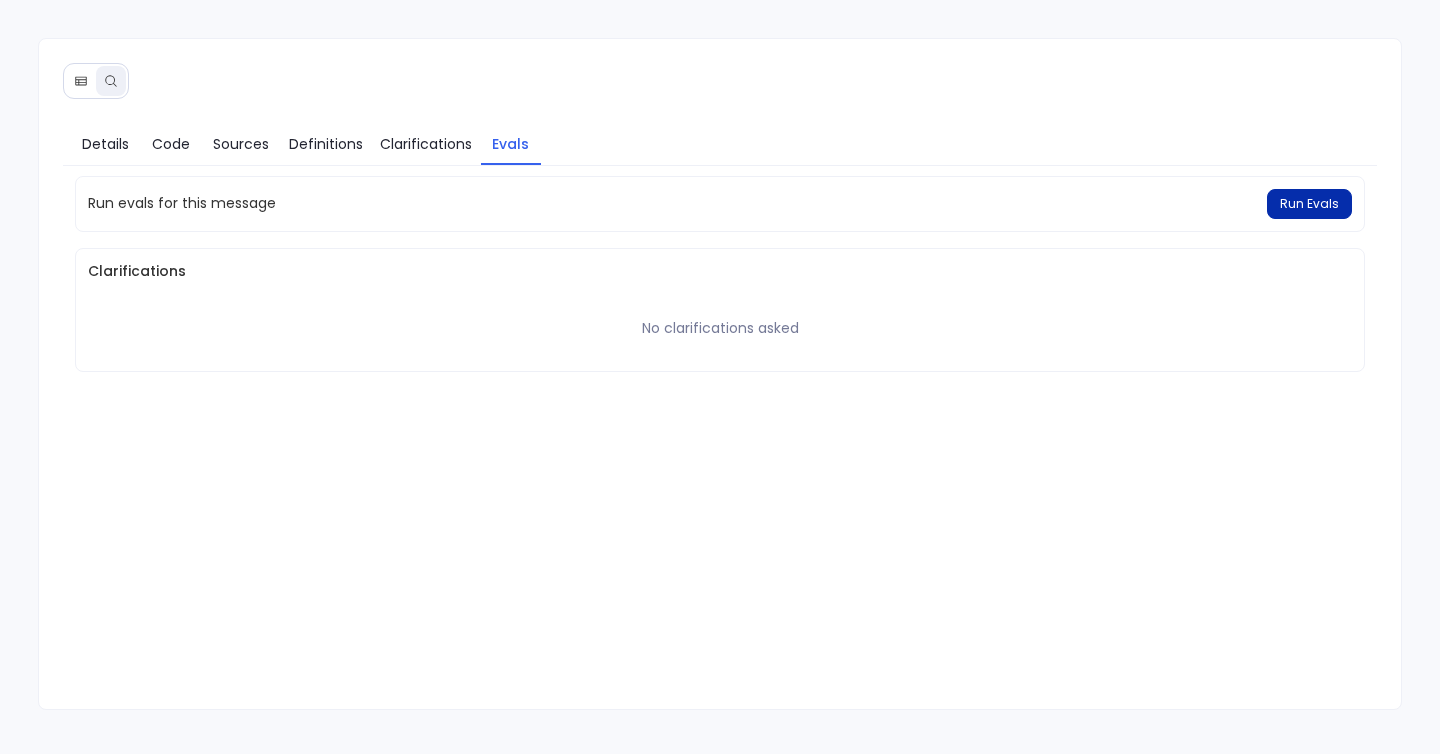 click on "Run Evals" at bounding box center (1309, 204) 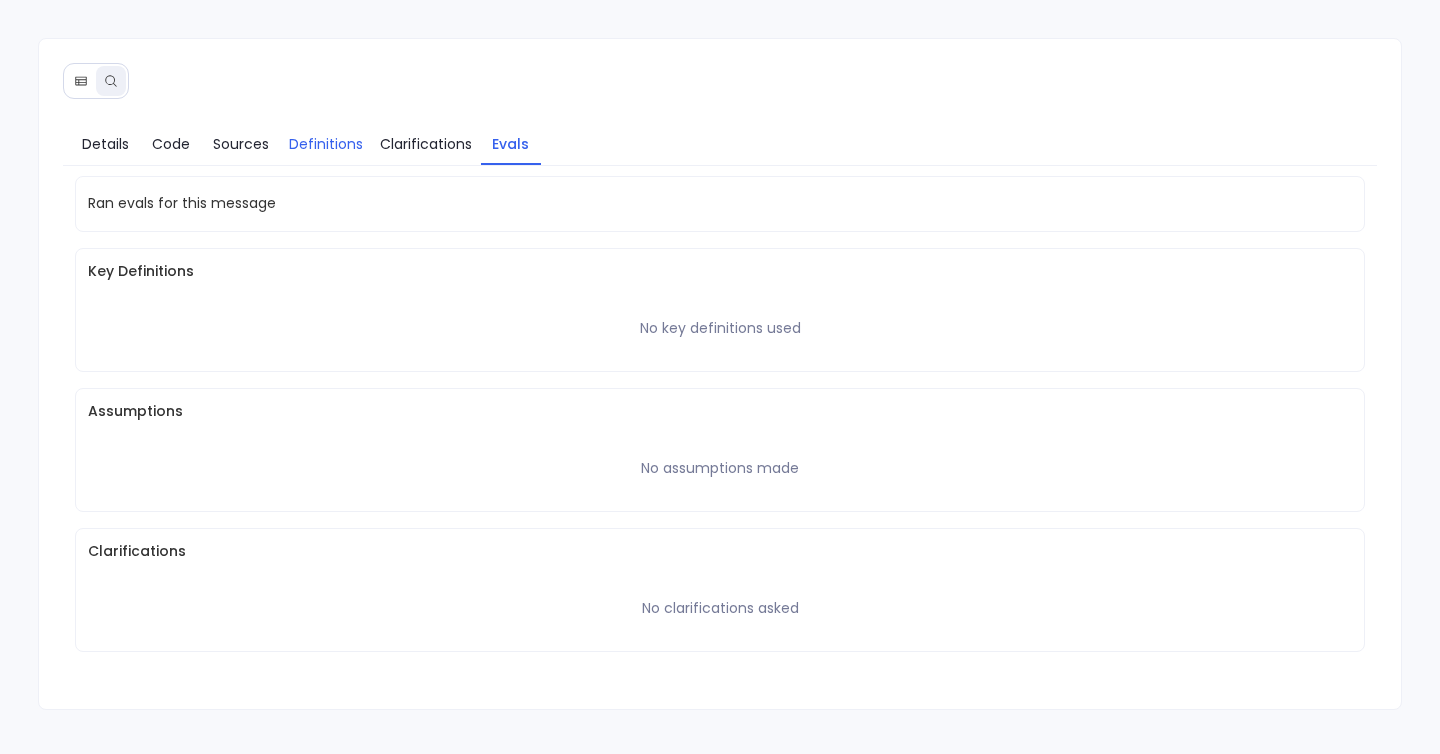click on "Definitions" at bounding box center [326, 144] 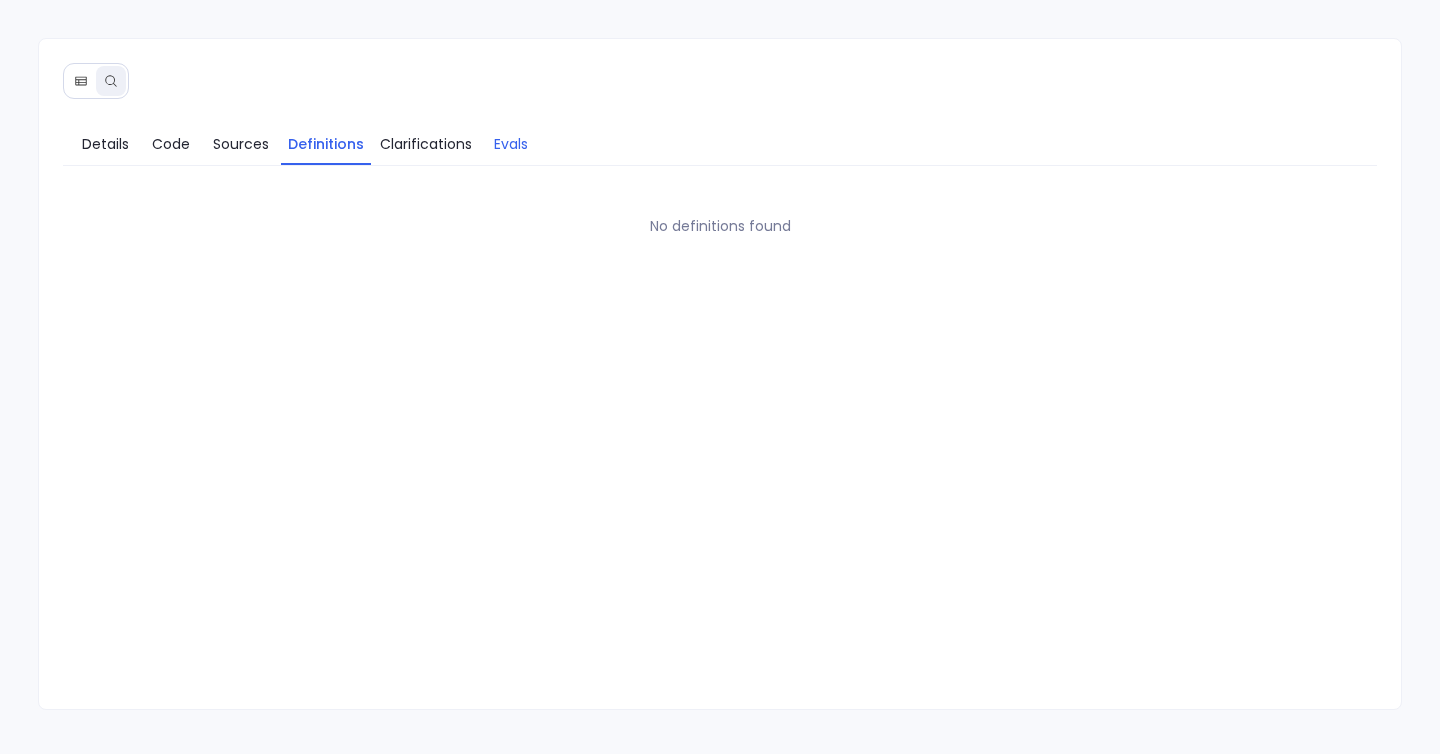 click on "Evals" at bounding box center (511, 144) 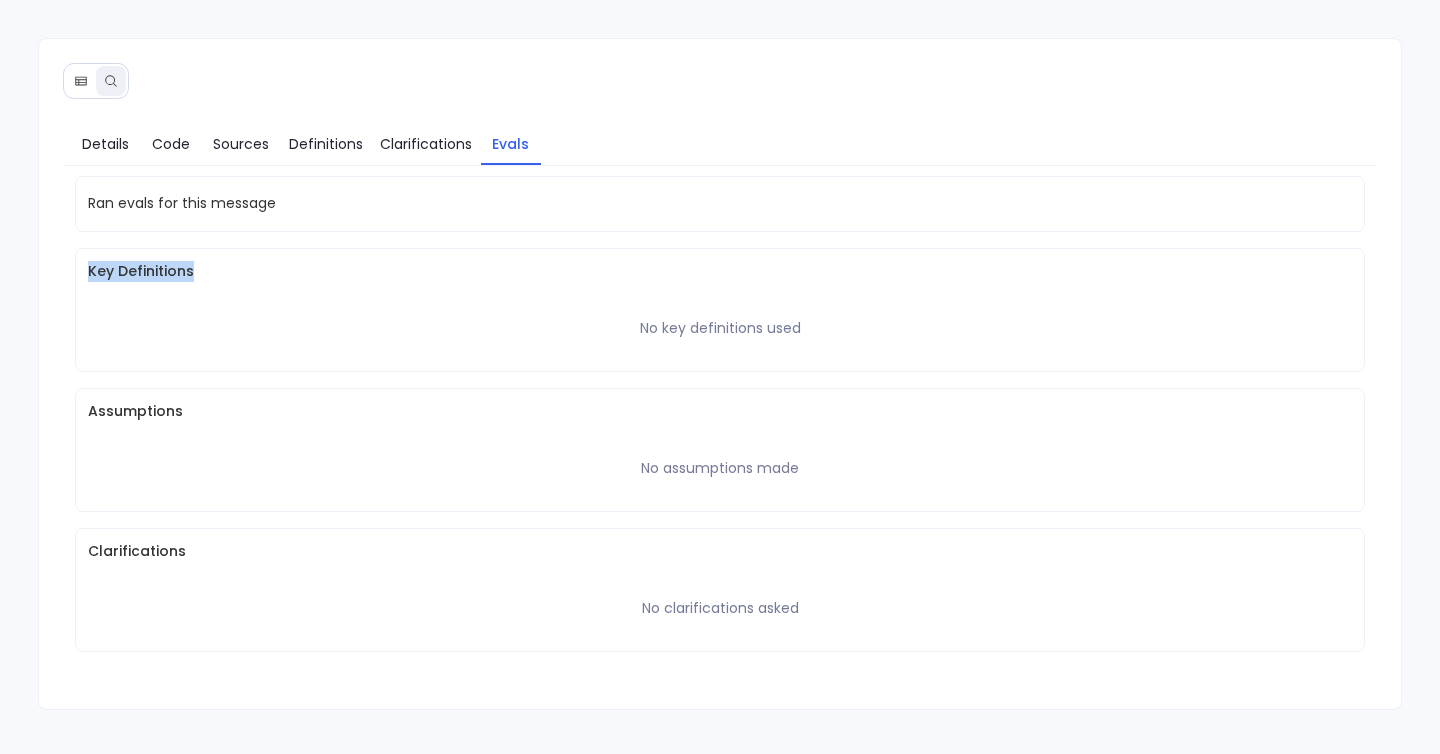 drag, startPoint x: 84, startPoint y: 264, endPoint x: 340, endPoint y: 301, distance: 258.66 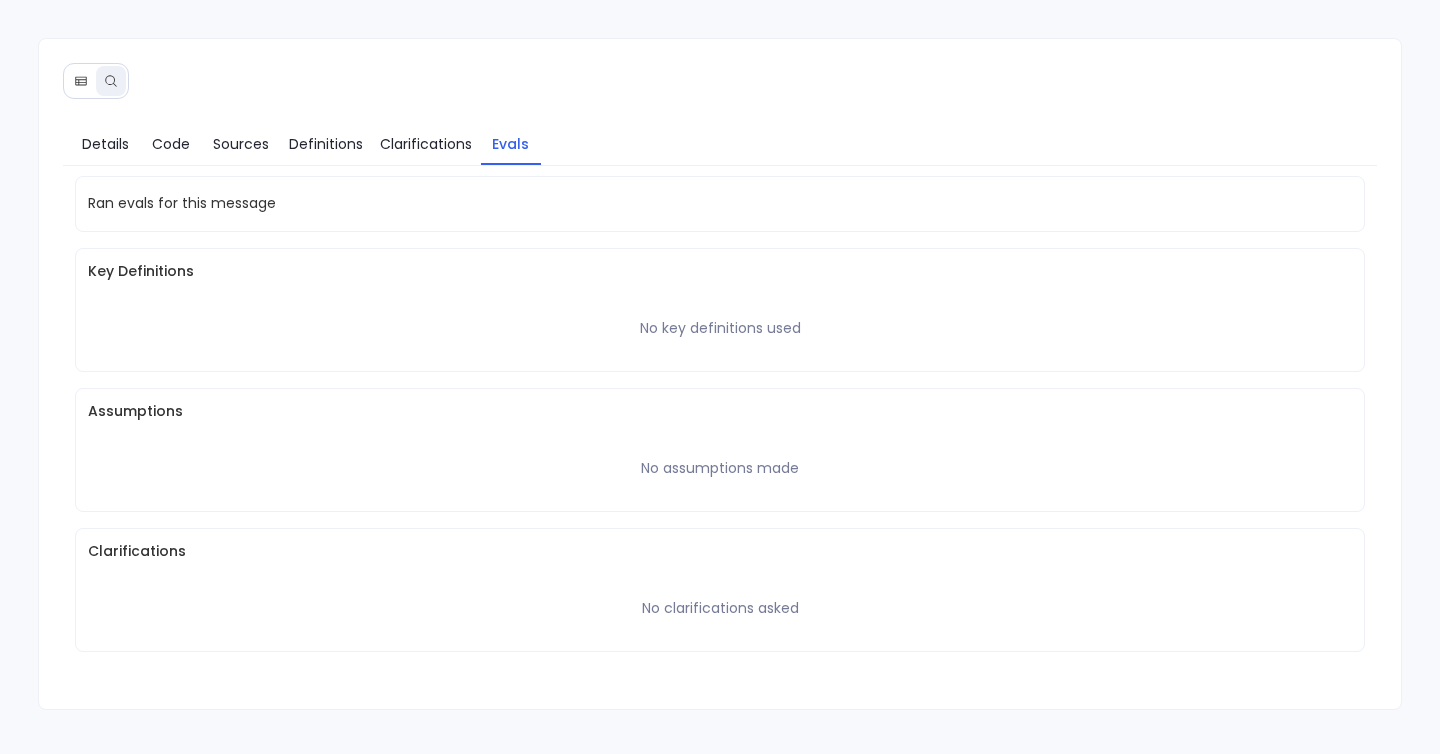 click on "Assumptions No assumptions made" at bounding box center (720, 450) 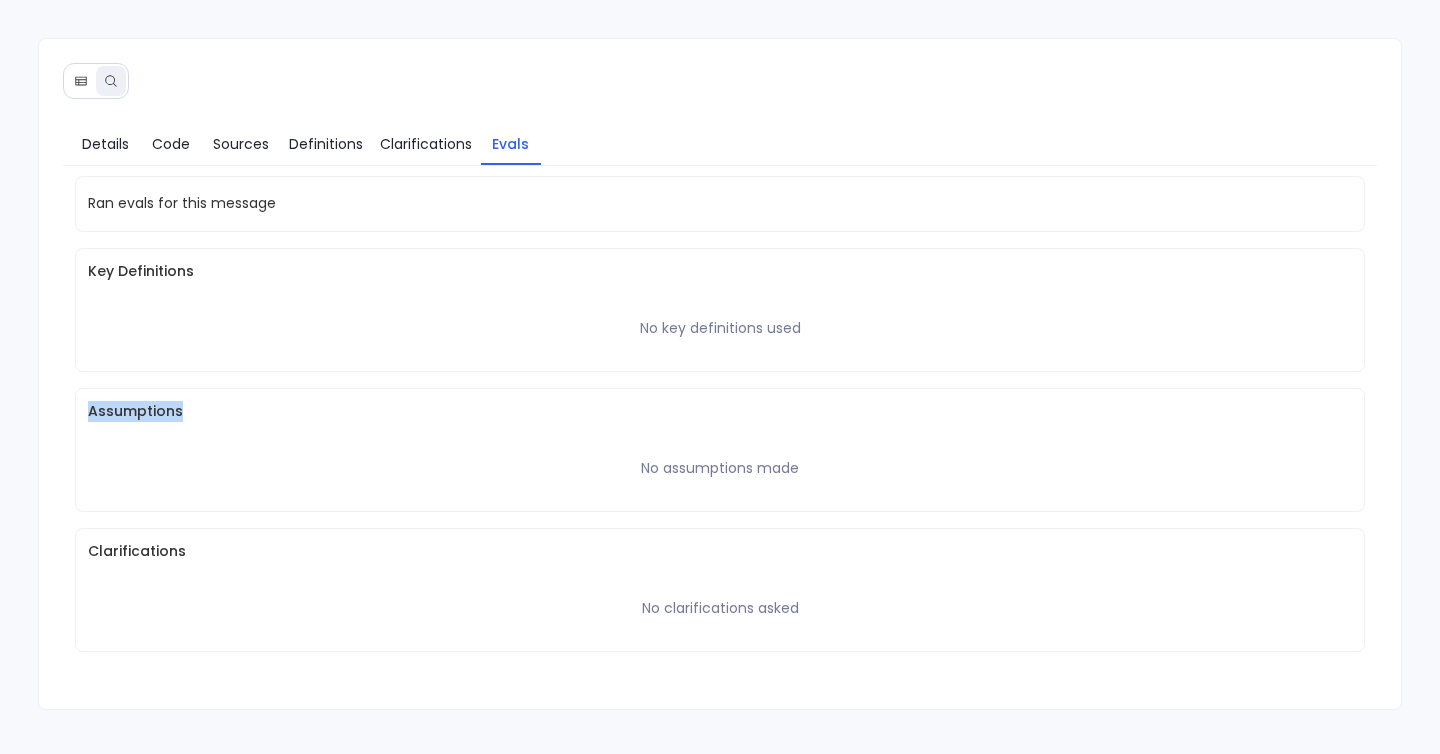 click on "Assumptions No assumptions made" at bounding box center (720, 450) 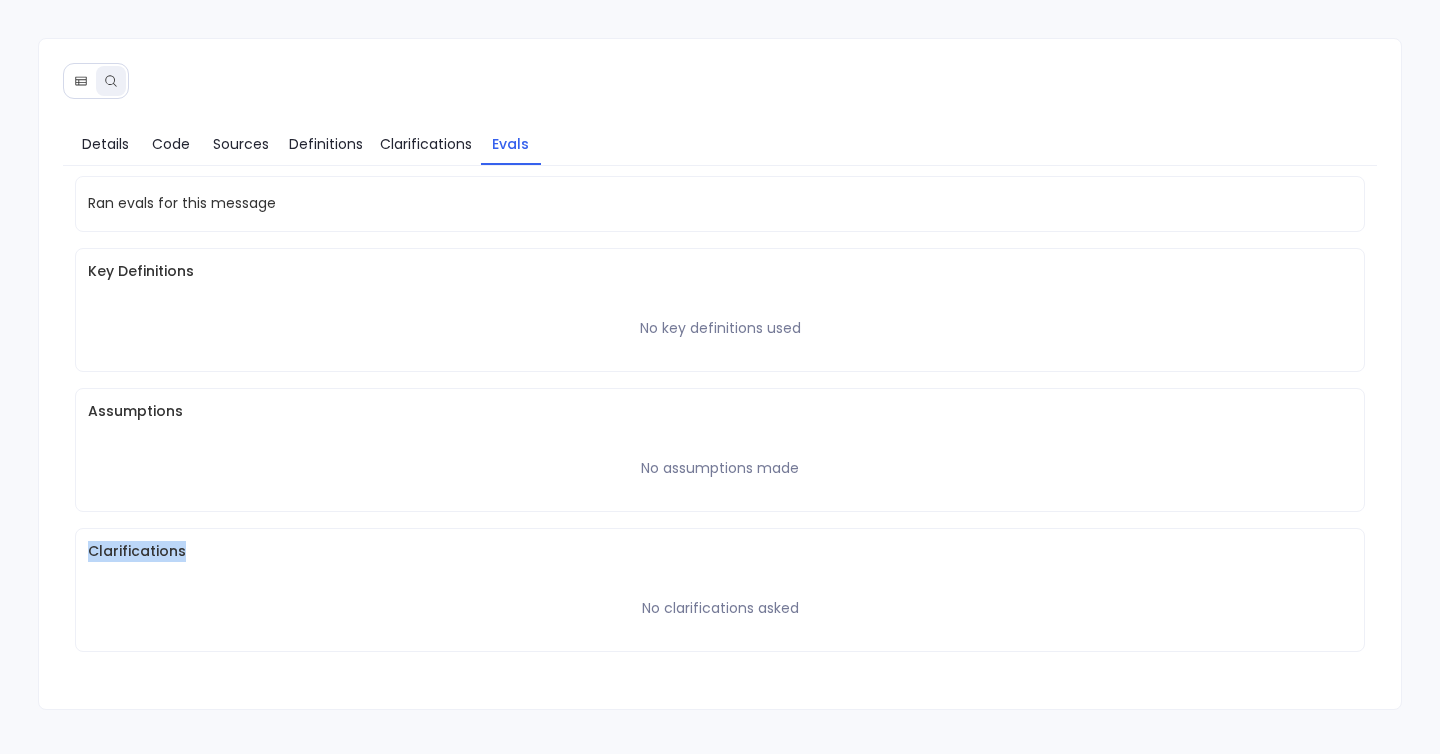 drag, startPoint x: 83, startPoint y: 546, endPoint x: 340, endPoint y: 546, distance: 257 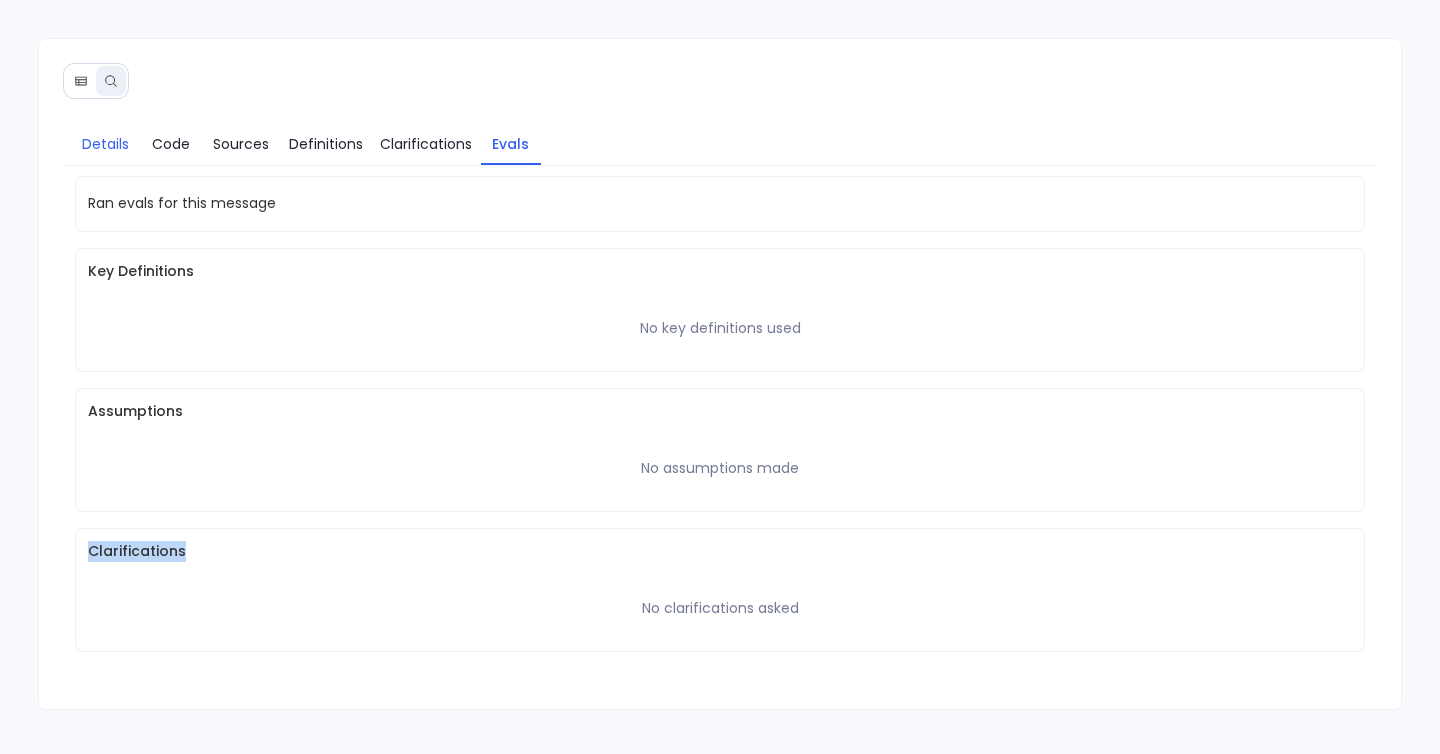 click on "Details" at bounding box center [106, 144] 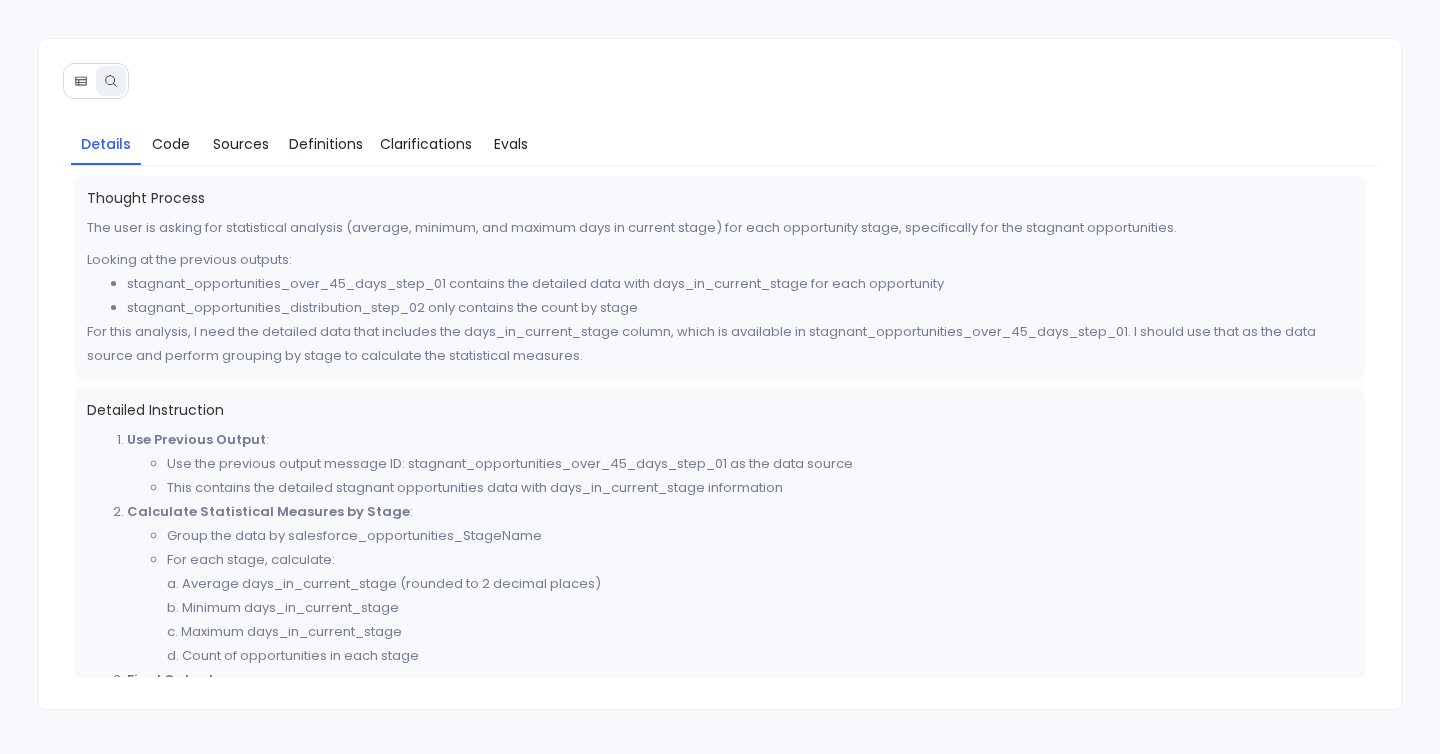 click on "Details" at bounding box center [106, 144] 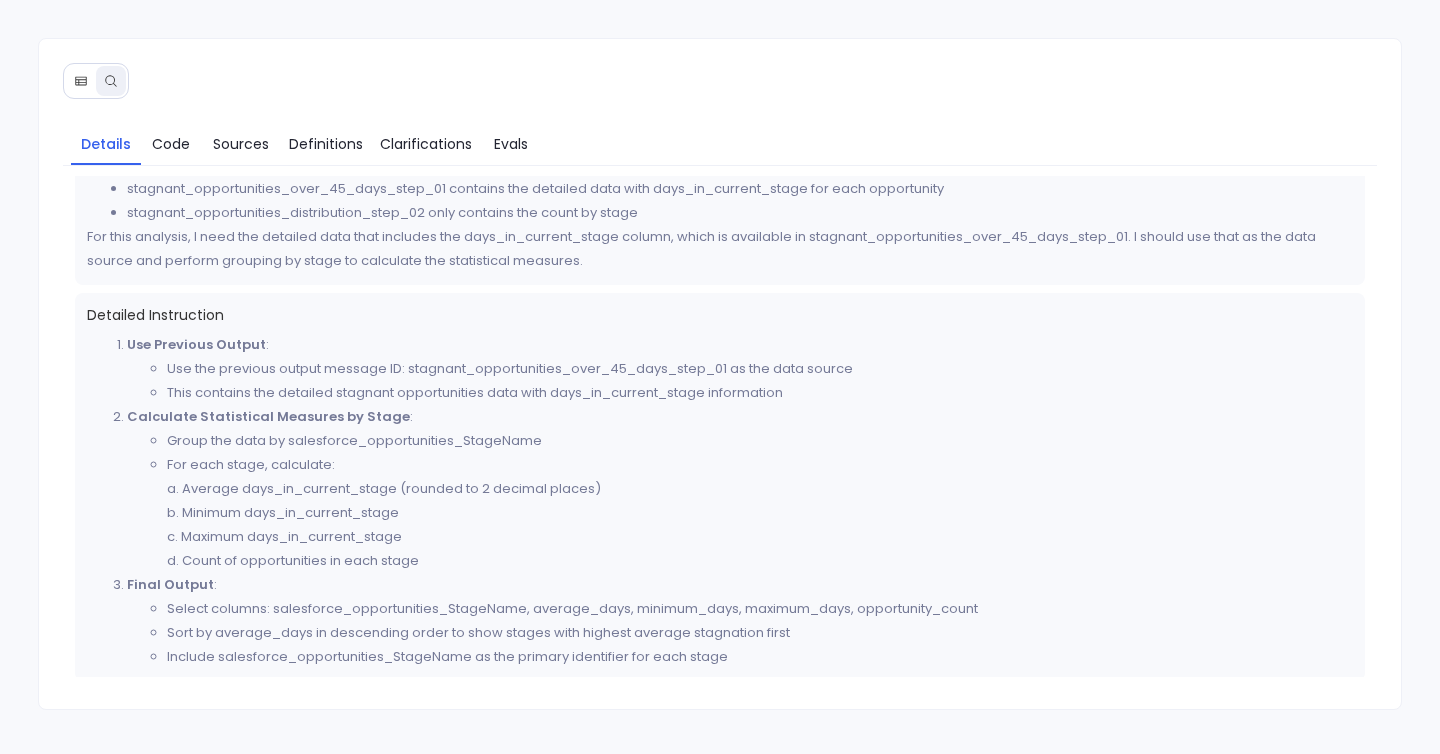 scroll, scrollTop: 90, scrollLeft: 0, axis: vertical 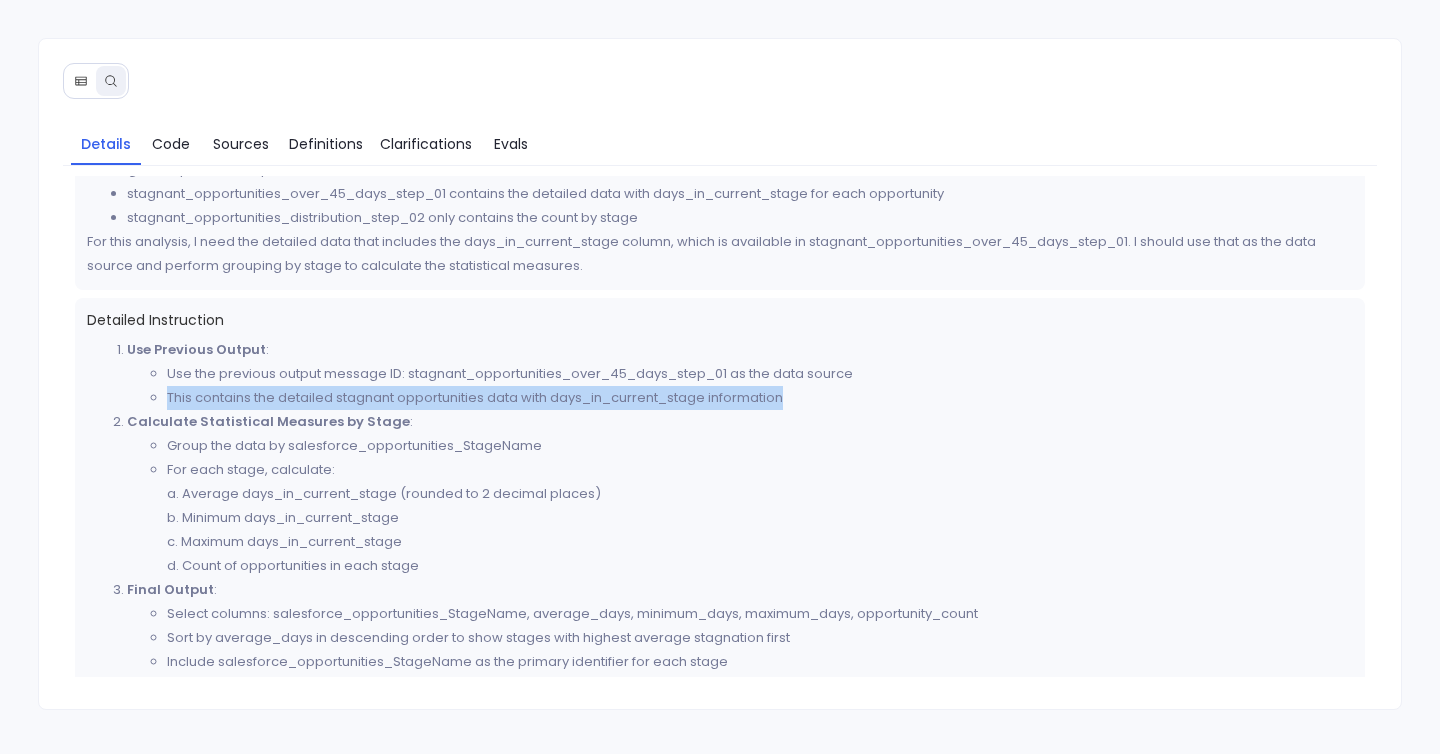 drag, startPoint x: 160, startPoint y: 395, endPoint x: 819, endPoint y: 396, distance: 659.00073 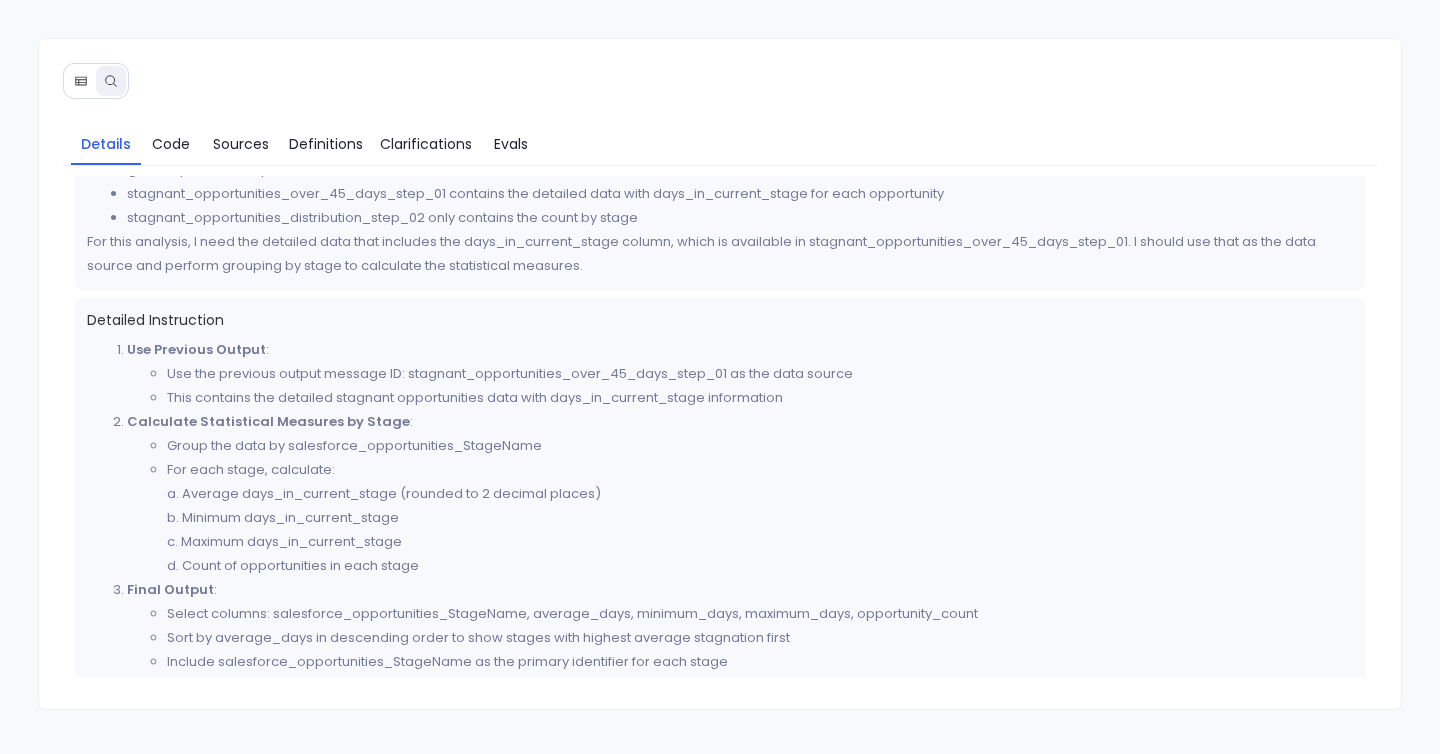 click on "This contains the detailed stagnant opportunities data with days_in_current_stage information" at bounding box center [760, 398] 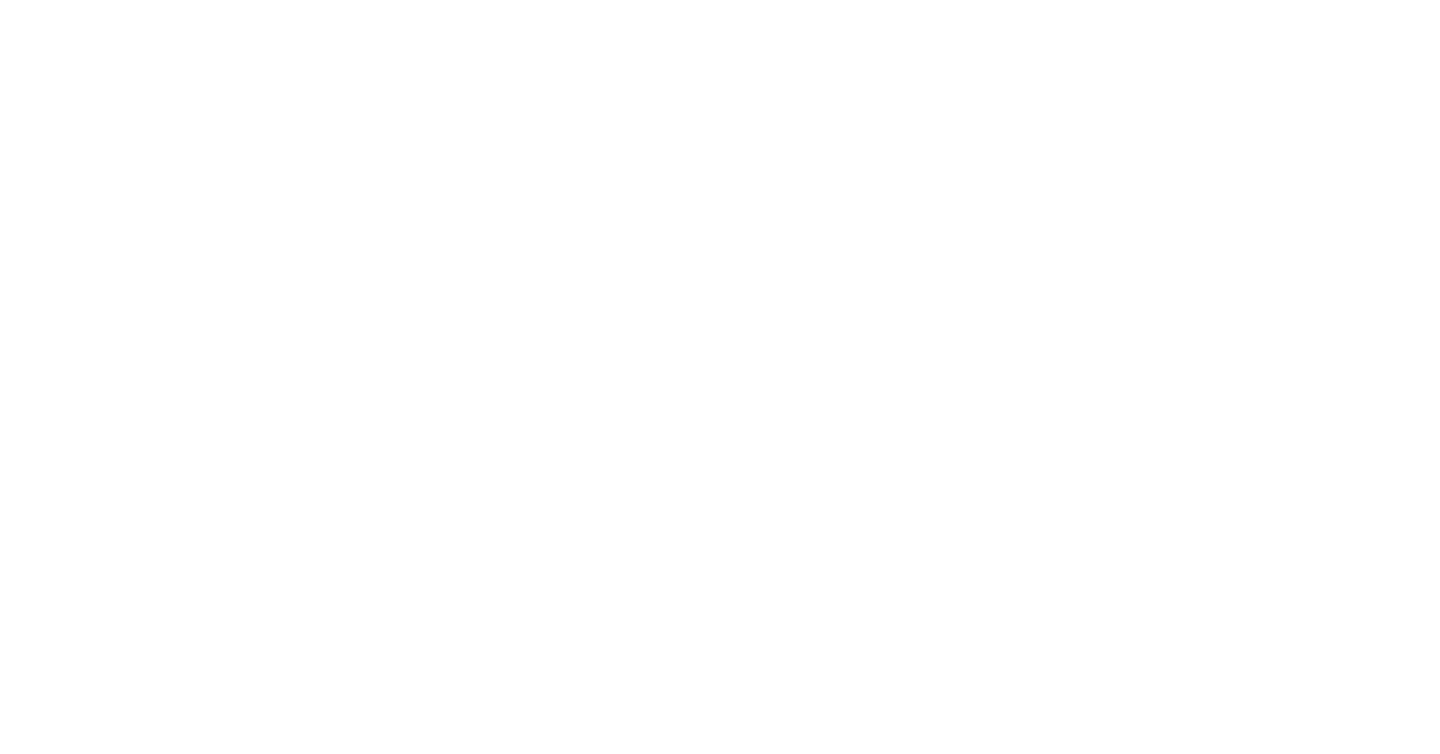 scroll, scrollTop: 0, scrollLeft: 0, axis: both 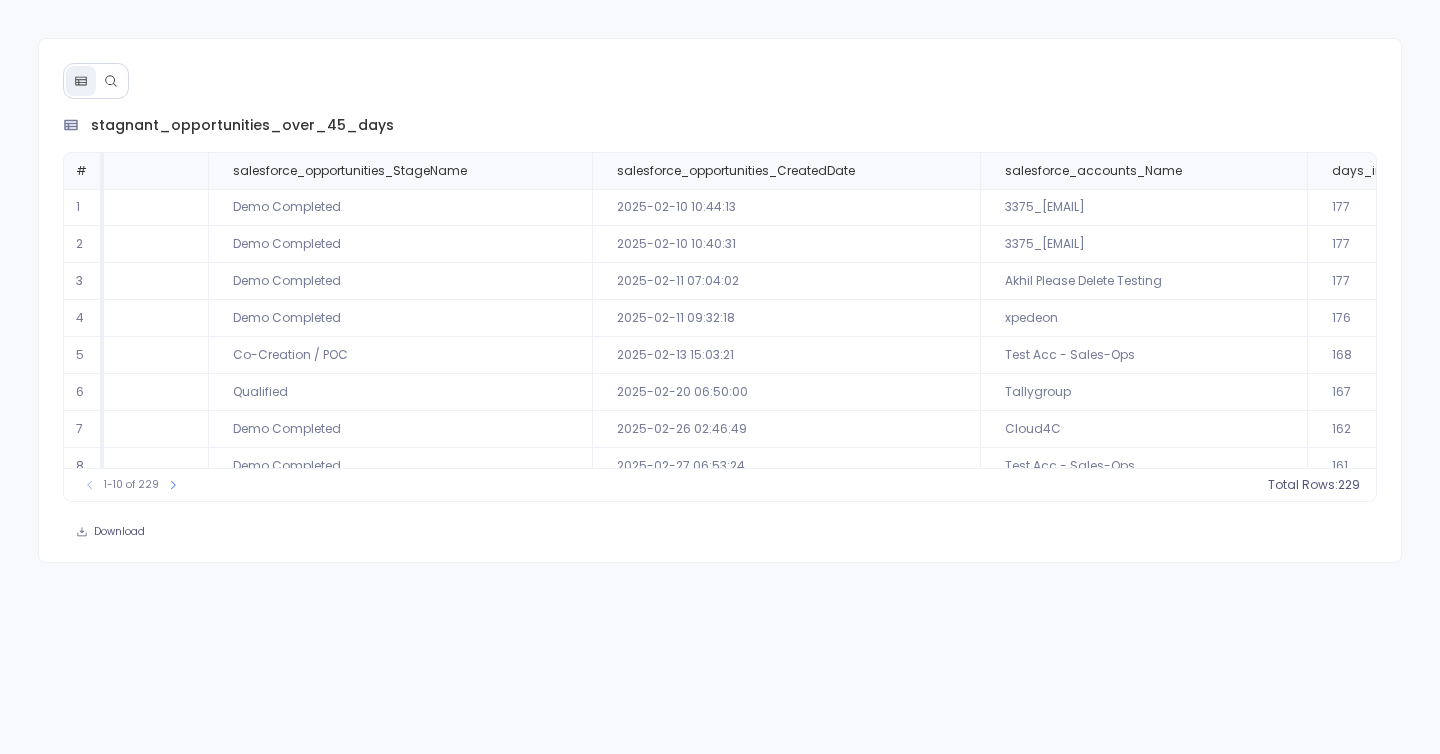 click at bounding box center [111, 81] 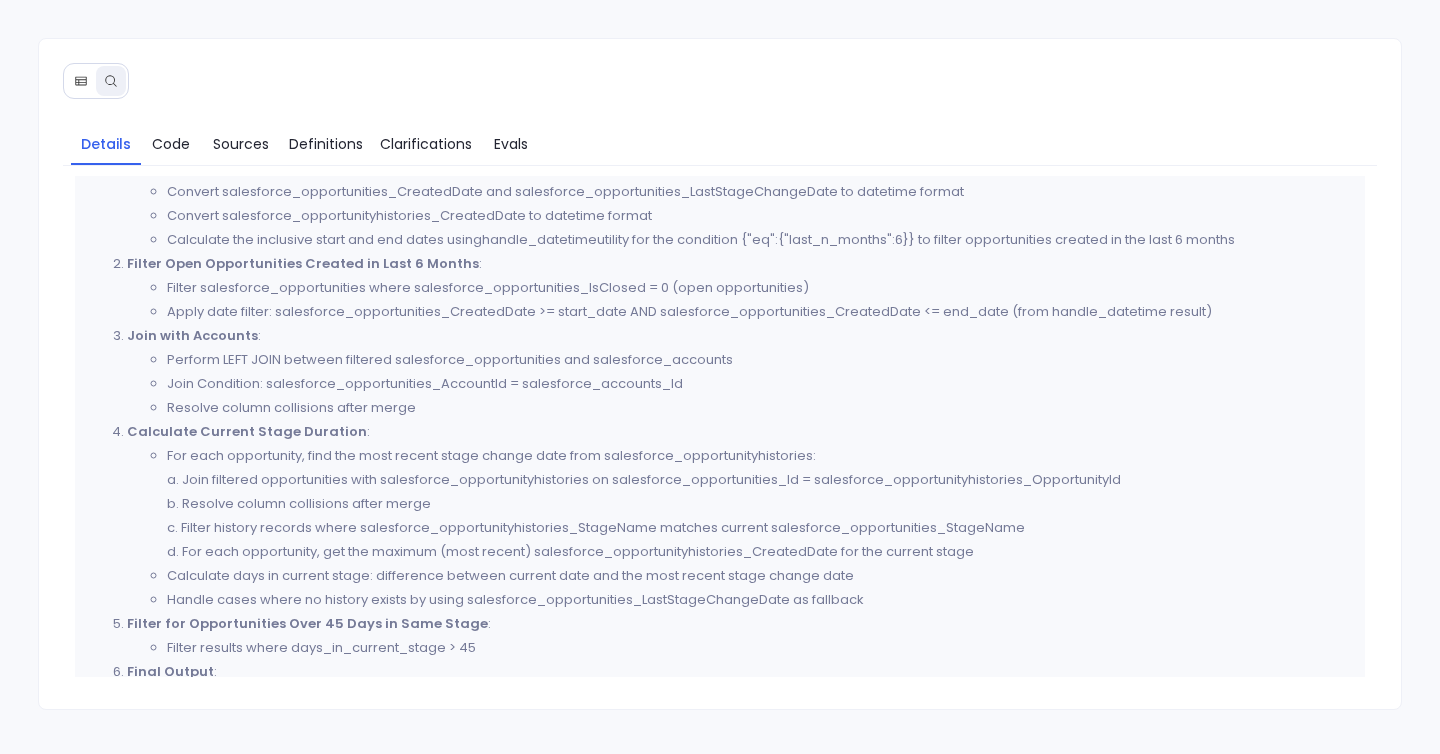 scroll, scrollTop: 685, scrollLeft: 0, axis: vertical 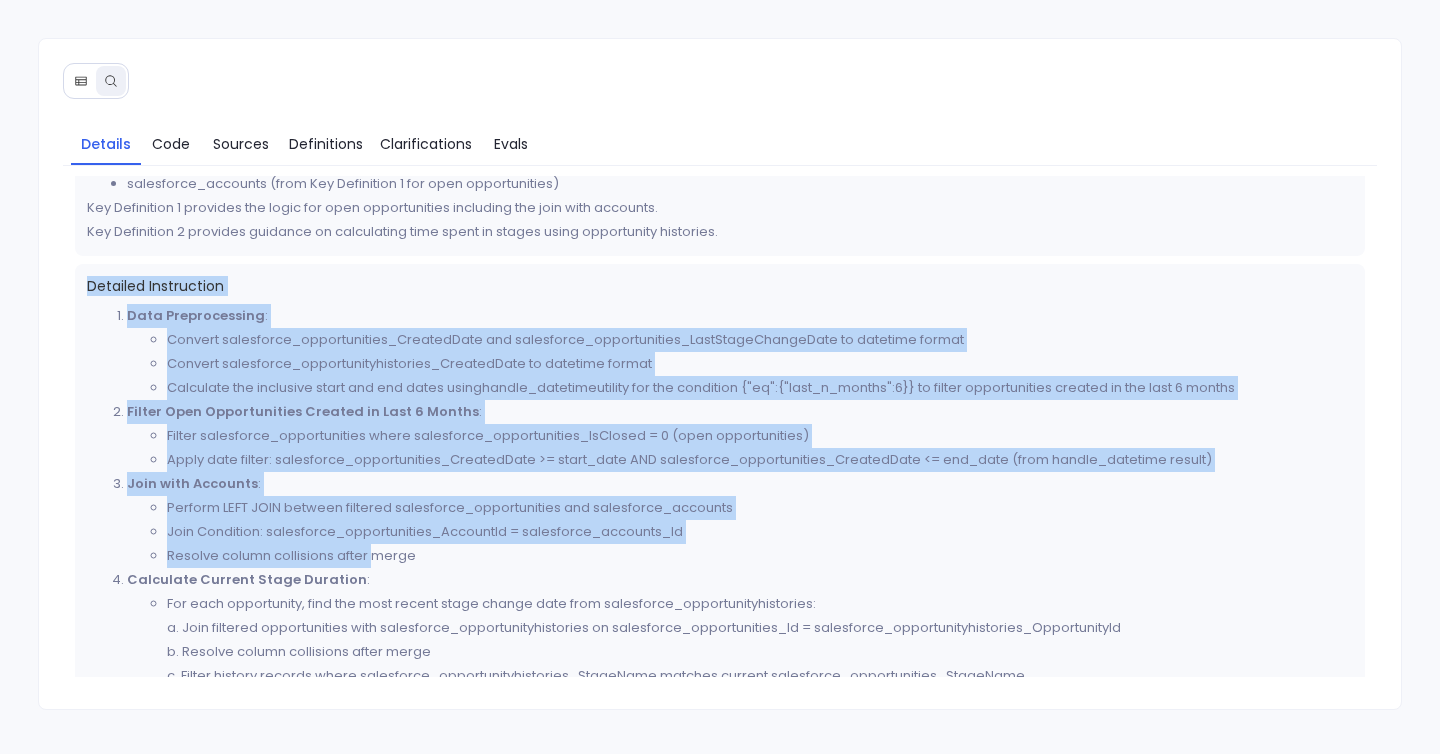 drag, startPoint x: 82, startPoint y: 280, endPoint x: 391, endPoint y: 576, distance: 427.89835 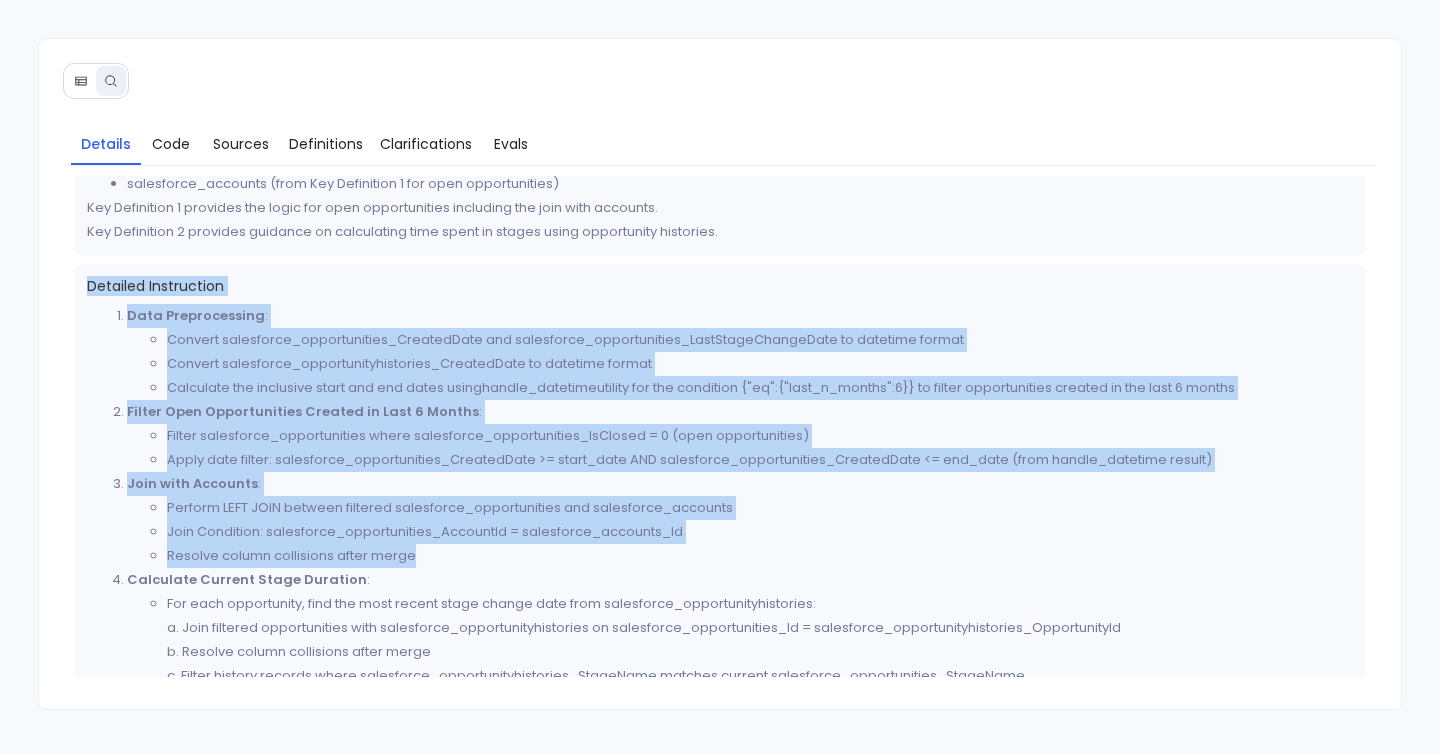 scroll, scrollTop: 778, scrollLeft: 0, axis: vertical 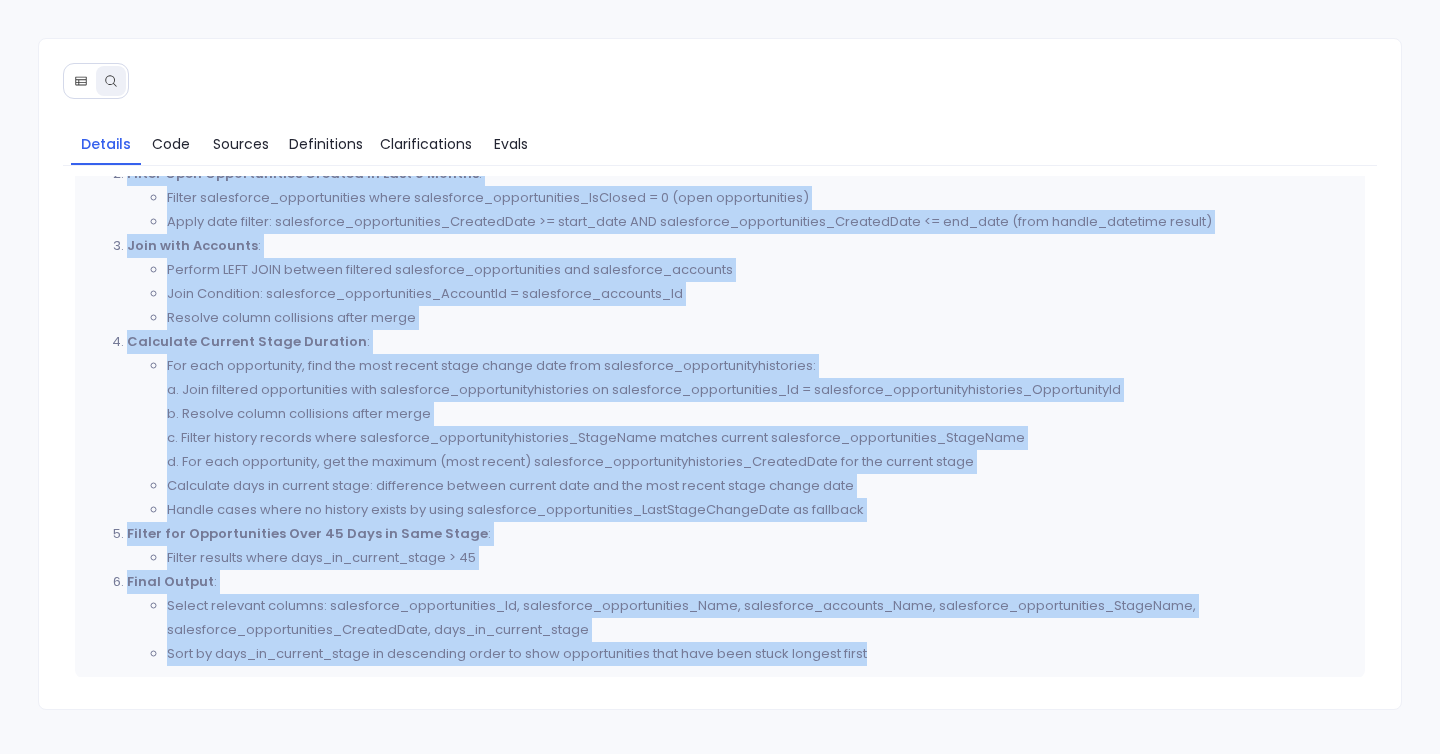 click on "Sort by days_in_current_stage in descending order to show opportunities that have been stuck longest first" at bounding box center [760, 654] 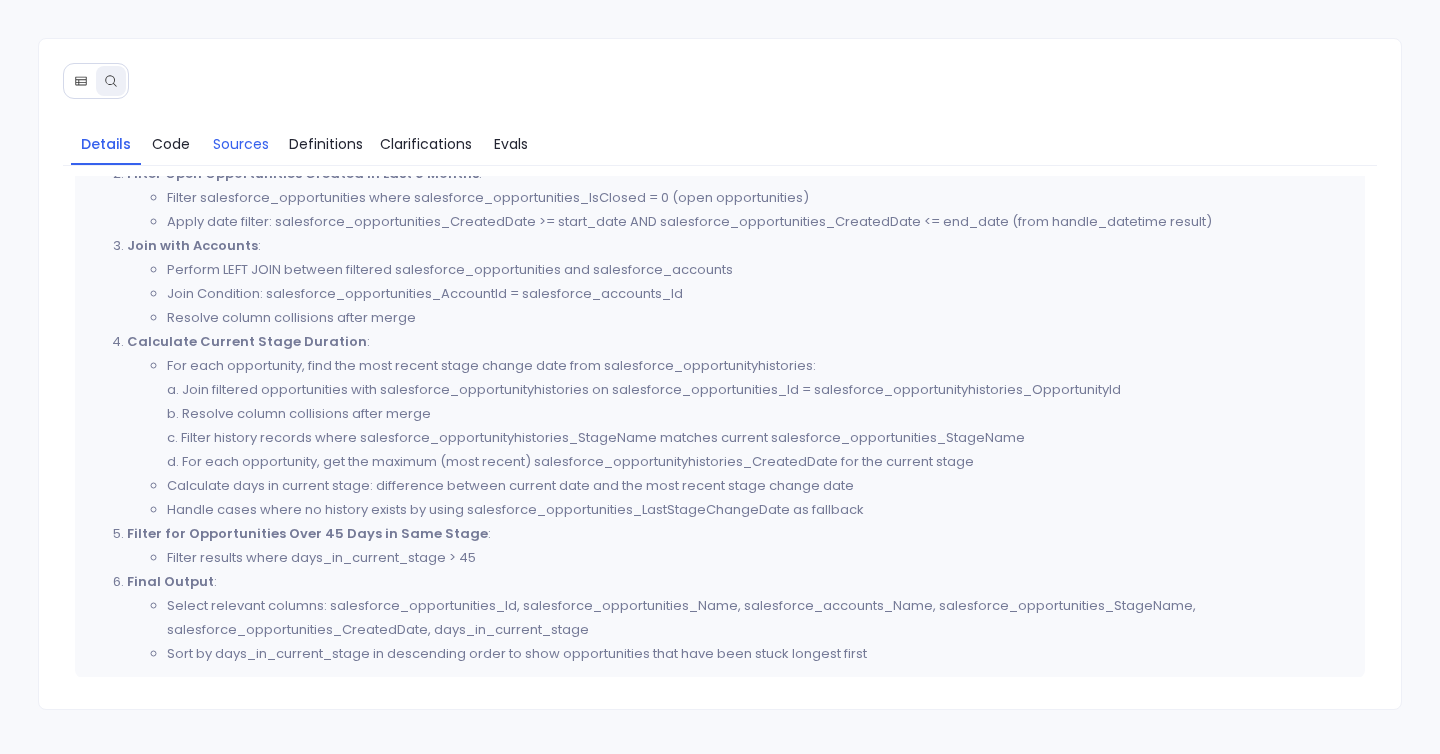 click on "Sources" at bounding box center (241, 144) 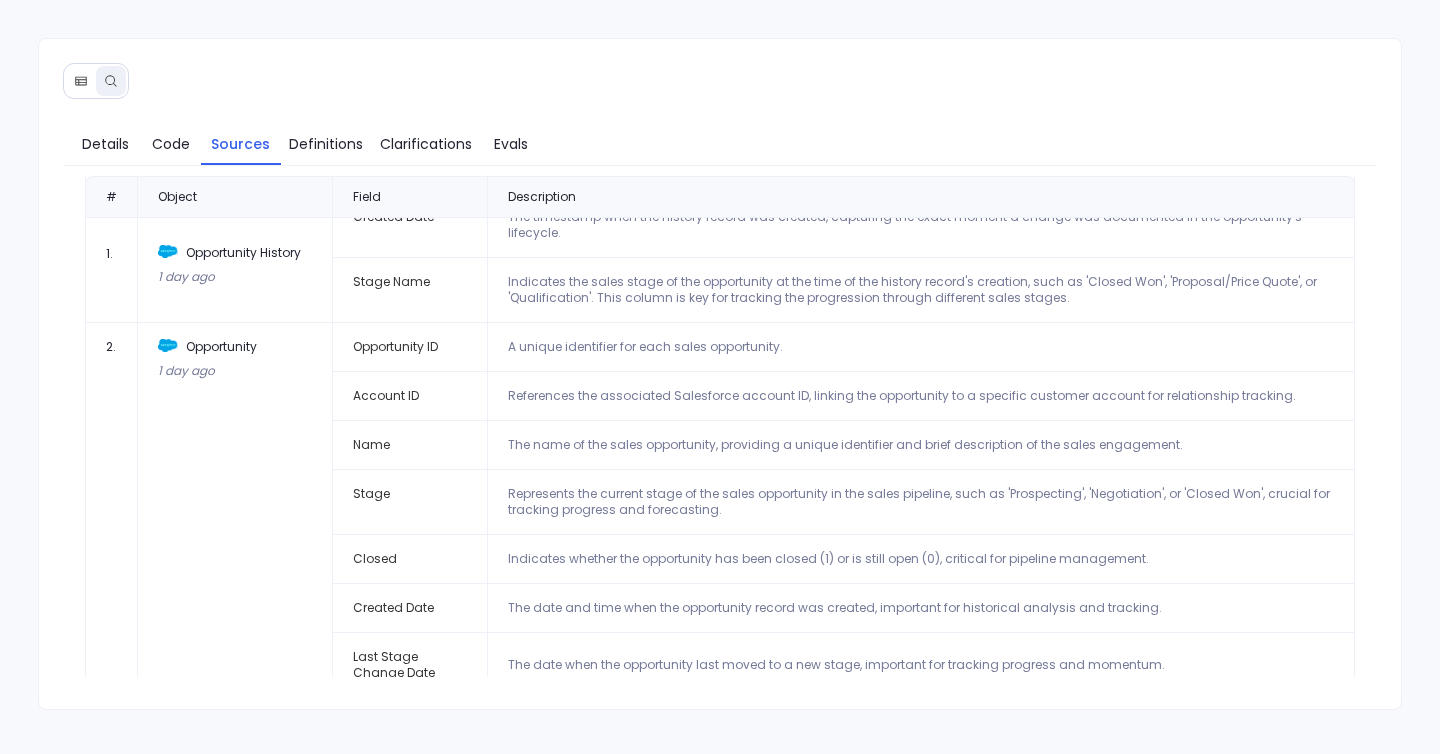 scroll, scrollTop: 75, scrollLeft: 0, axis: vertical 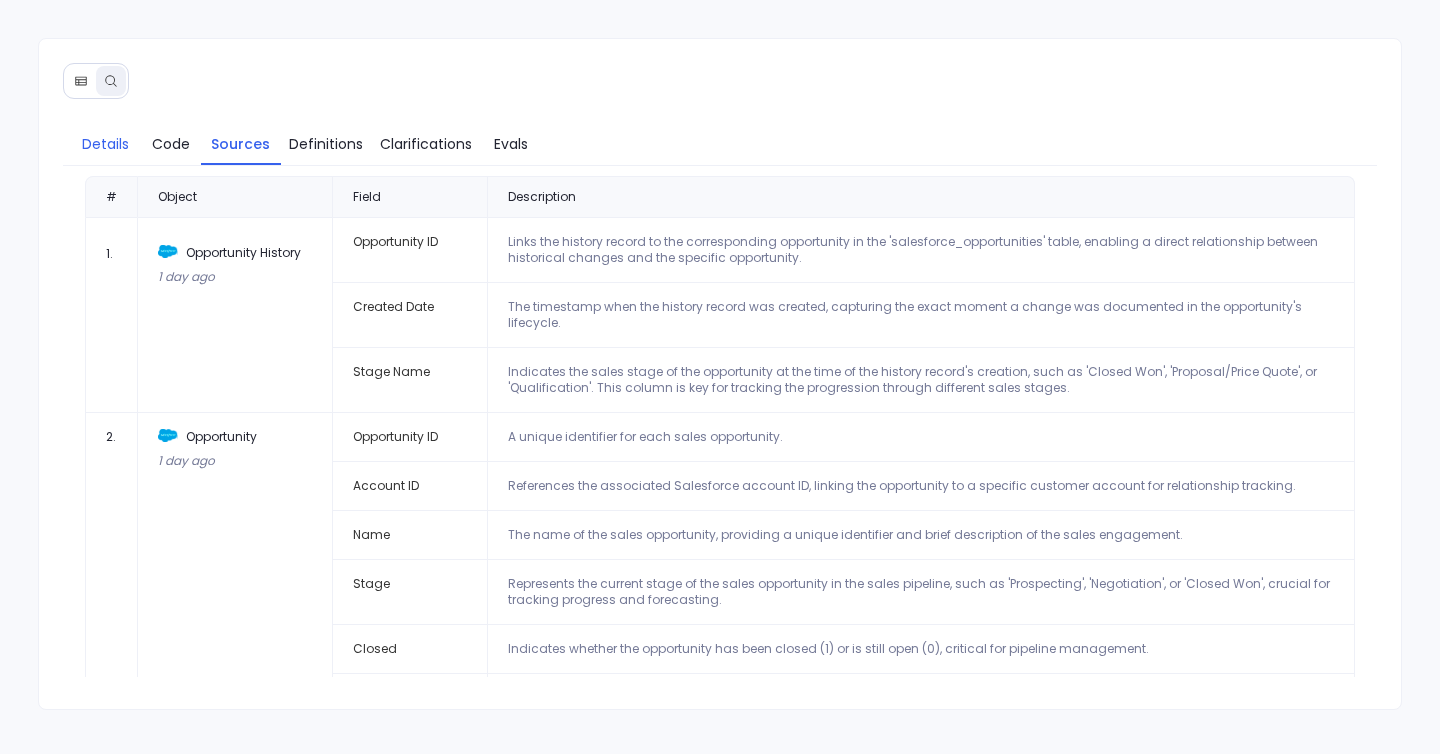 click on "Details" at bounding box center [105, 144] 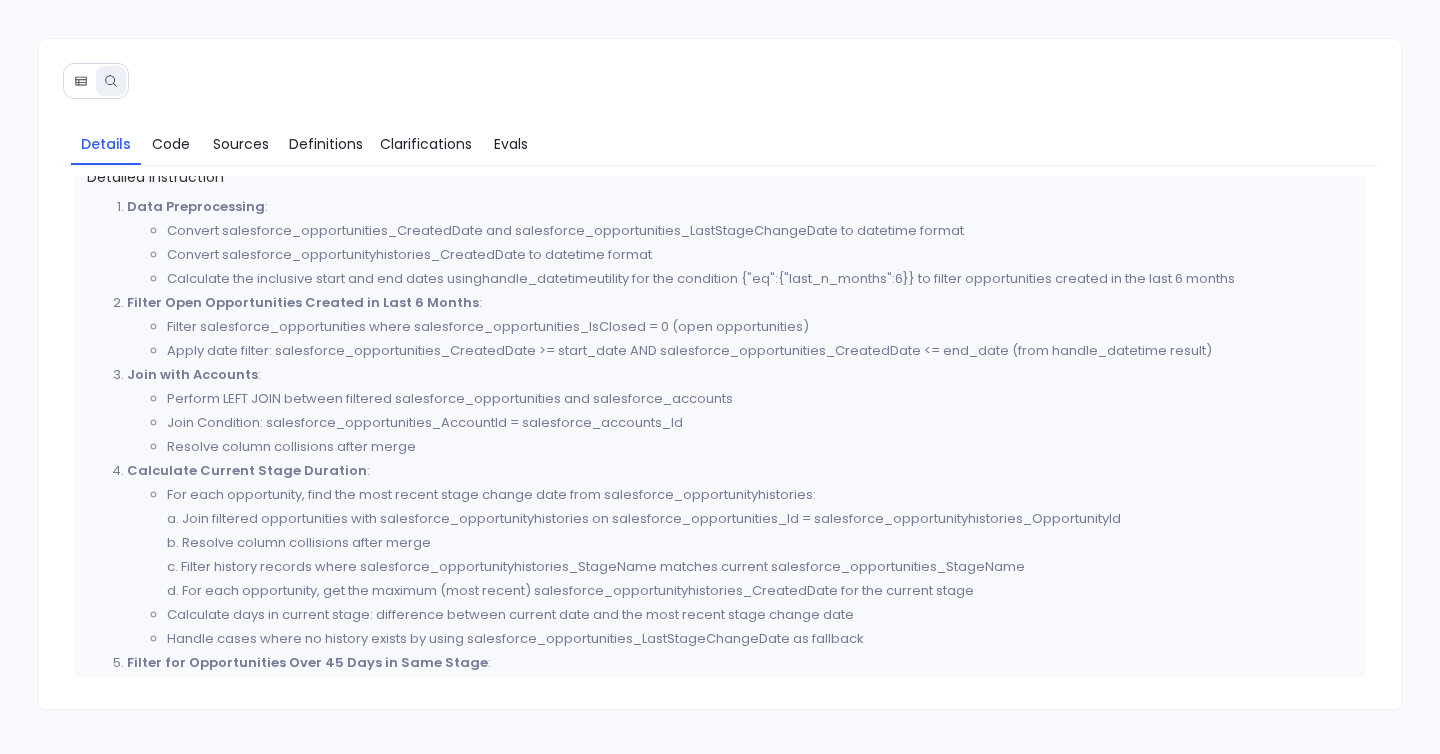 scroll, scrollTop: 650, scrollLeft: 0, axis: vertical 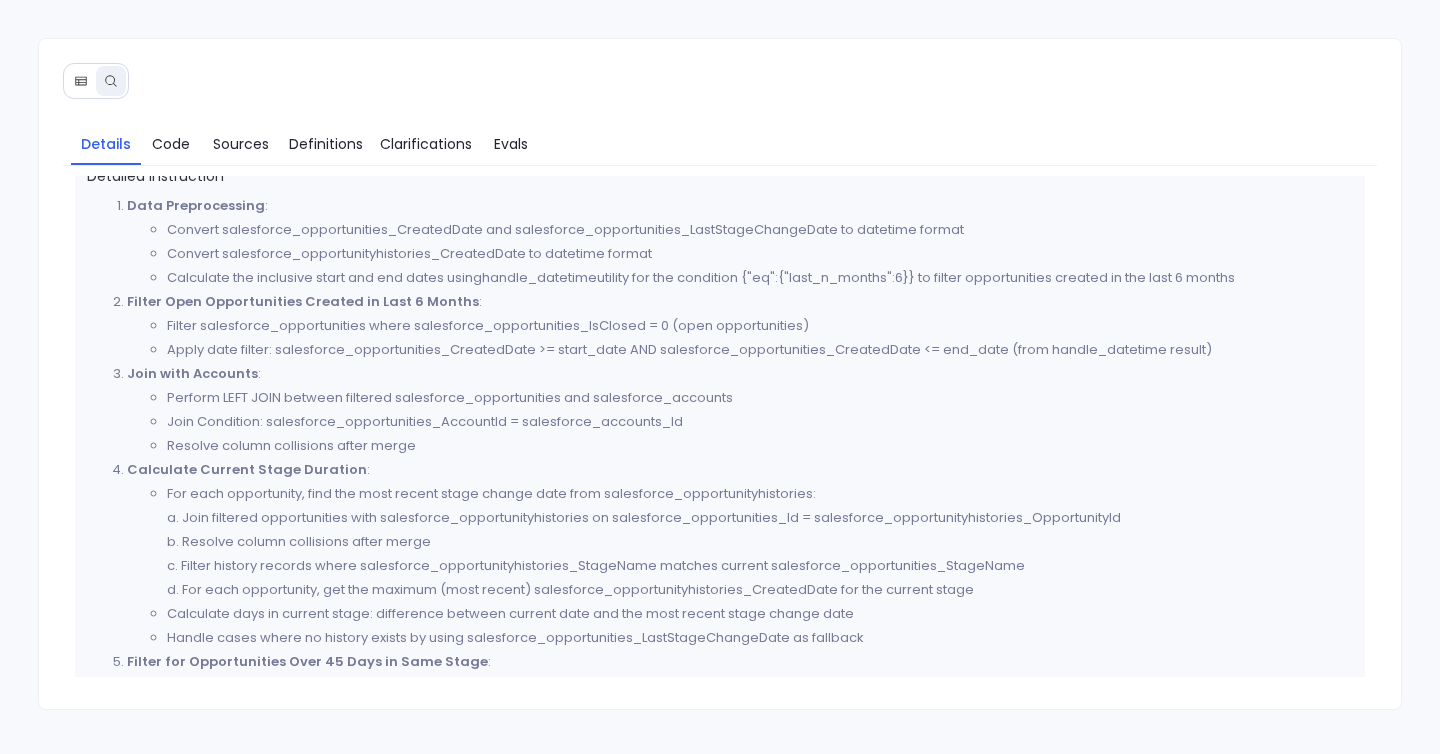 click on "Perform LEFT JOIN between filtered salesforce_opportunities and salesforce_accounts" at bounding box center (760, 398) 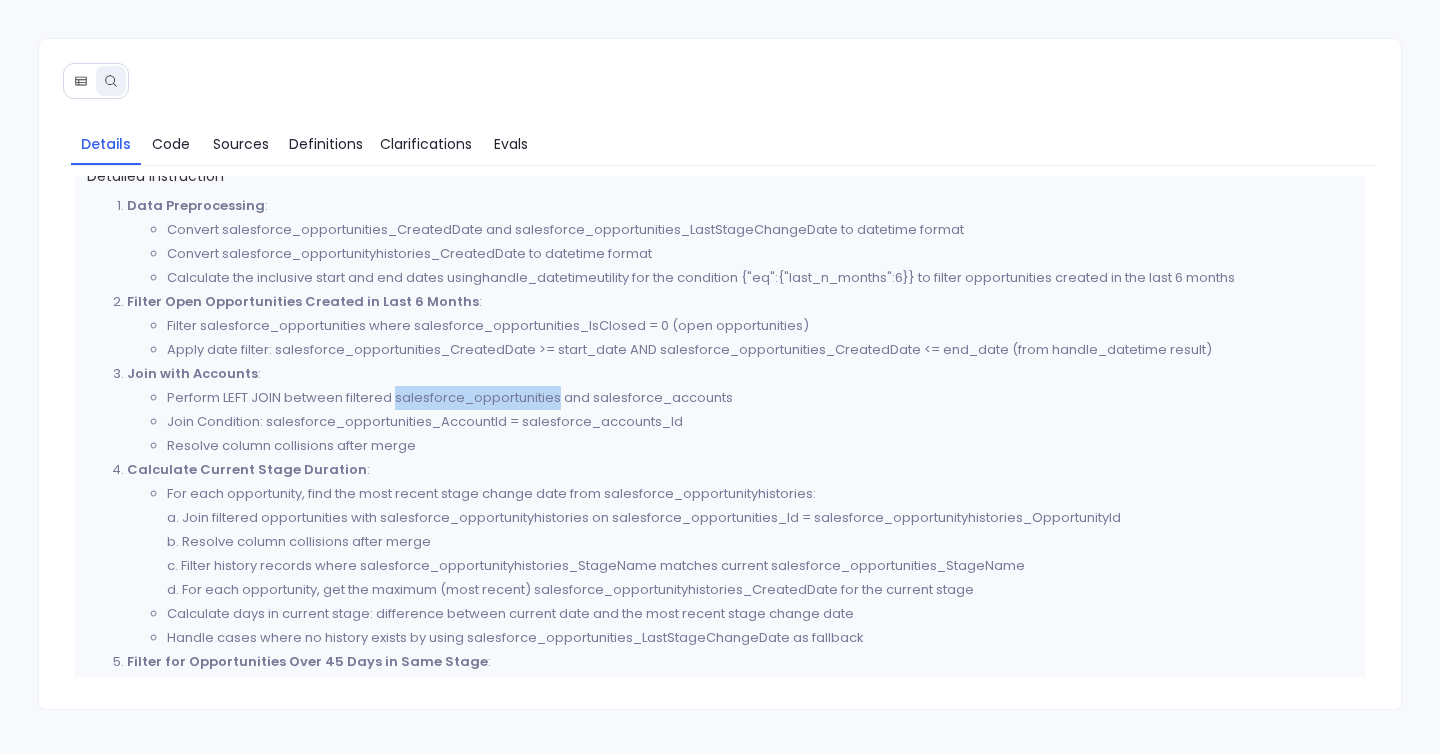 click on "Perform LEFT JOIN between filtered salesforce_opportunities and salesforce_accounts" at bounding box center [760, 398] 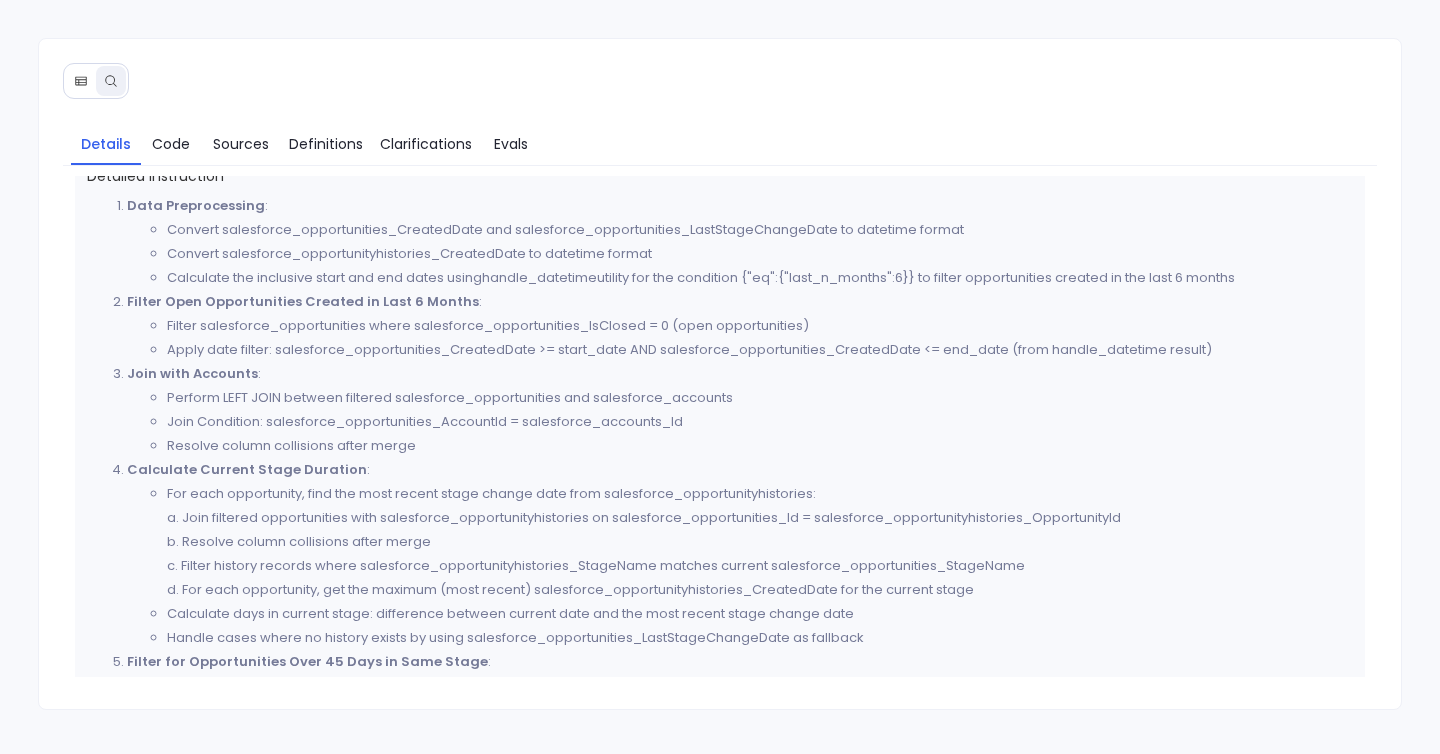 click on "Perform LEFT JOIN between filtered salesforce_opportunities and salesforce_accounts" at bounding box center (760, 398) 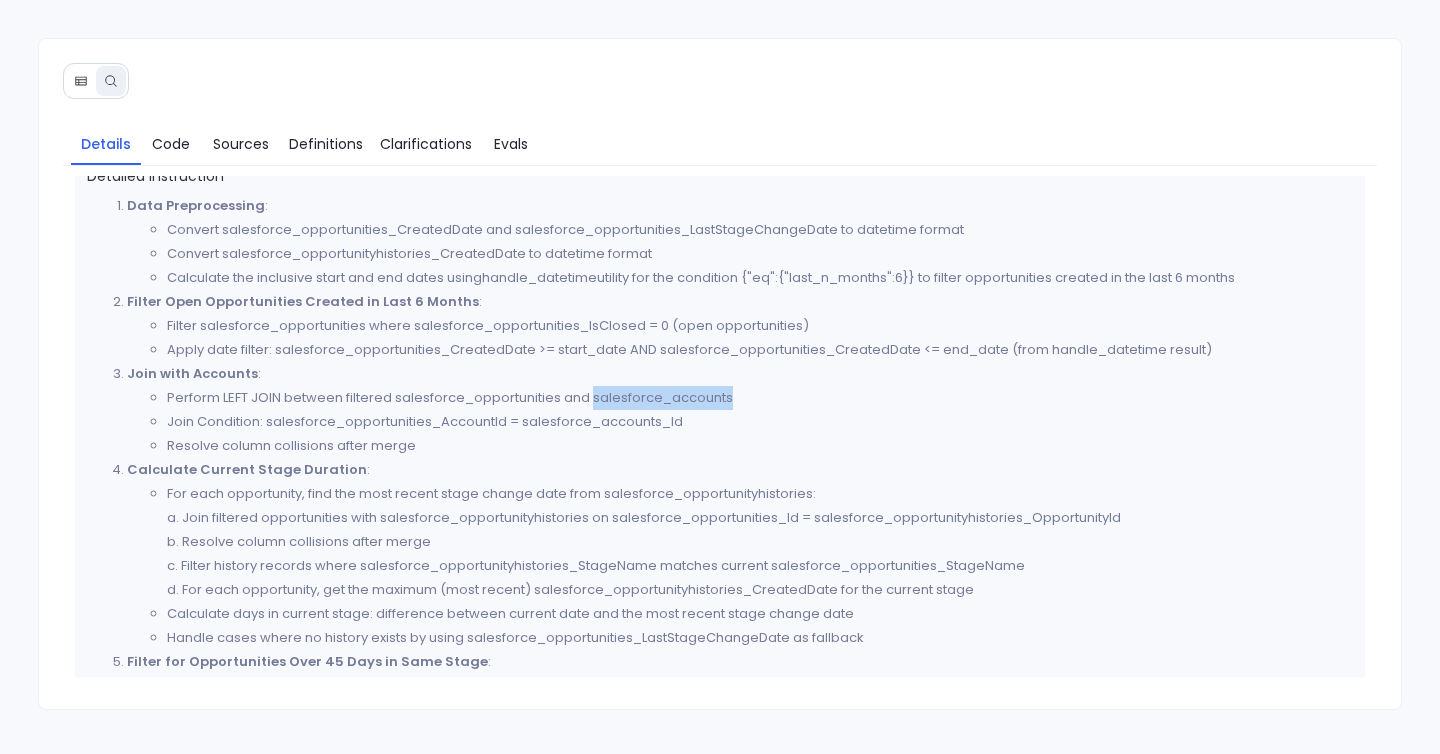 click on "Perform LEFT JOIN between filtered salesforce_opportunities and salesforce_accounts" at bounding box center [760, 398] 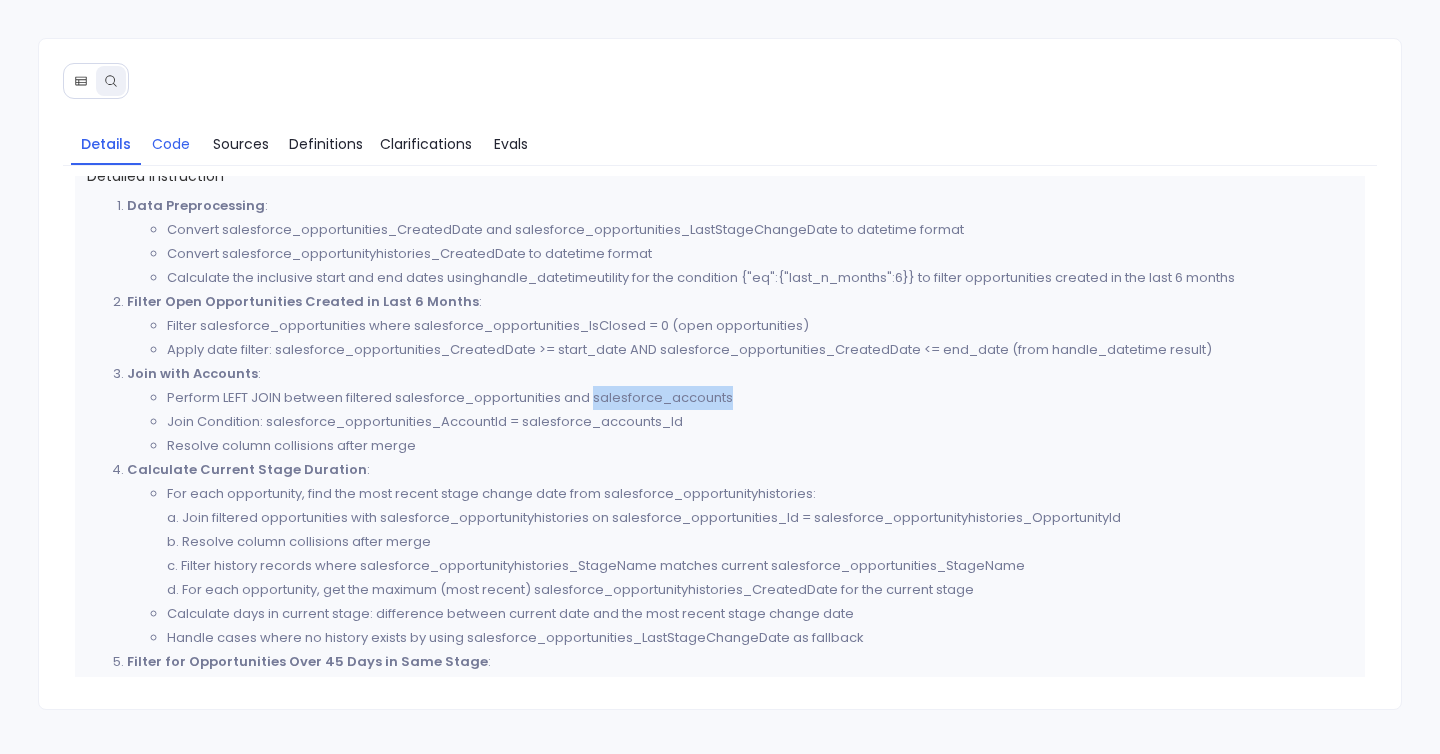 click on "Code" at bounding box center [171, 144] 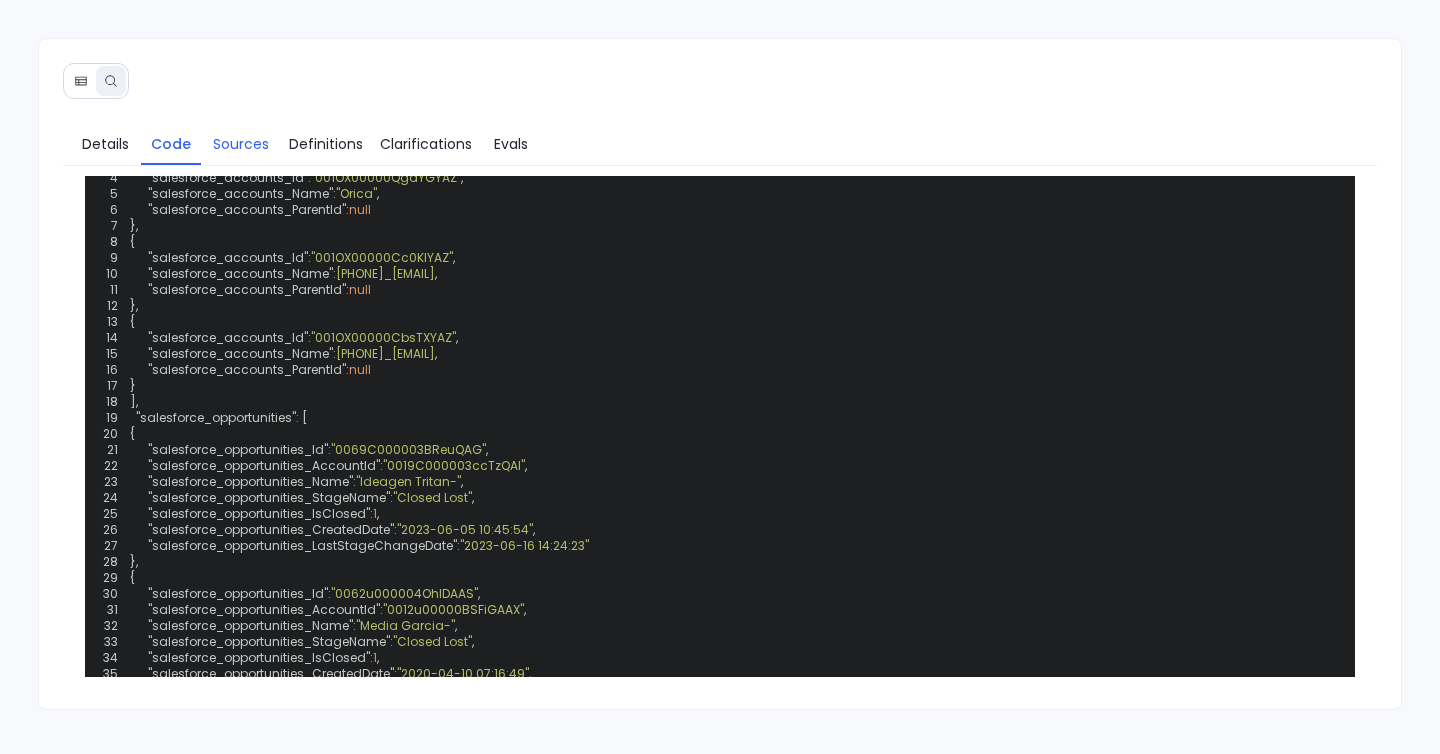 click on "Sources" at bounding box center (241, 144) 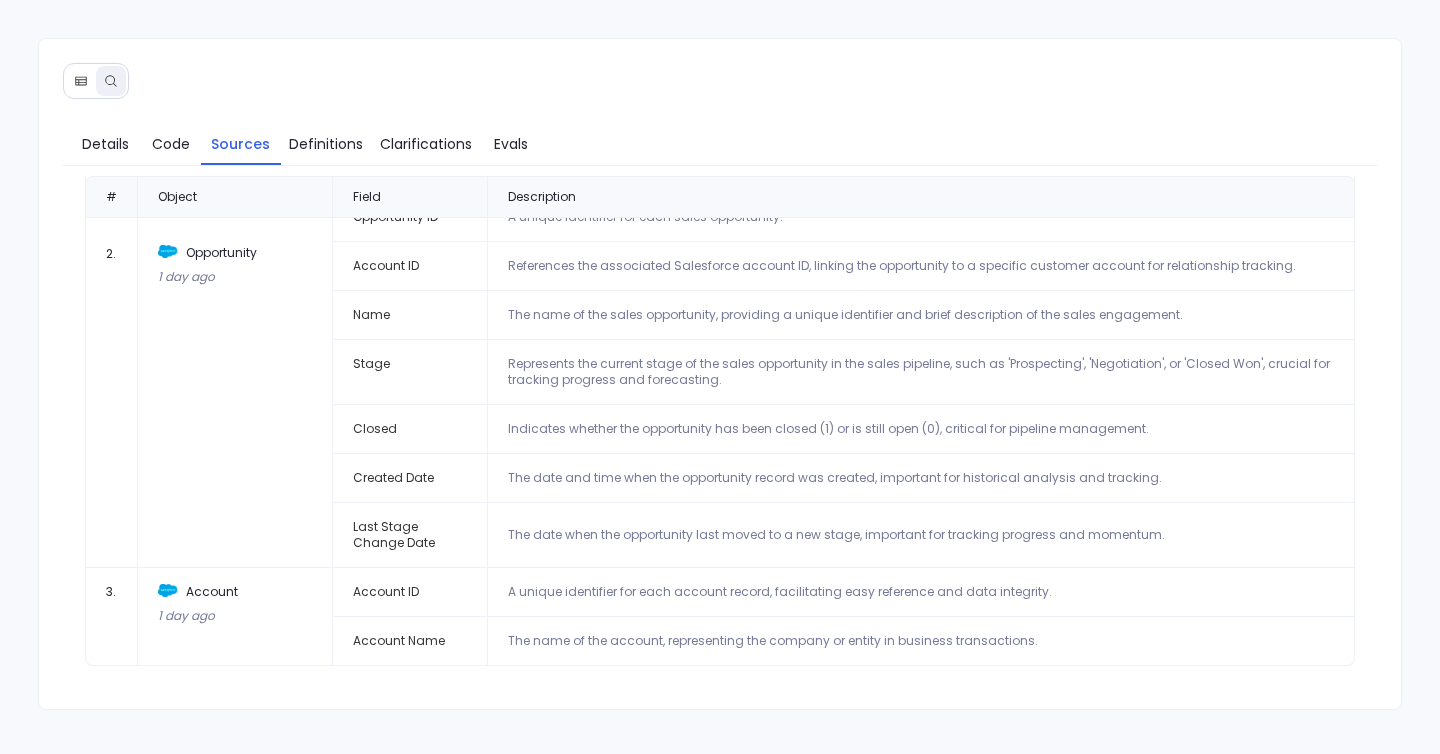 scroll, scrollTop: 0, scrollLeft: 0, axis: both 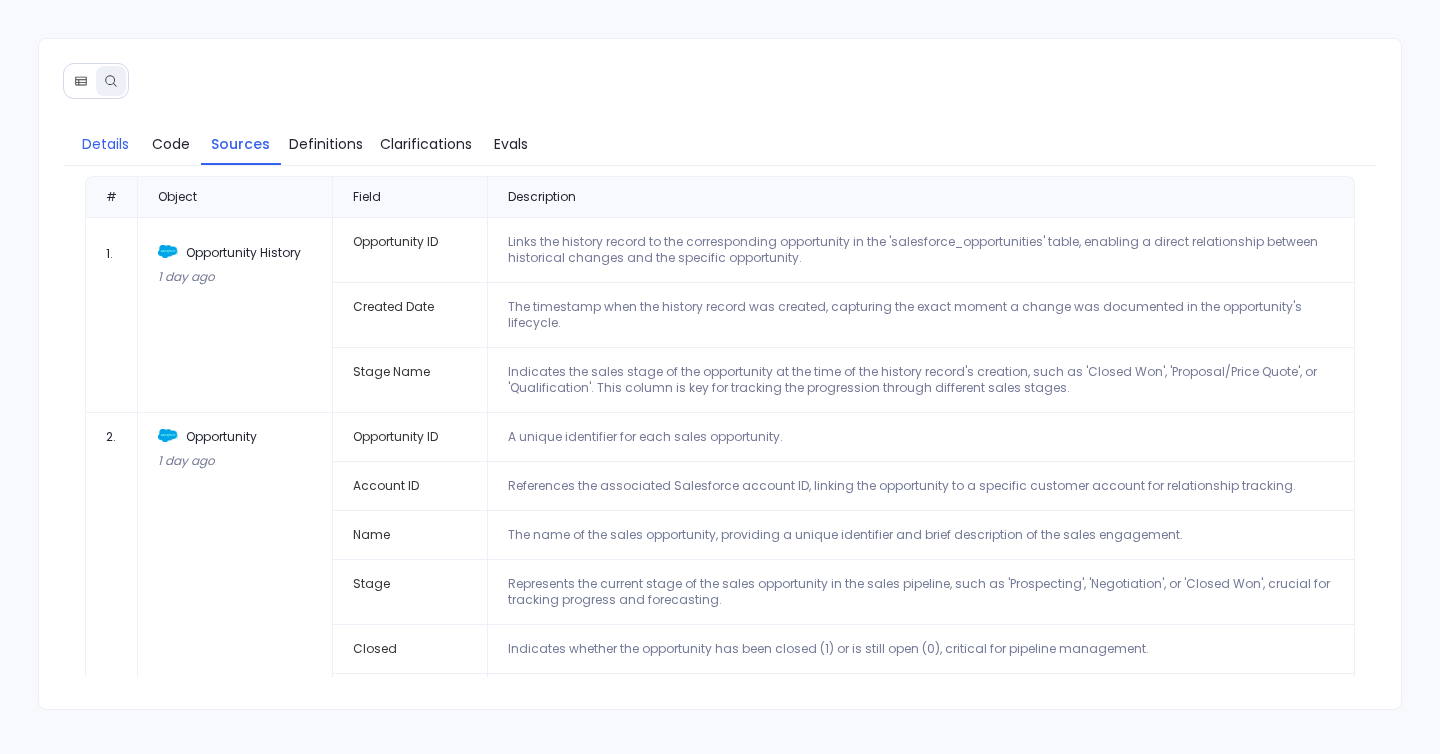 click on "Details" at bounding box center (105, 144) 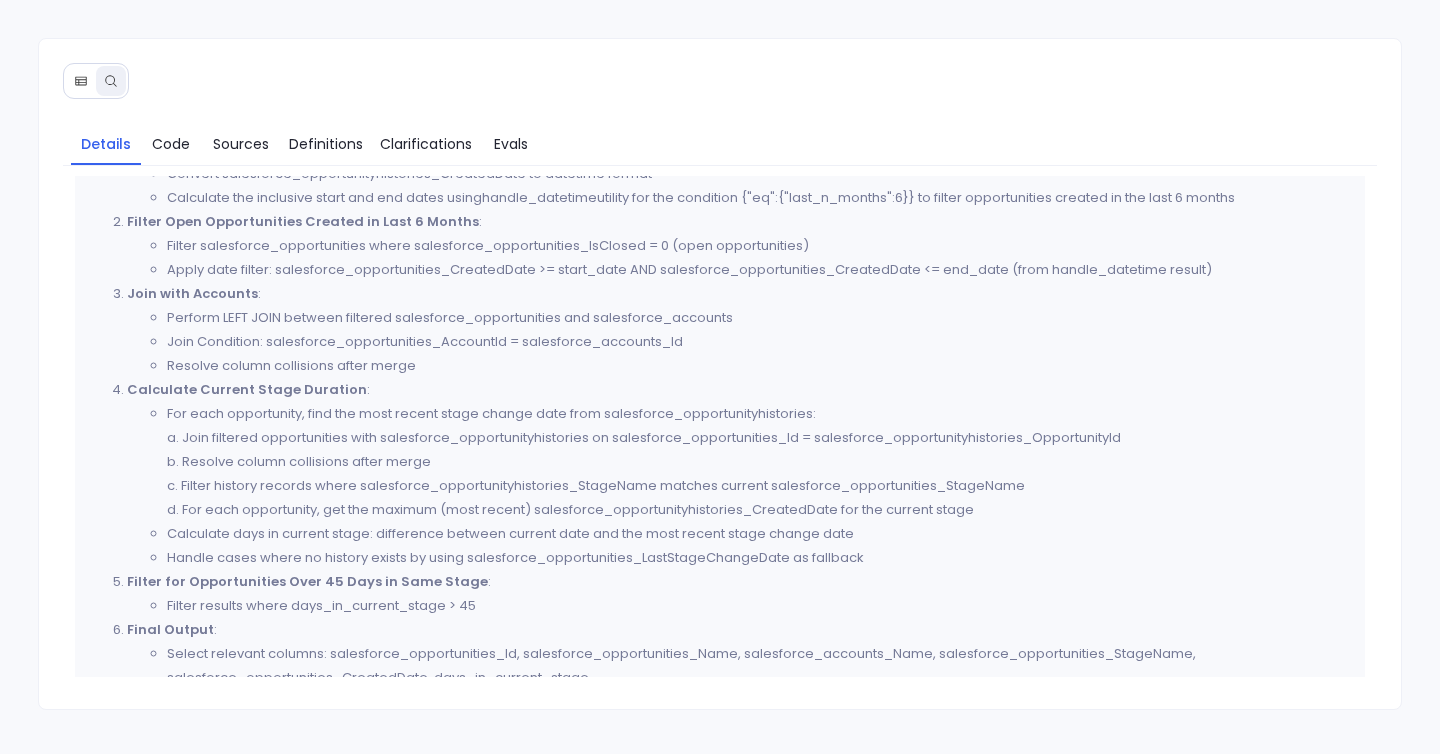 scroll, scrollTop: 729, scrollLeft: 0, axis: vertical 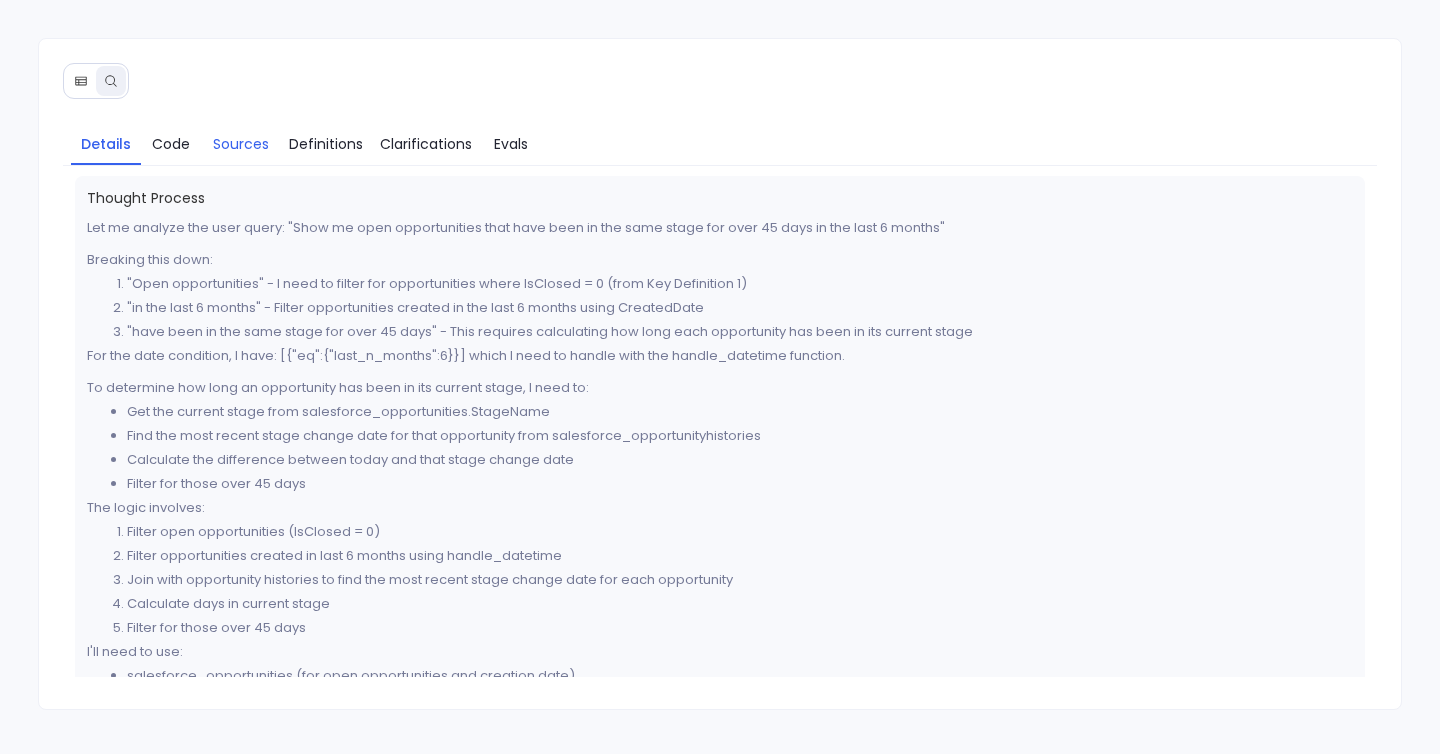click on "Sources" at bounding box center [241, 144] 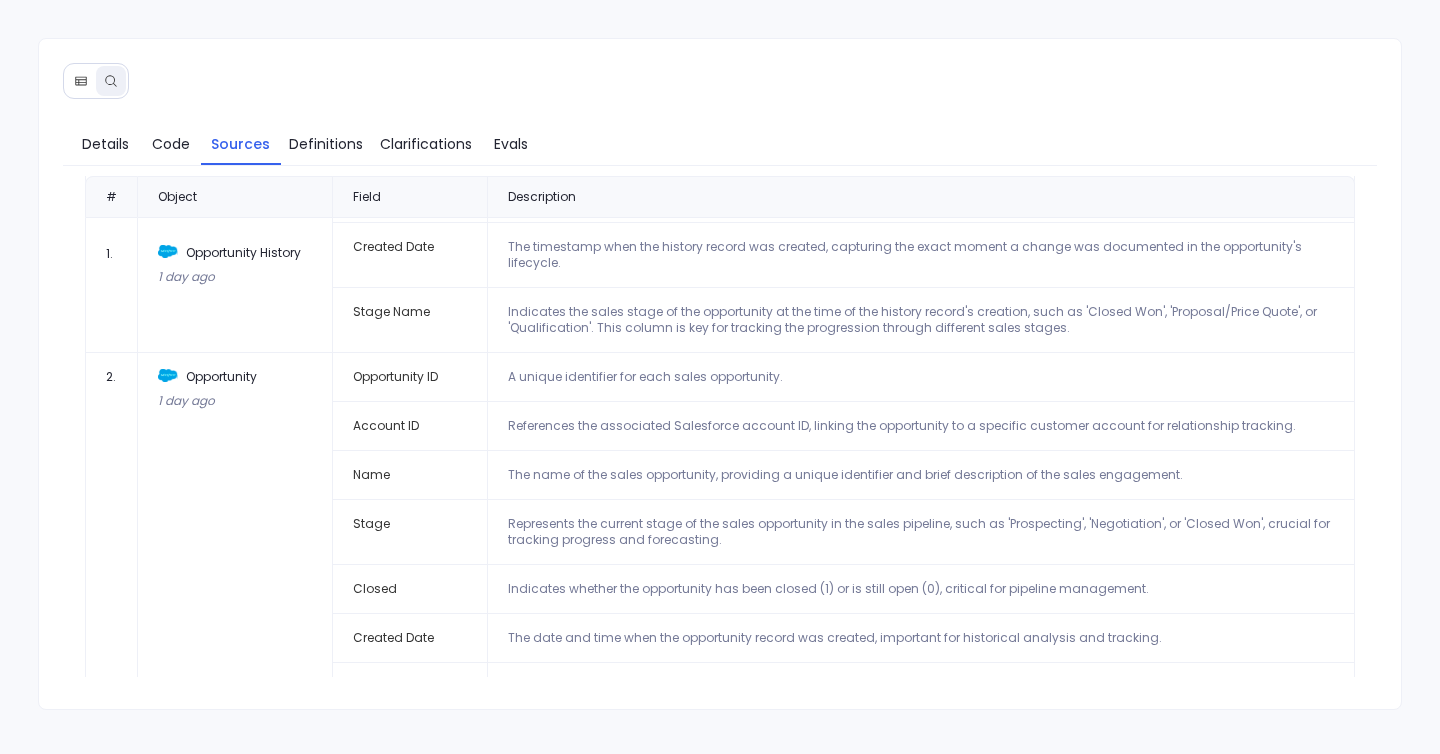 scroll, scrollTop: 0, scrollLeft: 0, axis: both 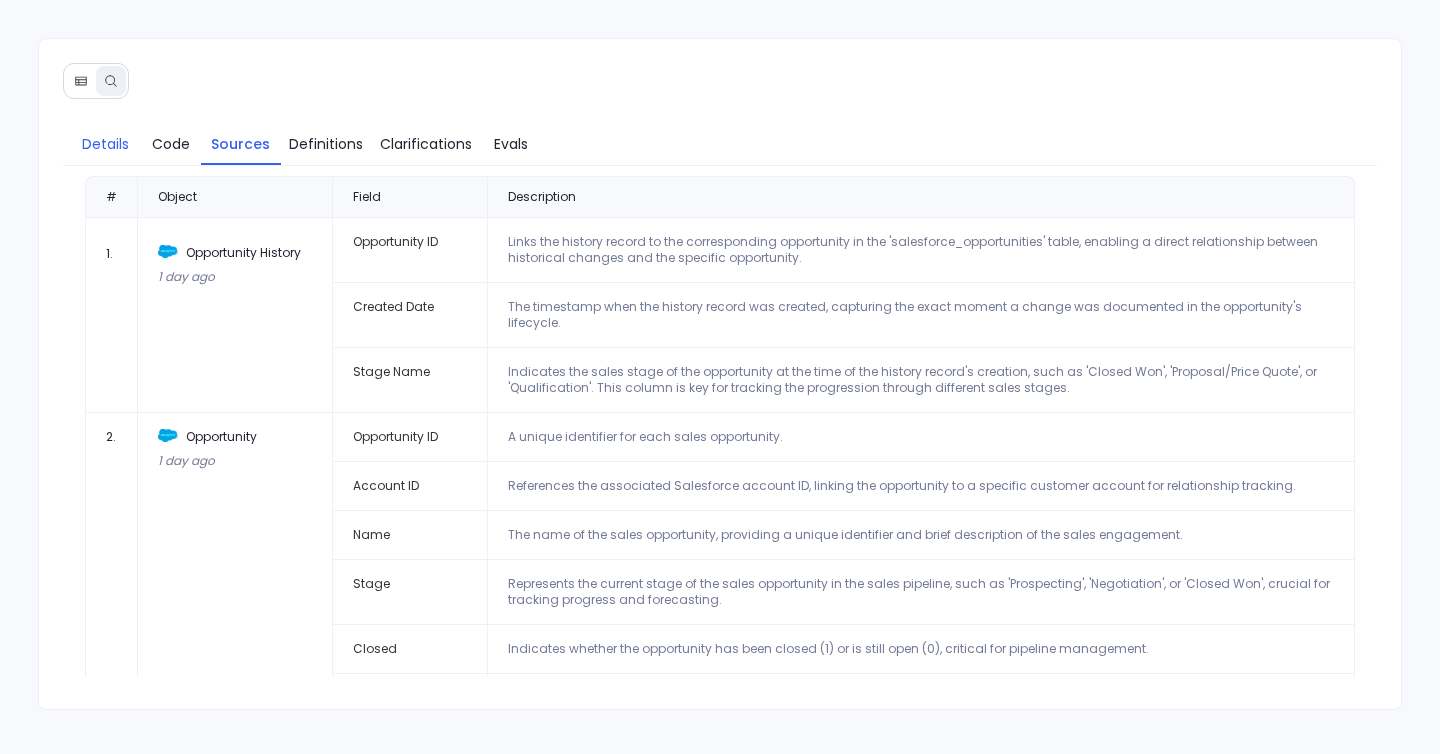 click on "Details" at bounding box center (105, 144) 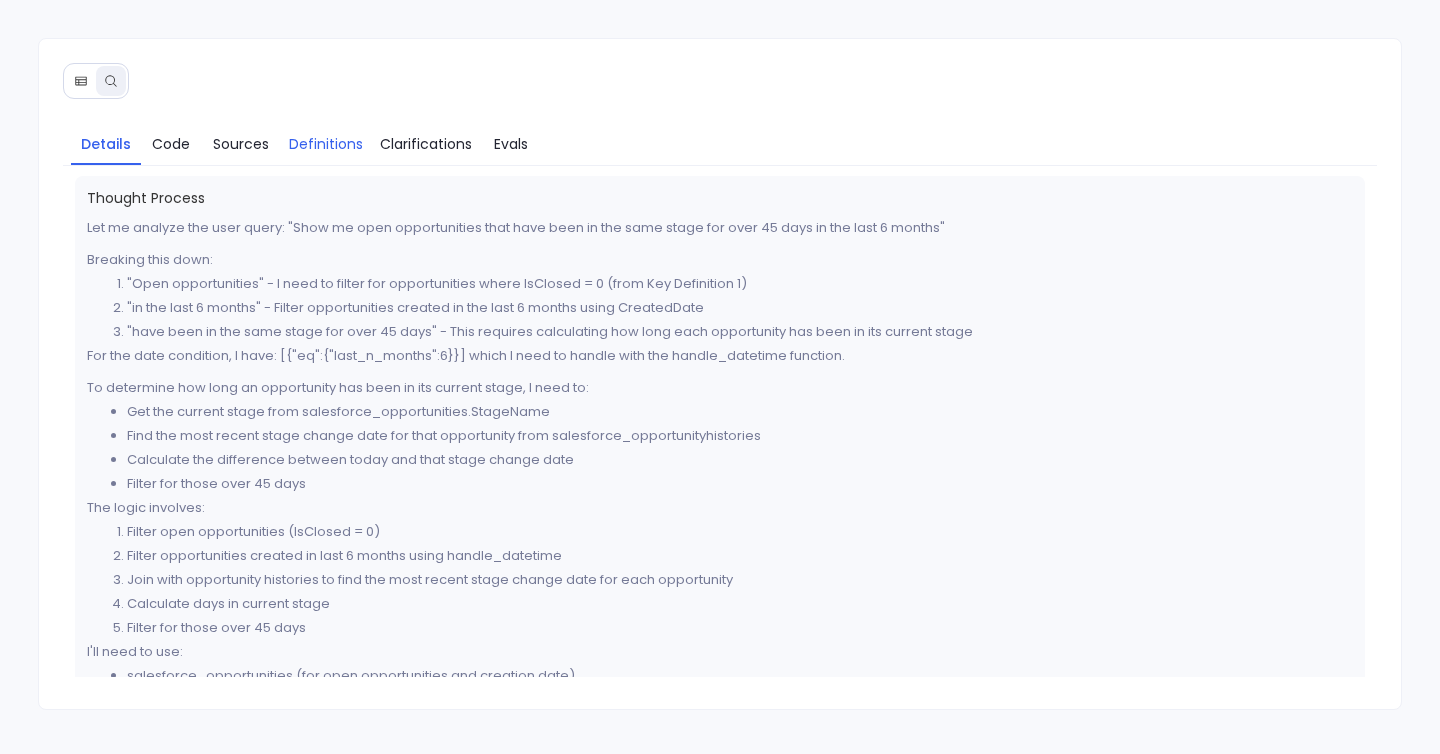 click on "Definitions" at bounding box center (326, 144) 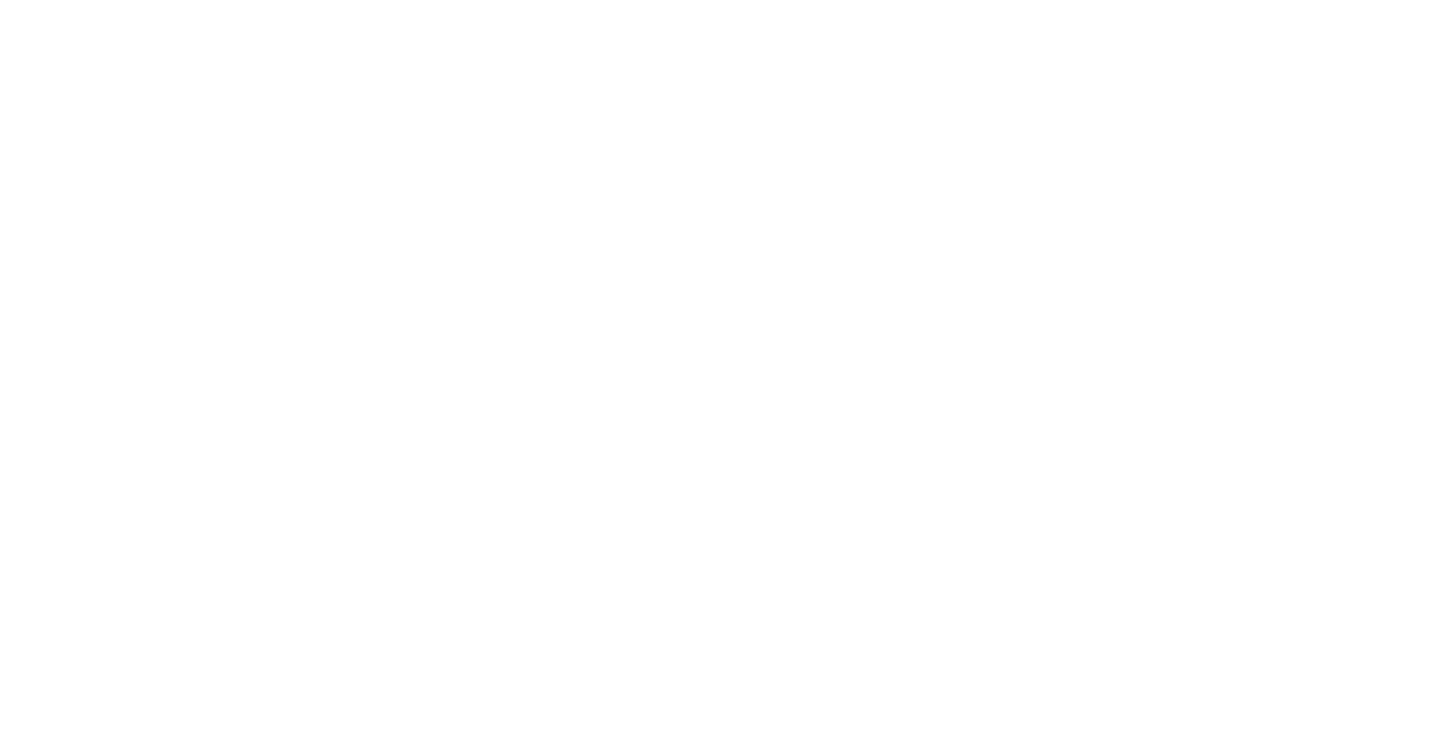 scroll, scrollTop: 0, scrollLeft: 0, axis: both 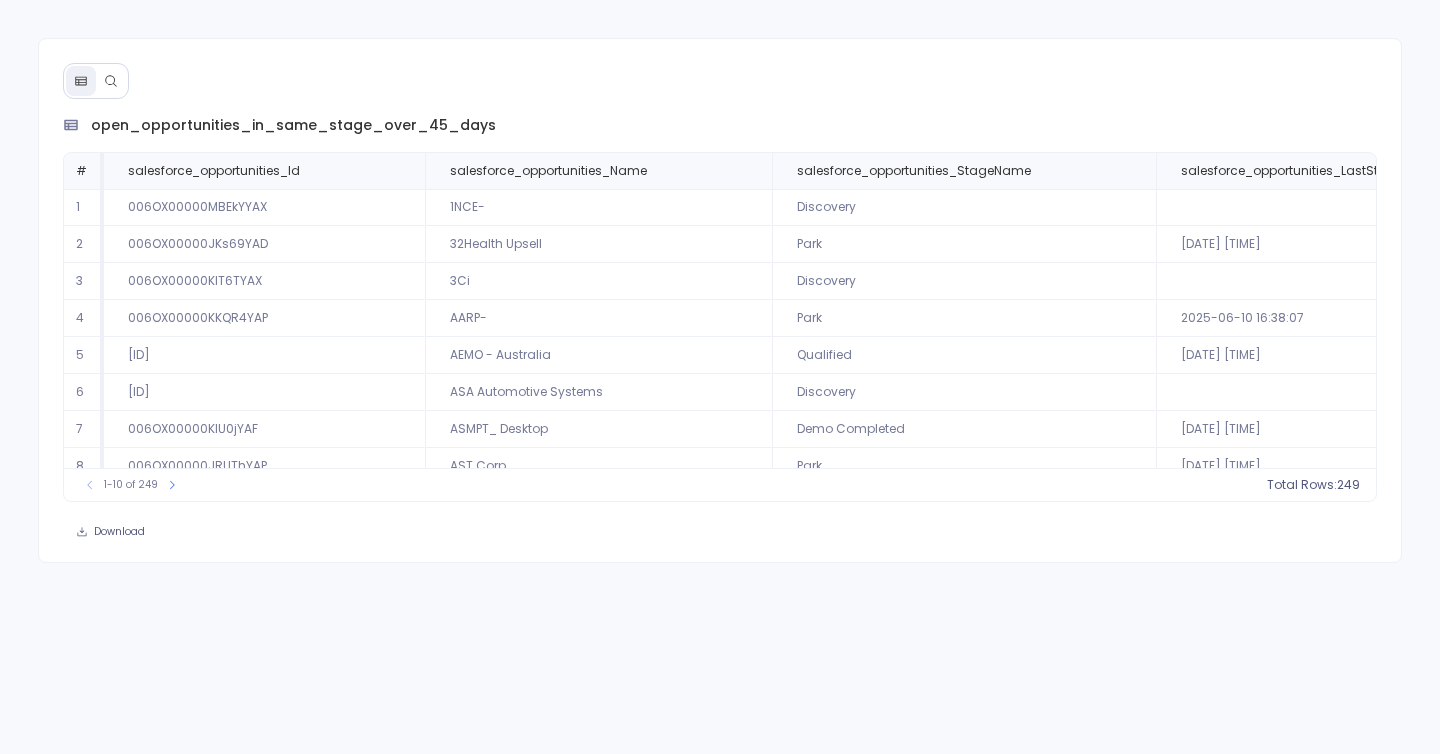 click at bounding box center [111, 81] 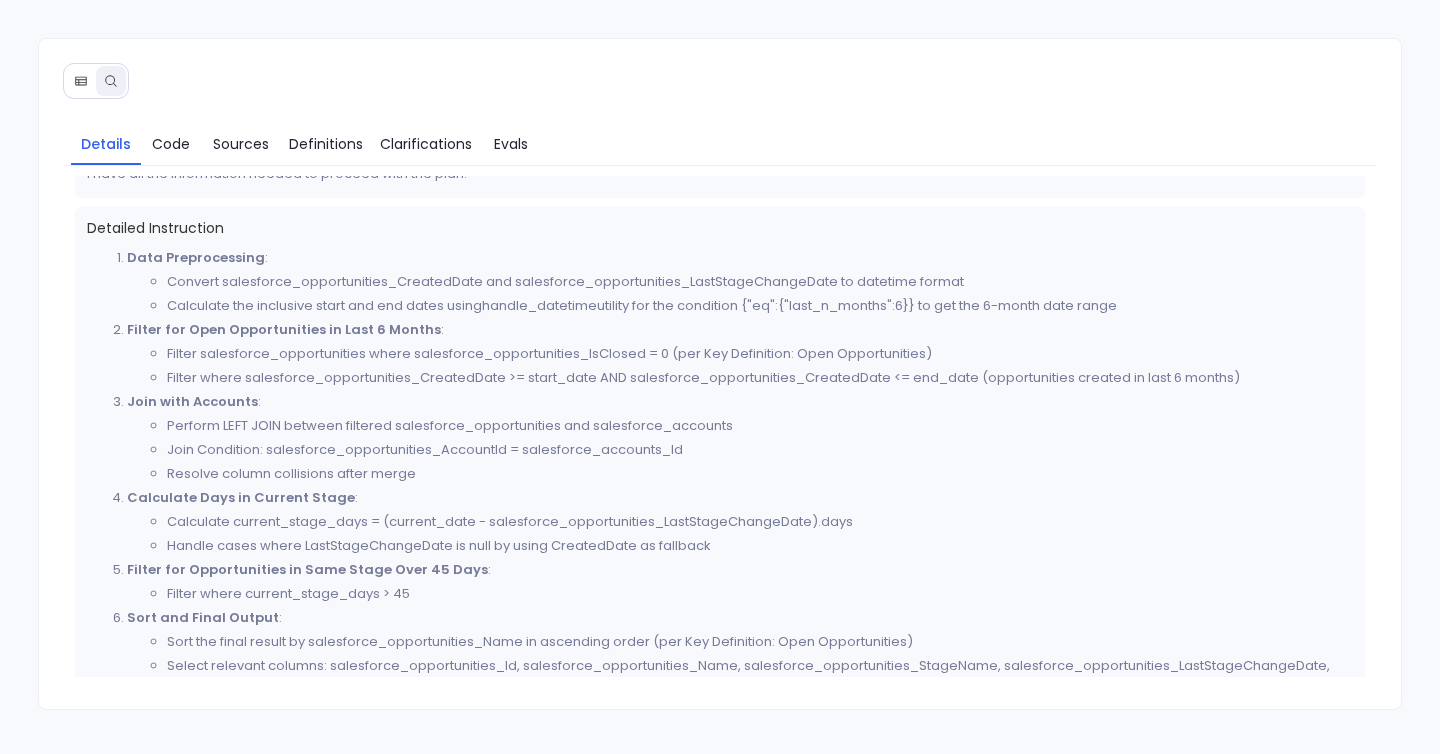 scroll, scrollTop: 563, scrollLeft: 0, axis: vertical 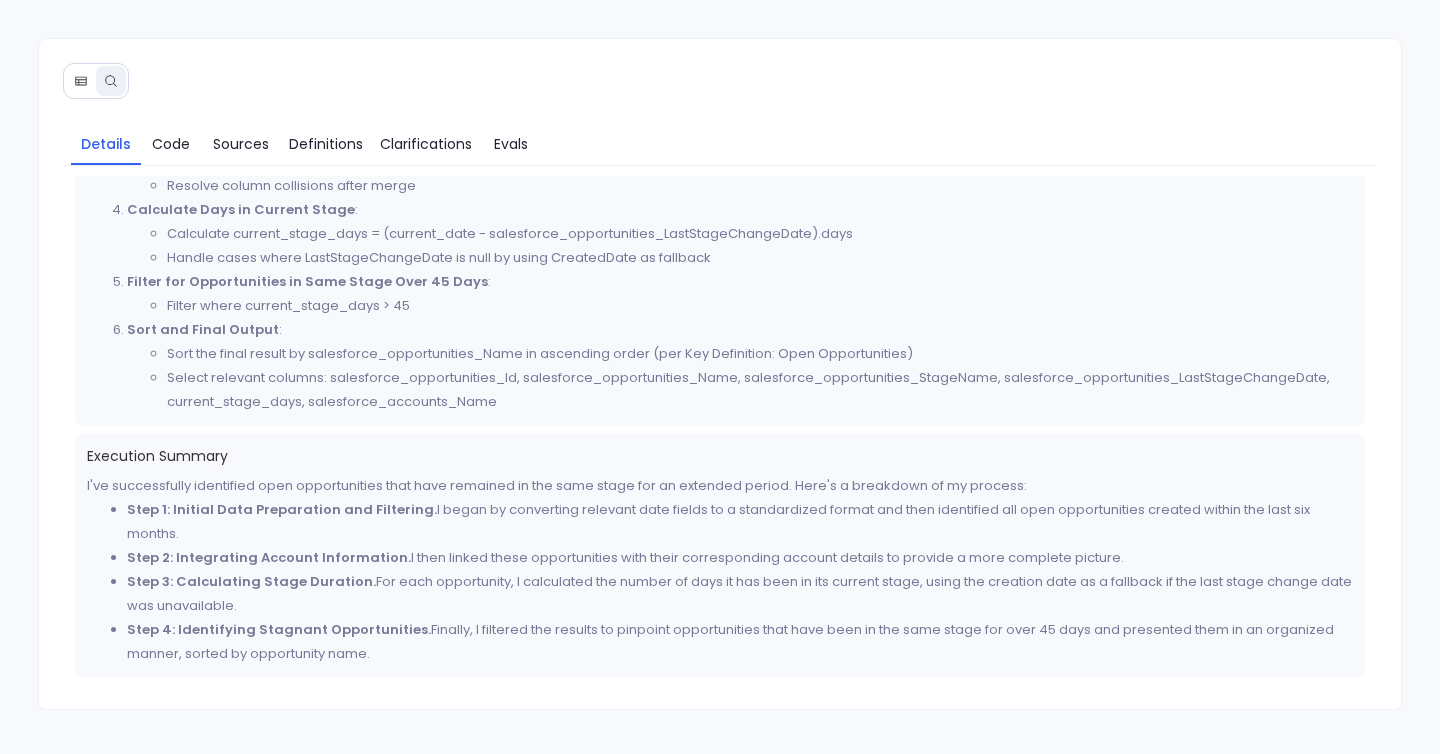 drag, startPoint x: 82, startPoint y: 220, endPoint x: 447, endPoint y: 703, distance: 605.404 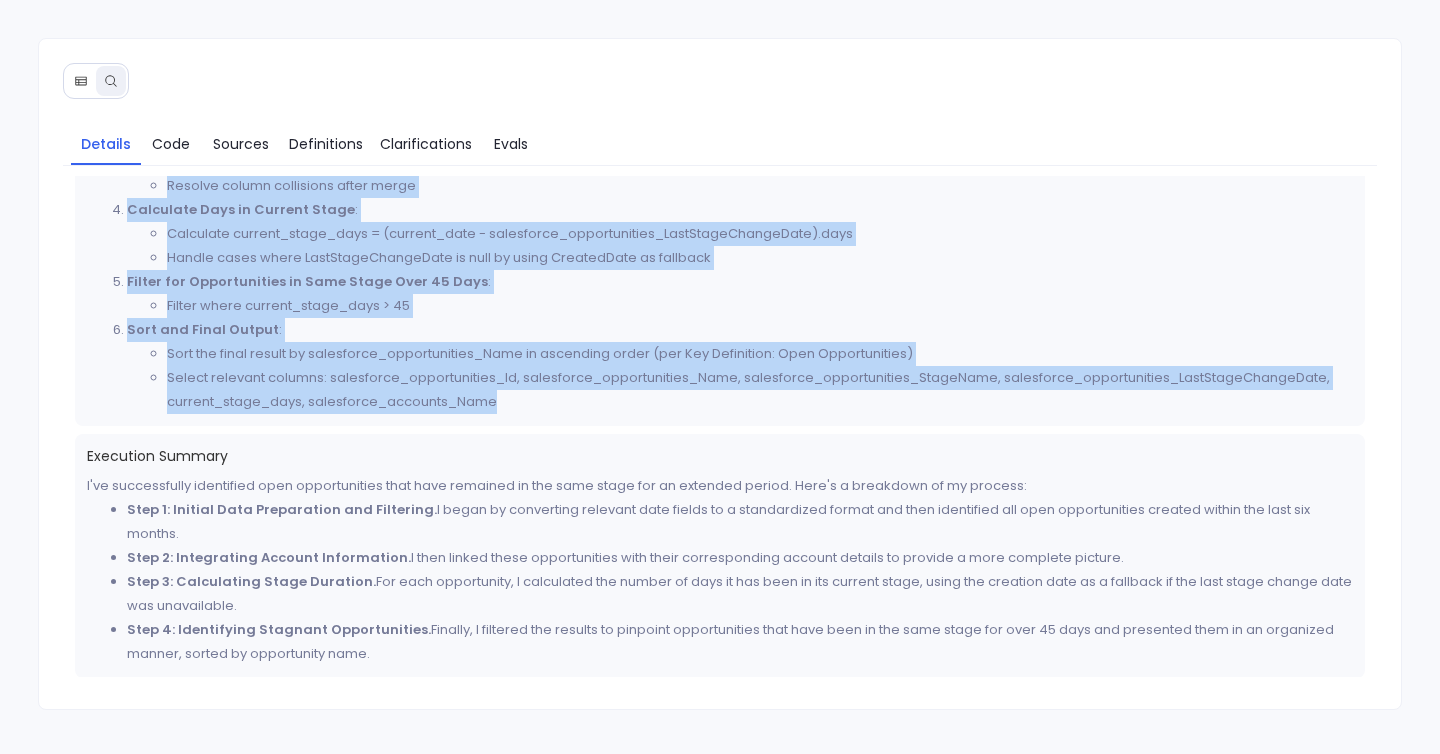 click on "Detailed Instruction
Data Preprocessing :
Convert salesforce_opportunities_CreatedDate and salesforce_opportunities_LastStageChangeDate to datetime format
Calculate the inclusive start and end dates using  handle_datetime  utility for the condition {"eq":{"last_n_months":6}} to get the 6-month date range
Filter for Open Opportunities in Last 6 Months :
Filter salesforce_opportunities where salesforce_opportunities_IsClosed = 0 (per Key Definition: Open Opportunities)
Filter where salesforce_opportunities_CreatedDate >= start_date AND salesforce_opportunities_CreatedDate <= end_date (opportunities created in last 6 months)
Join with Accounts :
Perform LEFT JOIN between filtered salesforce_opportunities and salesforce_accounts
Join Condition: salesforce_opportunities_AccountId = salesforce_accounts_Id
Resolve column collisions after merge
Calculate Days in Current Stage :
Calculate current_stage_days = (current_date - salesforce_opportunities_LastStageChangeDate).days" at bounding box center [720, 172] 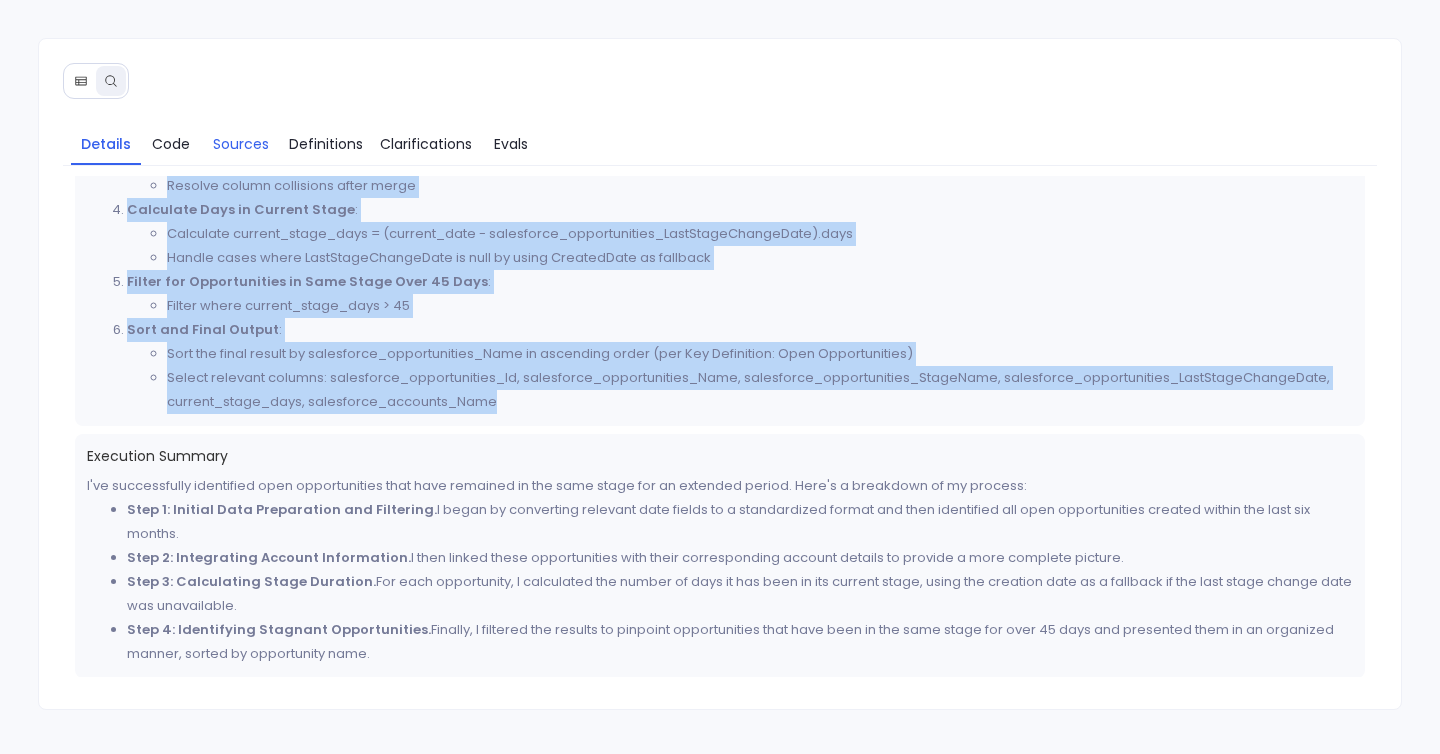 click on "Sources" at bounding box center [241, 144] 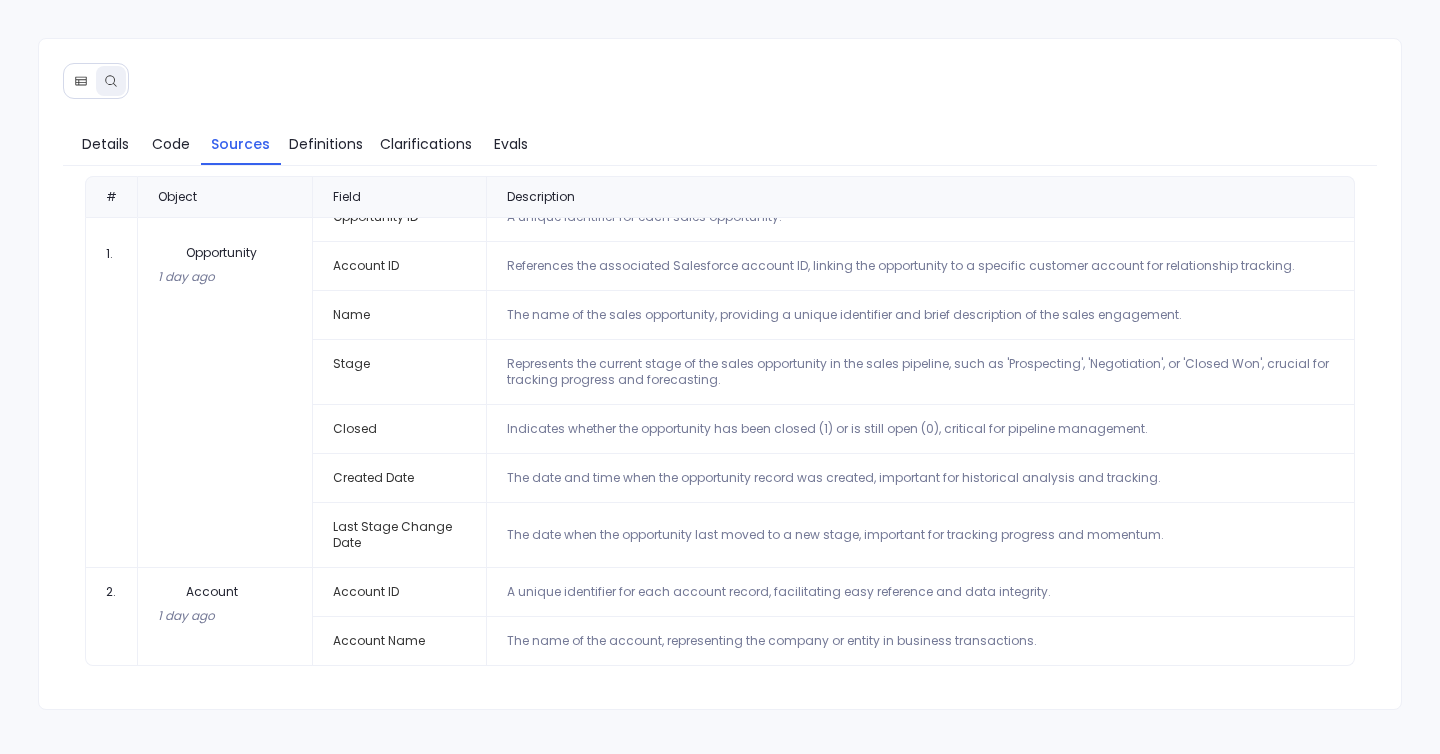 scroll, scrollTop: 0, scrollLeft: 0, axis: both 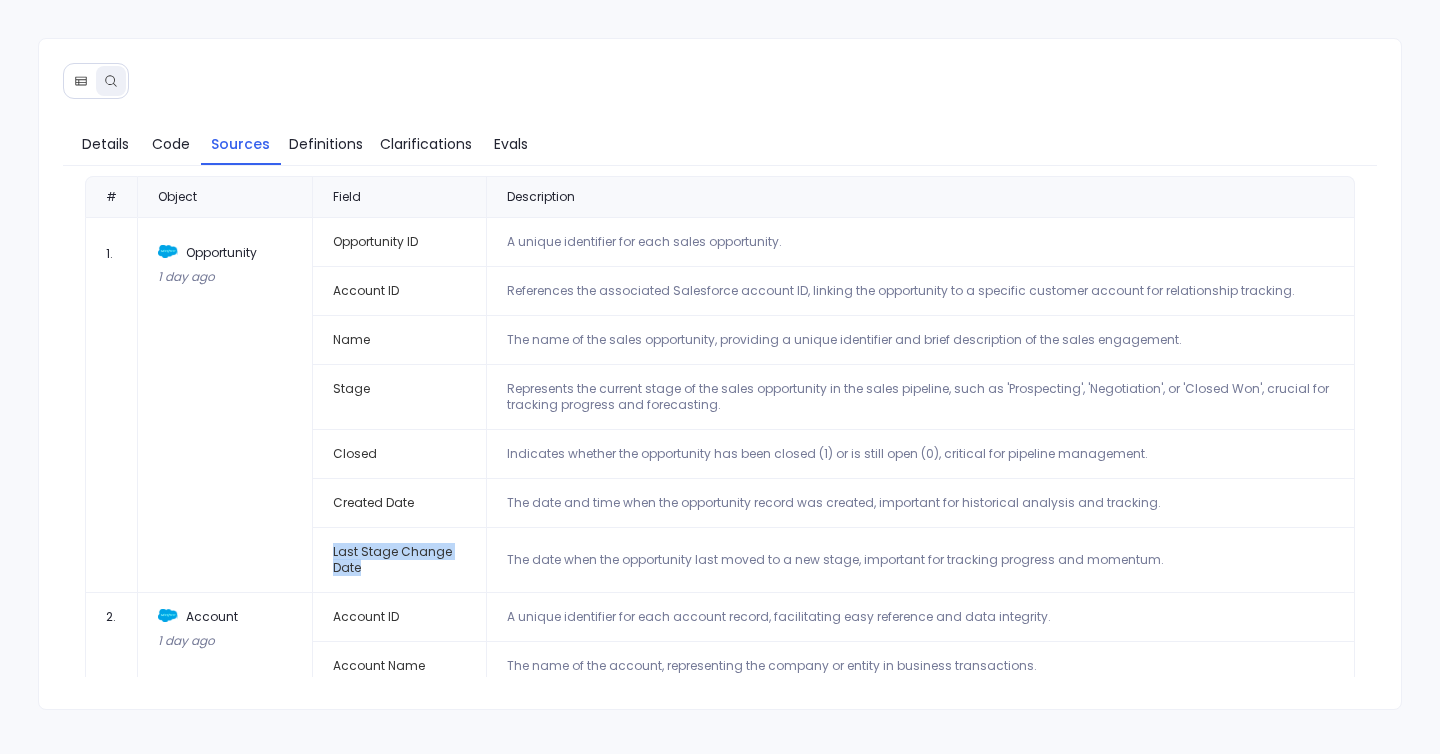 drag, startPoint x: 330, startPoint y: 542, endPoint x: 390, endPoint y: 563, distance: 63.56886 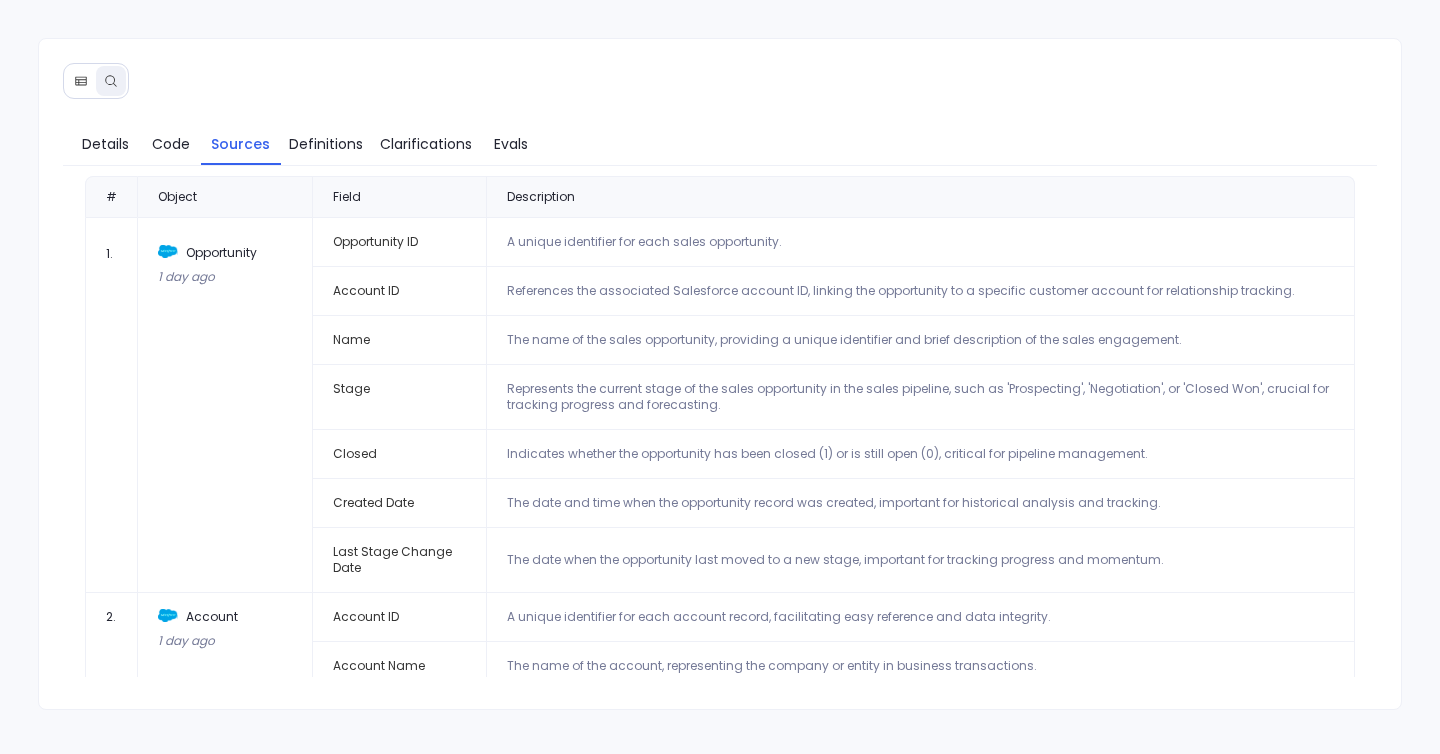 click on "Last Stage Change Date" at bounding box center (399, 560) 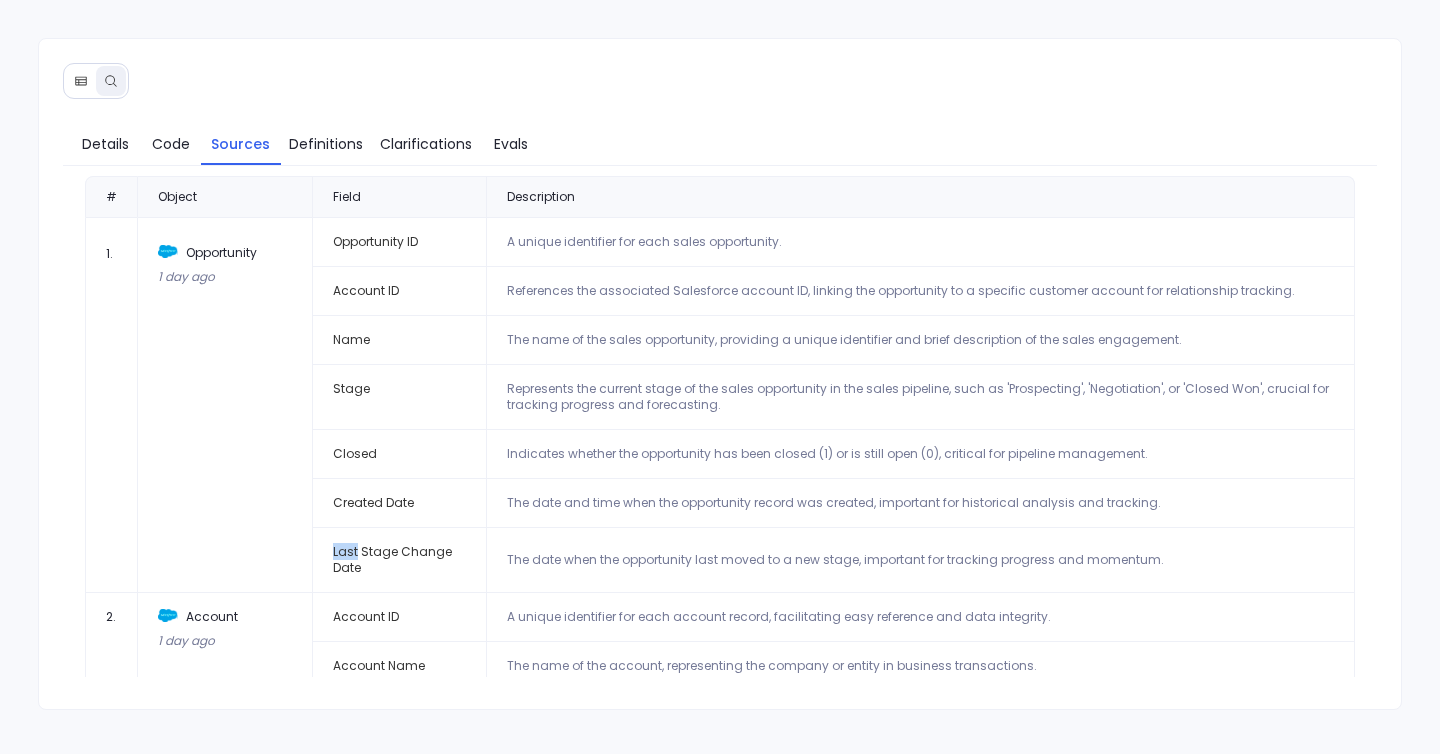 click on "Last Stage Change Date" at bounding box center [399, 560] 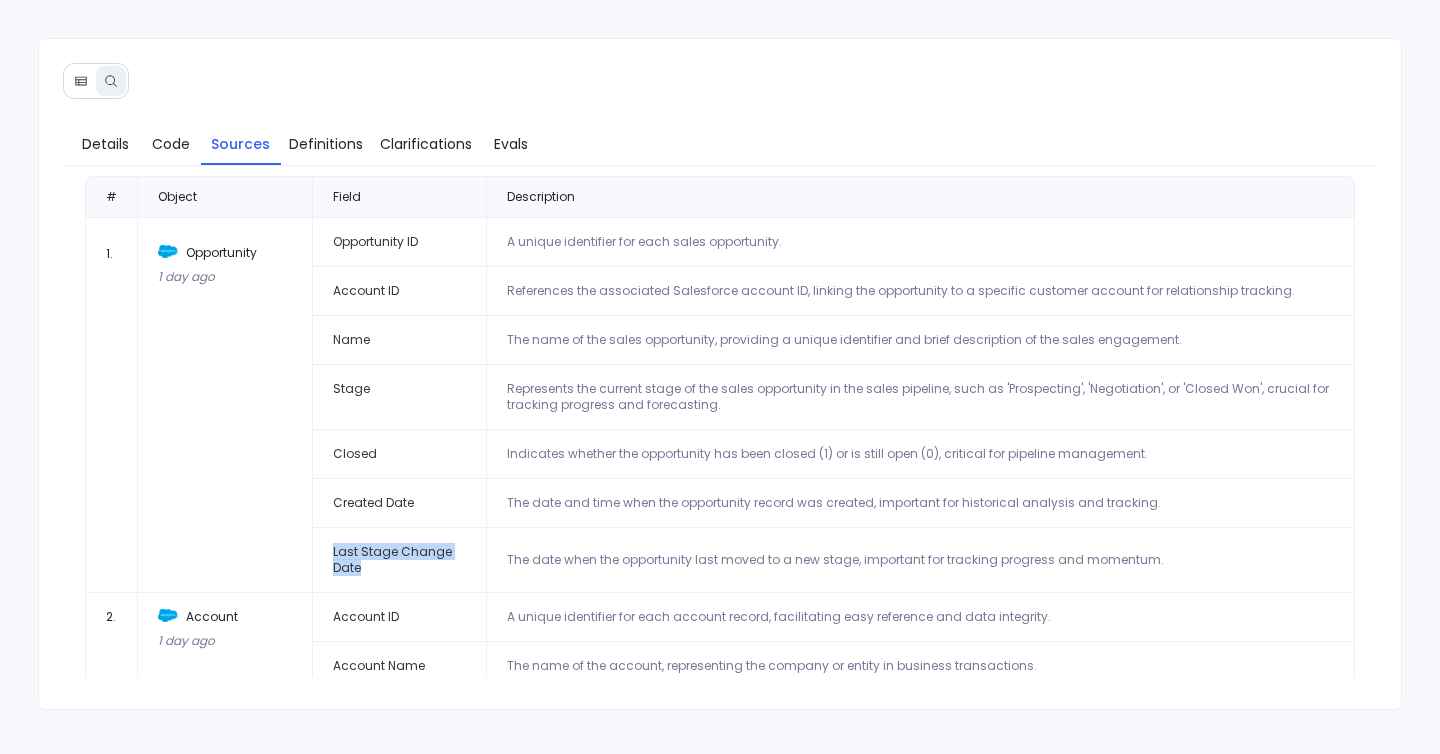 click on "Last Stage Change Date" at bounding box center (399, 560) 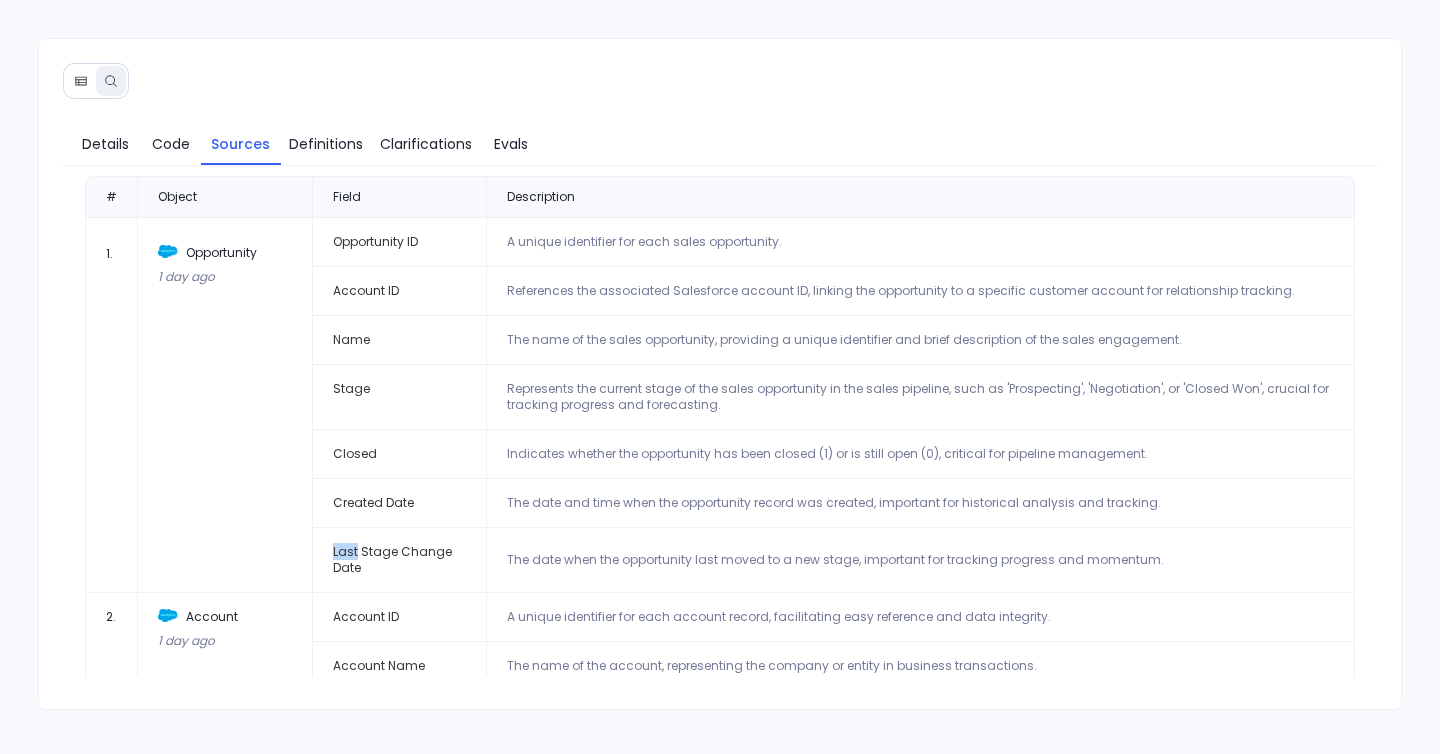 click on "Last Stage Change Date" at bounding box center [399, 560] 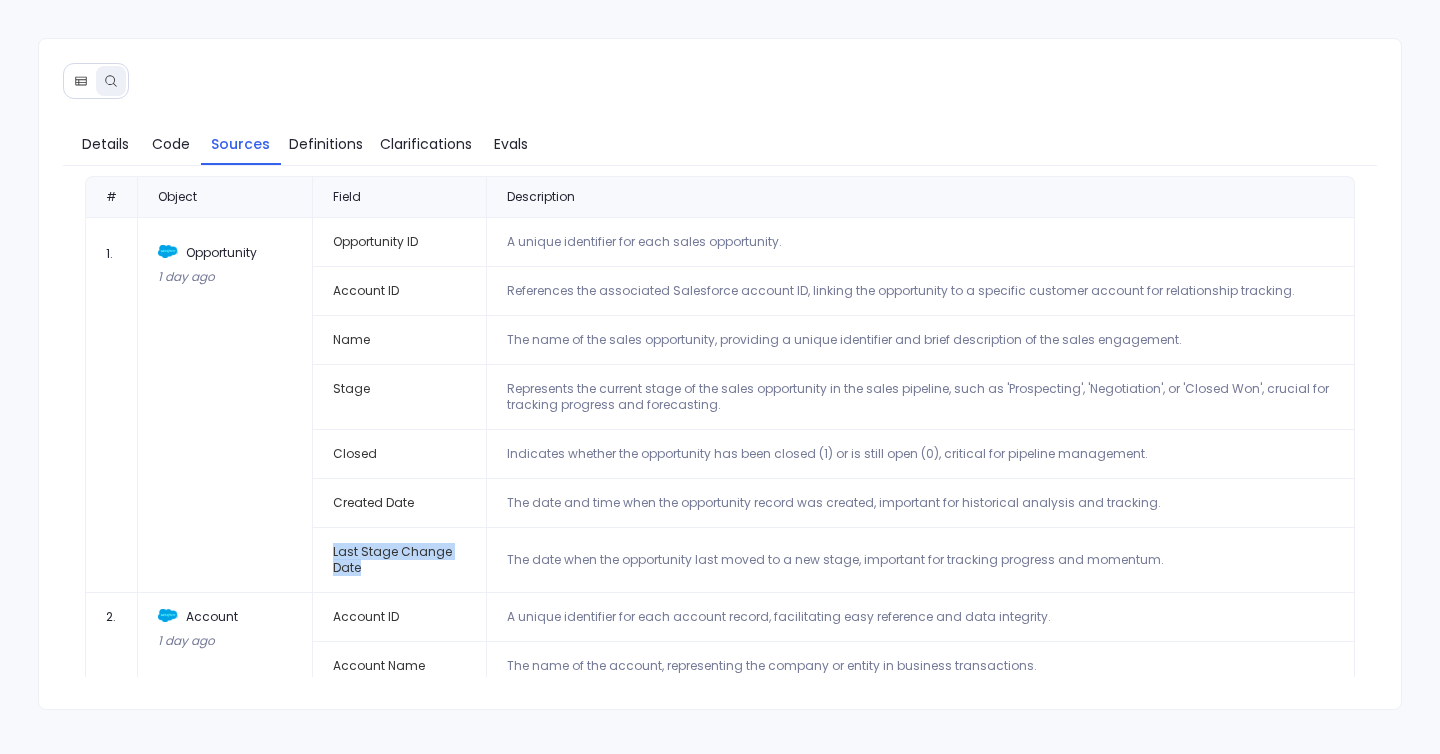 click on "Last Stage Change Date" at bounding box center [399, 560] 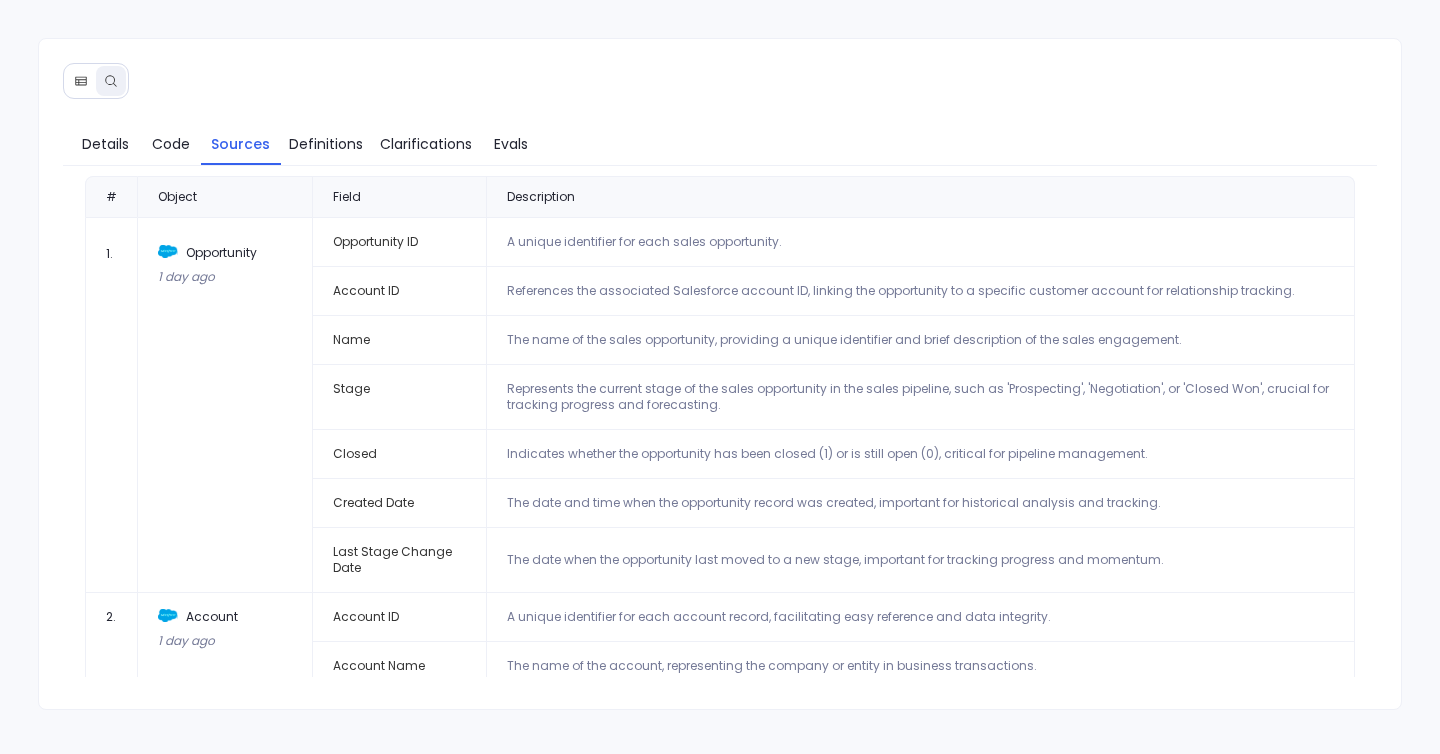 drag, startPoint x: 330, startPoint y: 545, endPoint x: 385, endPoint y: 569, distance: 60.00833 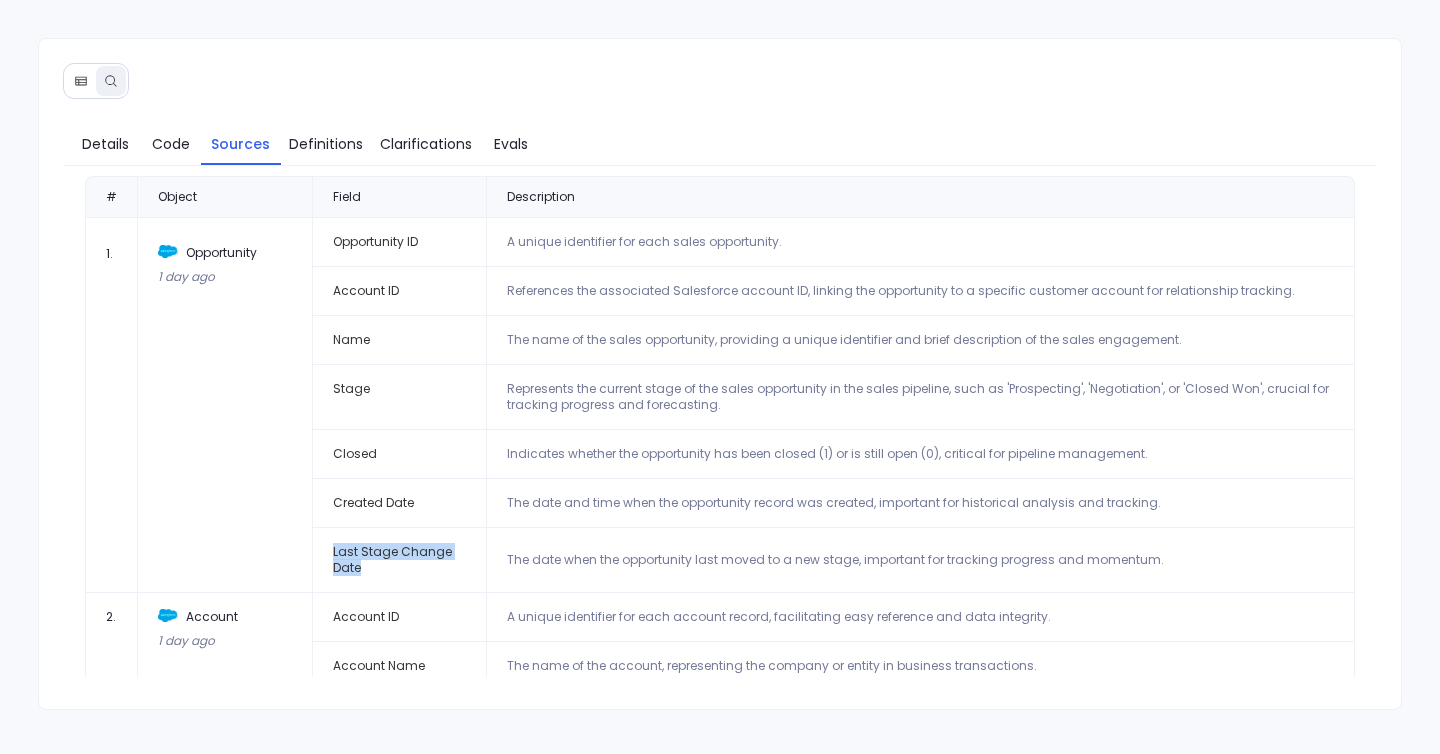 drag, startPoint x: 381, startPoint y: 569, endPoint x: 328, endPoint y: 556, distance: 54.571056 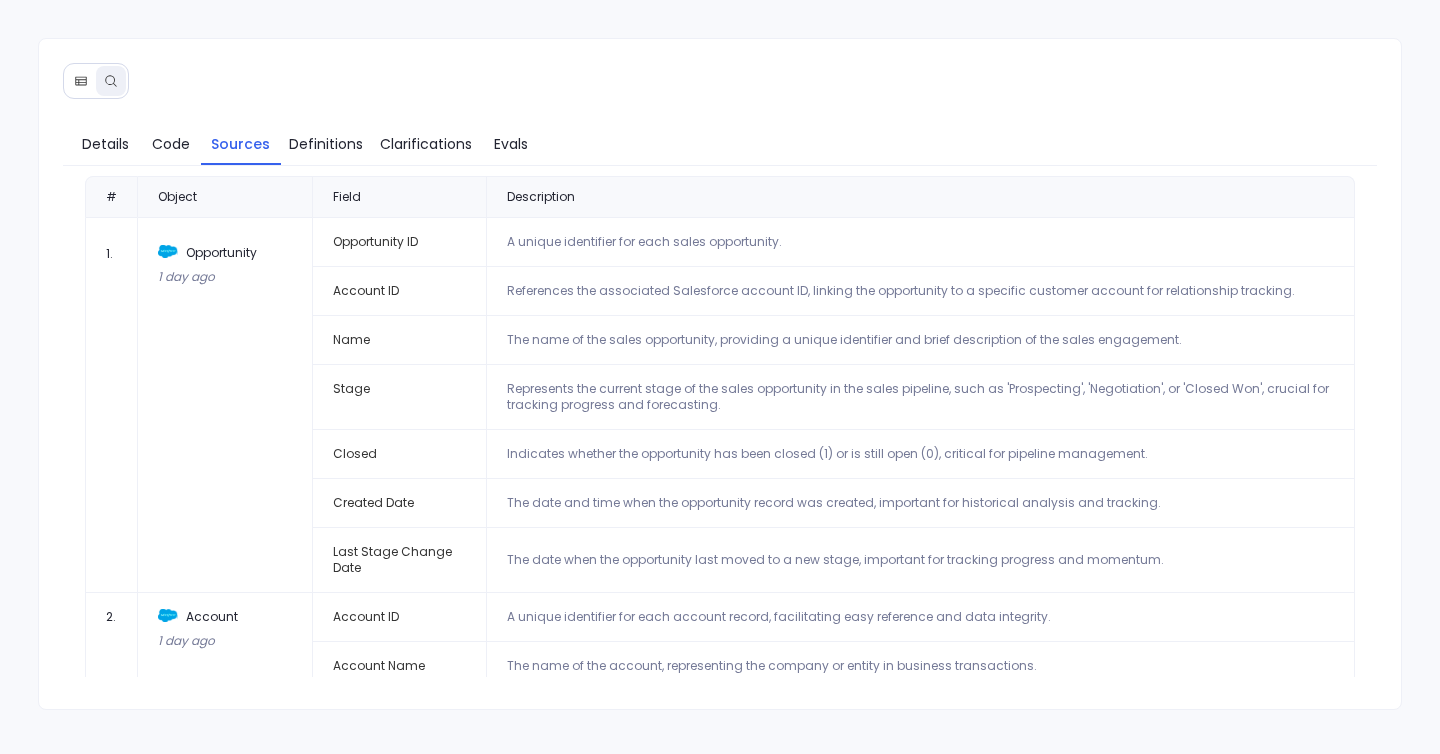 click on "Opportunity ID" at bounding box center (399, 242) 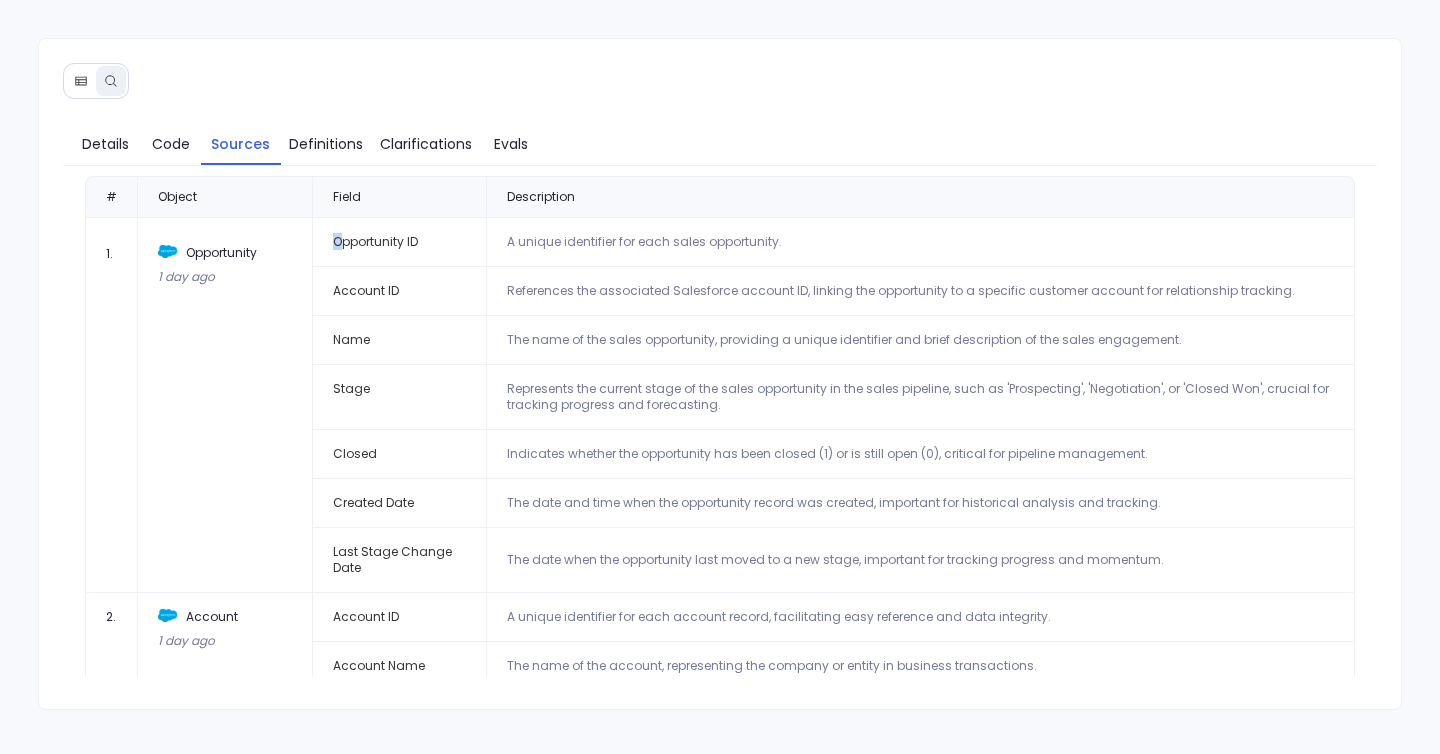 click on "Opportunity ID" at bounding box center [399, 242] 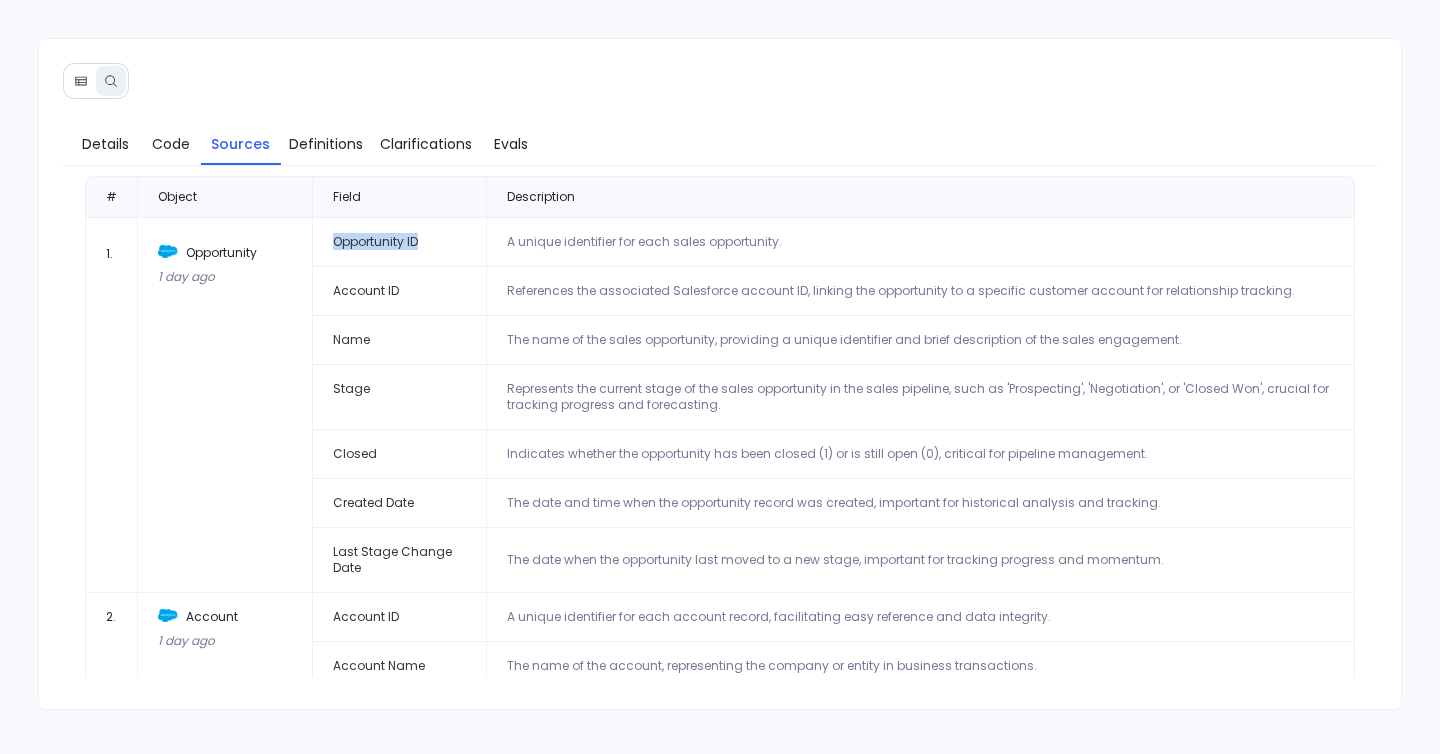 click on "Opportunity ID" at bounding box center [399, 242] 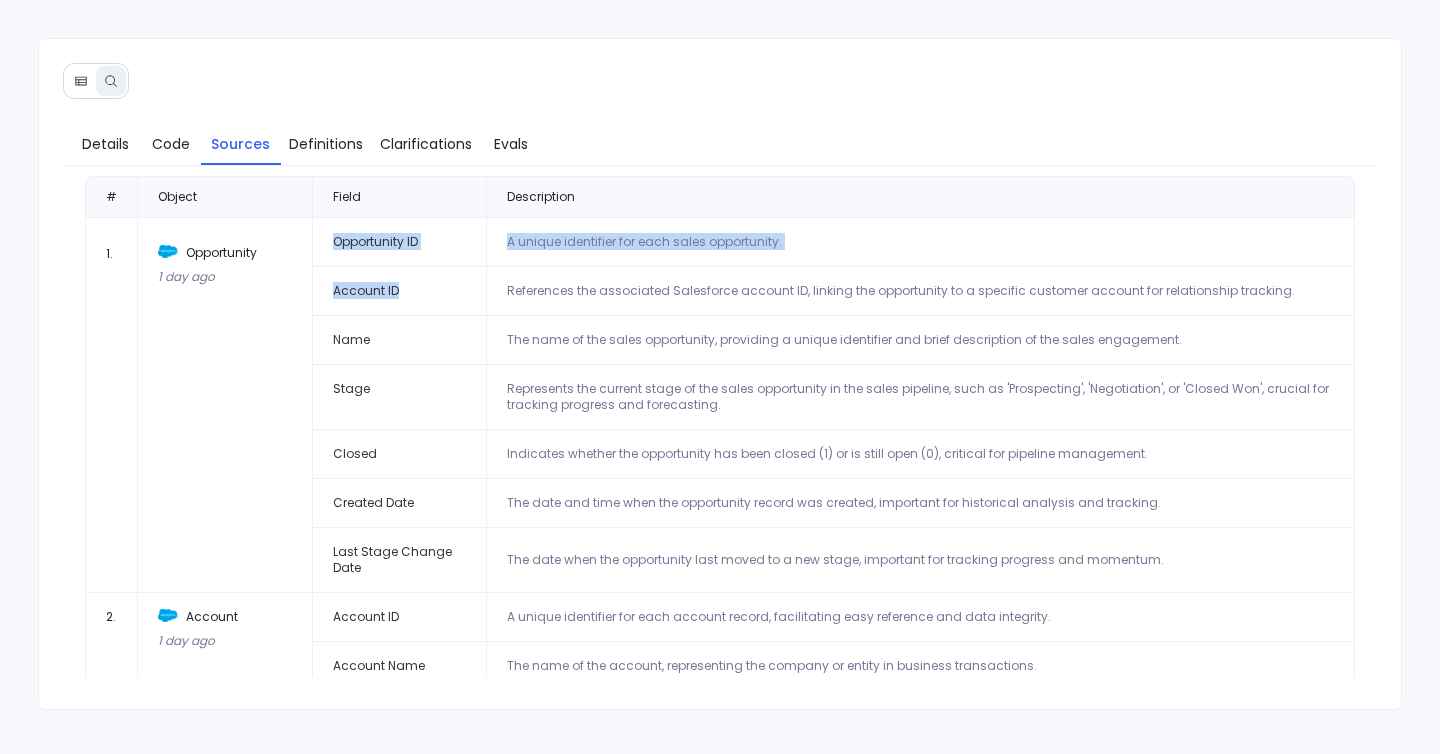drag, startPoint x: 332, startPoint y: 285, endPoint x: 468, endPoint y: 286, distance: 136.00368 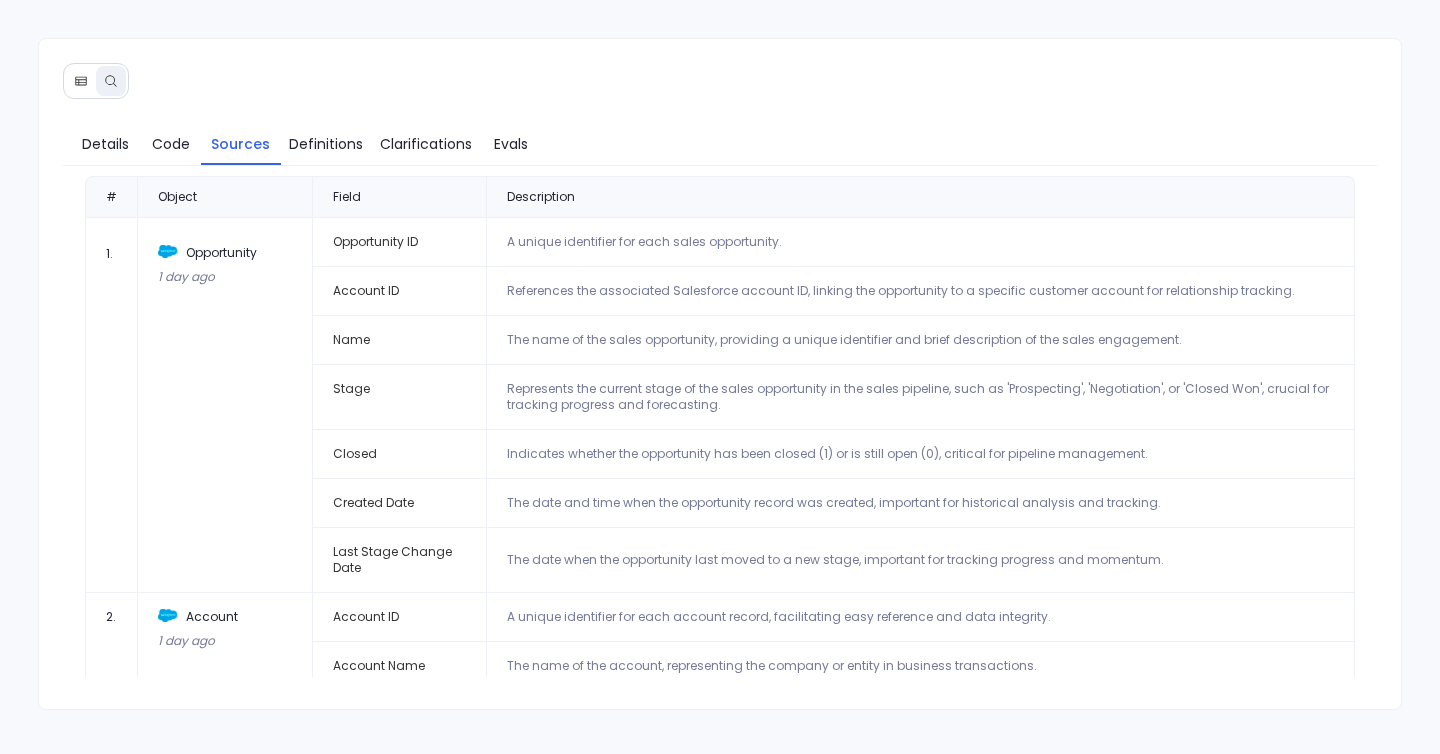 click on "Opportunity ID" at bounding box center [399, 242] 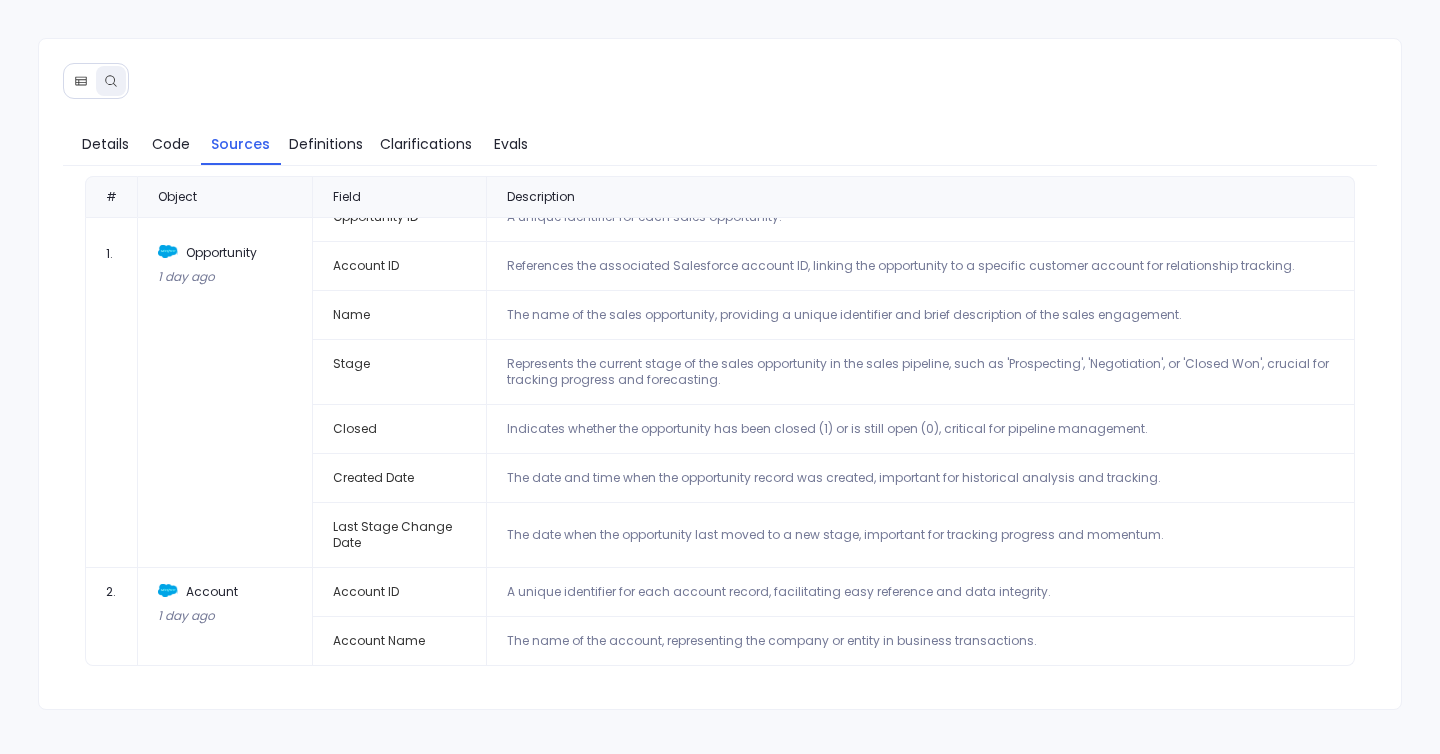 scroll, scrollTop: 0, scrollLeft: 0, axis: both 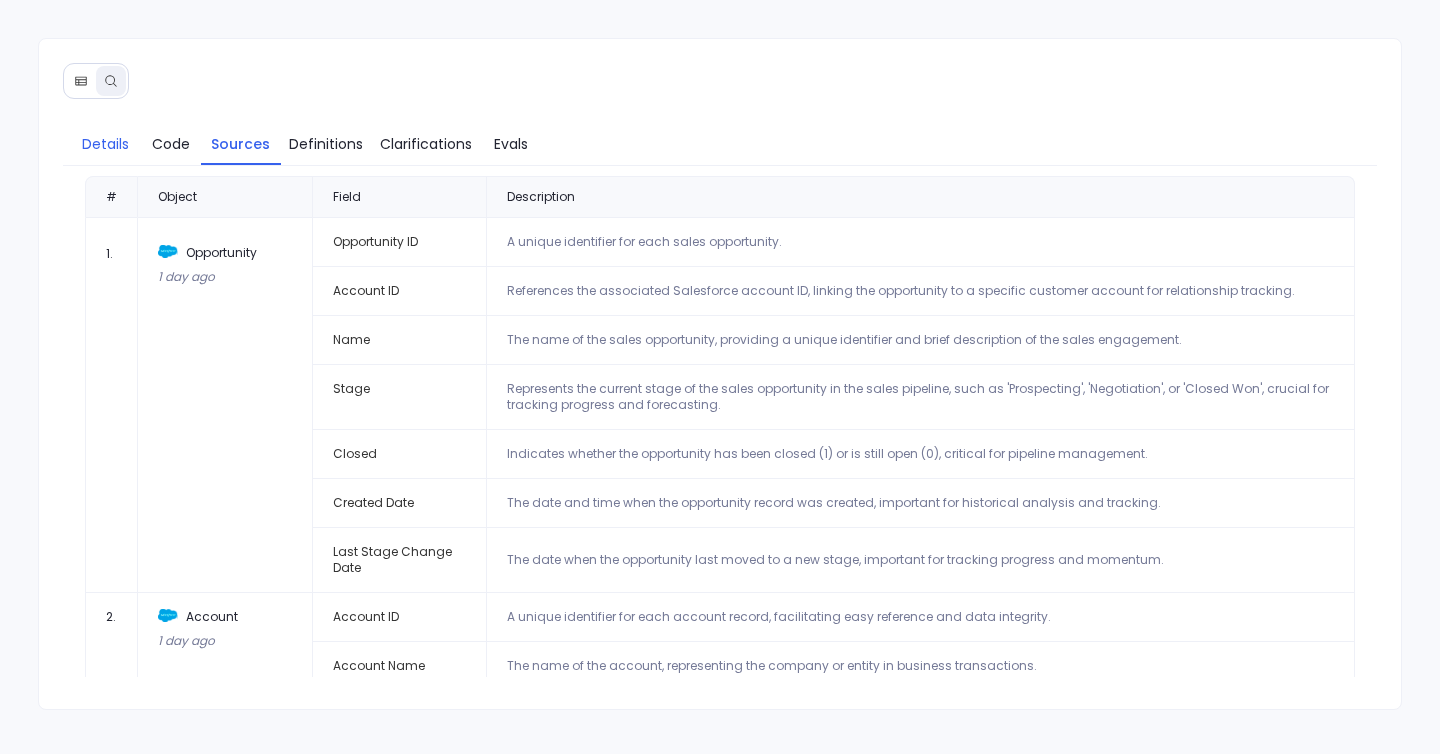 click on "Details" at bounding box center (106, 144) 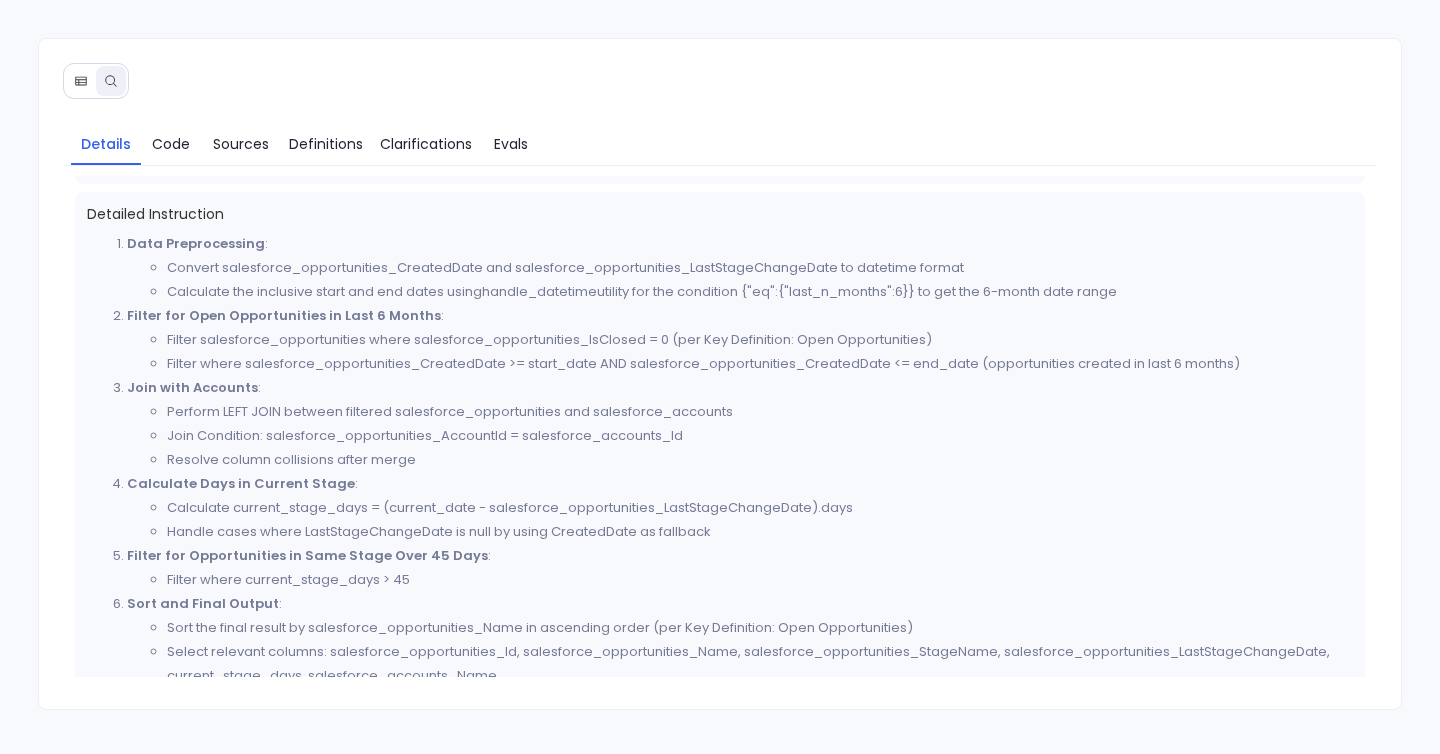 scroll, scrollTop: 573, scrollLeft: 0, axis: vertical 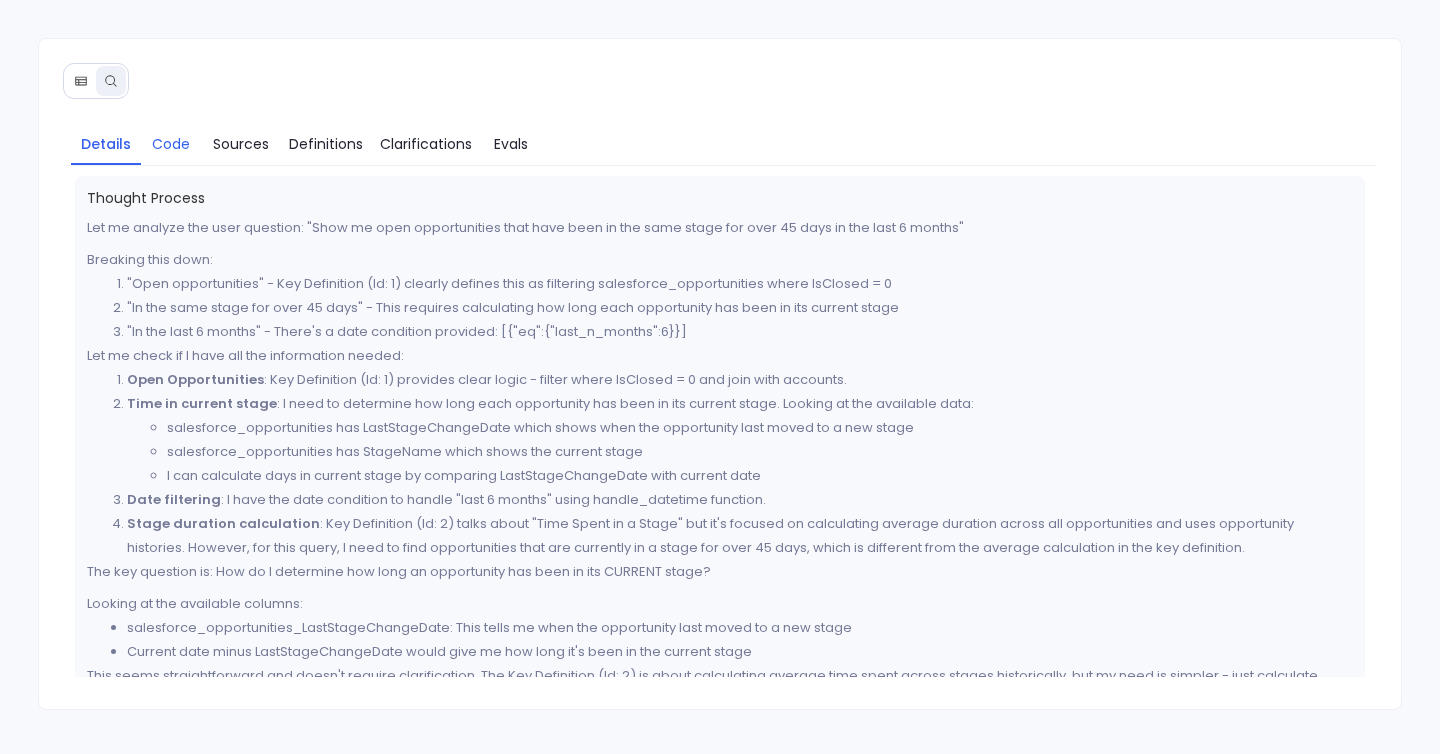 click on "Code" at bounding box center [171, 144] 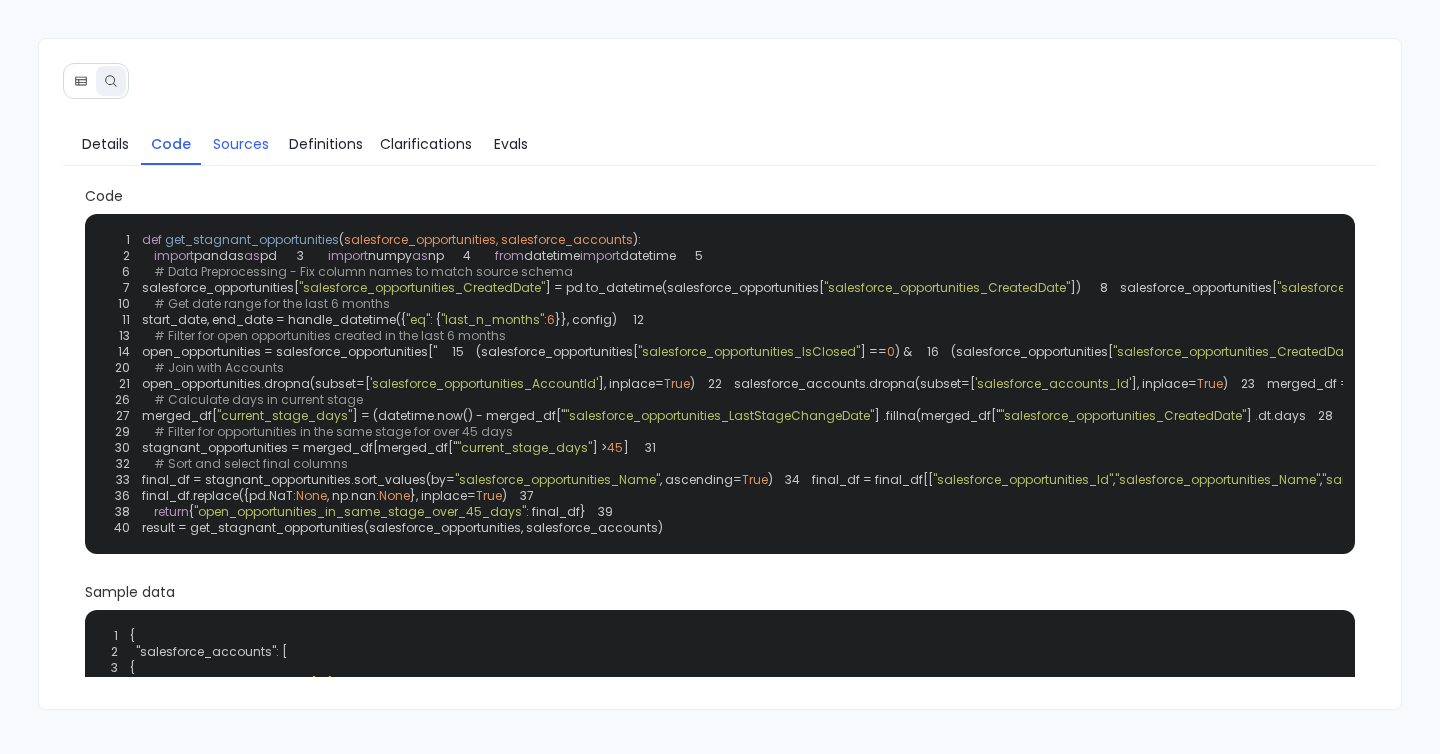 click on "Sources" at bounding box center (241, 144) 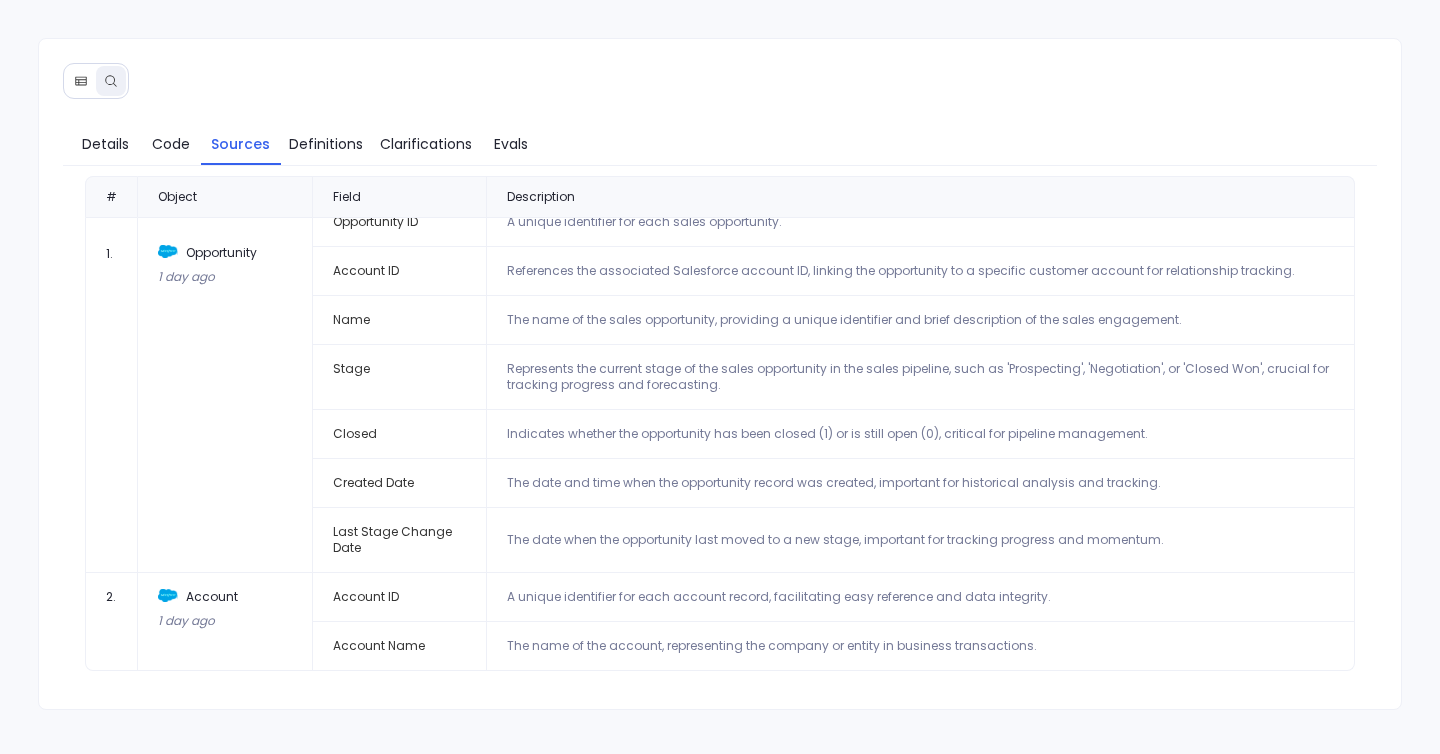 scroll, scrollTop: 25, scrollLeft: 0, axis: vertical 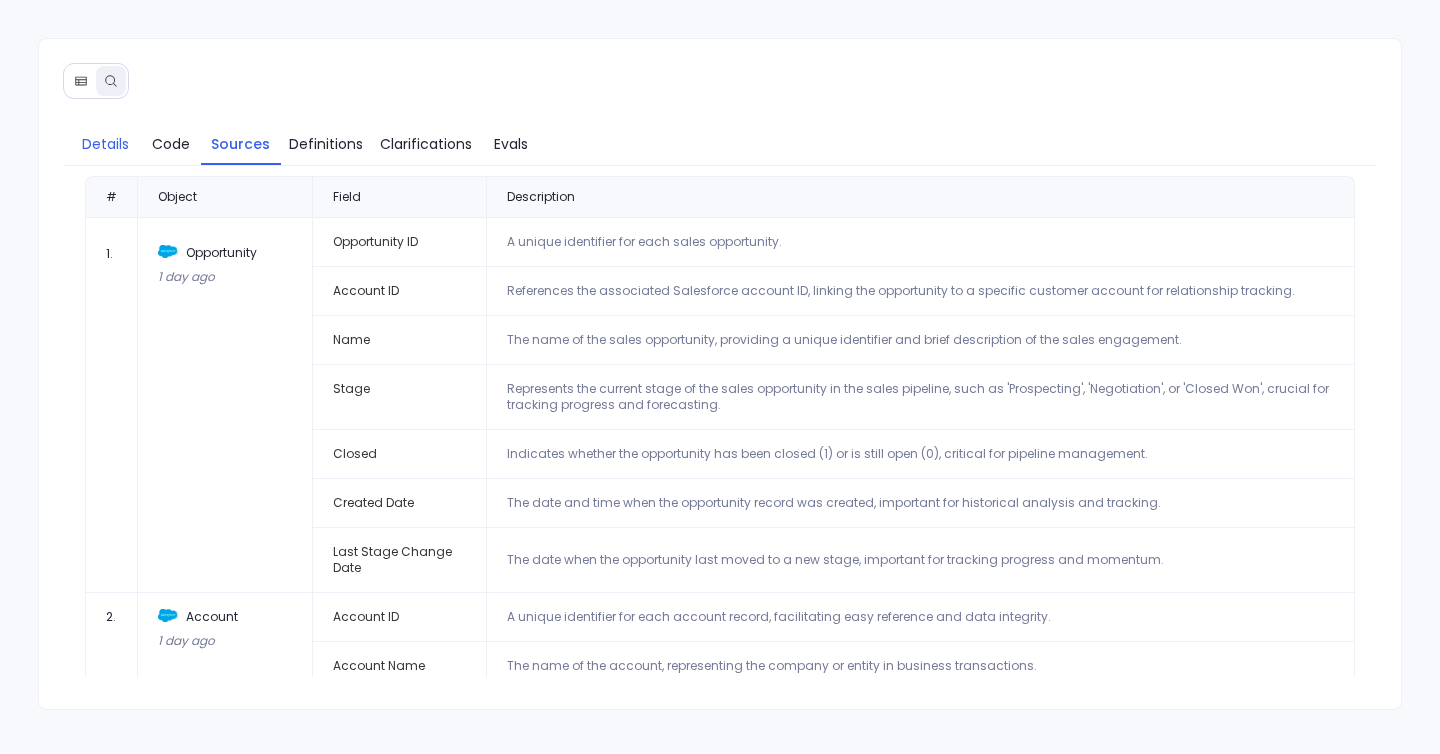 click on "Details" at bounding box center [105, 144] 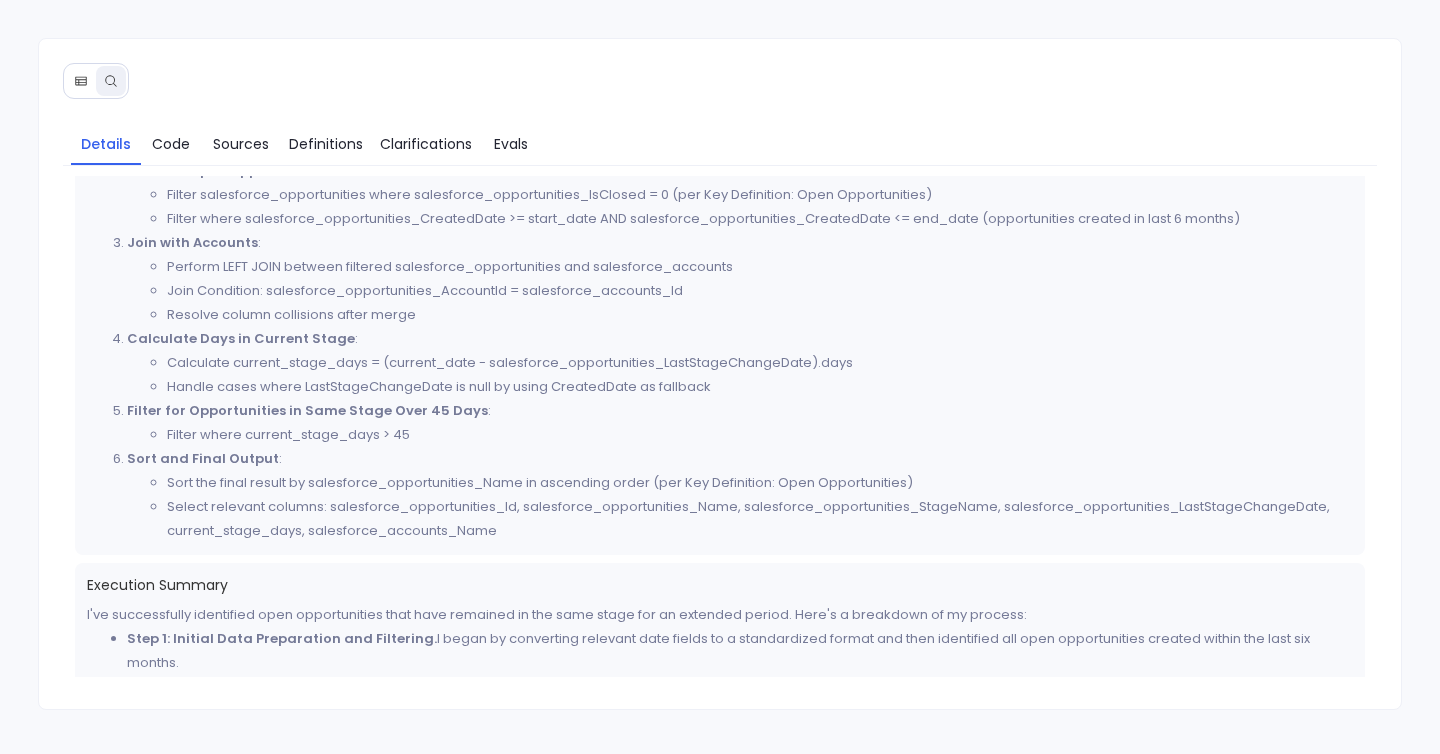 scroll, scrollTop: 681, scrollLeft: 0, axis: vertical 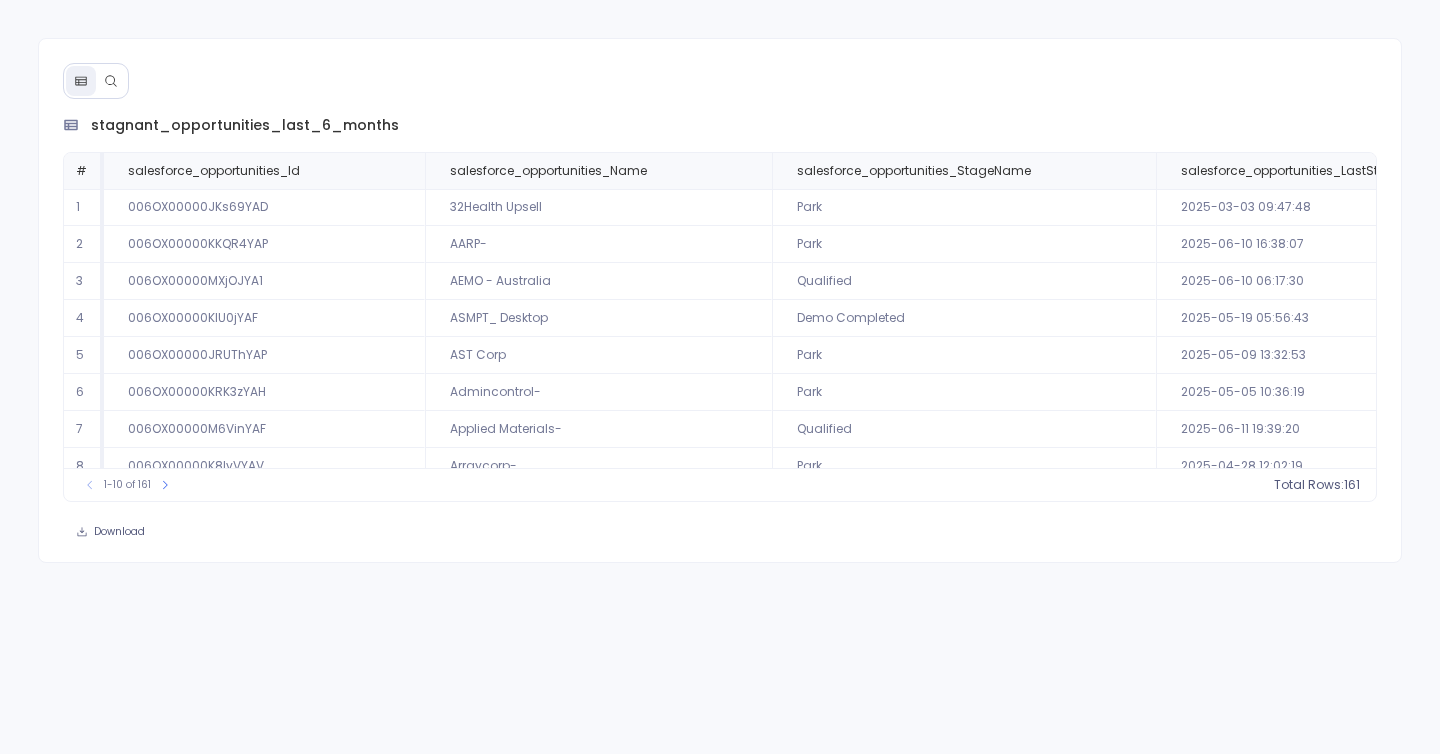 click 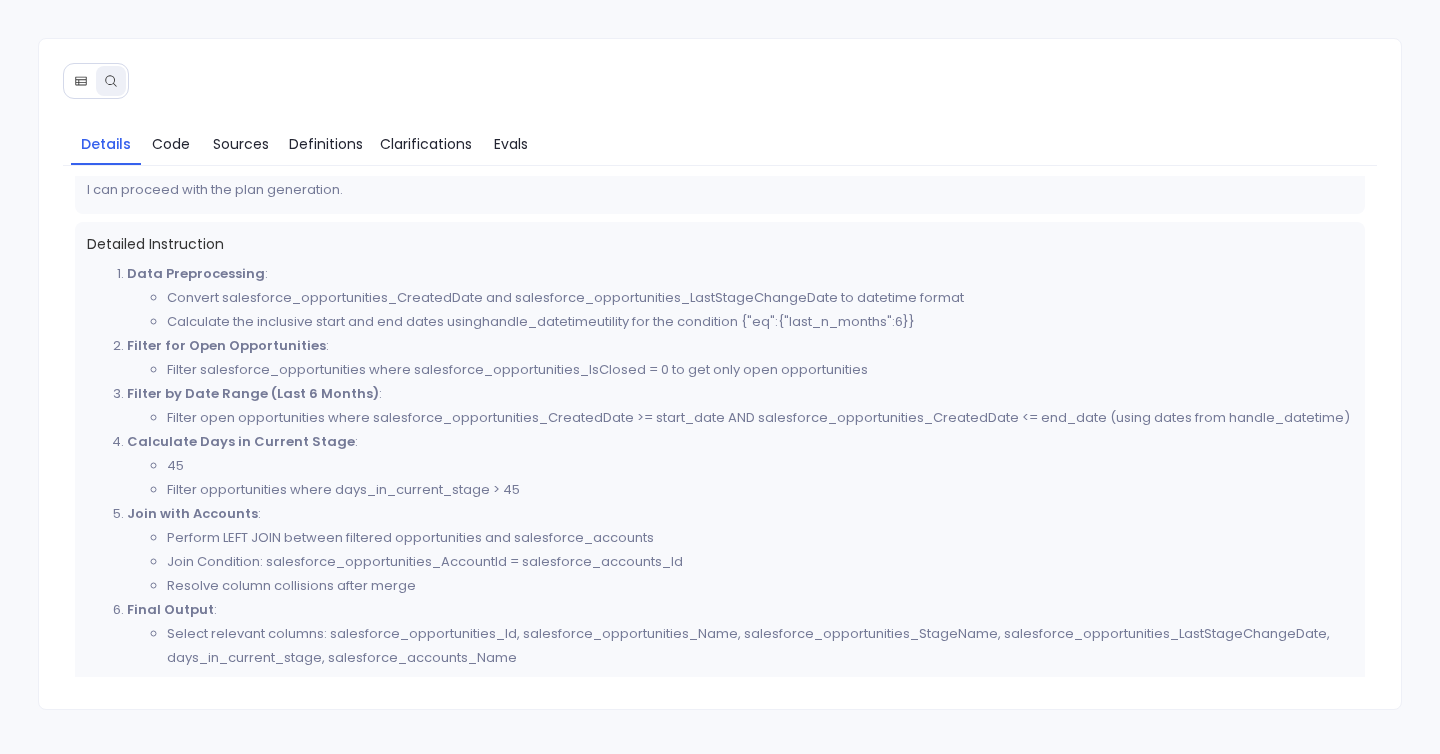 scroll, scrollTop: 610, scrollLeft: 0, axis: vertical 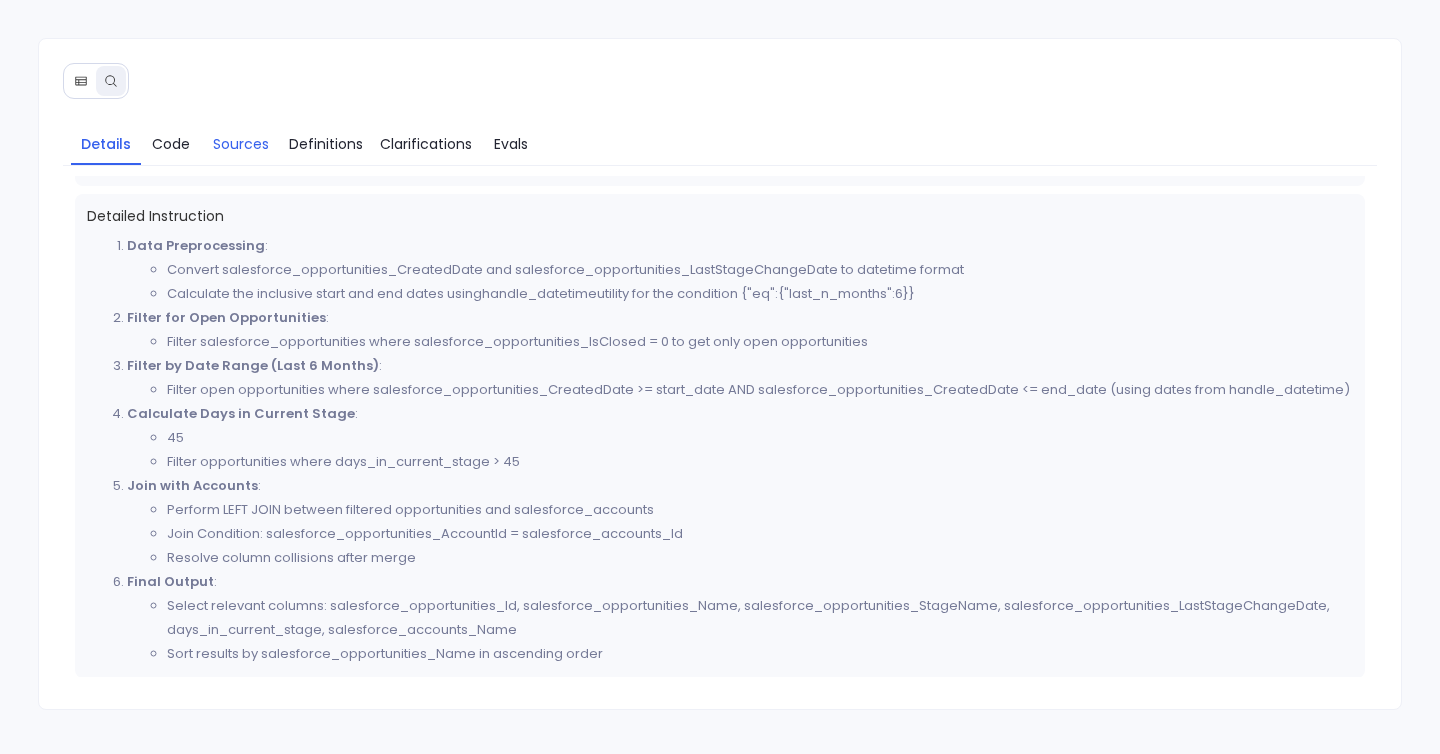 click on "Sources" at bounding box center (241, 144) 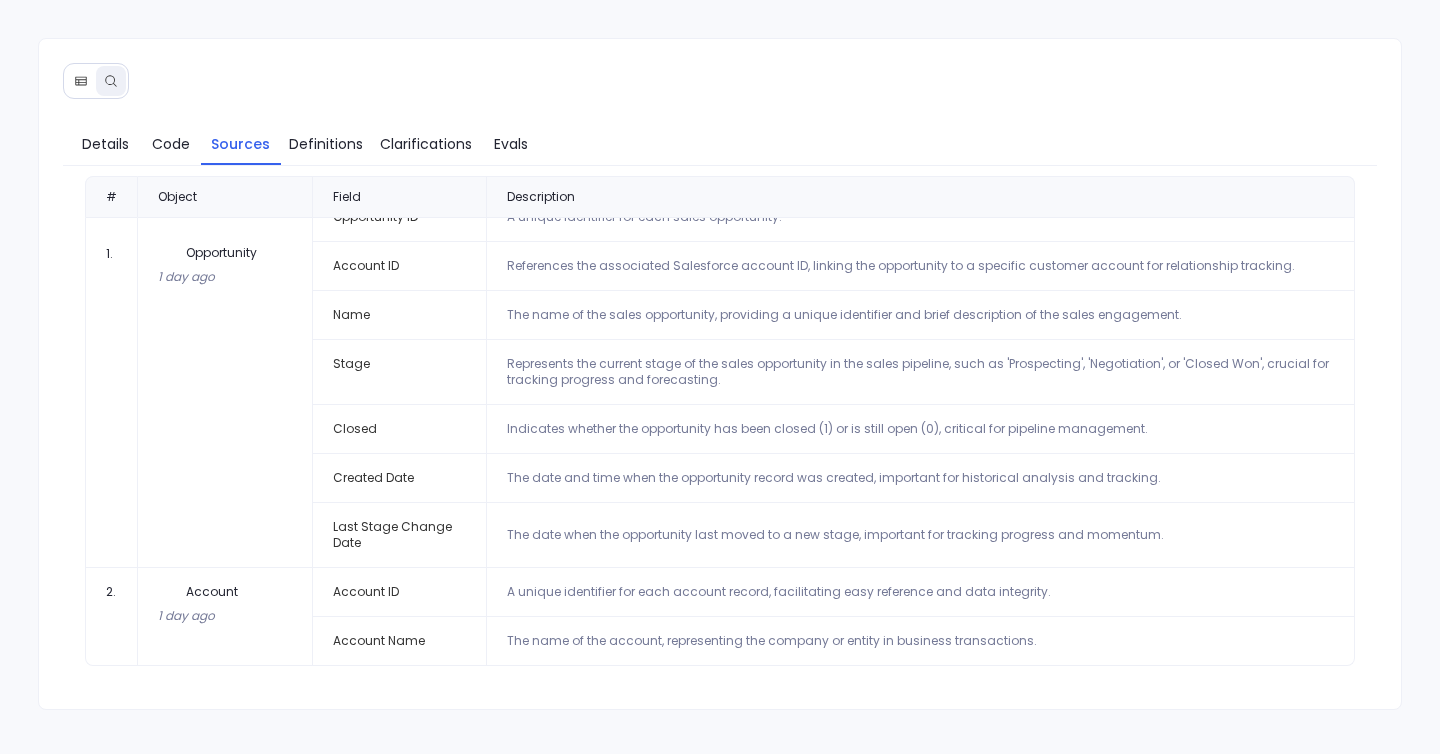 scroll, scrollTop: 0, scrollLeft: 0, axis: both 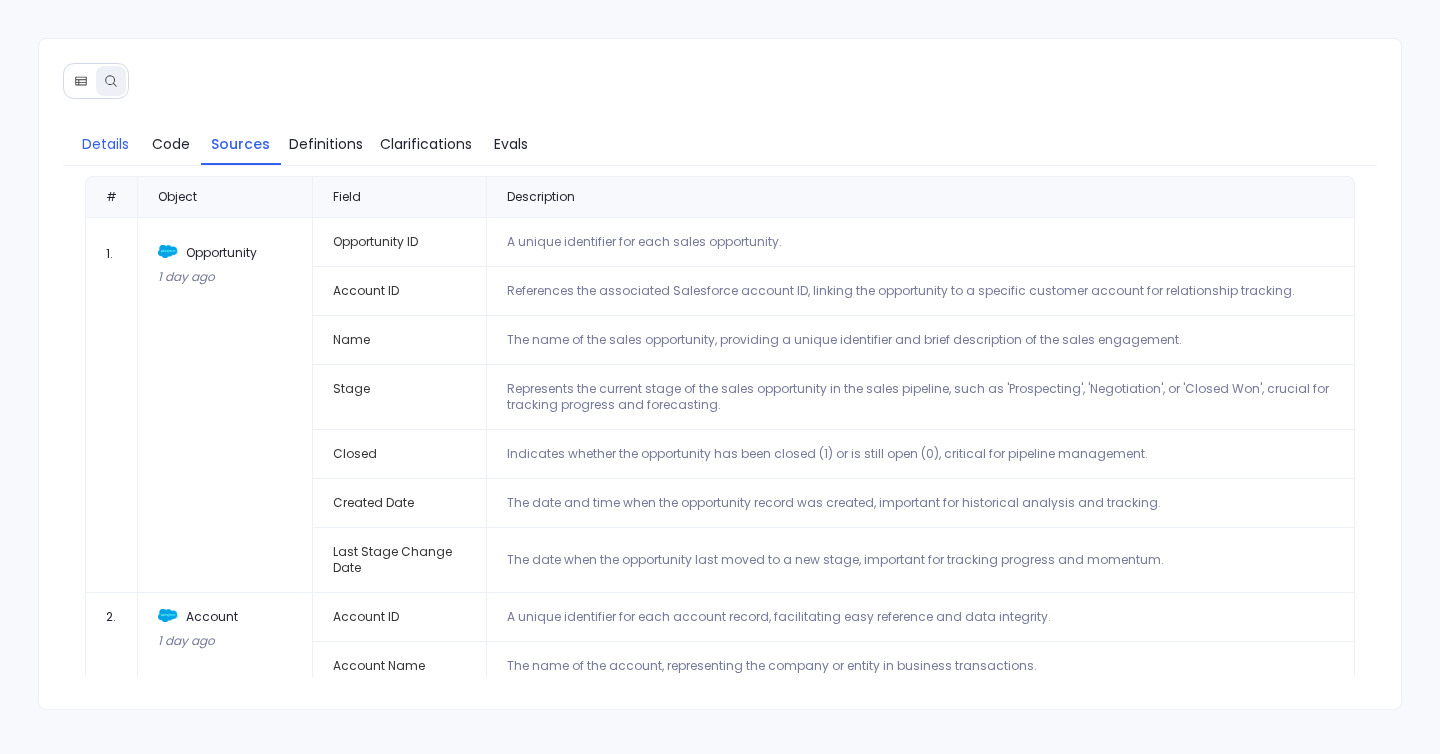 click on "Details" at bounding box center (106, 144) 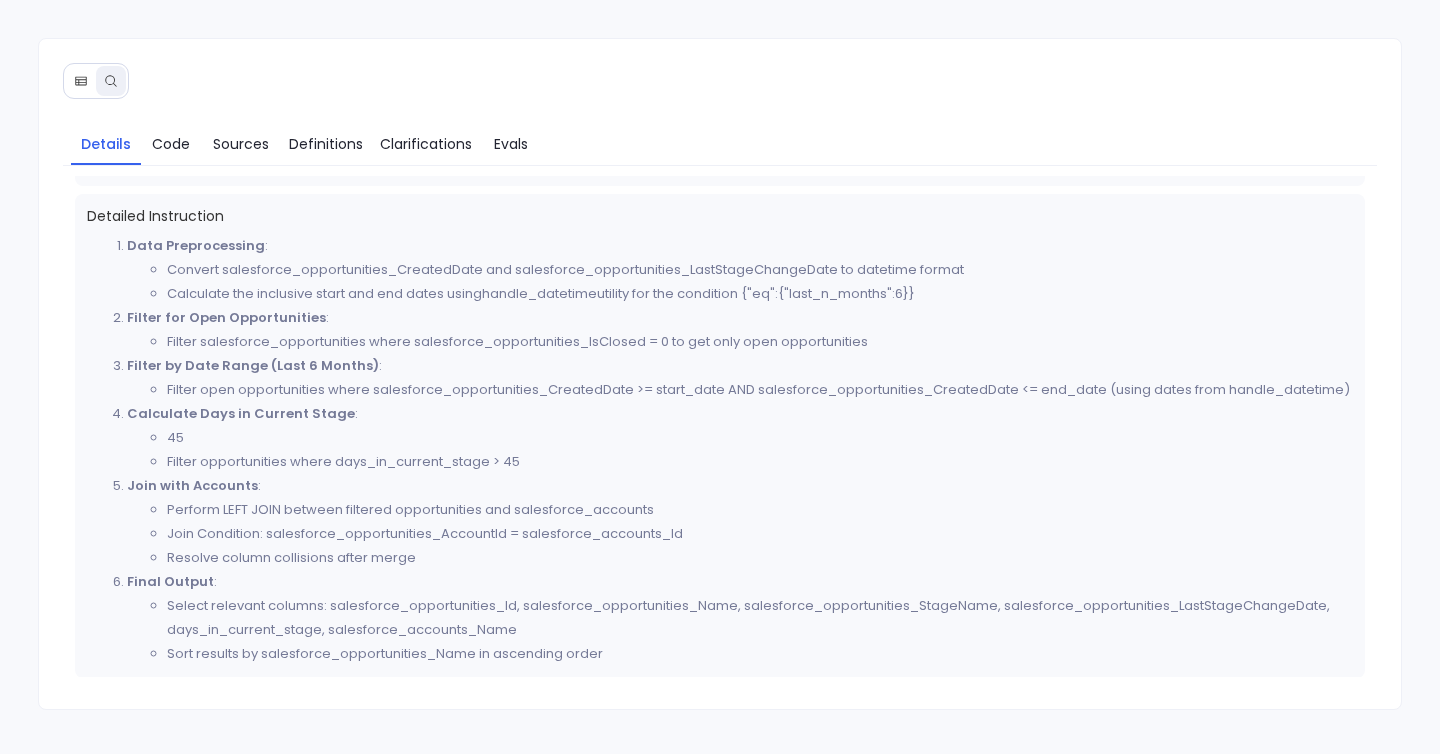 scroll, scrollTop: 609, scrollLeft: 0, axis: vertical 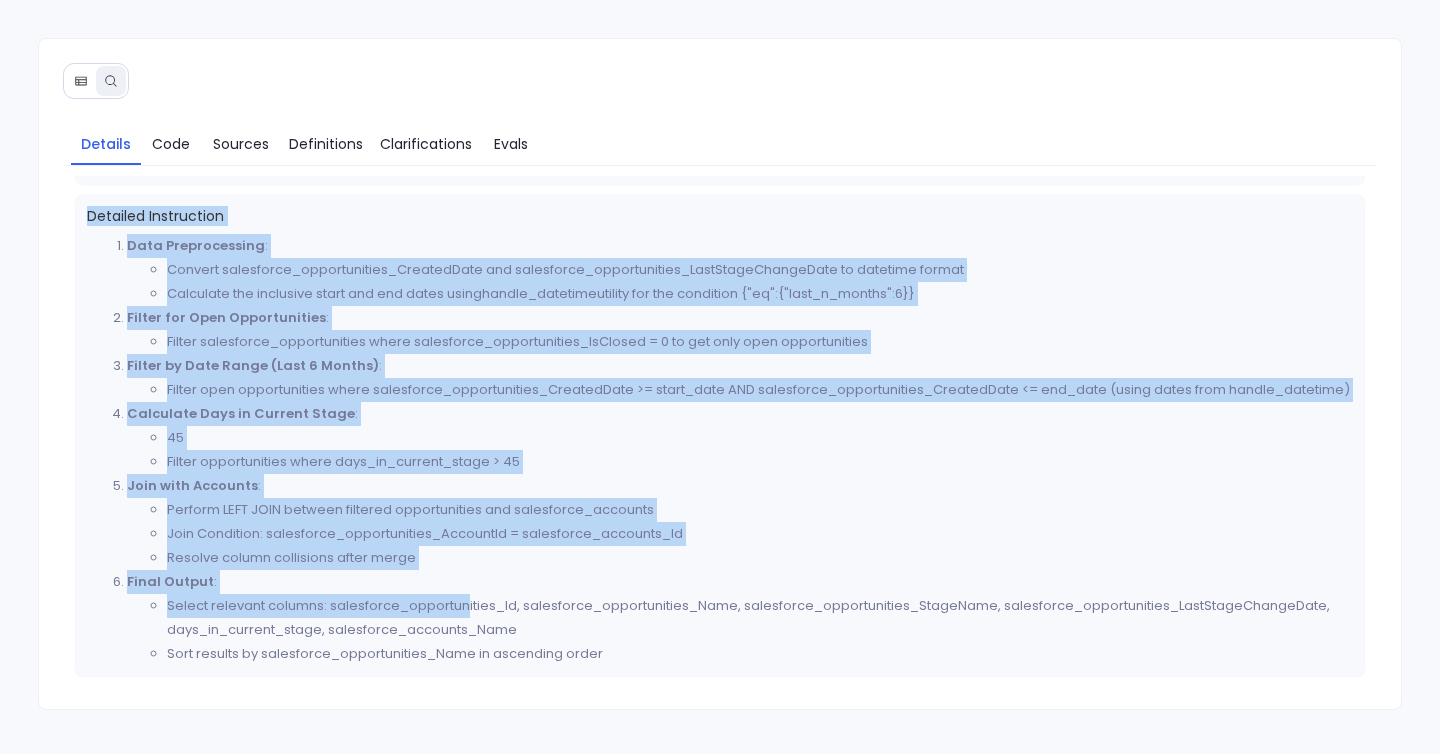 drag, startPoint x: 86, startPoint y: 212, endPoint x: 454, endPoint y: 611, distance: 542.7937 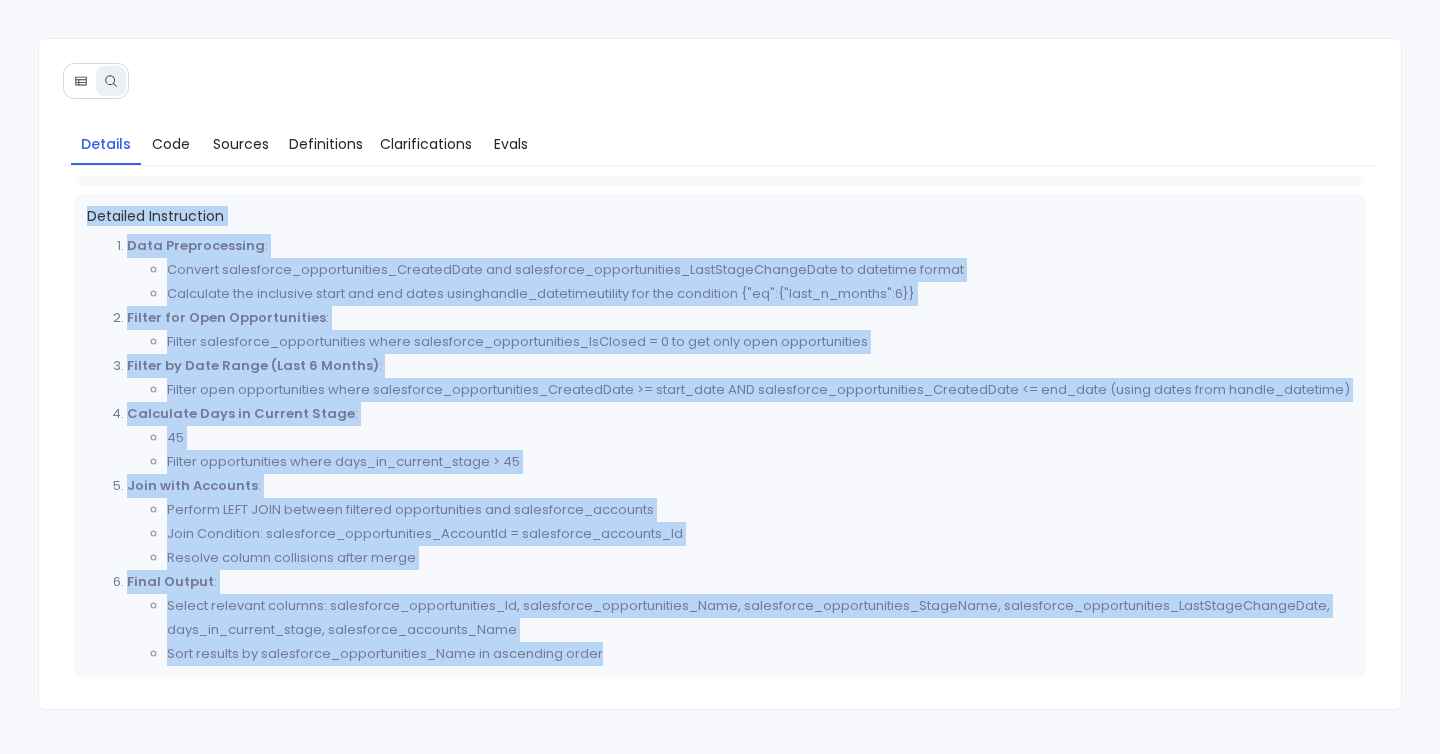 click on "Sort results by salesforce_opportunities_Name in ascending order" at bounding box center [760, 654] 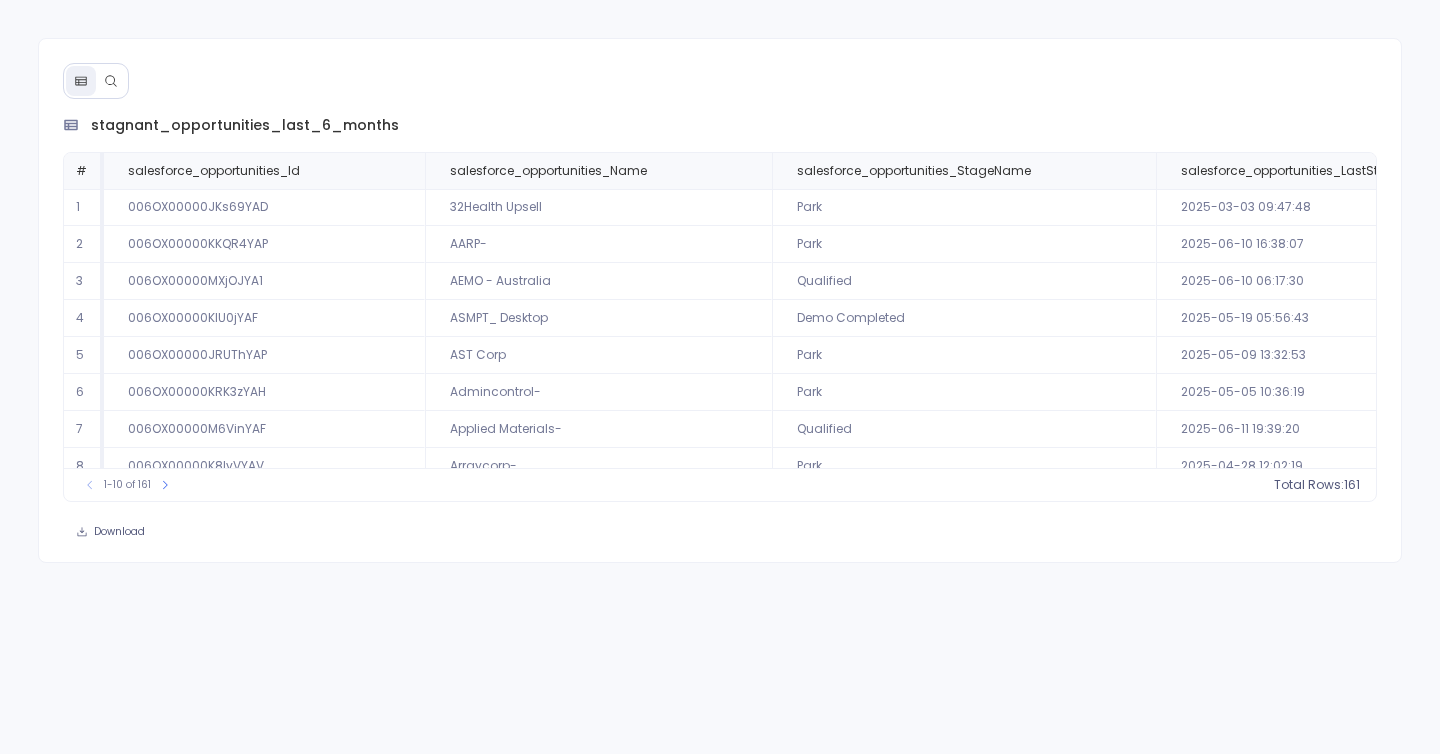click at bounding box center (111, 81) 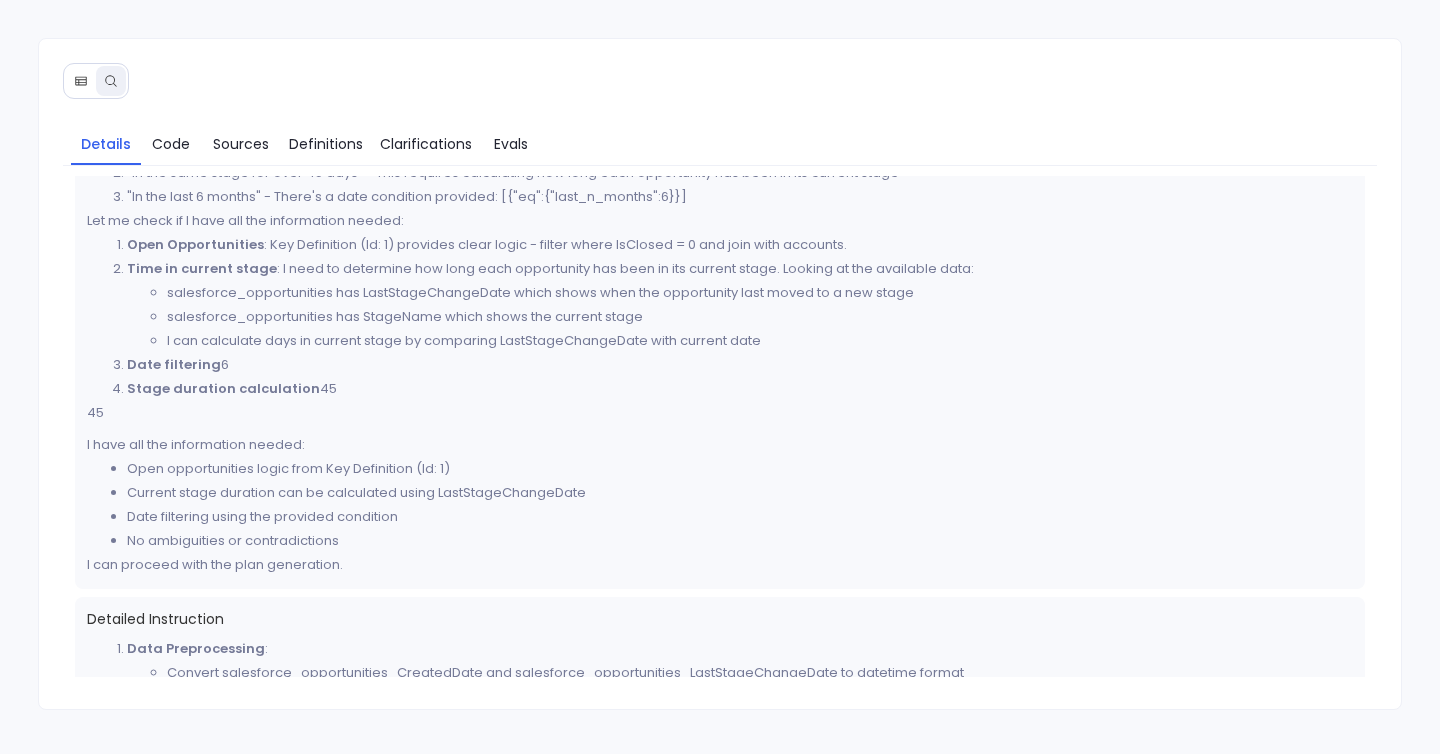 scroll, scrollTop: 148, scrollLeft: 0, axis: vertical 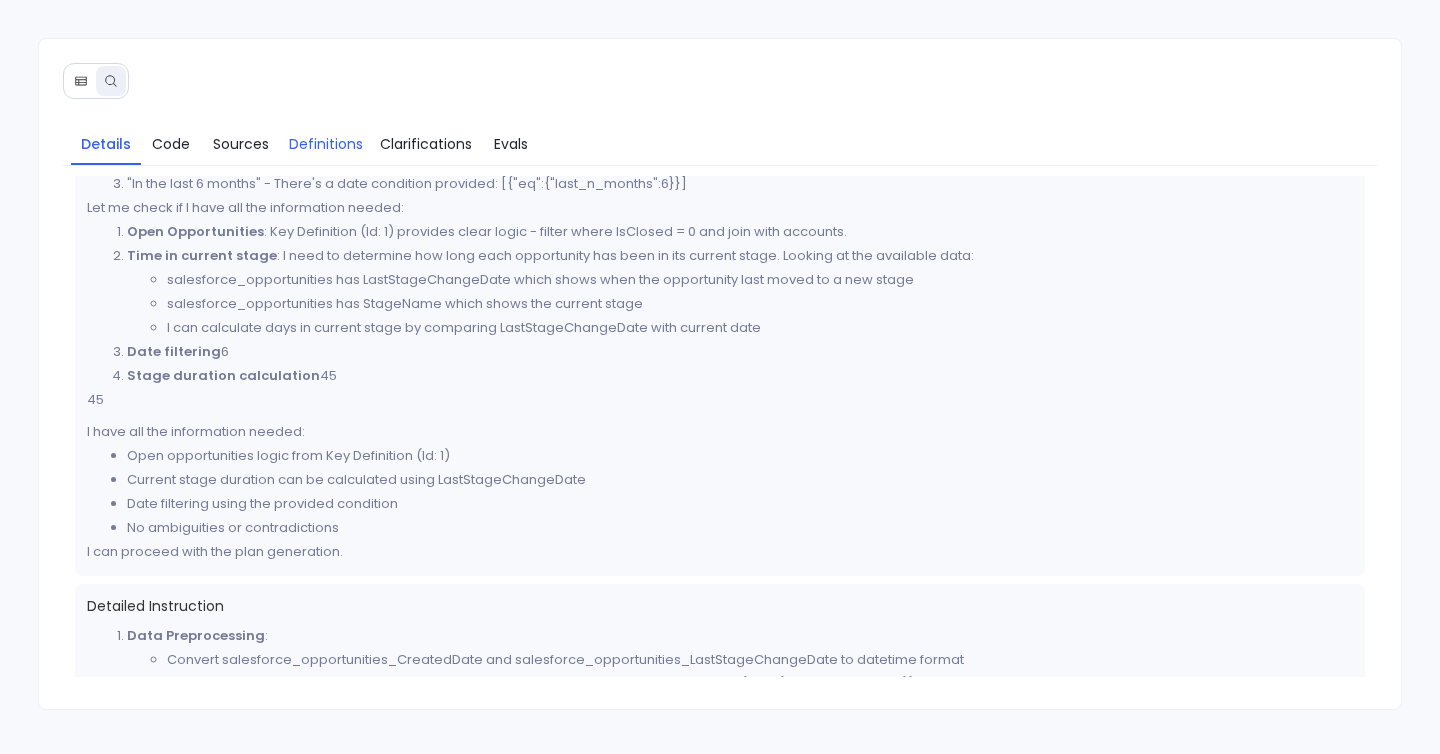 click on "Definitions" at bounding box center [326, 144] 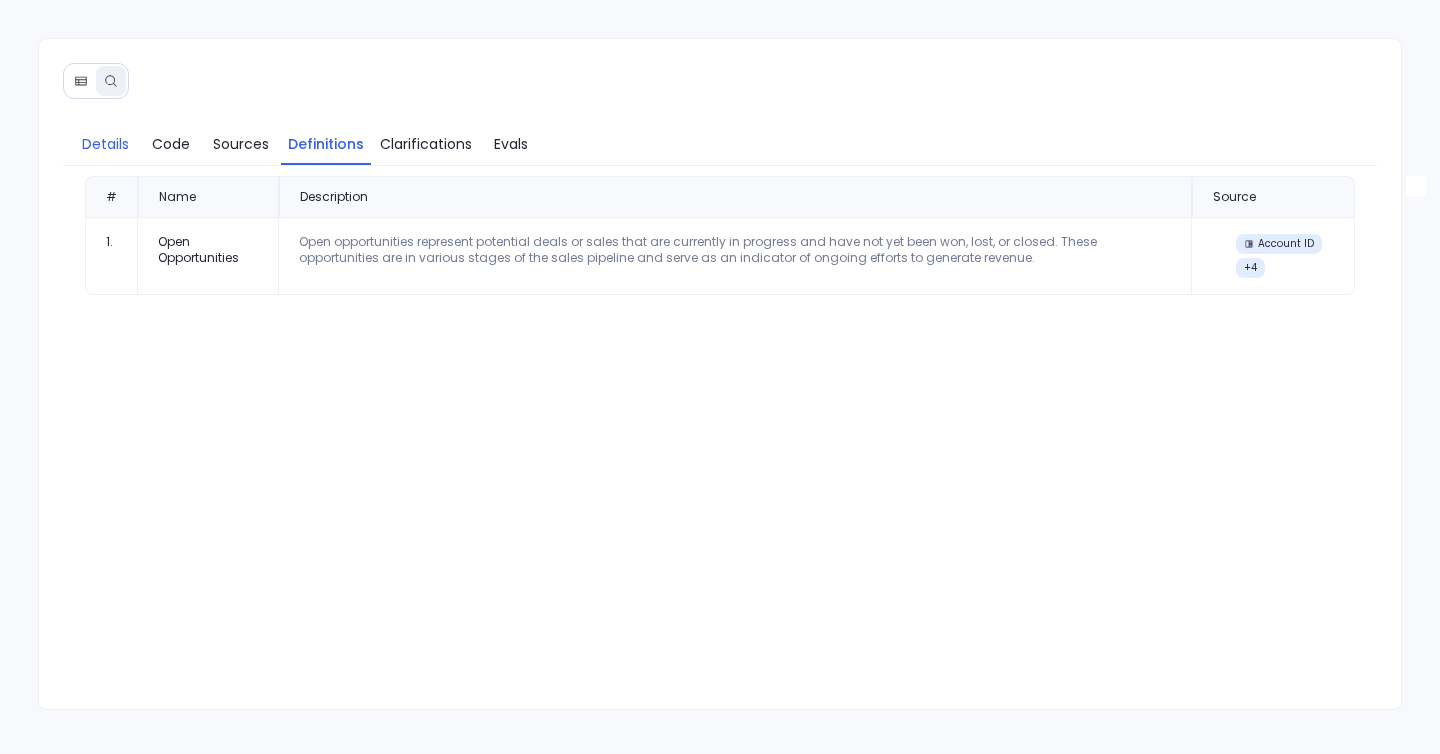 click on "Details" at bounding box center [106, 144] 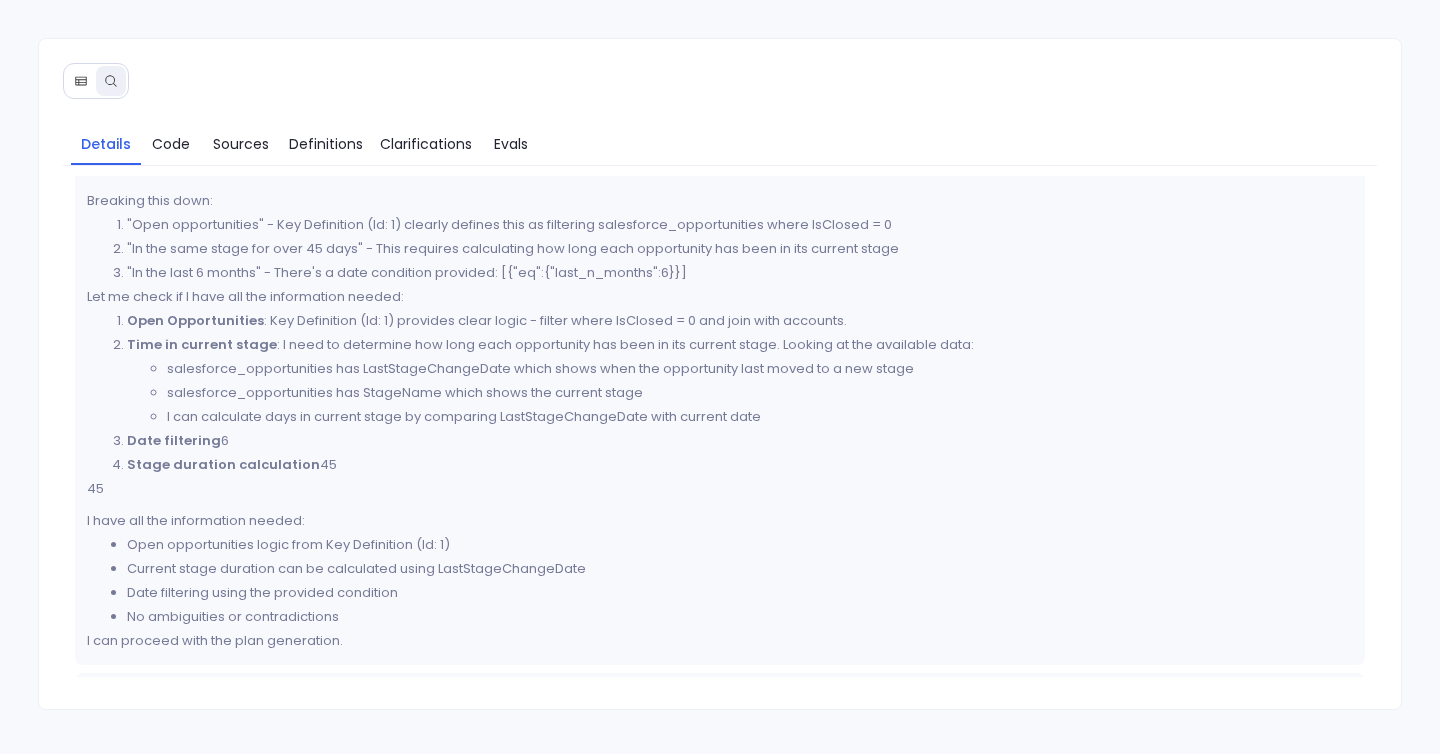 scroll, scrollTop: 102, scrollLeft: 0, axis: vertical 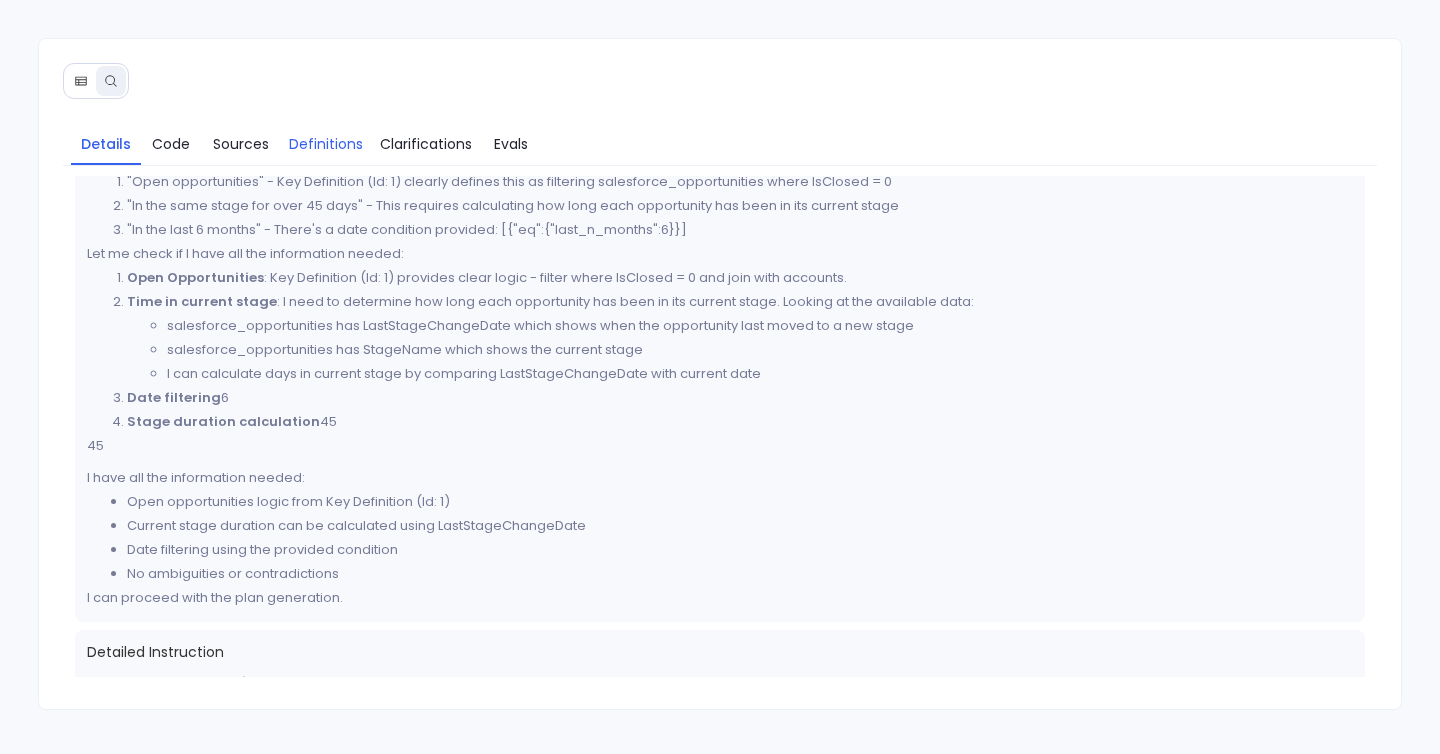 click on "Definitions" at bounding box center (326, 144) 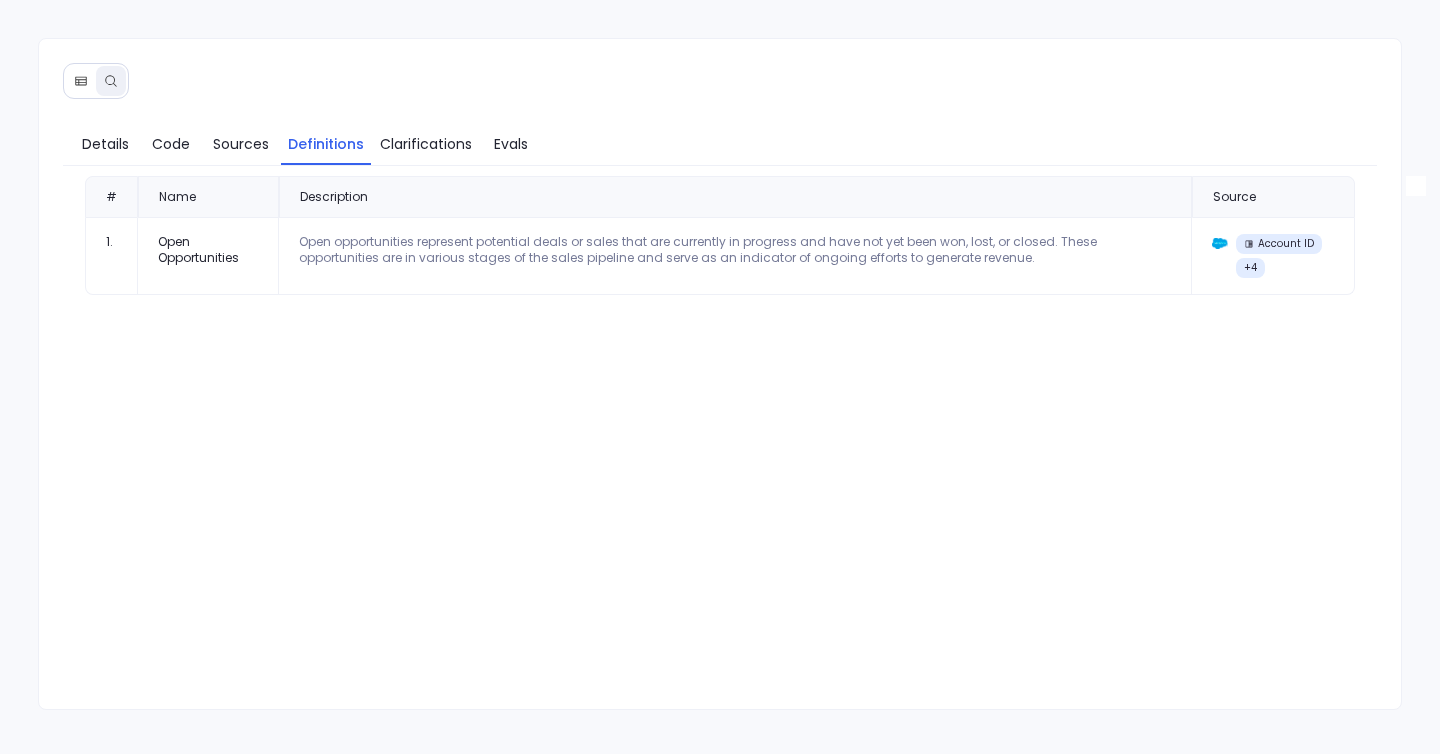 scroll, scrollTop: 0, scrollLeft: 0, axis: both 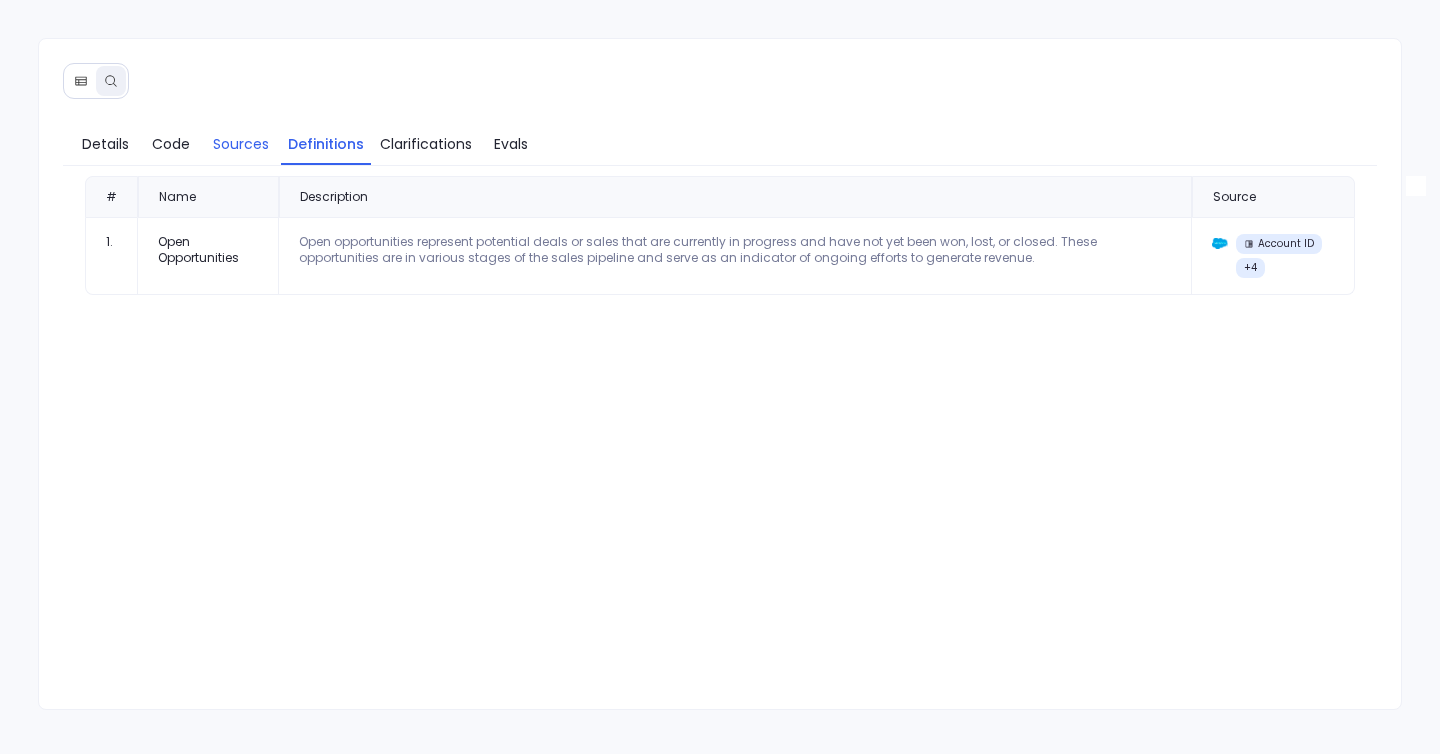 click on "Sources" at bounding box center [241, 144] 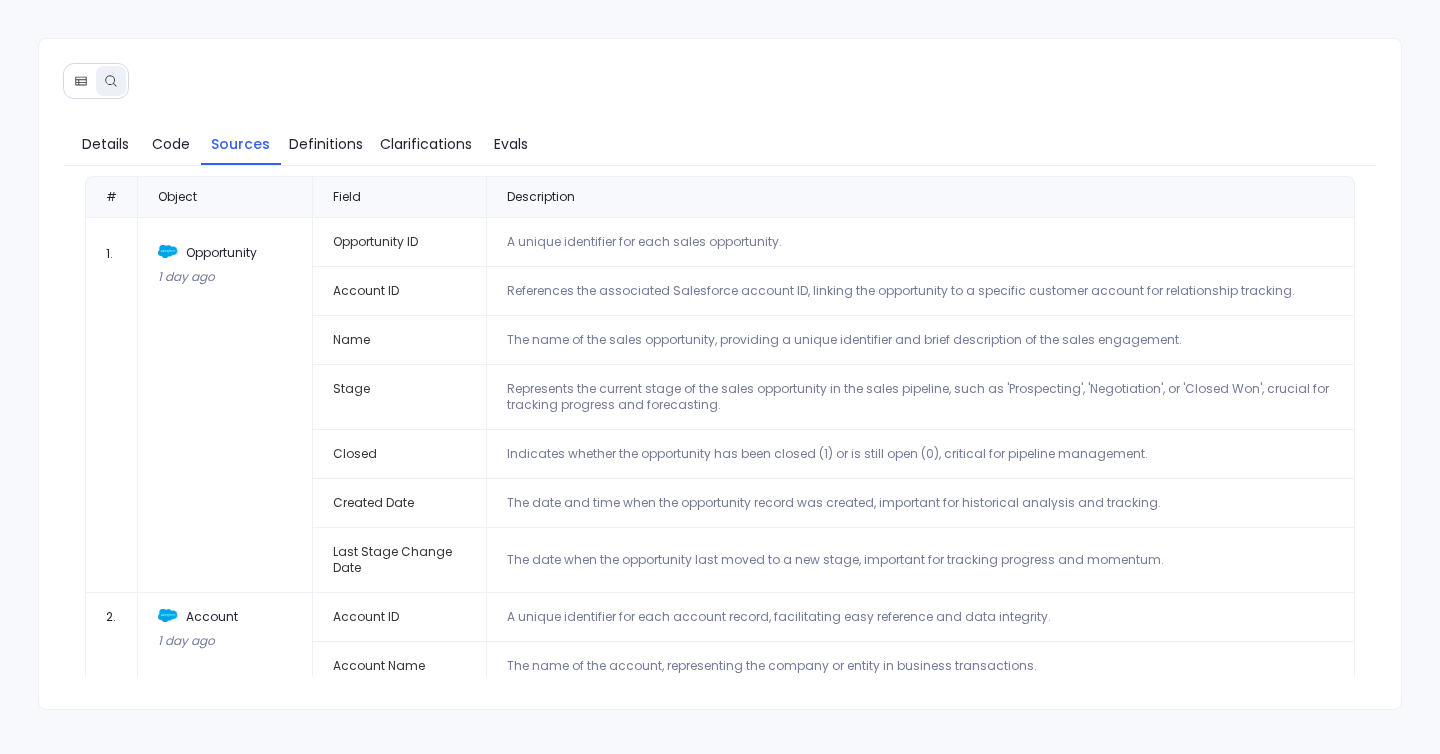 scroll, scrollTop: 25, scrollLeft: 0, axis: vertical 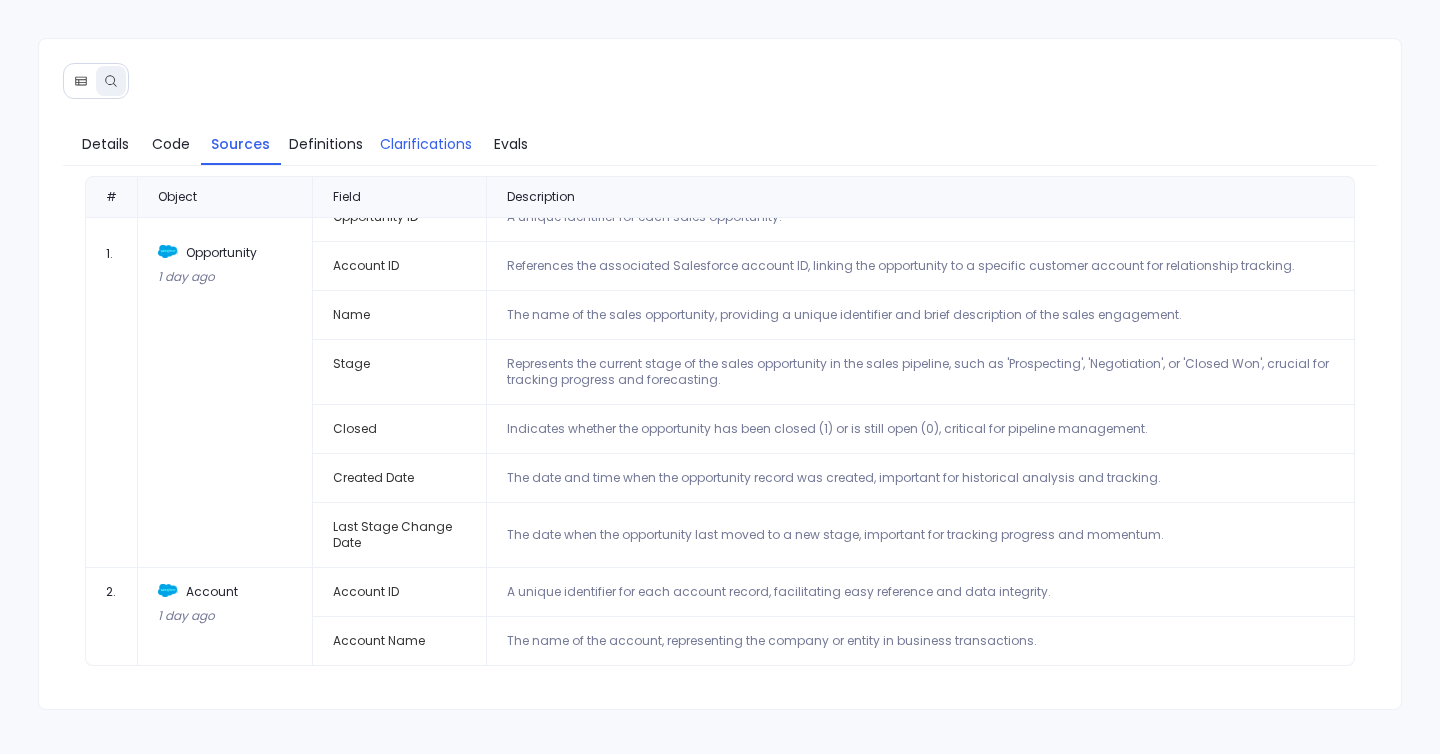 click on "Clarifications" at bounding box center [426, 144] 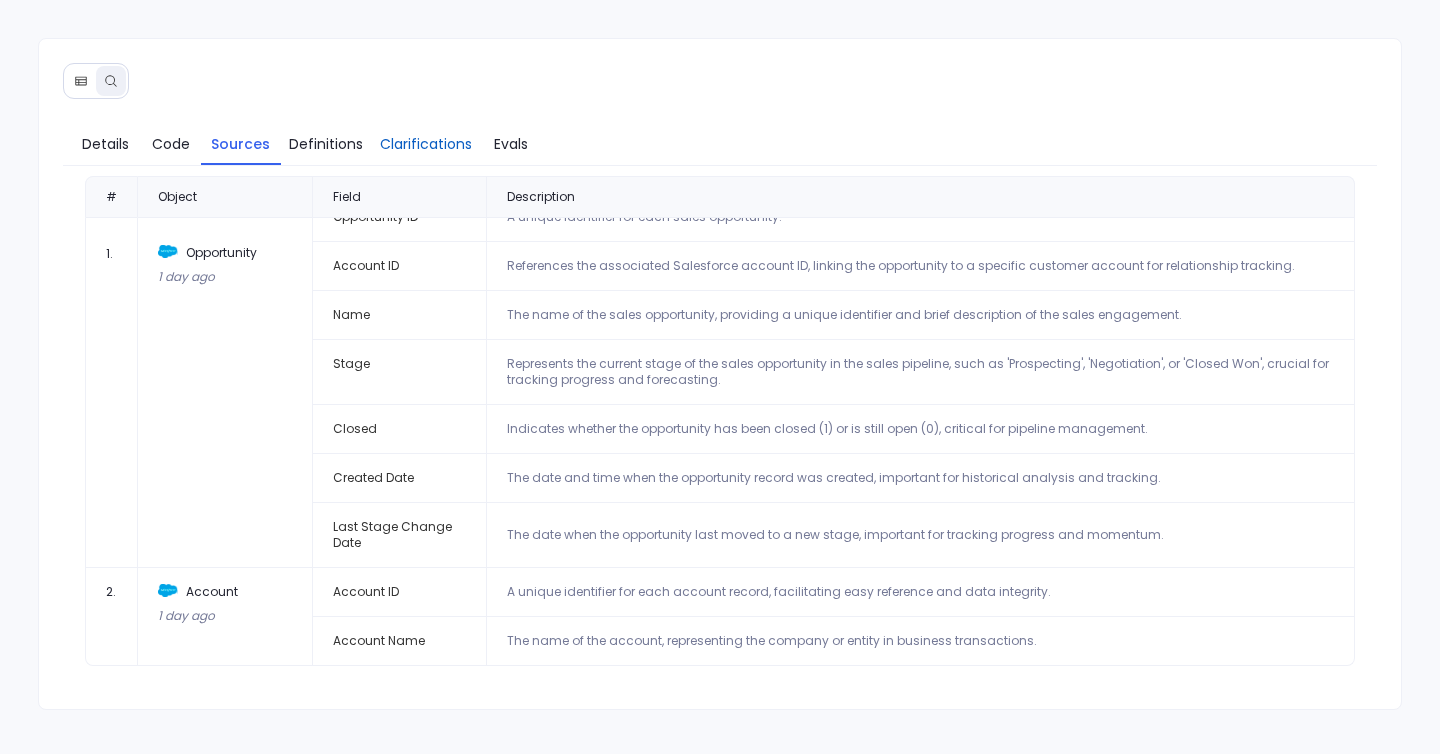 scroll, scrollTop: 0, scrollLeft: 0, axis: both 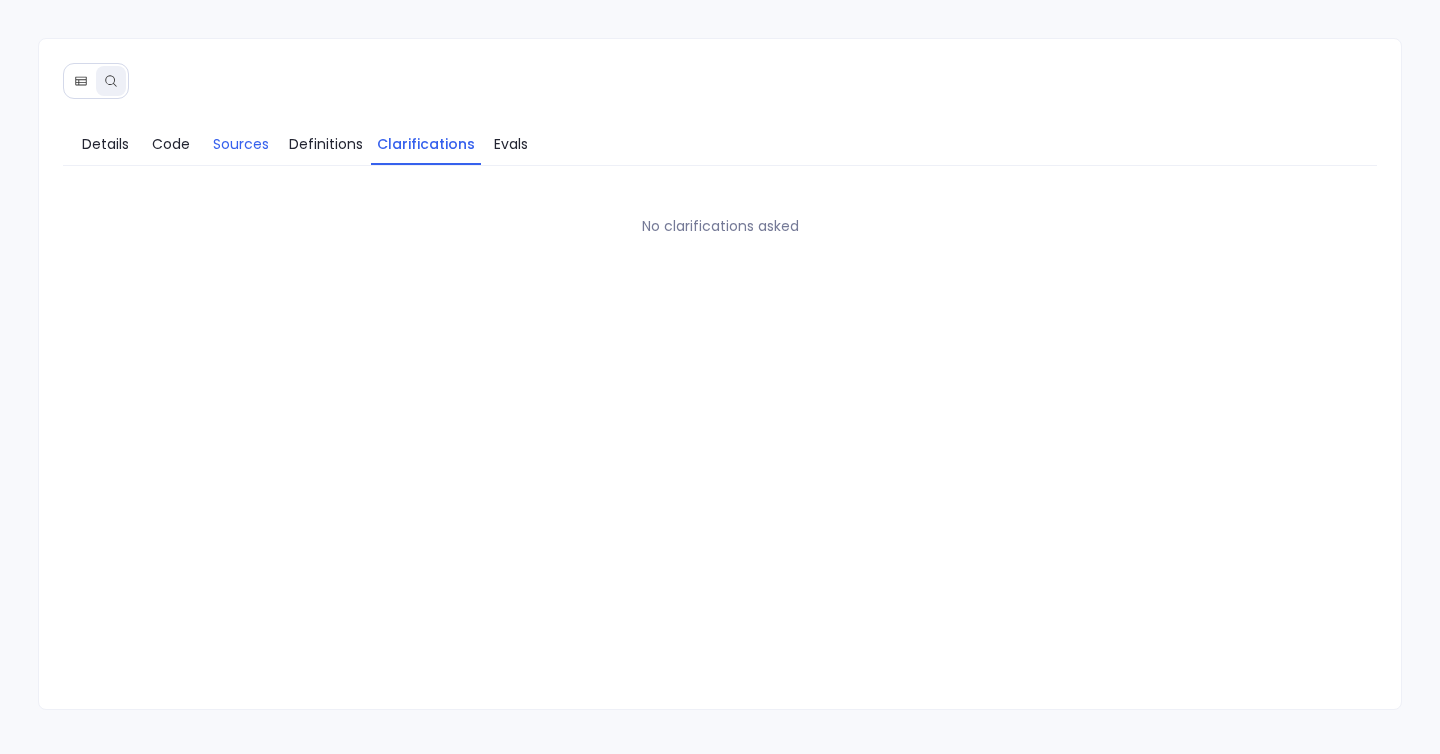 click on "Sources" at bounding box center (241, 144) 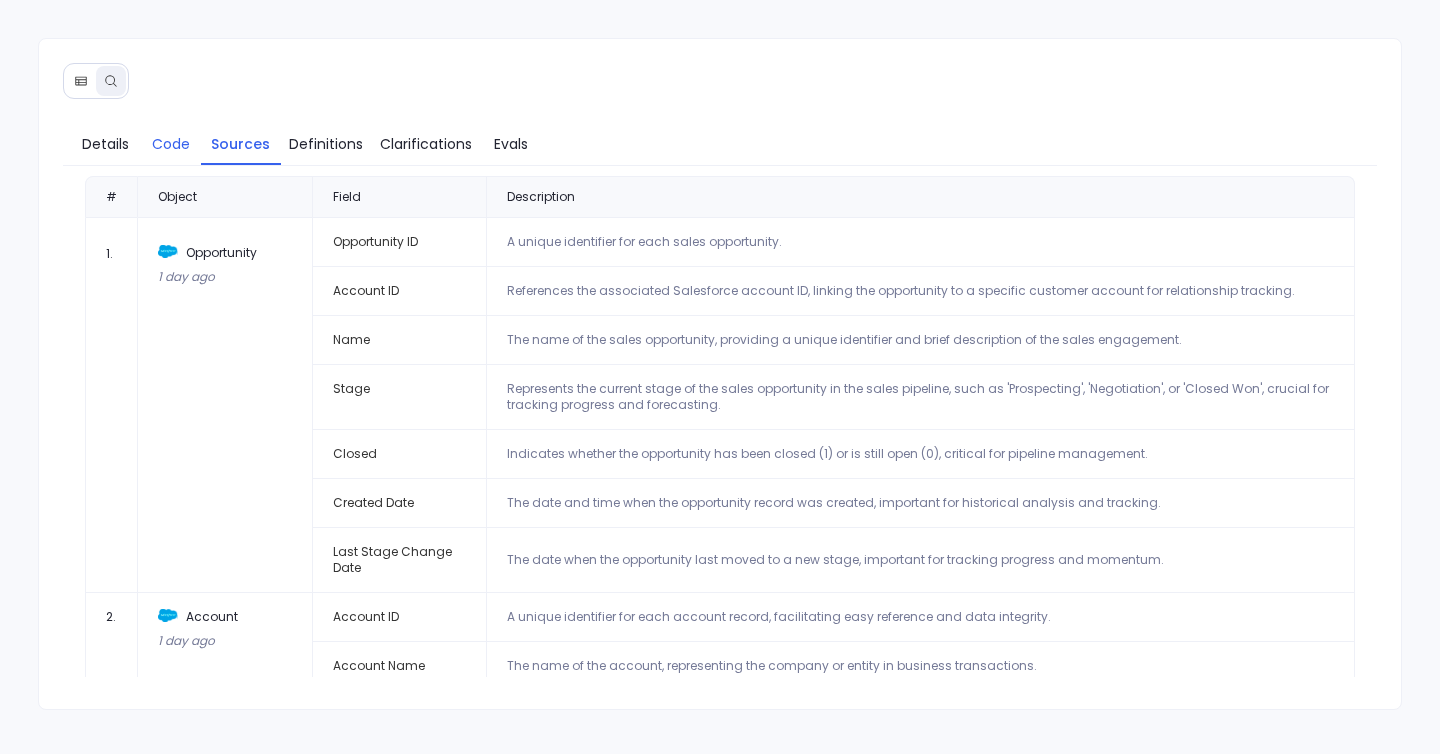 click on "Code" at bounding box center (171, 144) 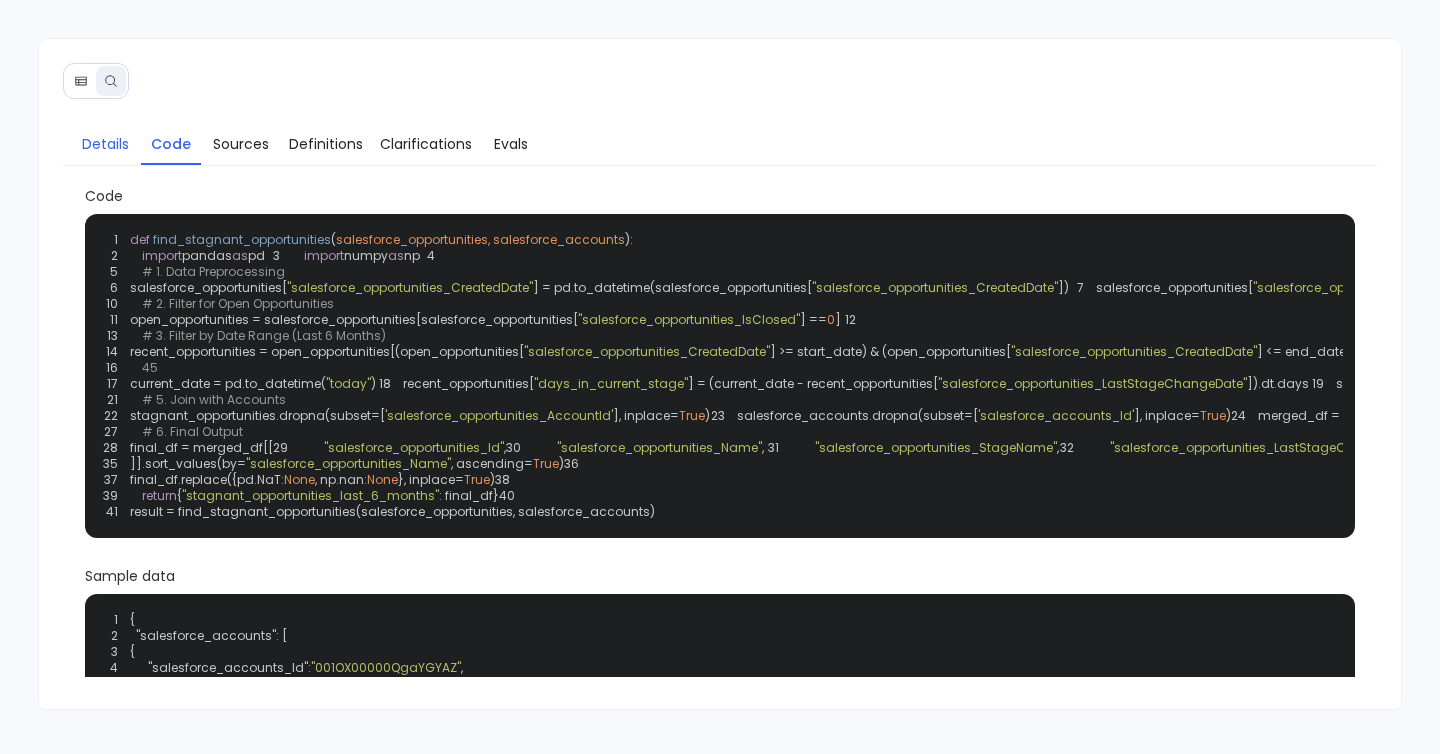 click on "Details" at bounding box center (105, 144) 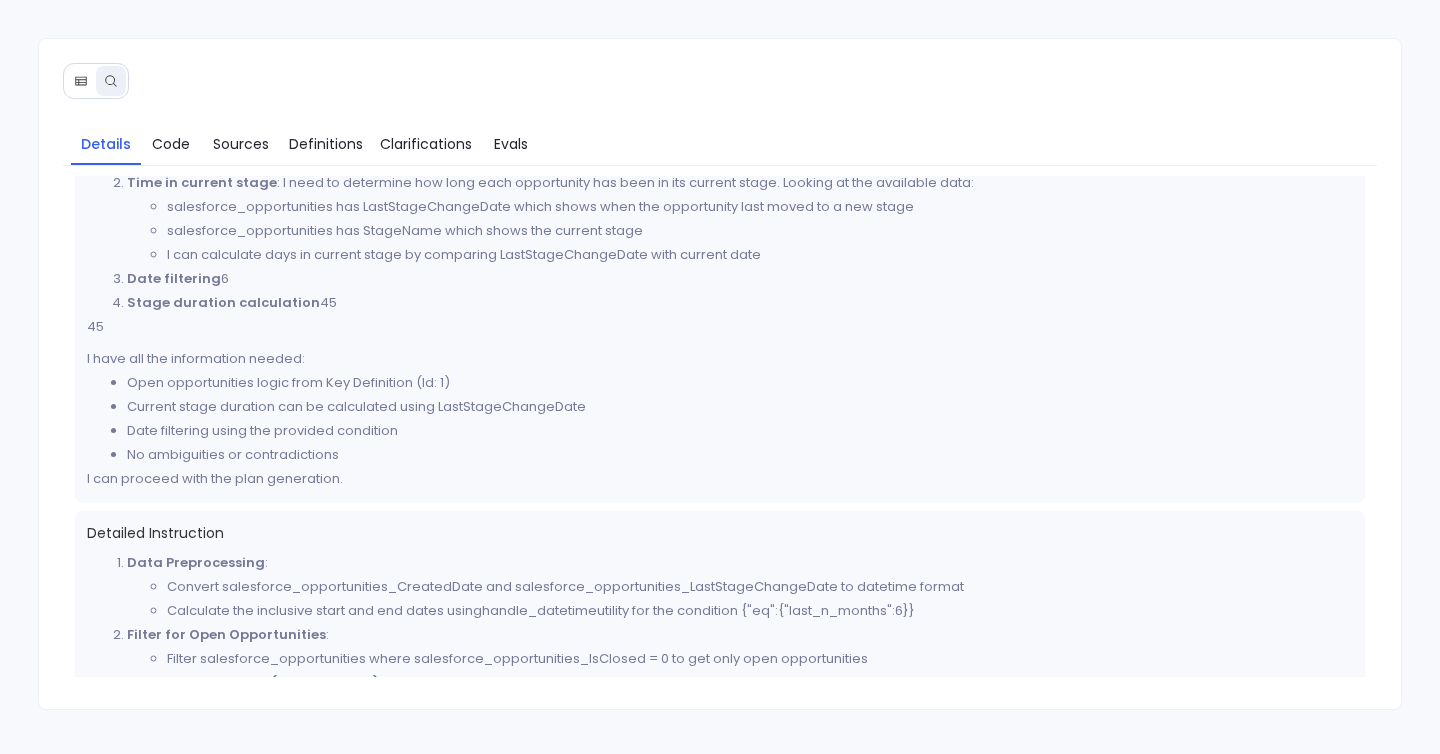scroll, scrollTop: 222, scrollLeft: 0, axis: vertical 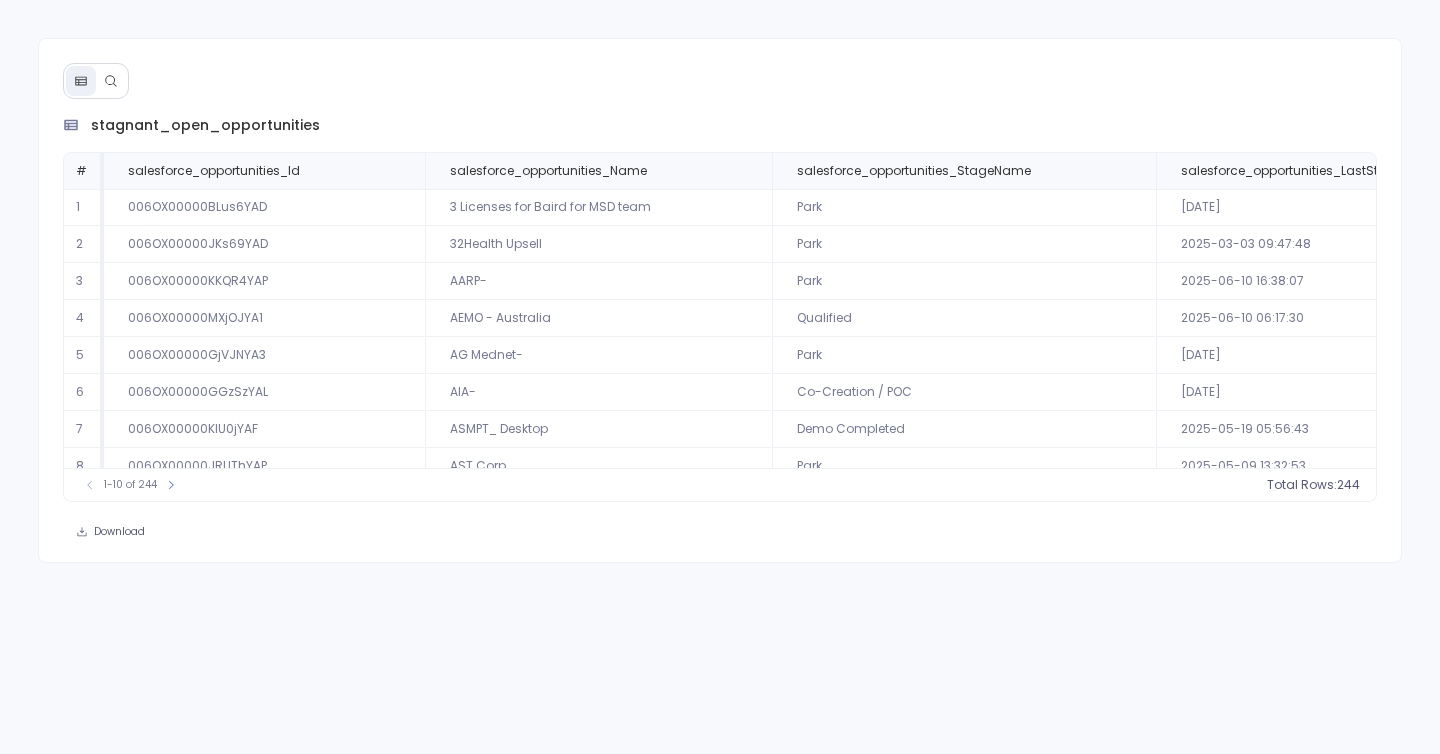 click on "stagnant_open_opportunities # salesforce_opportunities_Id salesforce_opportunities_Name salesforce_opportunities_StageName salesforce_opportunities_LastStageChangeDate salesforce_accounts_Name current_stage_days 1 006OX00000BLus6YAD 3 Licenses for Baird for MSD team Park [DATE] RWBaird 177 2 006OX00000JKs69YAD 32Health Upsell Park [DATE] 32health 156 3 006OX00000KKQR4YAP AARP- Park [DATE] AARP 57 4 006OX00000MXjOJYA1 AEMO - Australia Qualified [DATE] Australian Energy Market Operator (AEMO) 58 5 006OX00000GjVJNYA3 AG Mednet- Park [DATE] AG Mednet 185 6 006OX00000GGzSzYAL AIA- Co-Creation / POC [DATE] AIA Digital+ 135 7 006OX00000KlU0jYAF ASMPT_ Desktop Demo Completed [DATE] ASMPT Ltd 80 8 006OX00000JRUThYAP AST Corp Park [DATE] Applications Software Technology (AST) 89 9 006OX00000AoBnOYAV Abaqus Inc.- Park [DATE] Abaqus Inc. 48 10 006OX00000KRK3zYAH Admincontrol- Park [DATE] 93" at bounding box center (720, 300) 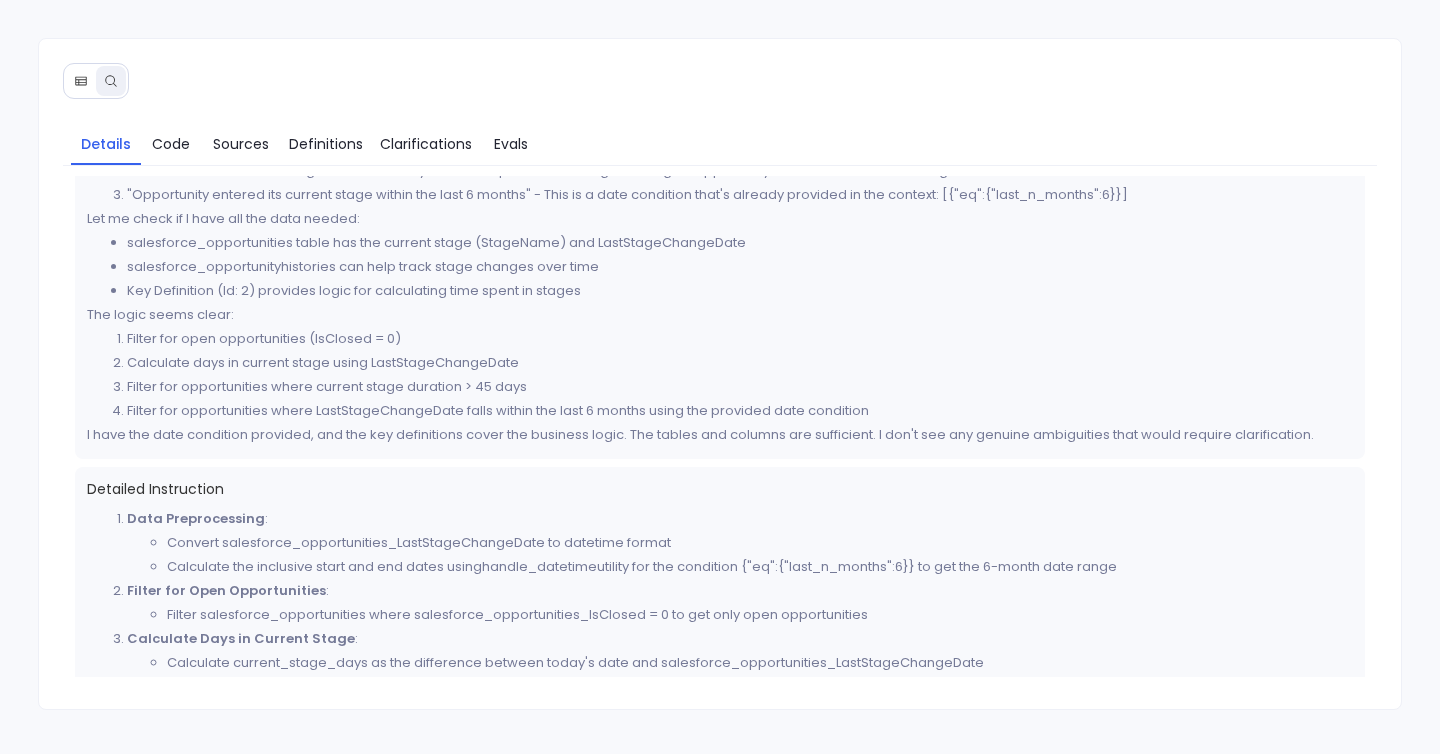scroll, scrollTop: 0, scrollLeft: 0, axis: both 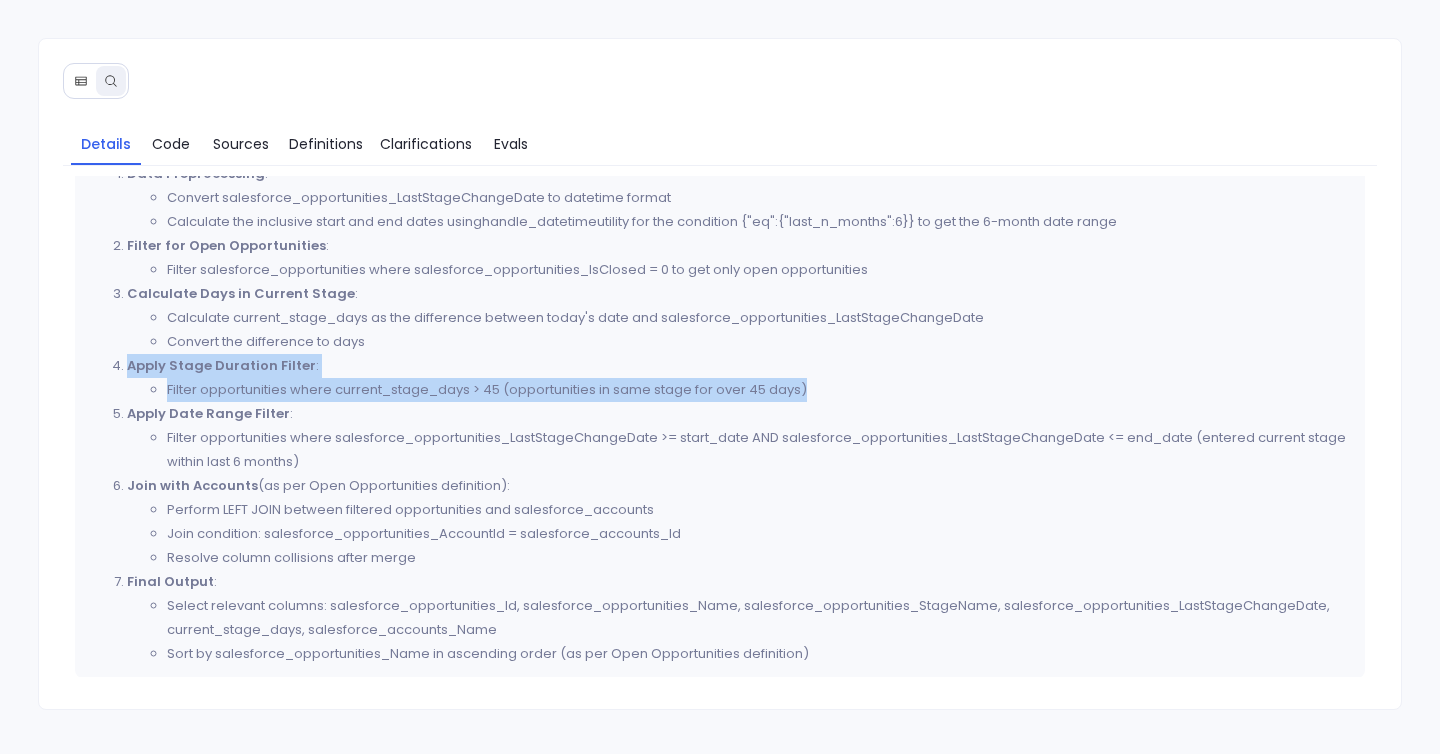 drag, startPoint x: 118, startPoint y: 360, endPoint x: 850, endPoint y: 405, distance: 733.3819 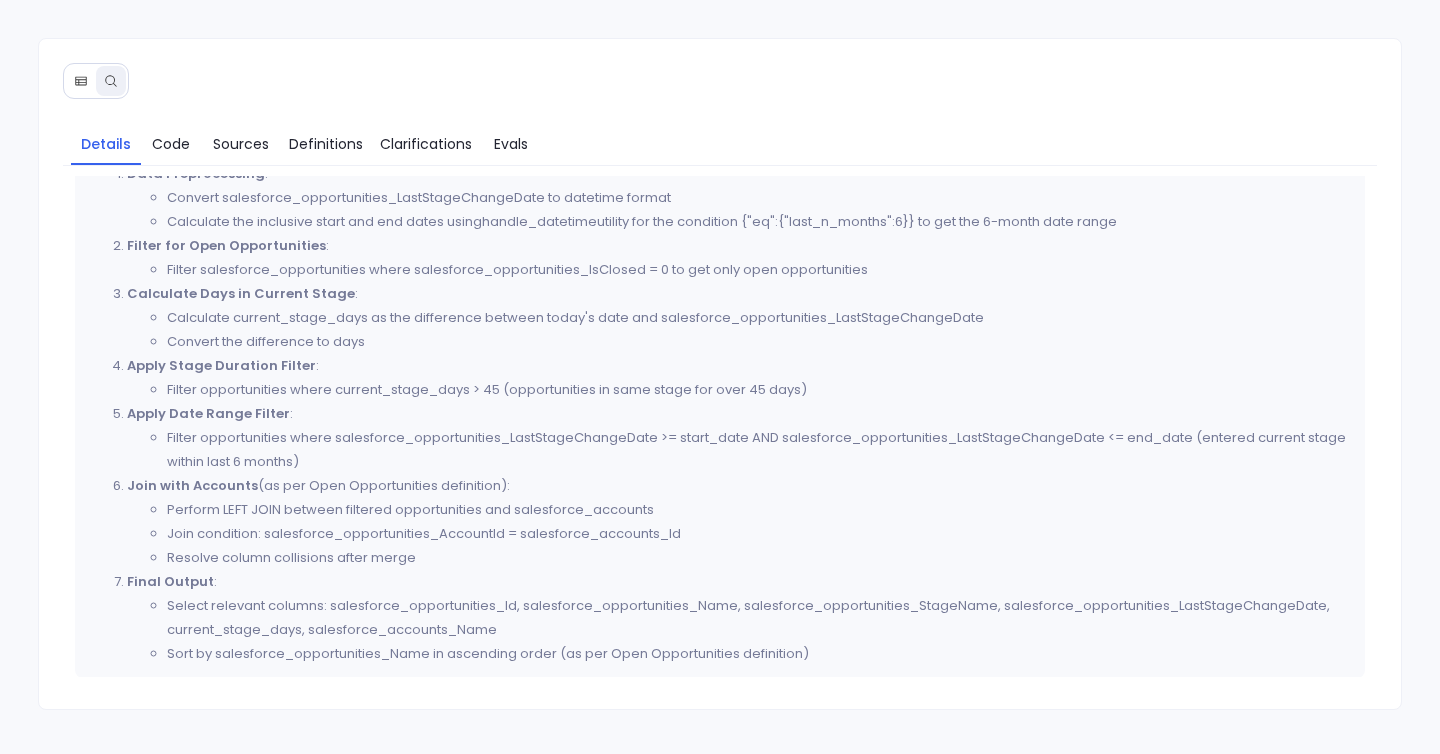 click on "Data Preprocessing :
Convert salesforce_opportunities_LastStageChangeDate to datetime format
Calculate the inclusive start and end dates using  handle_datetime  utility for the condition {"eq":{"last_n_months":6}} to get the 6-month date range
Filter for Open Opportunities :
Filter salesforce_opportunities where salesforce_opportunities_IsClosed = 0 to get only open opportunities
Calculate Days in Current Stage :
Calculate current_stage_days as the difference between today's date and salesforce_opportunities_LastStageChangeDate
Convert the difference to days
Apply Stage Duration Filter :
Filter opportunities where current_stage_days > 45 (opportunities in same stage for over 45 days)
Apply Date Range Filter :
Filter opportunities where salesforce_opportunities_LastStageChangeDate >= start_date AND salesforce_opportunities_LastStageChangeDate <= end_date (entered current stage within last 6 months)
Join with Accounts
Final Output :" at bounding box center (720, 414) 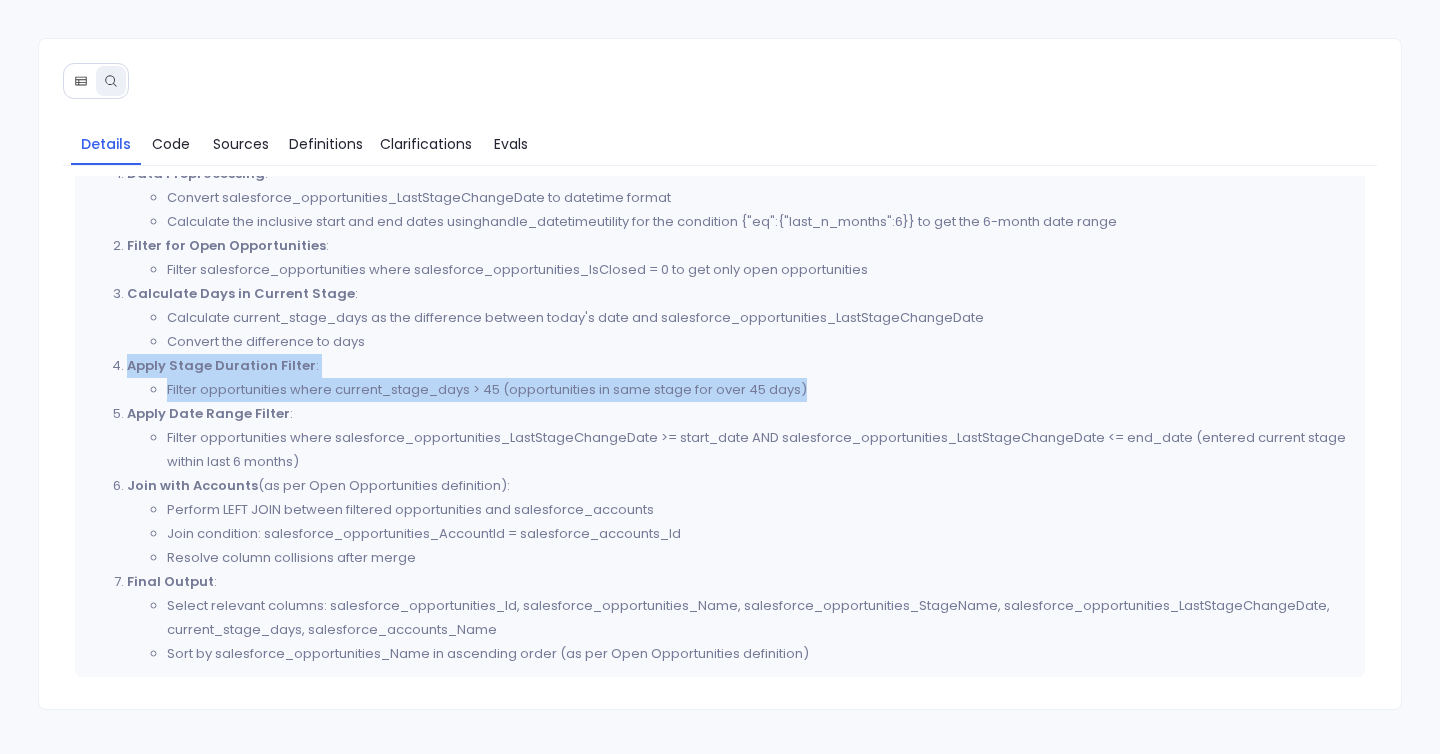 drag, startPoint x: 106, startPoint y: 363, endPoint x: 855, endPoint y: 379, distance: 749.1709 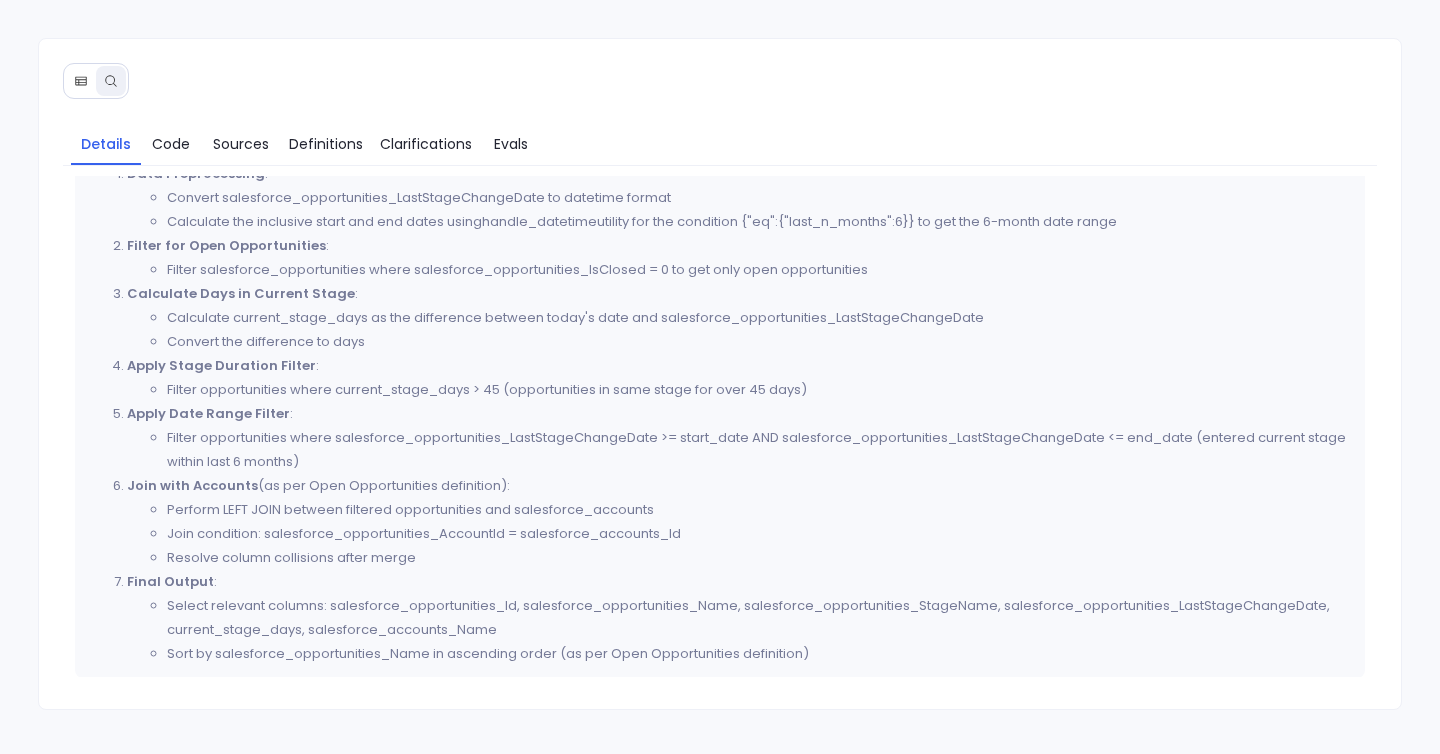click on "Apply Stage Duration Filter :
Filter opportunities where current_stage_days > 45 (opportunities in same stage for over 45 days)" at bounding box center (740, 378) 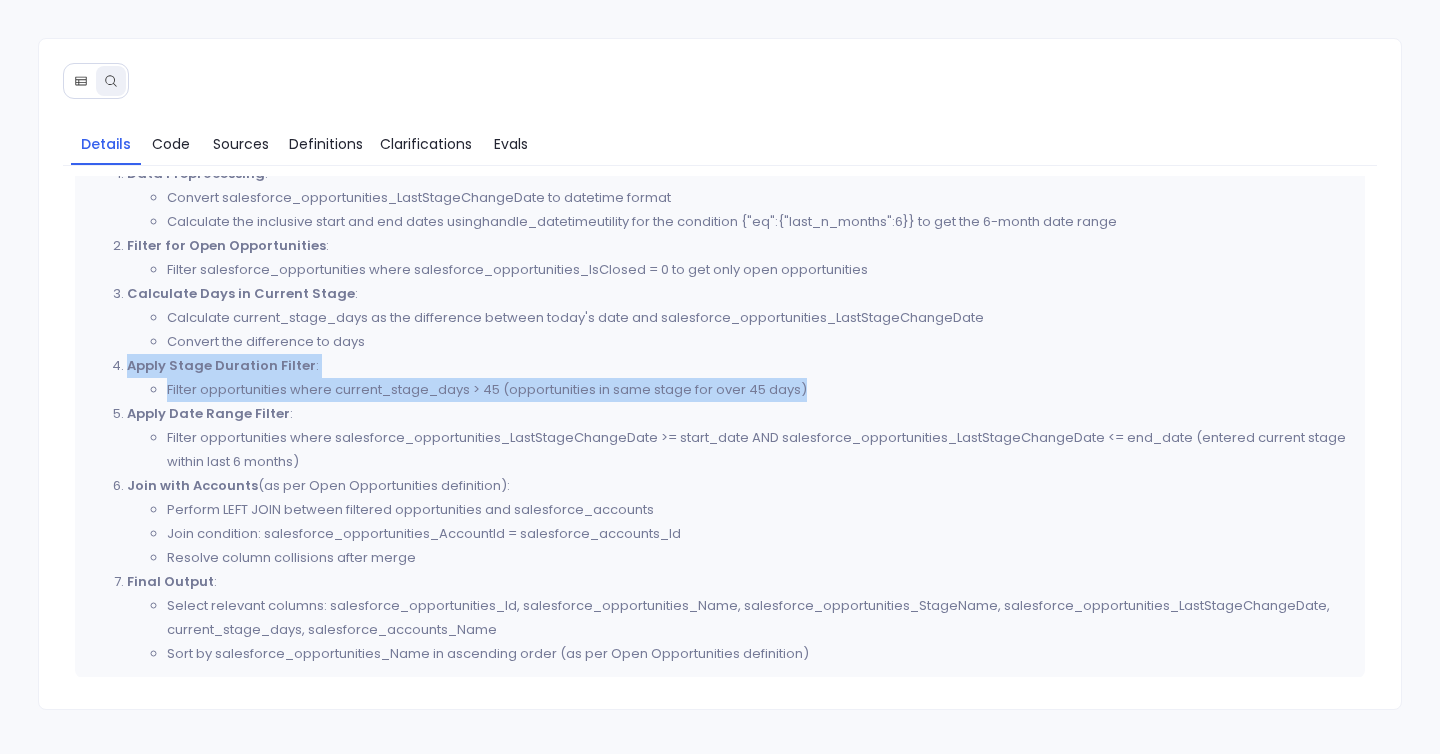 drag, startPoint x: 107, startPoint y: 362, endPoint x: 852, endPoint y: 399, distance: 745.9182 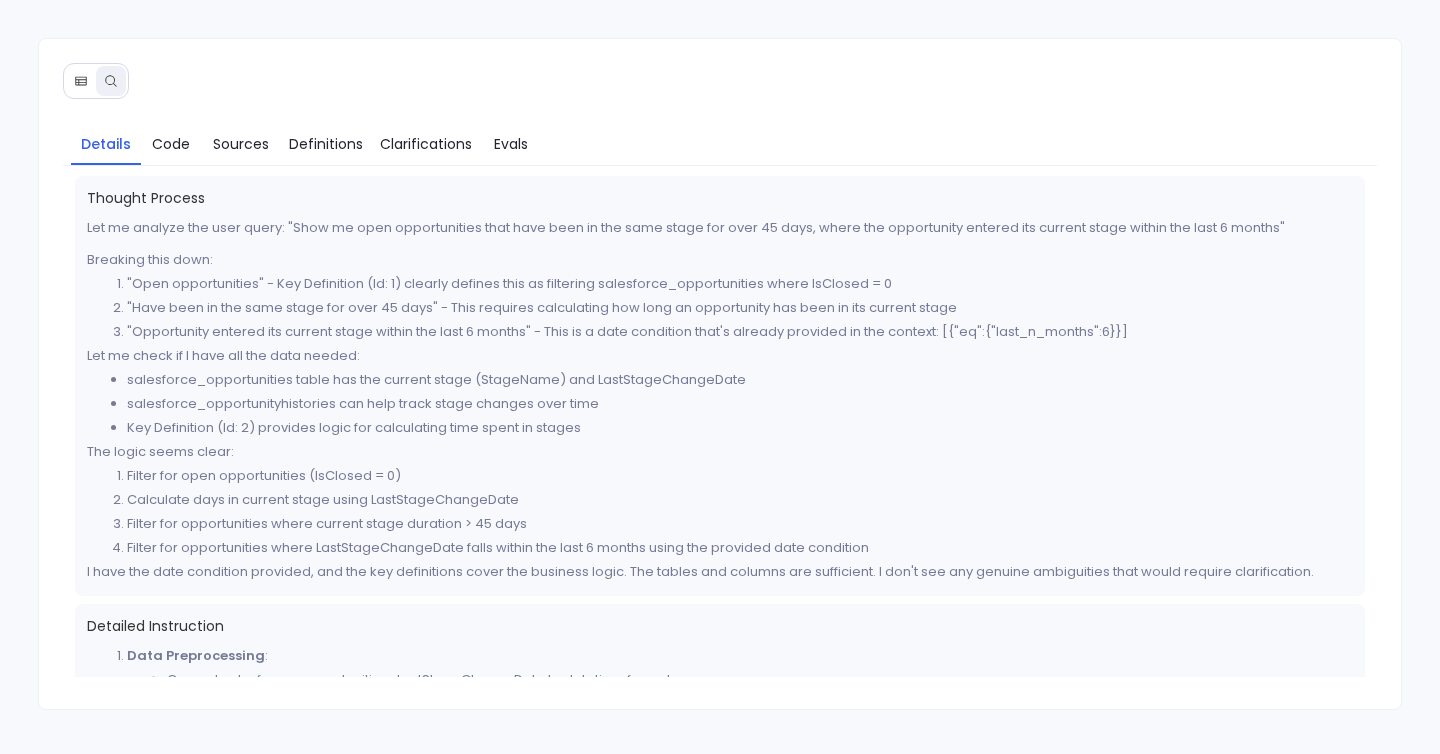 scroll, scrollTop: 22, scrollLeft: 0, axis: vertical 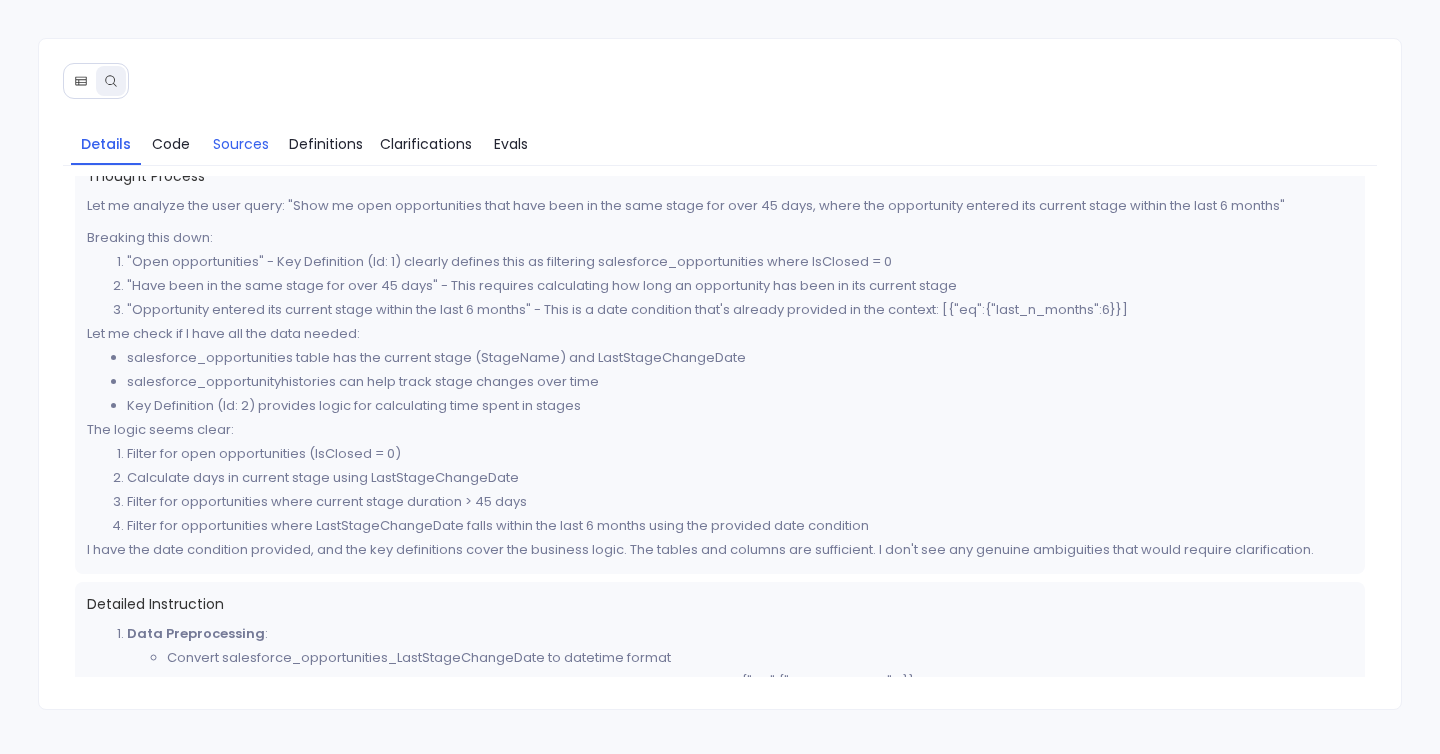 click on "Sources" at bounding box center (241, 144) 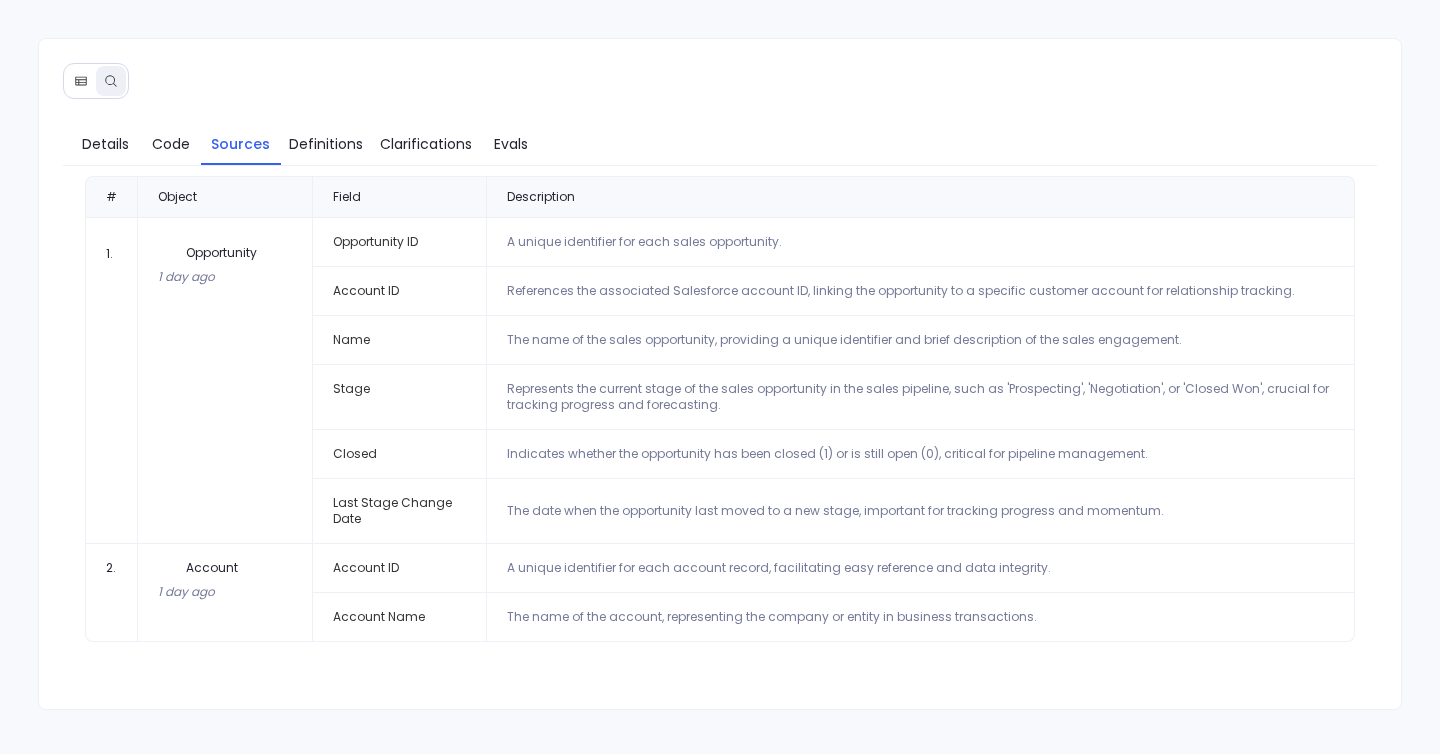 scroll, scrollTop: 0, scrollLeft: 0, axis: both 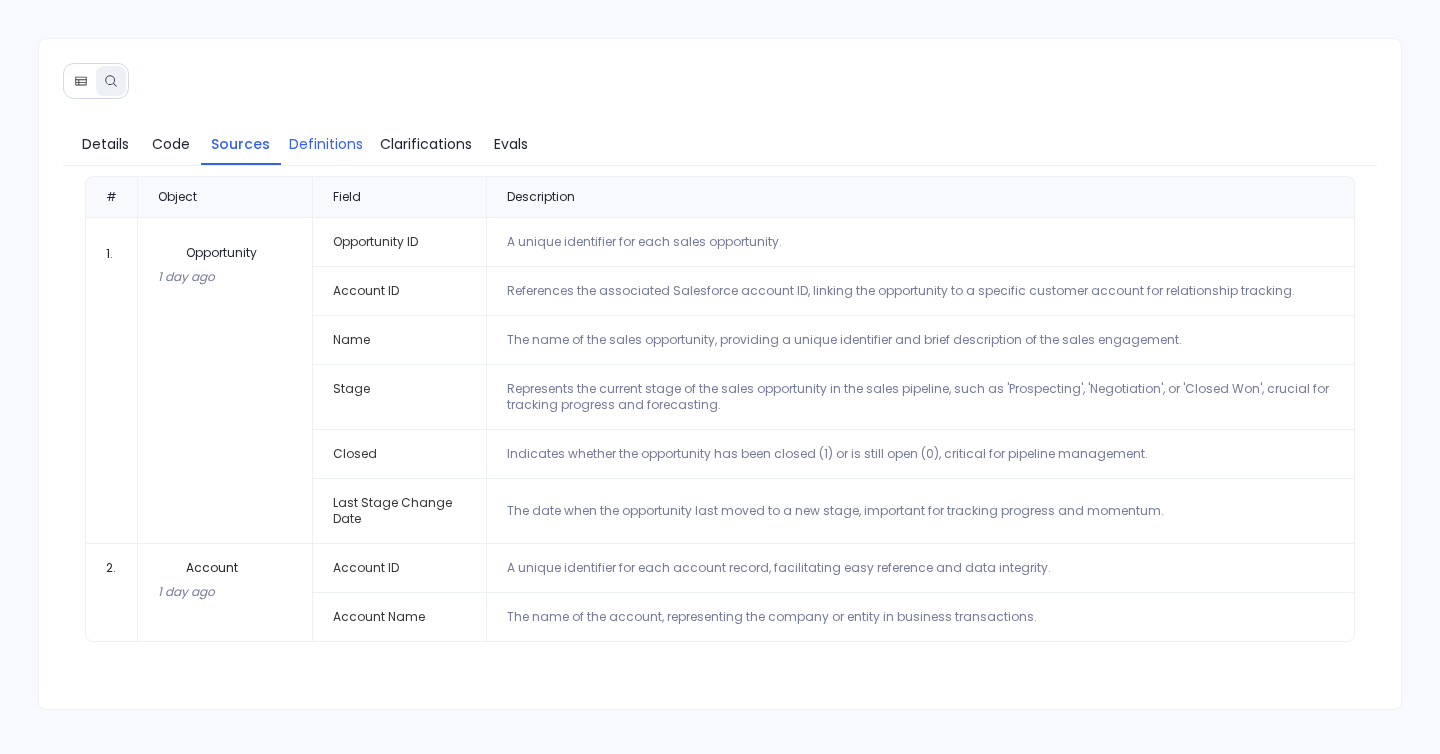 click on "Definitions" at bounding box center (326, 144) 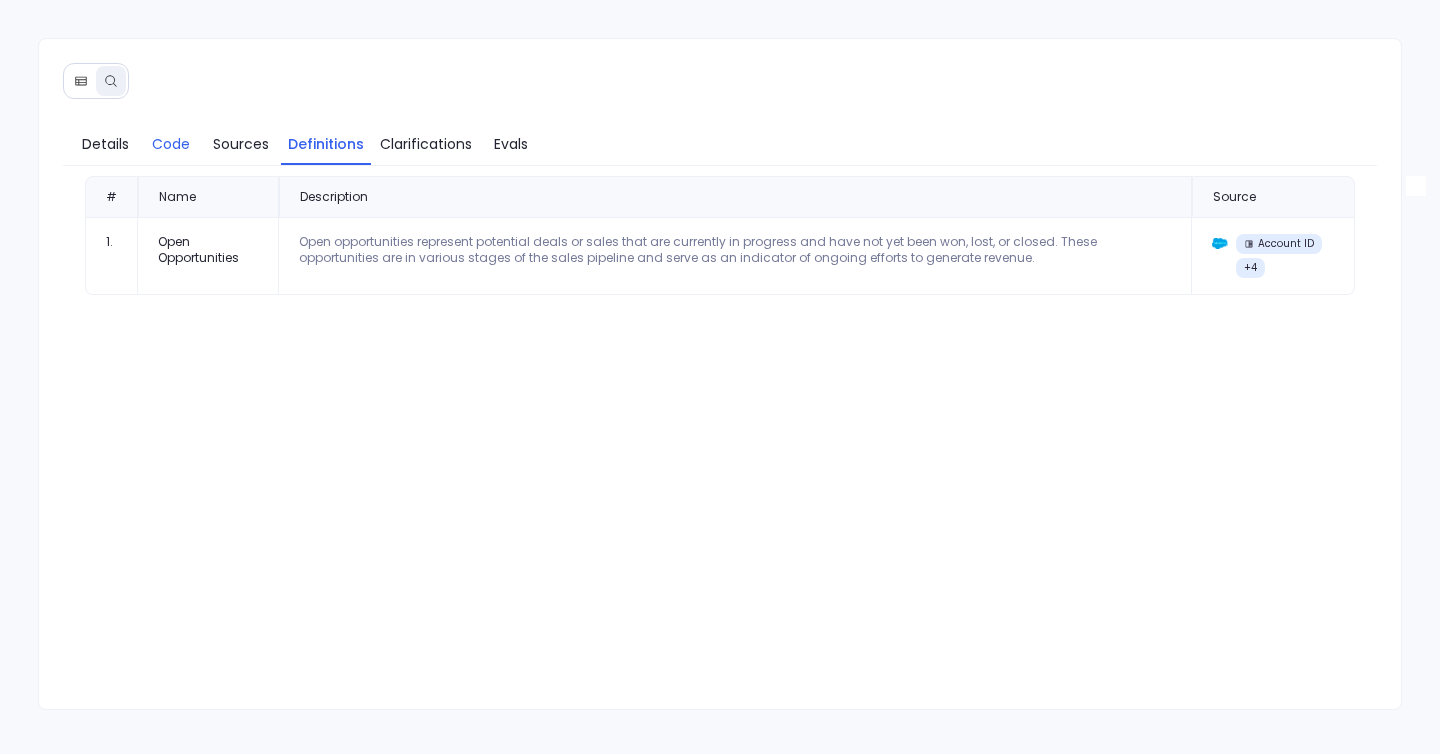 click on "Code" at bounding box center (171, 144) 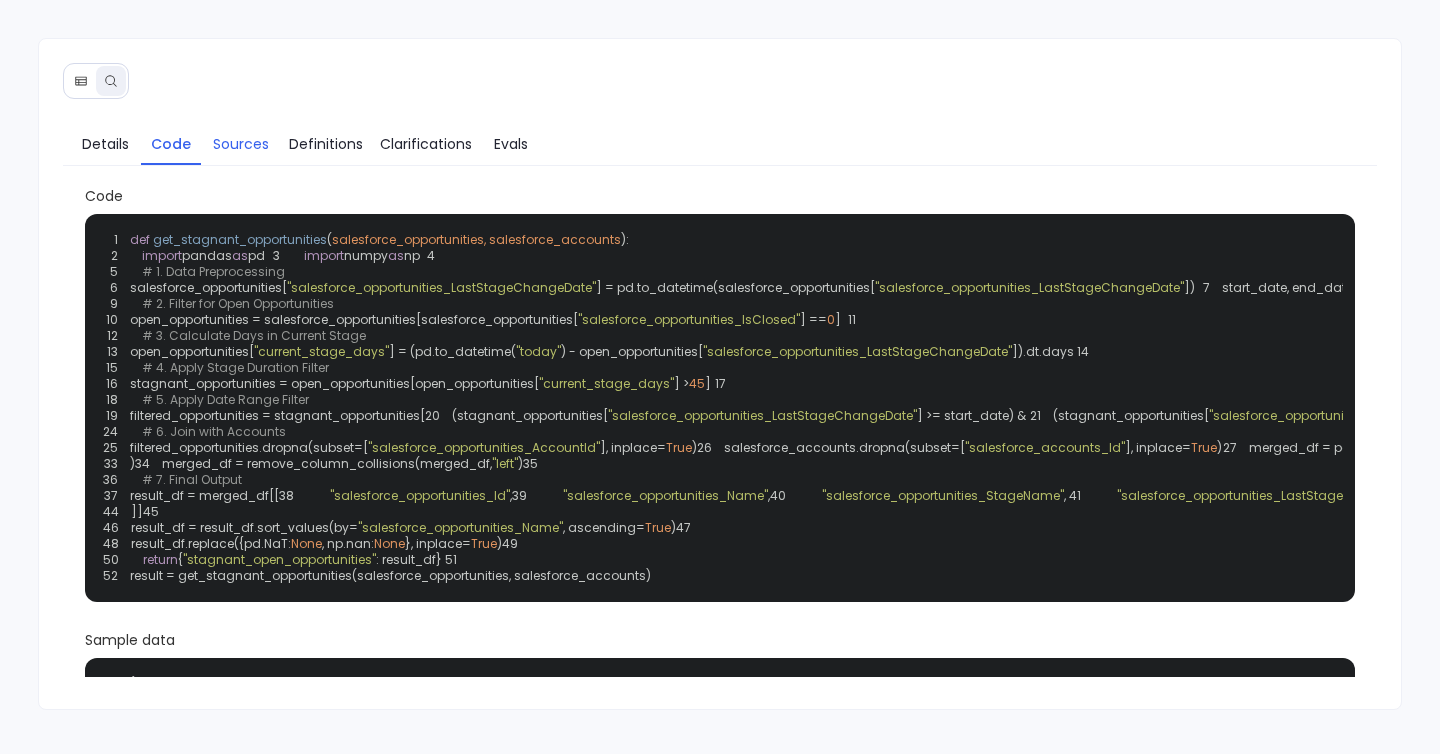 click on "Sources" at bounding box center [241, 144] 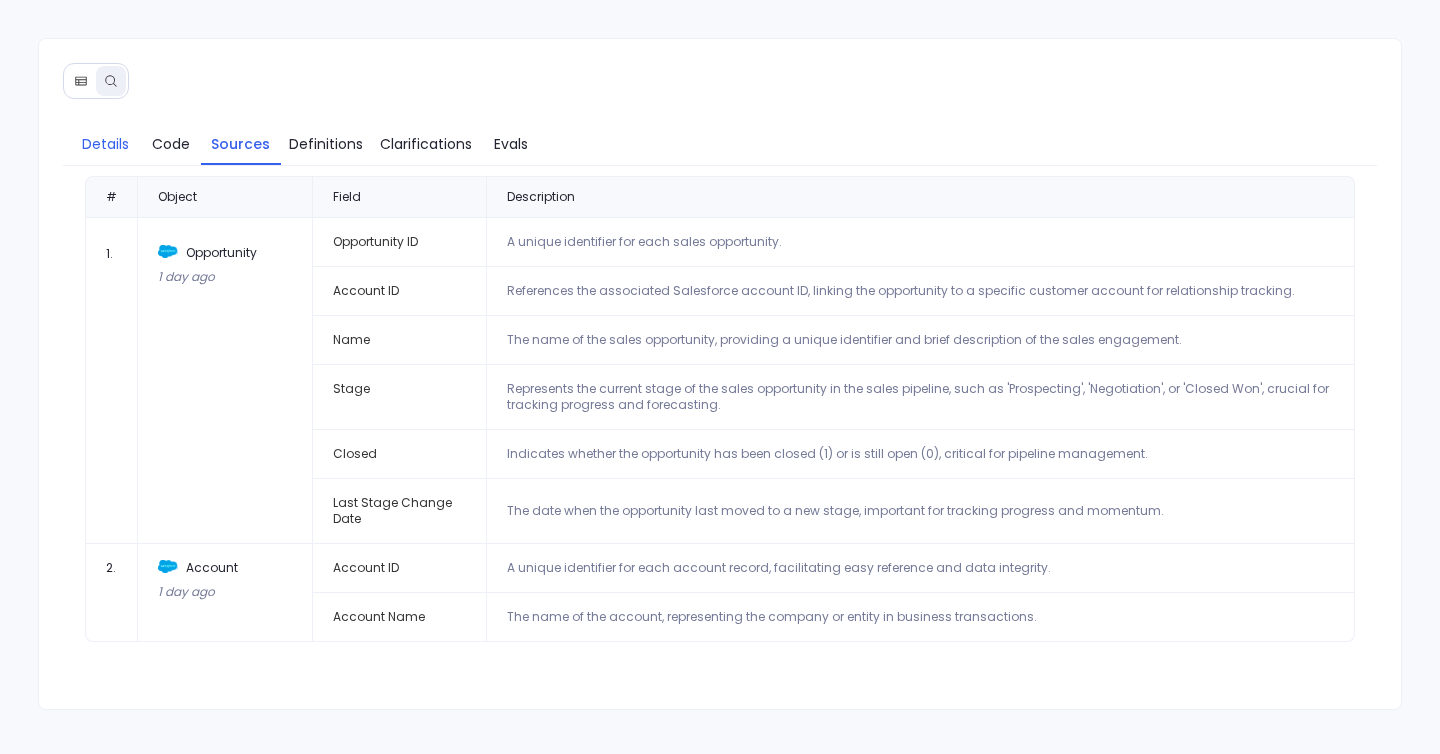 click on "Details" at bounding box center [105, 144] 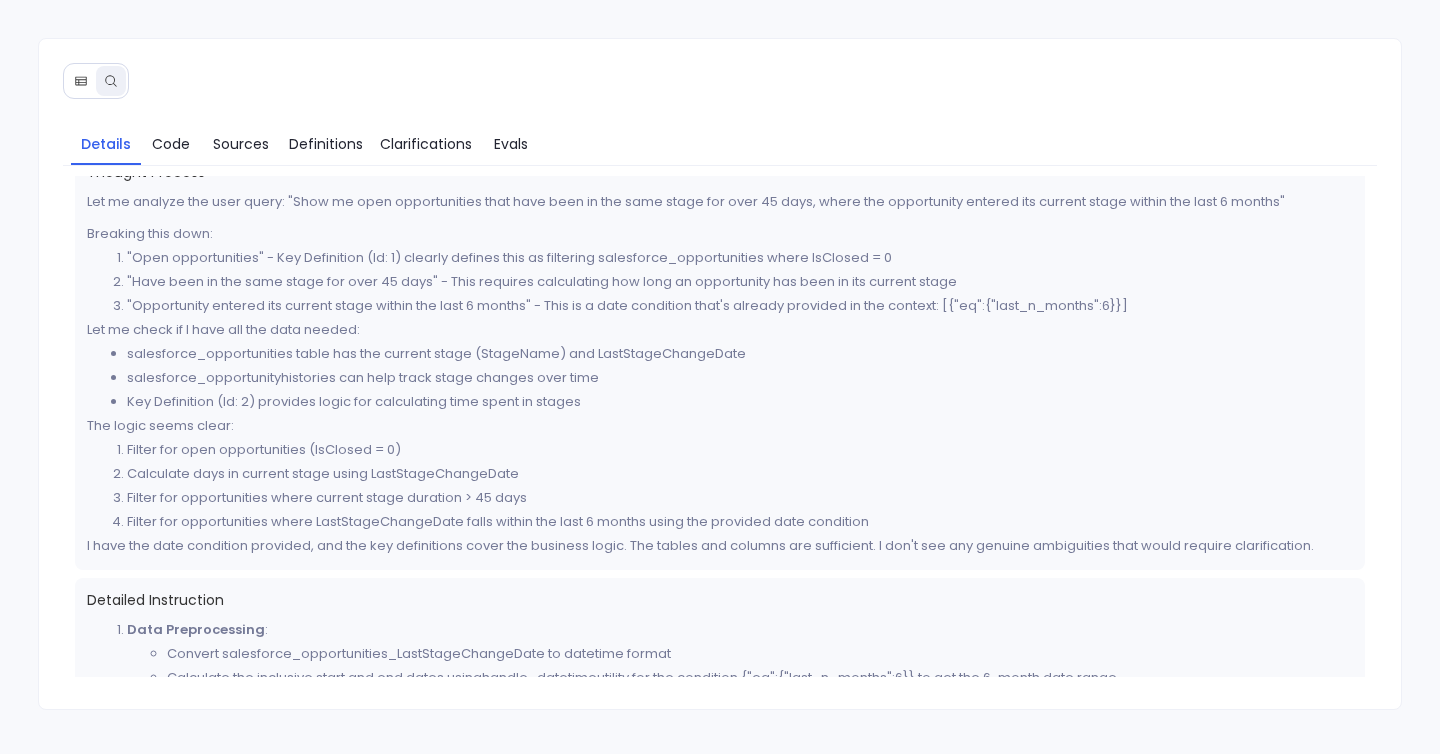 scroll, scrollTop: 0, scrollLeft: 0, axis: both 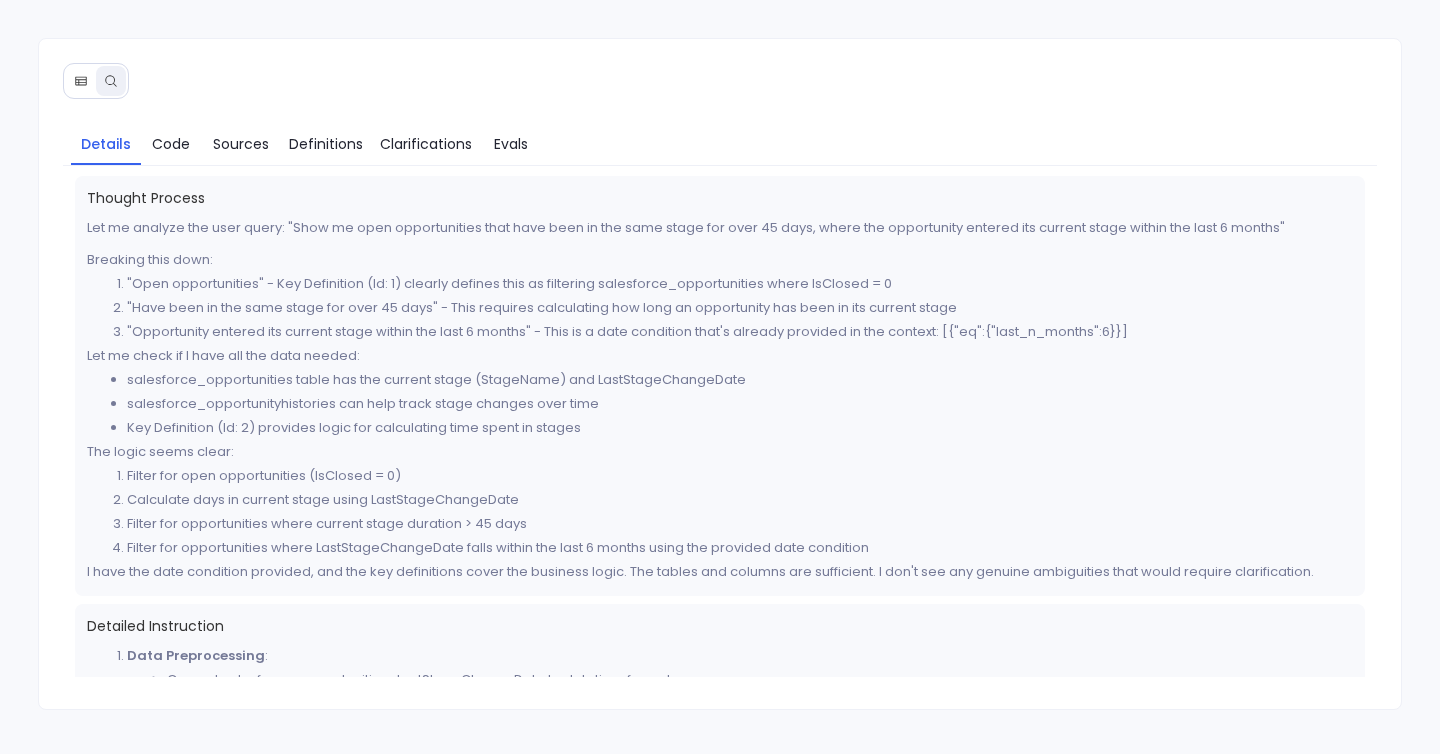 click 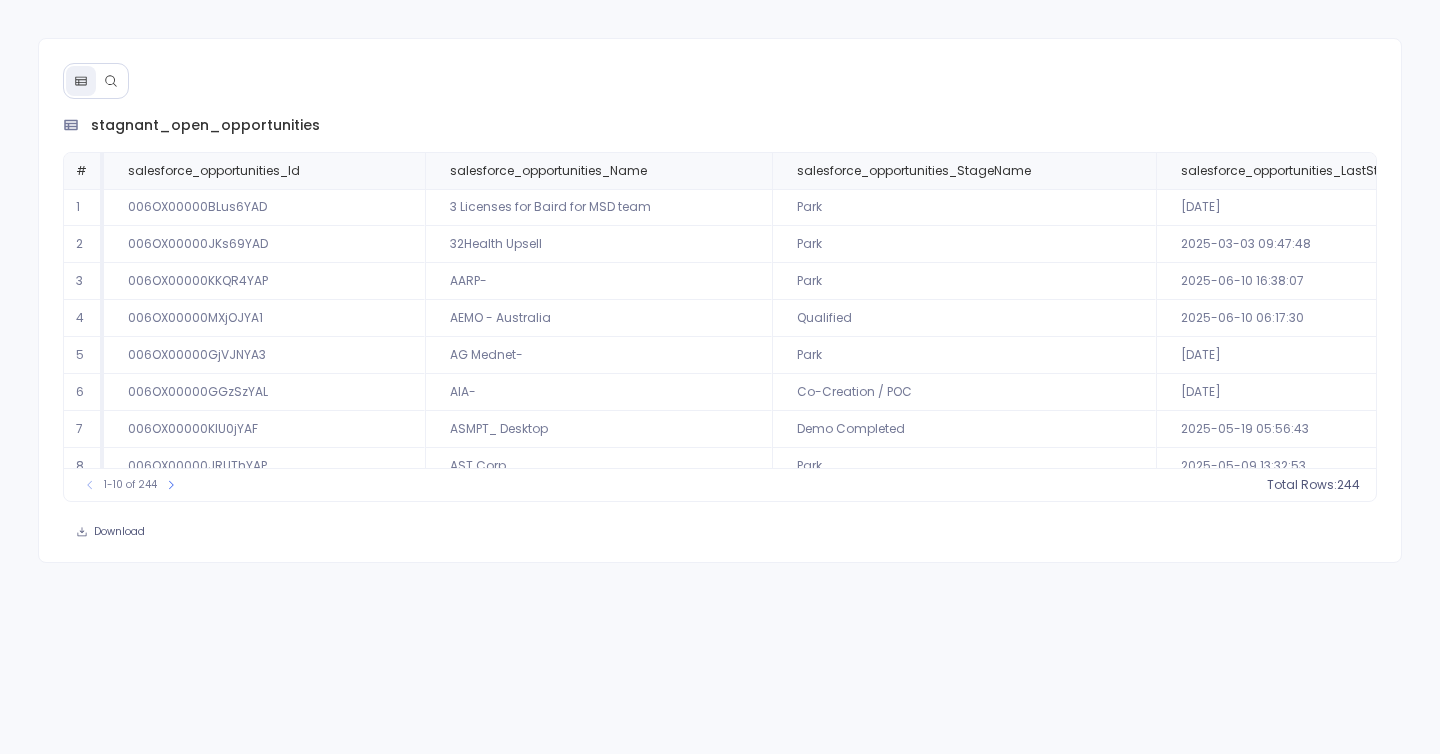click at bounding box center [111, 81] 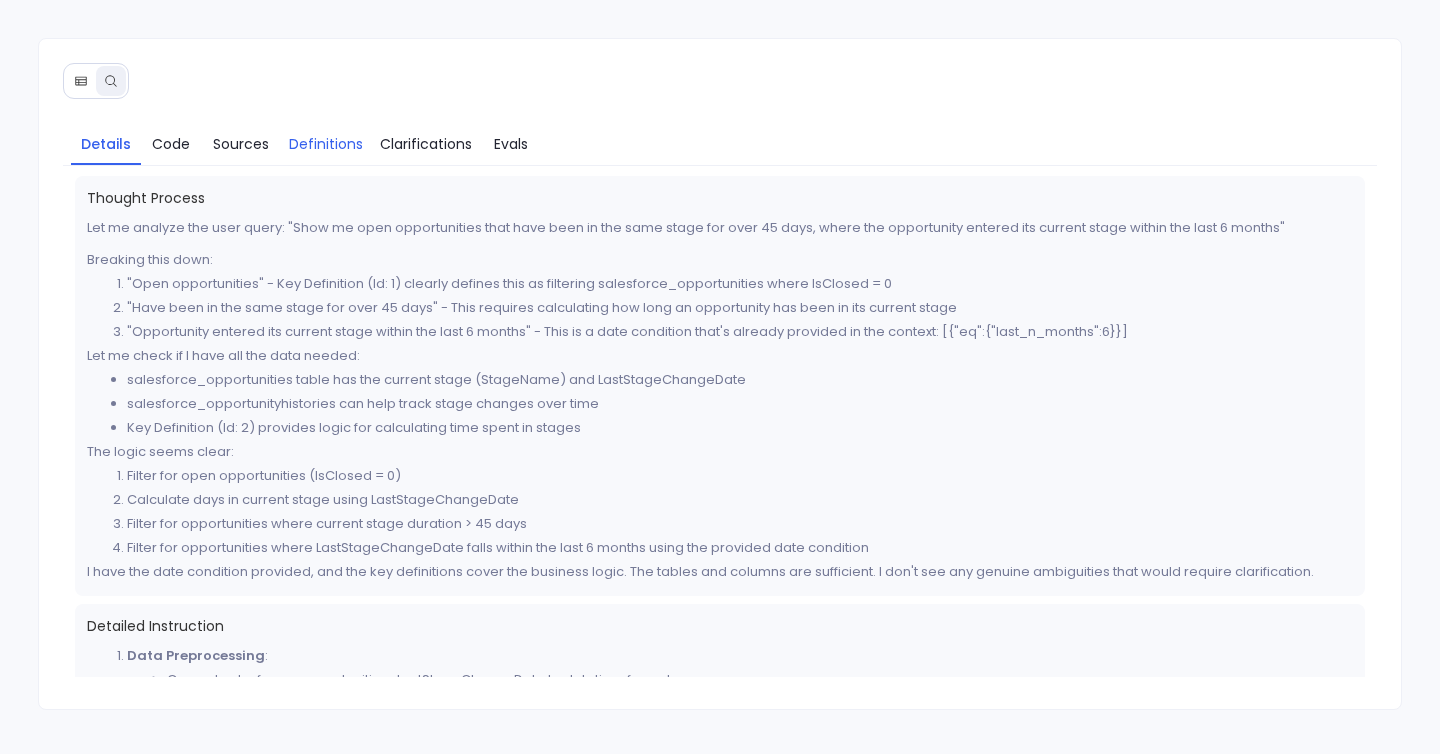 click on "Definitions" at bounding box center [326, 144] 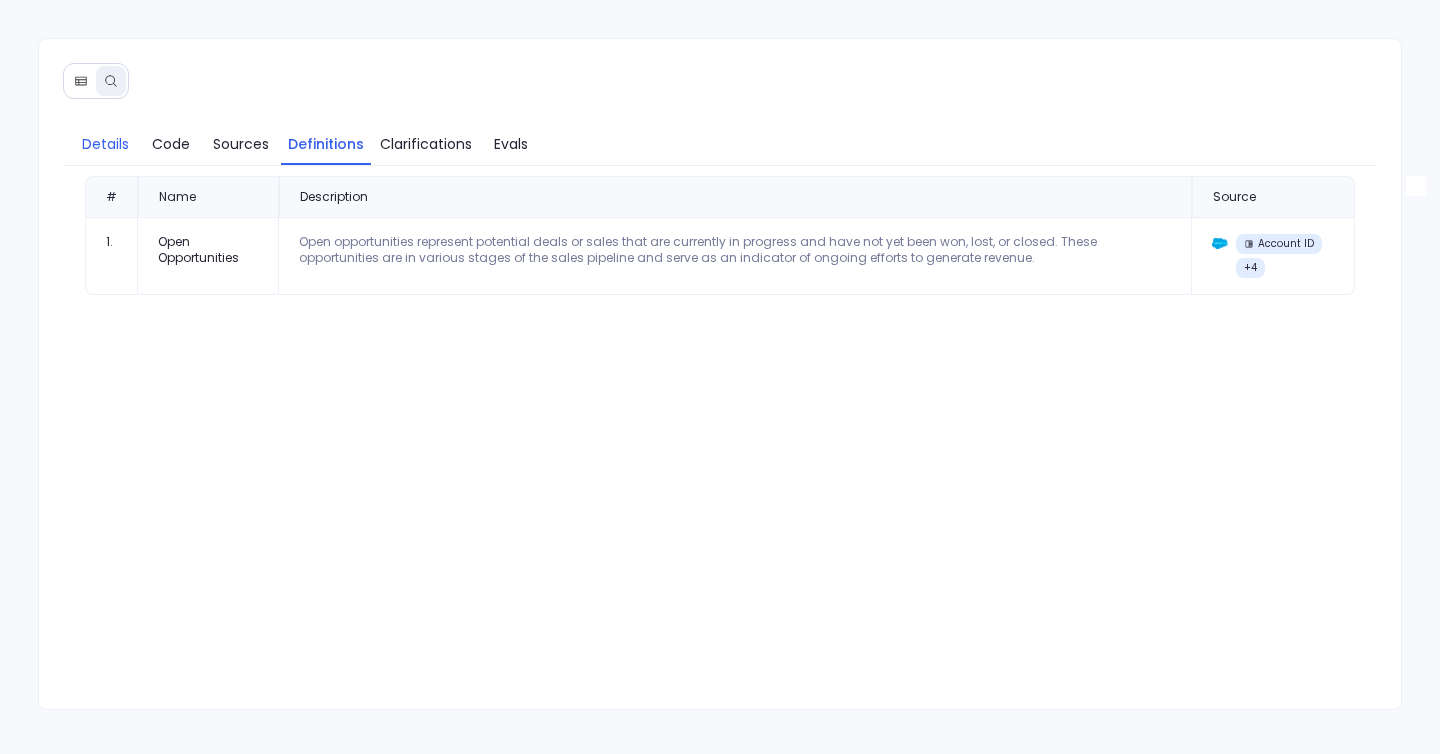 click on "Details" at bounding box center [105, 144] 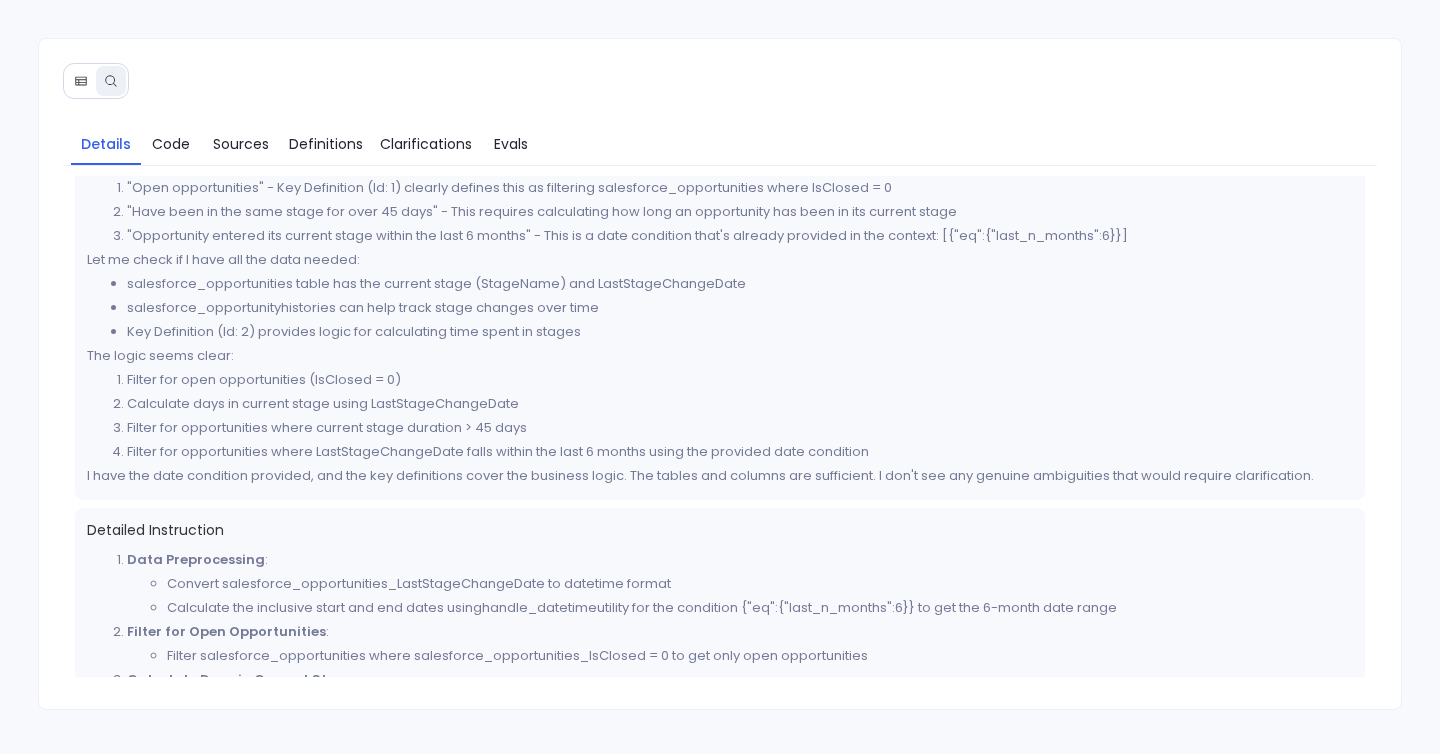 scroll, scrollTop: 74, scrollLeft: 0, axis: vertical 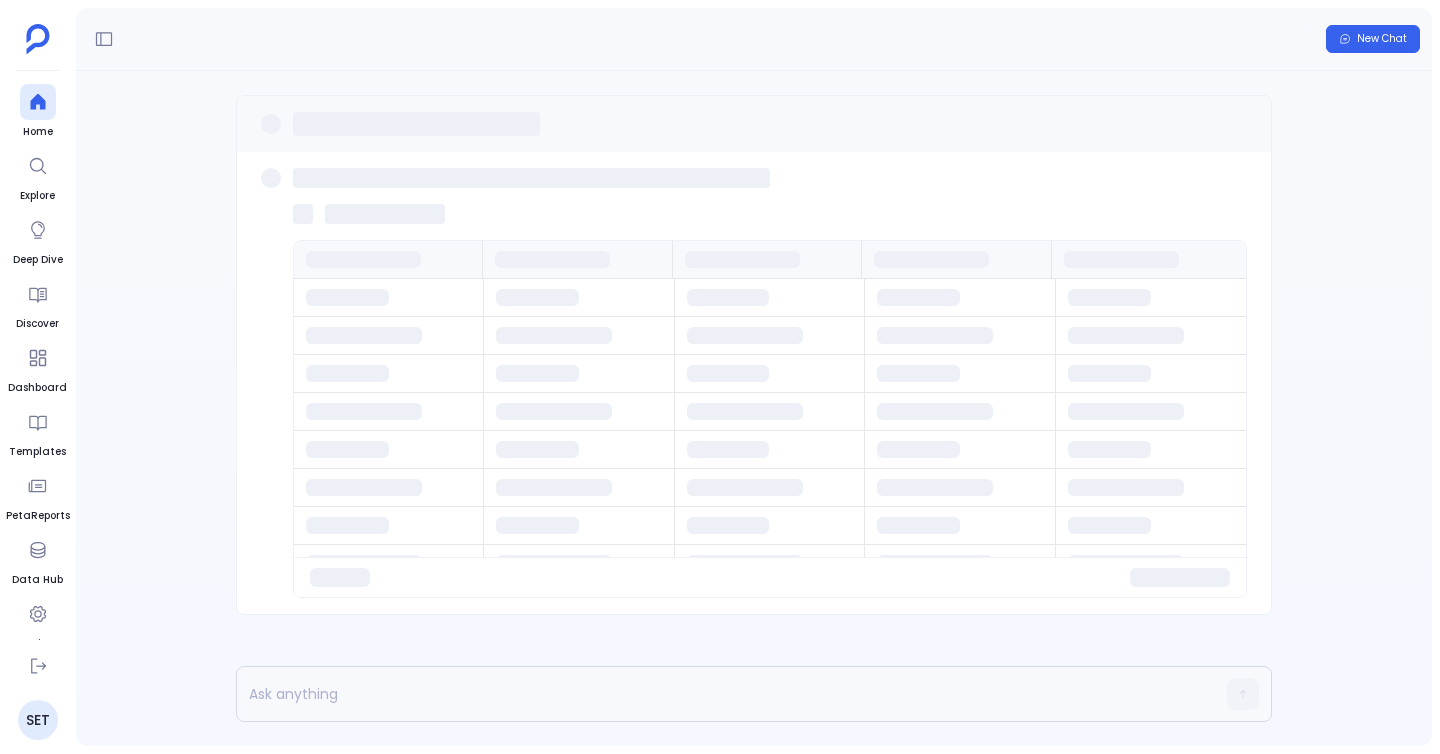 click on "Home Explore Deep Dive Discover Dashboard Templates PetaReports Data Hub Settings SET" at bounding box center (38, 377) 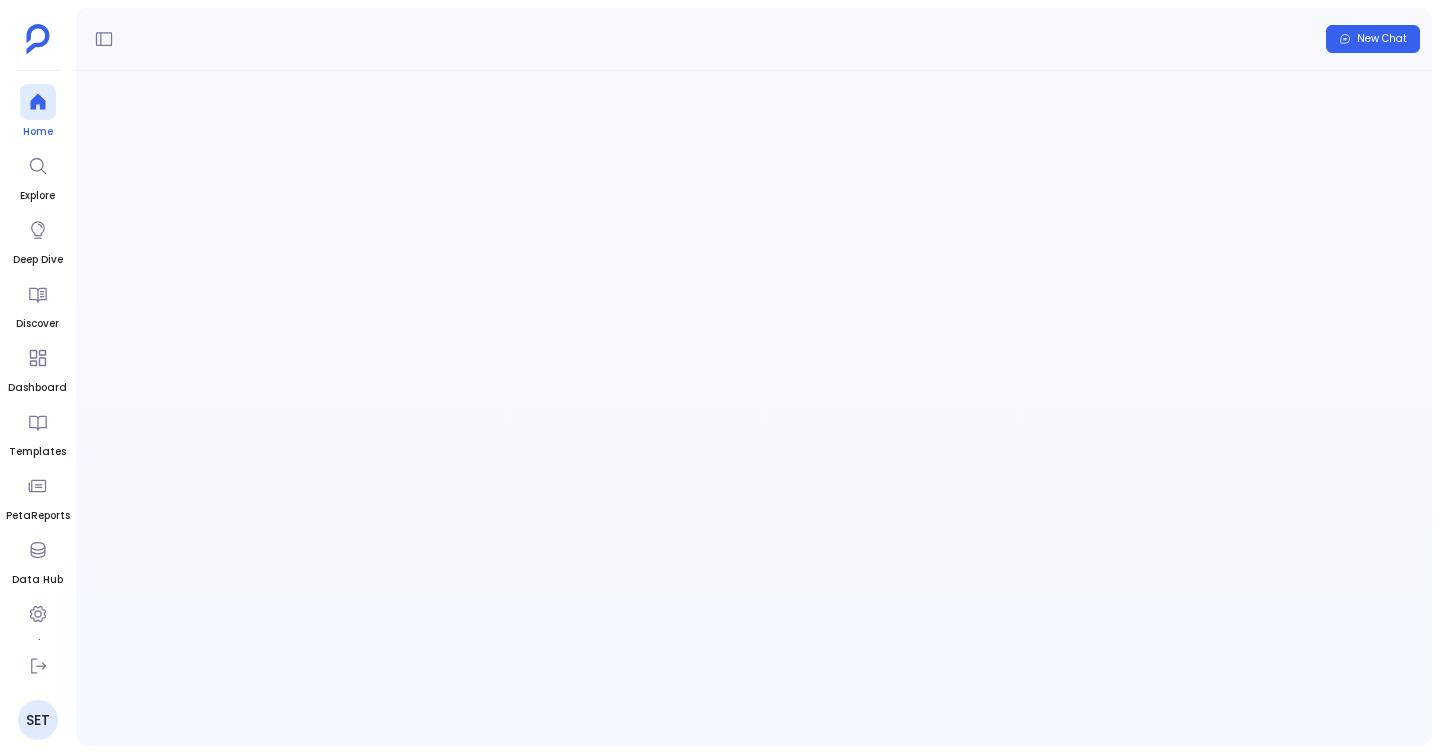 click at bounding box center (38, 102) 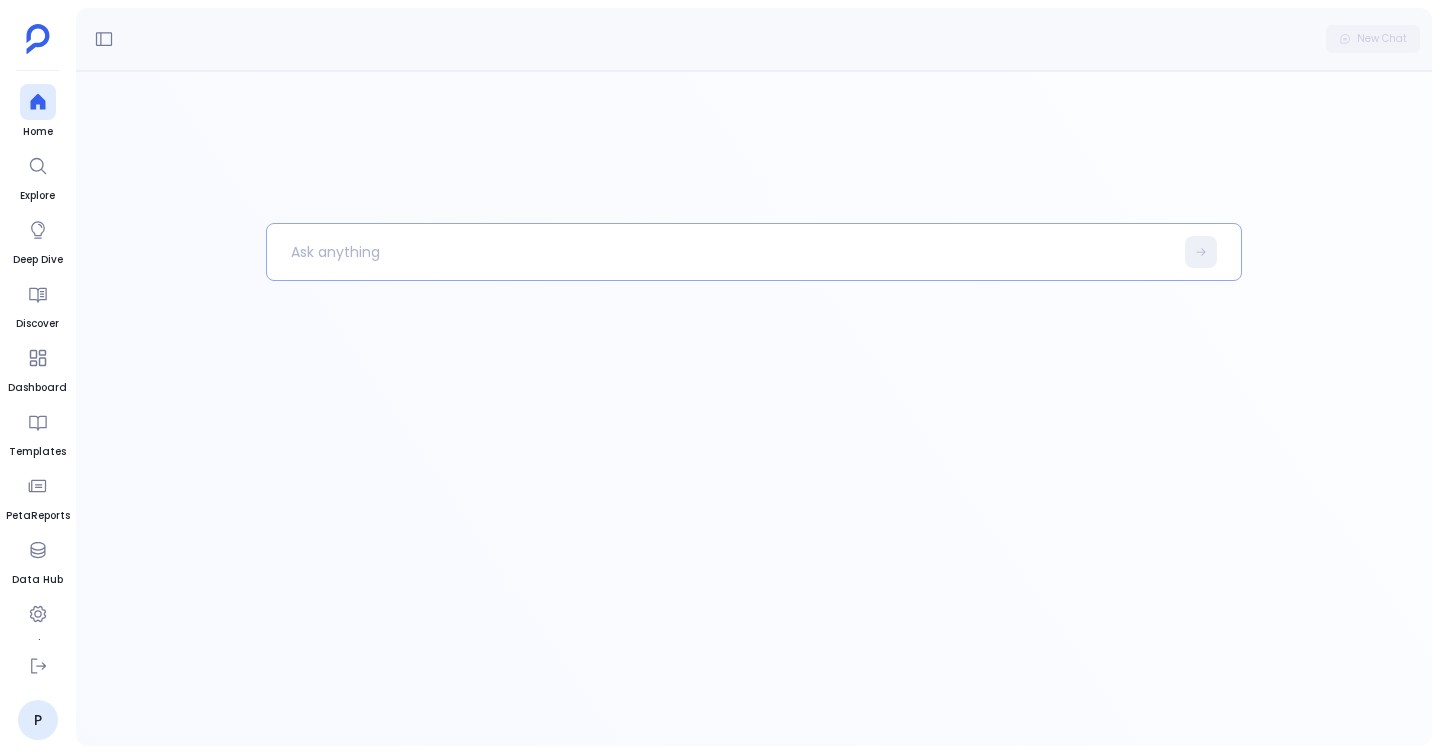 click at bounding box center (720, 252) 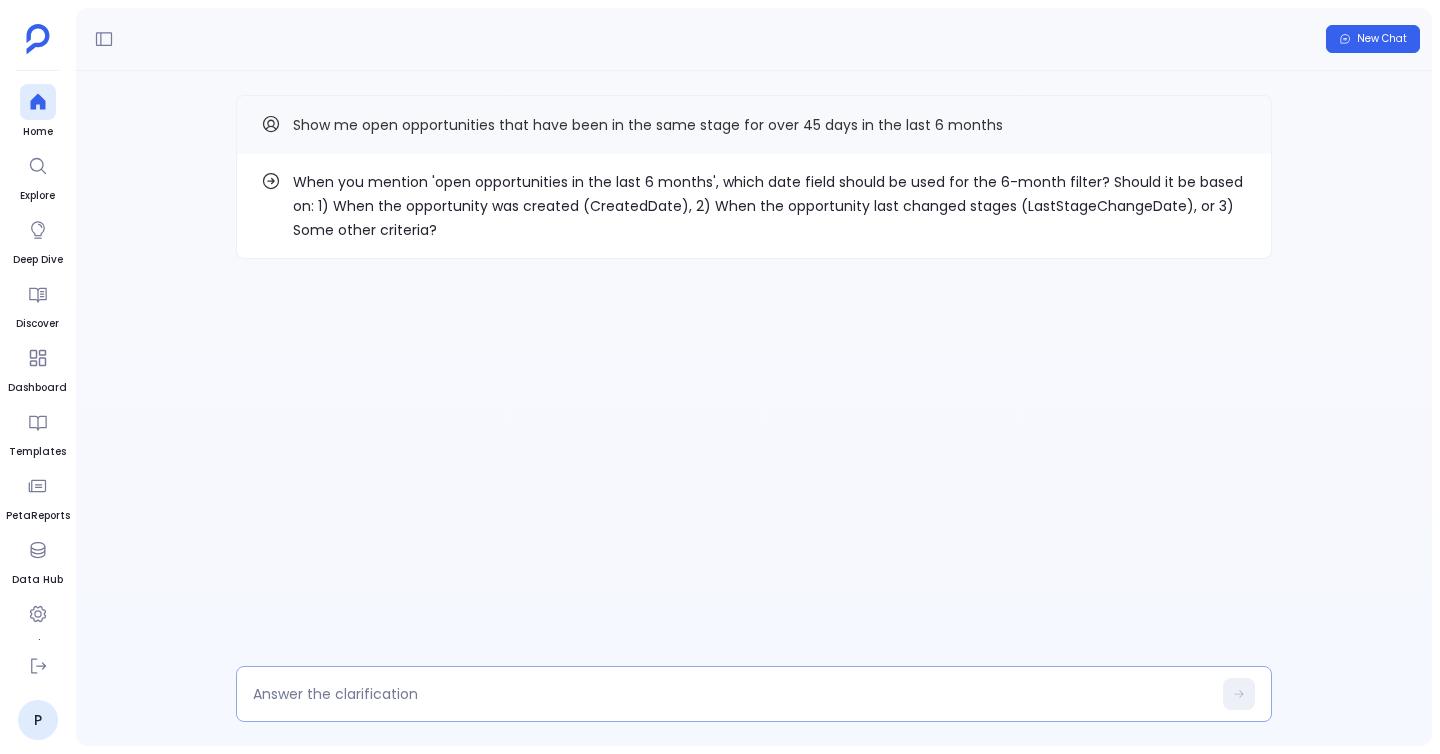 click at bounding box center [754, 694] 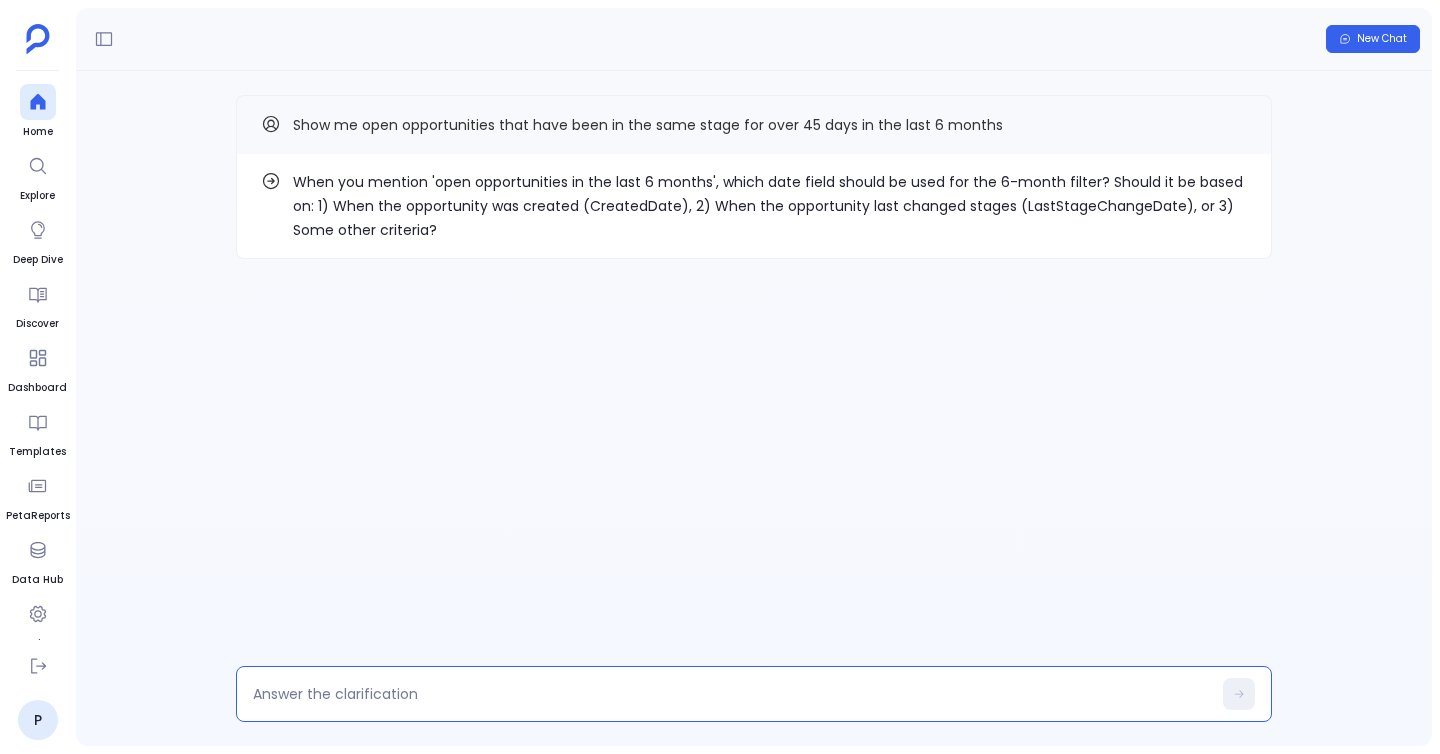 click at bounding box center [732, 694] 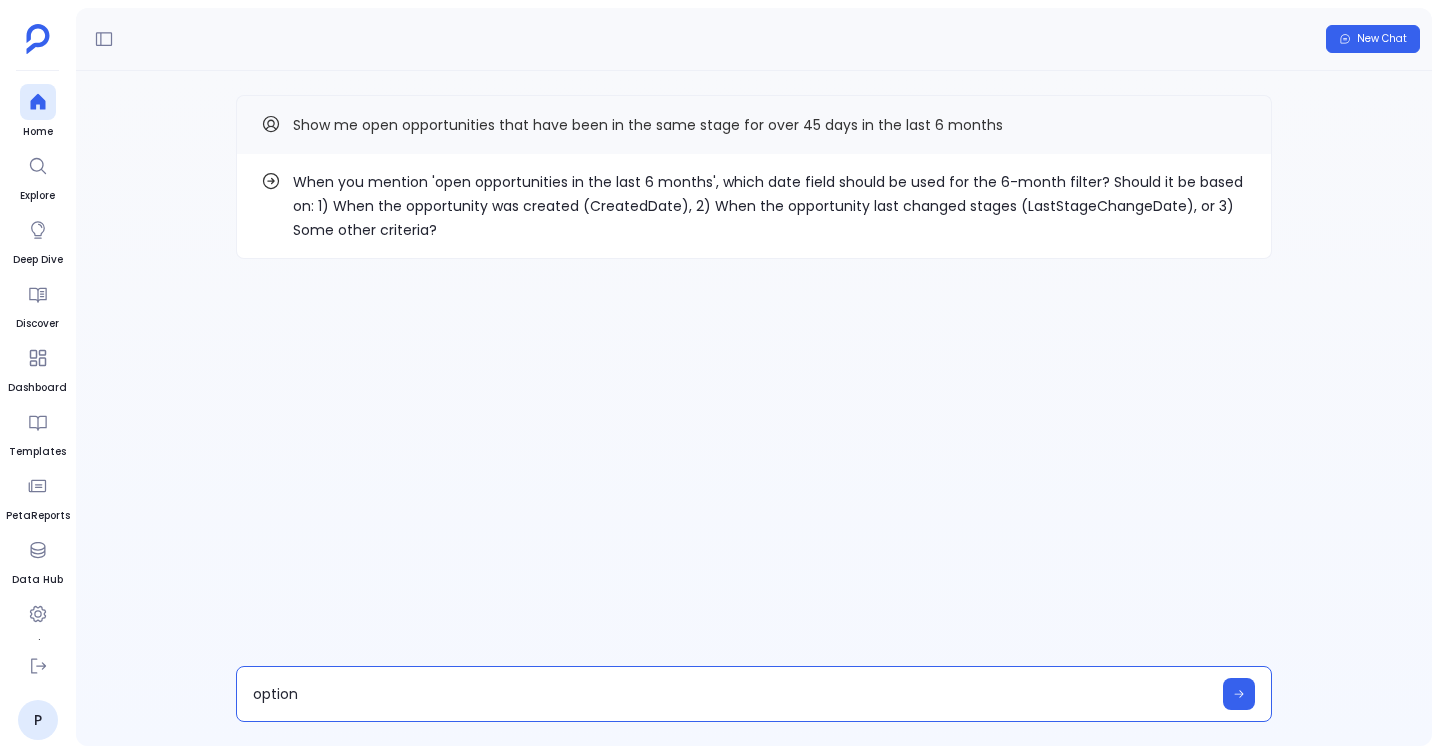 type on "option 2" 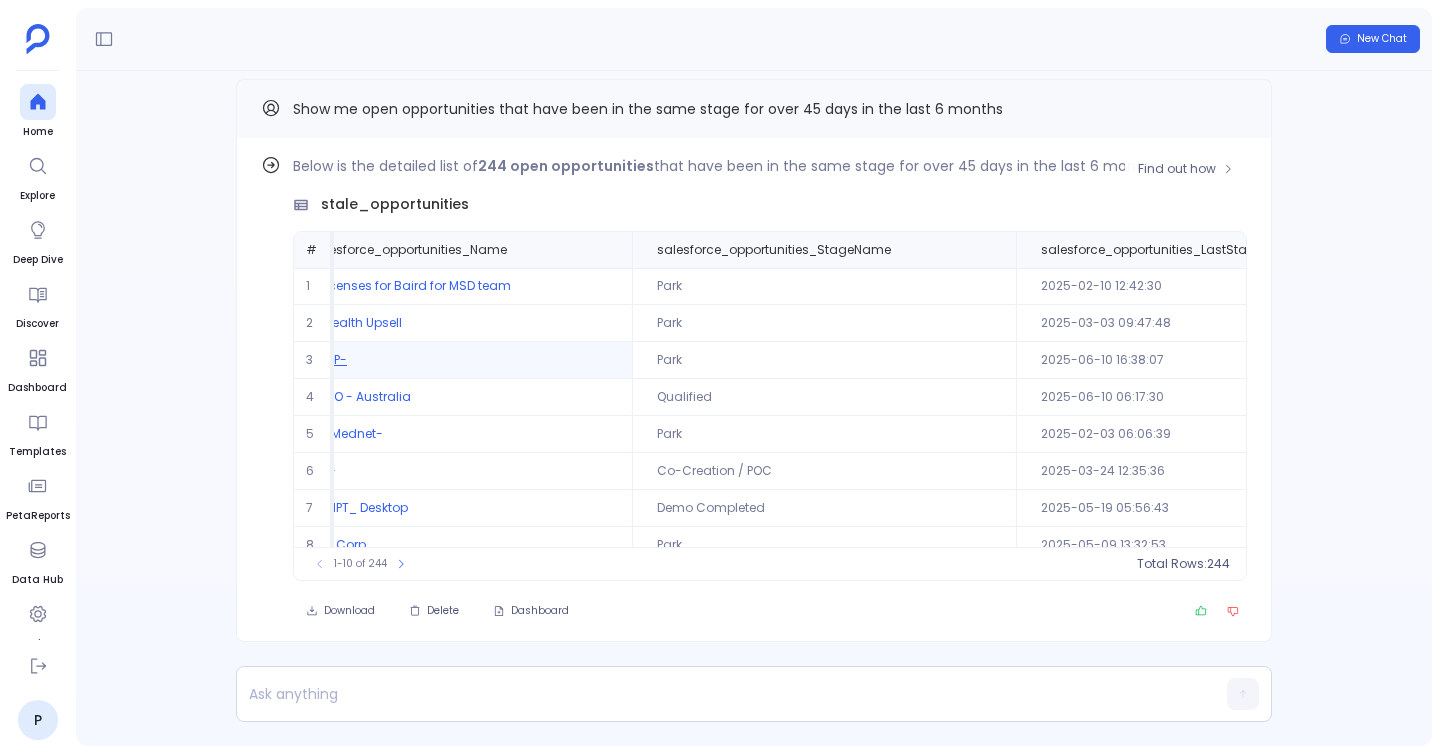 scroll, scrollTop: 0, scrollLeft: 324, axis: horizontal 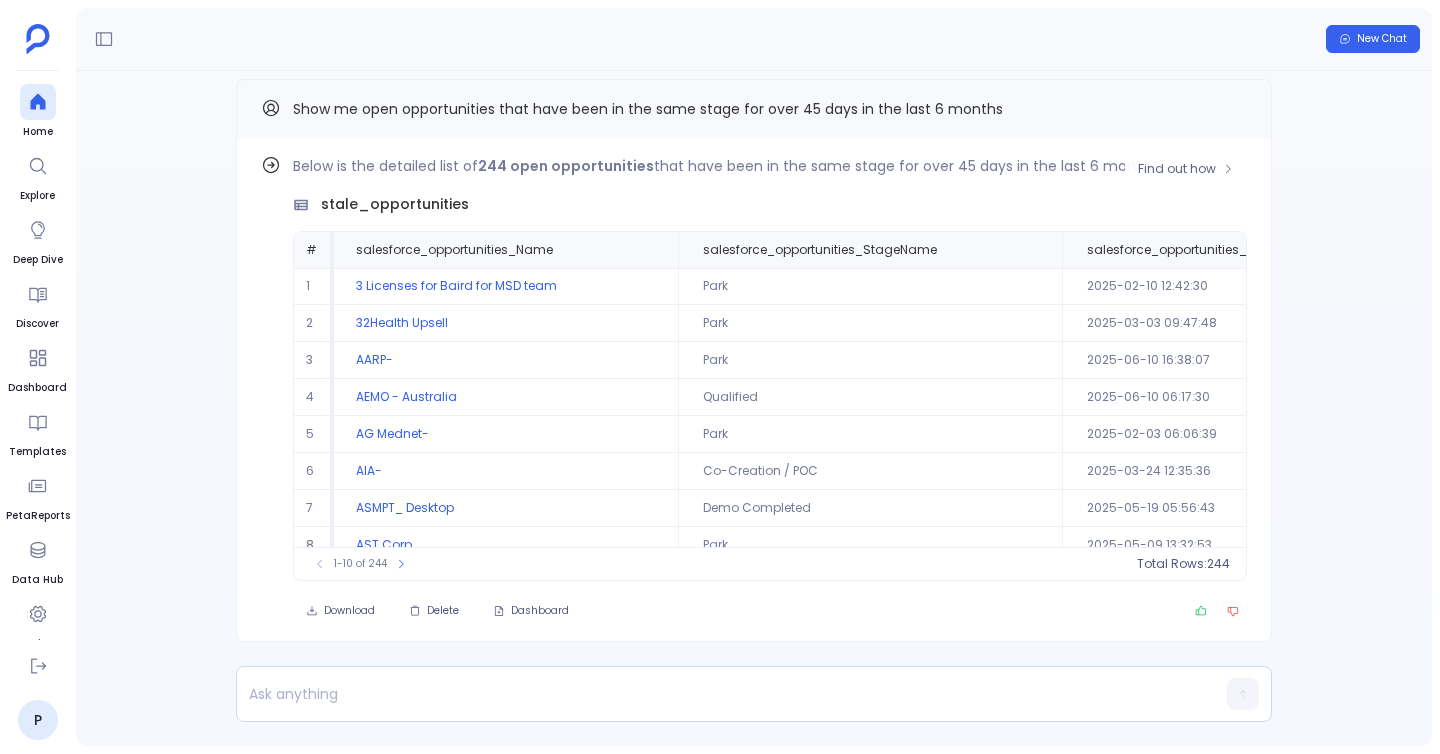 click on "Find out how Below is the detailed list of  244 open opportunities  that have been in the same stage for over 45 days in the last 6 months. stale_opportunities # salesforce_opportunities_Id salesforce_opportunities_Name salesforce_opportunities_StageName salesforce_opportunities_LastStageChangeDate salesforce_accounts_Name days_in_current_stage 1 006OX00000BLus6YAD 3 Licenses for Baird for MSD team Park 2025-02-10 12:42:30 RWBaird 177 2 006OX00000JKs69YAD 32Health Upsell Park 2025-03-03 09:47:48 32health 156 3 006OX00000KKQR4YAP AARP- Park 2025-06-10 16:38:07 AARP 57 4 006OX00000MXjOJYA1 AEMO - Australia Qualified 2025-06-10 06:17:30 Australian Energy Market Operator (AEMO) 58 5 006OX00000GjVJNYA3 AG Mednet- Park 2025-02-03 06:06:39 AG Mednet 185 6 006OX00000GGzSzYAL AIA- Co-Creation / POC 2025-03-24 12:35:36 AIA Digital+ 135 7 006OX00000KlU0jYAF ASMPT_ Desktop Demo Completed 2025-05-19 05:56:43 ASMPT Ltd 80 8 006OX00000JRUThYAP AST Corp Park 2025-05-09 13:32:53 Applications Software Technology (AST) 89 9 48" at bounding box center (754, 390) 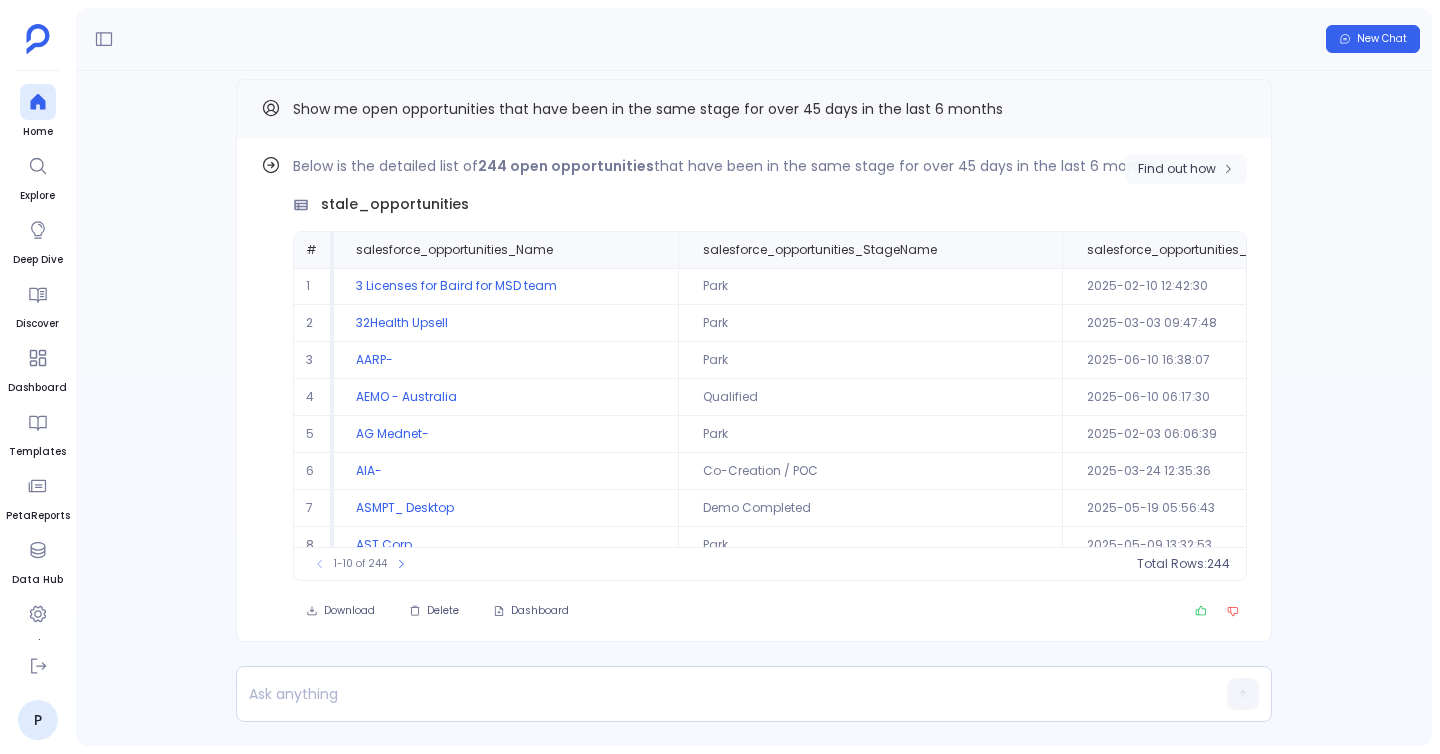 click on "Find out how" at bounding box center (1186, 169) 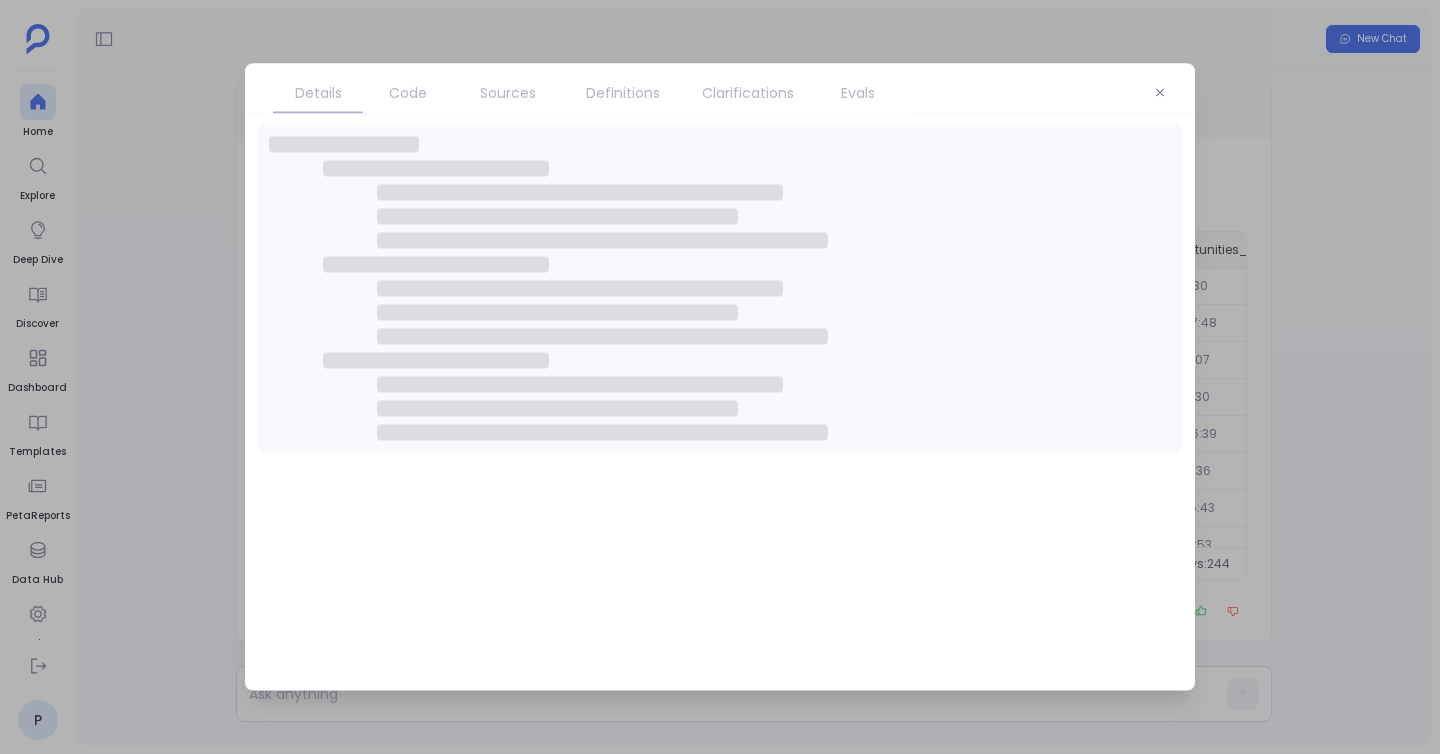 click on "Details" at bounding box center [318, 93] 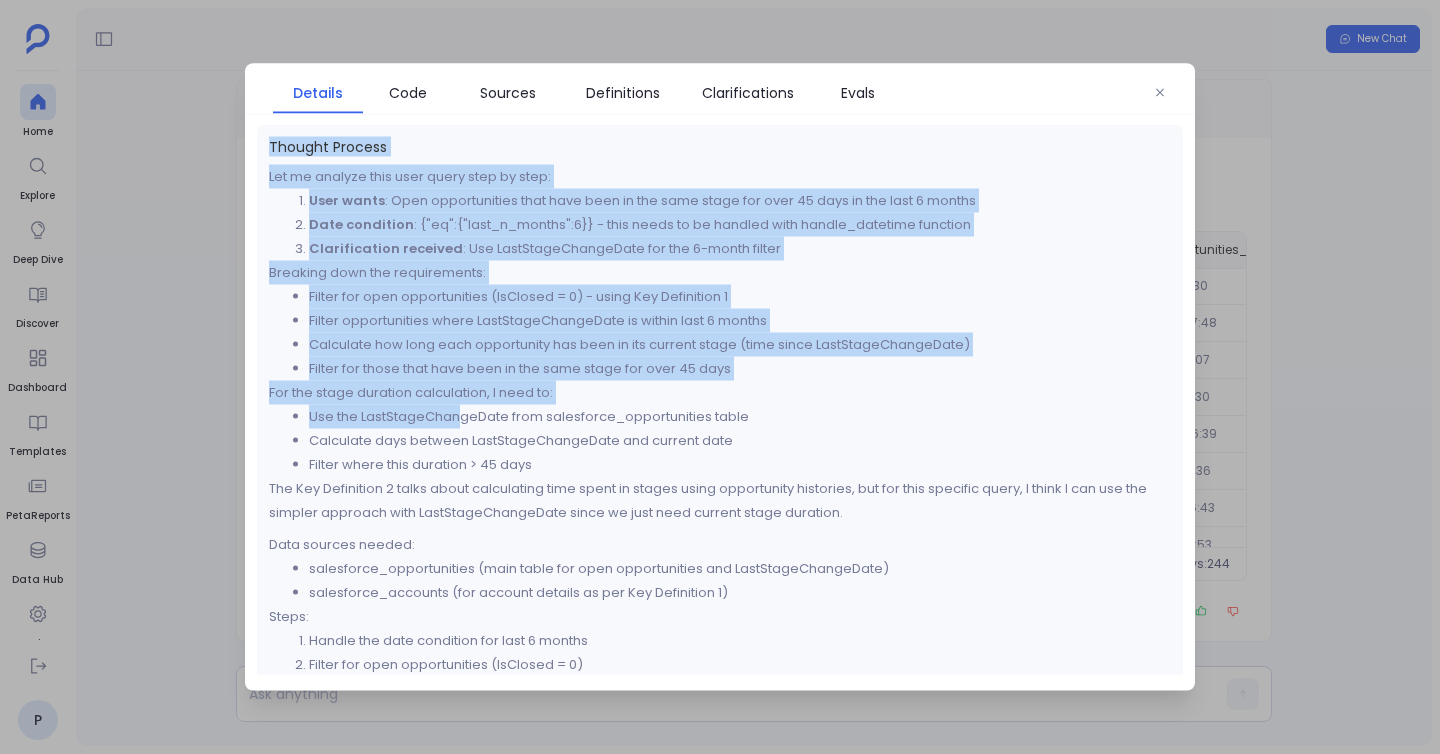 drag, startPoint x: 267, startPoint y: 142, endPoint x: 471, endPoint y: 437, distance: 358.6656 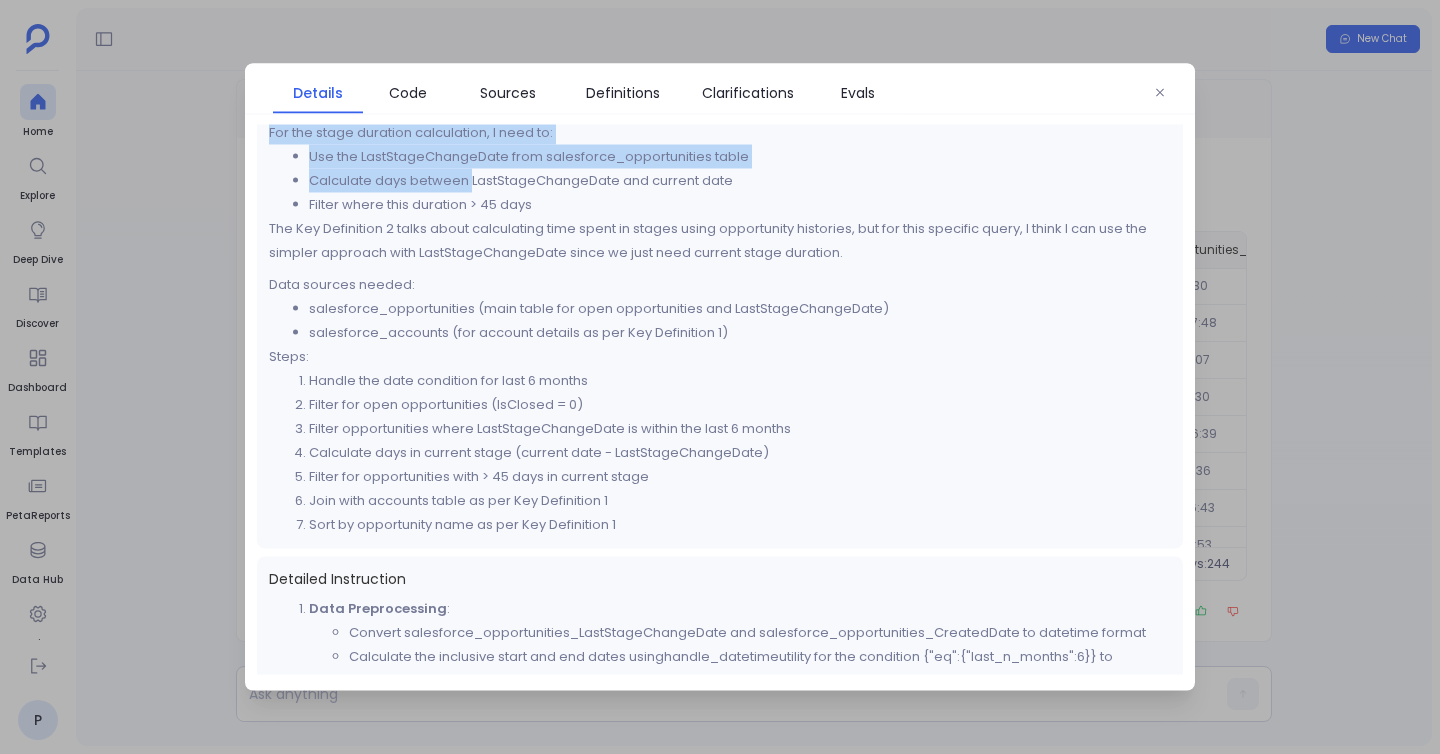 scroll, scrollTop: 272, scrollLeft: 0, axis: vertical 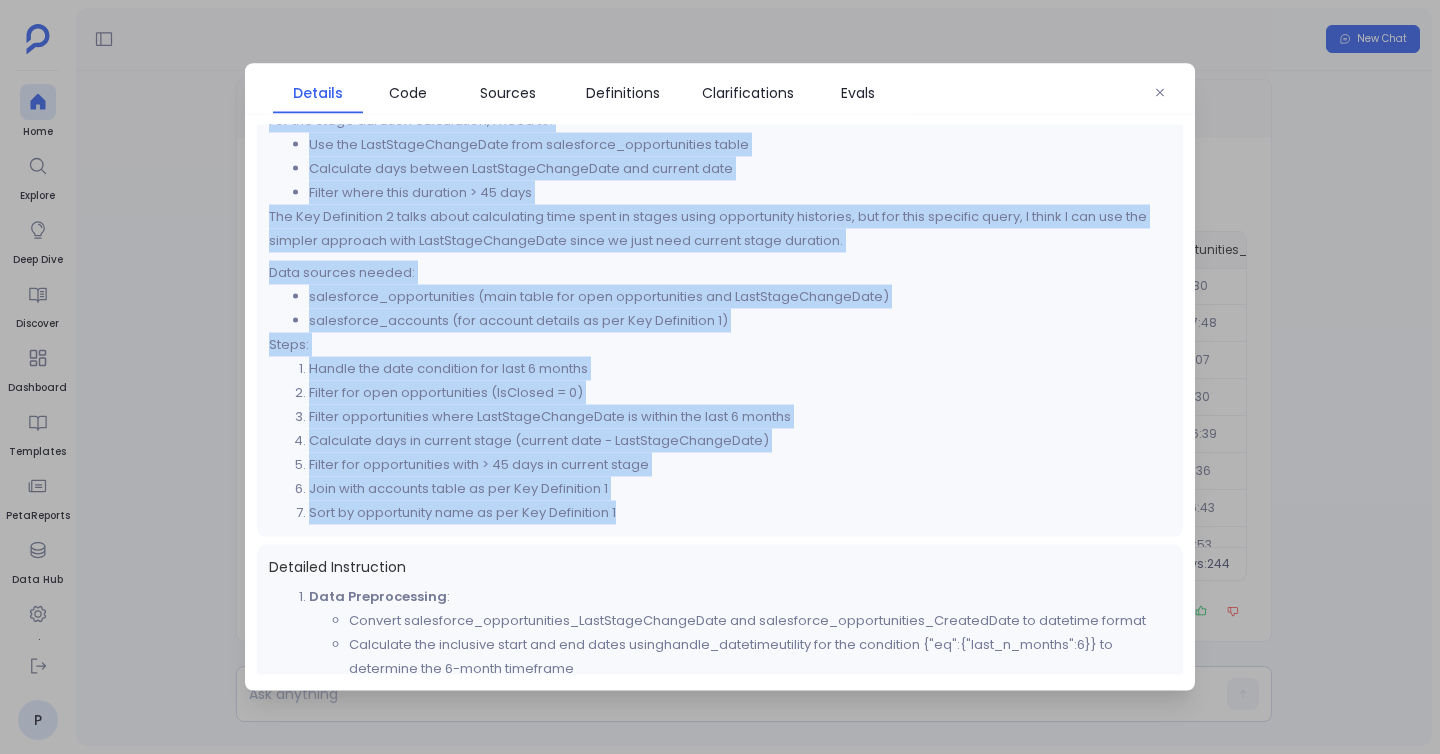 click on "Sort by opportunity name as per Key Definition 1" at bounding box center (740, 513) 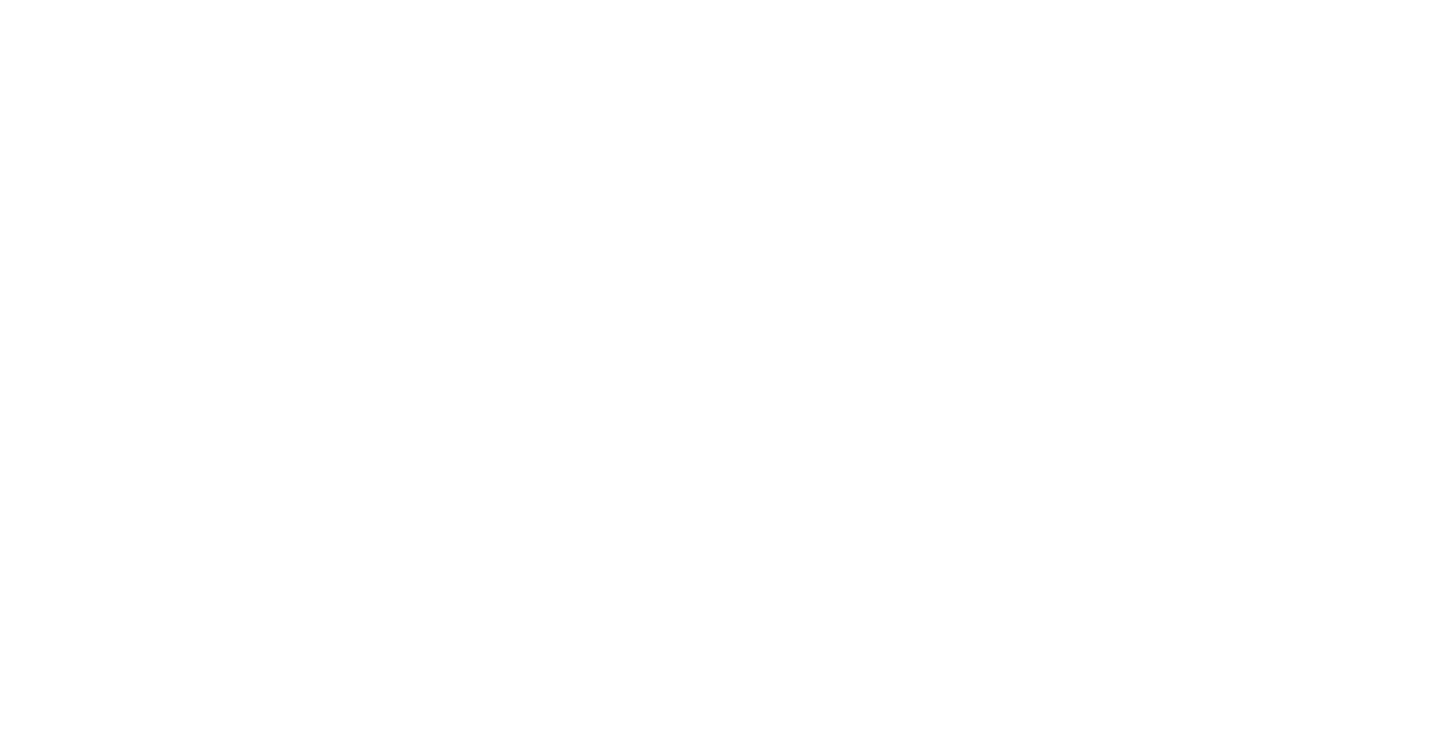 scroll, scrollTop: 0, scrollLeft: 0, axis: both 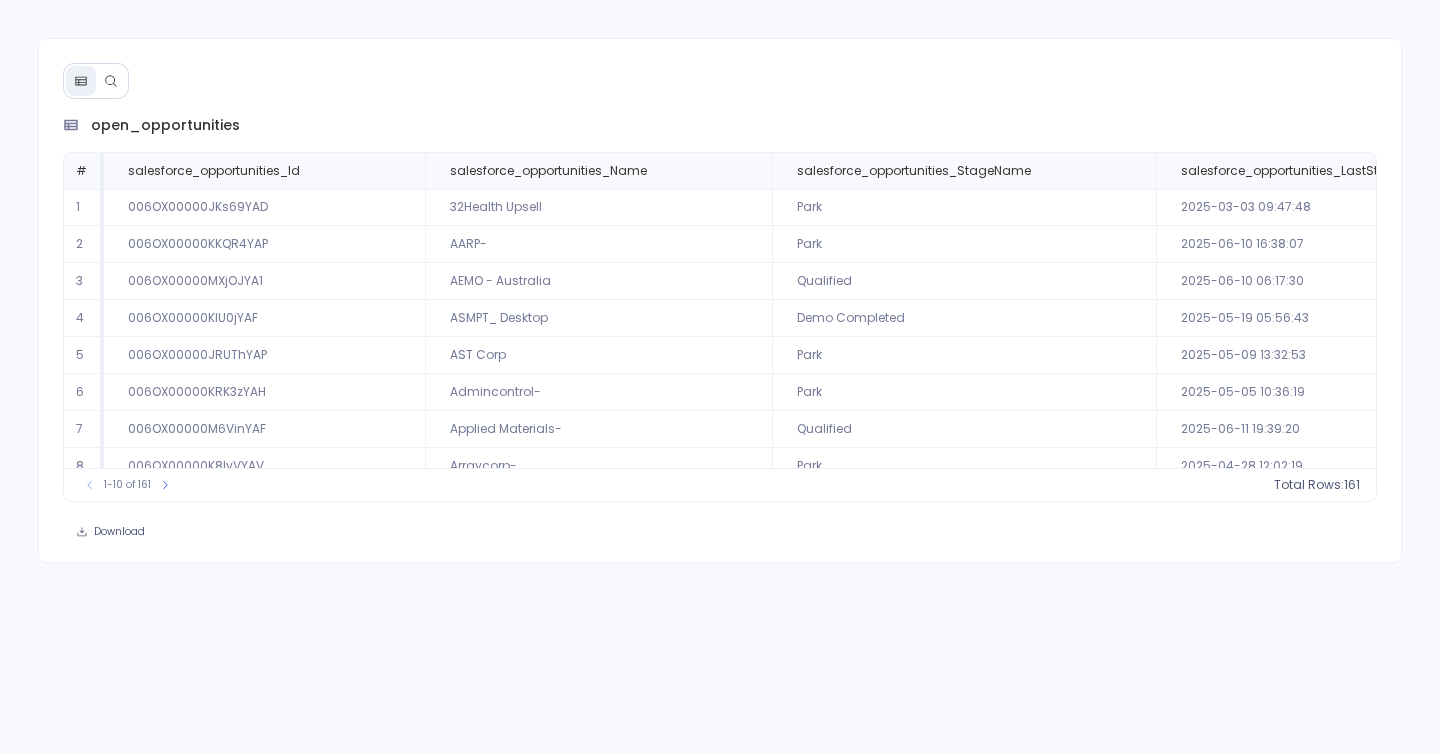 click 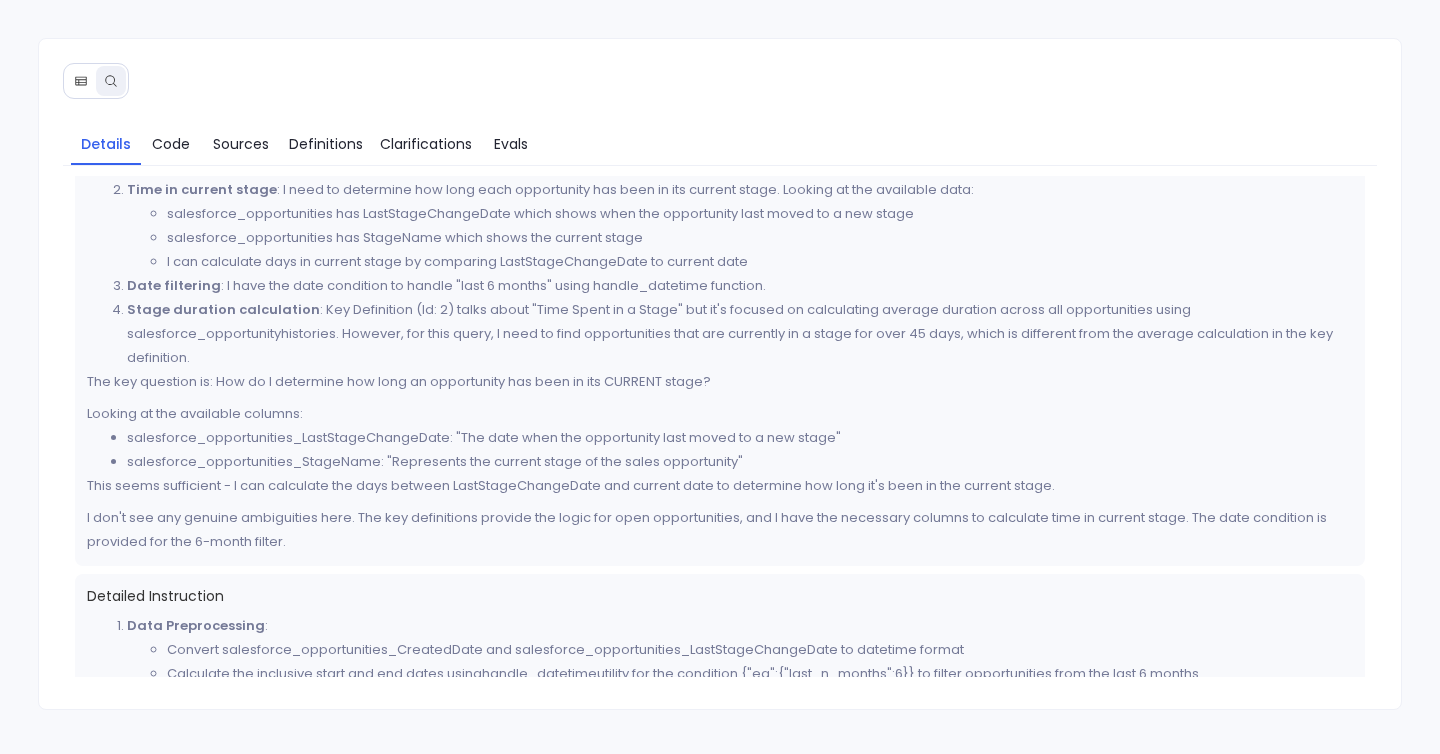 scroll, scrollTop: 242, scrollLeft: 0, axis: vertical 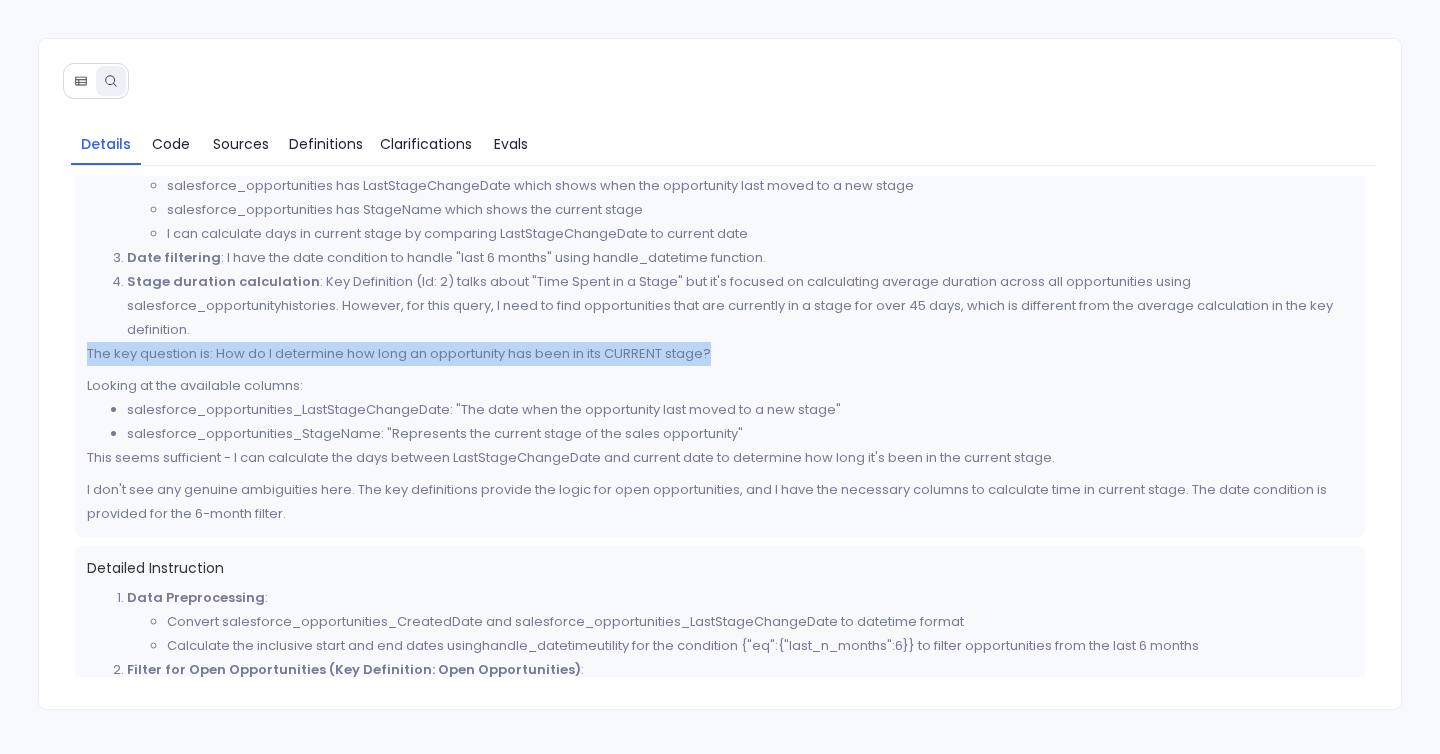 drag, startPoint x: 76, startPoint y: 355, endPoint x: 770, endPoint y: 357, distance: 694.00287 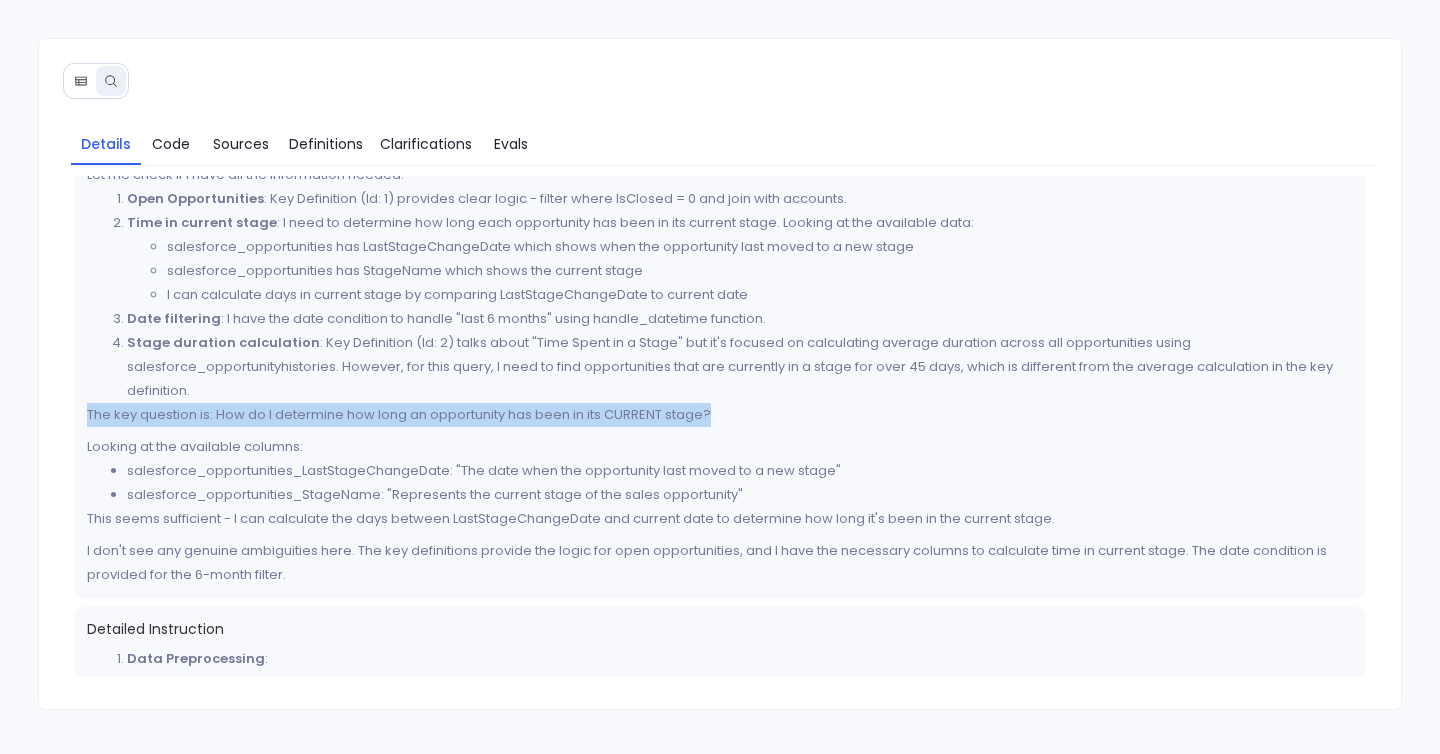 scroll, scrollTop: 162, scrollLeft: 0, axis: vertical 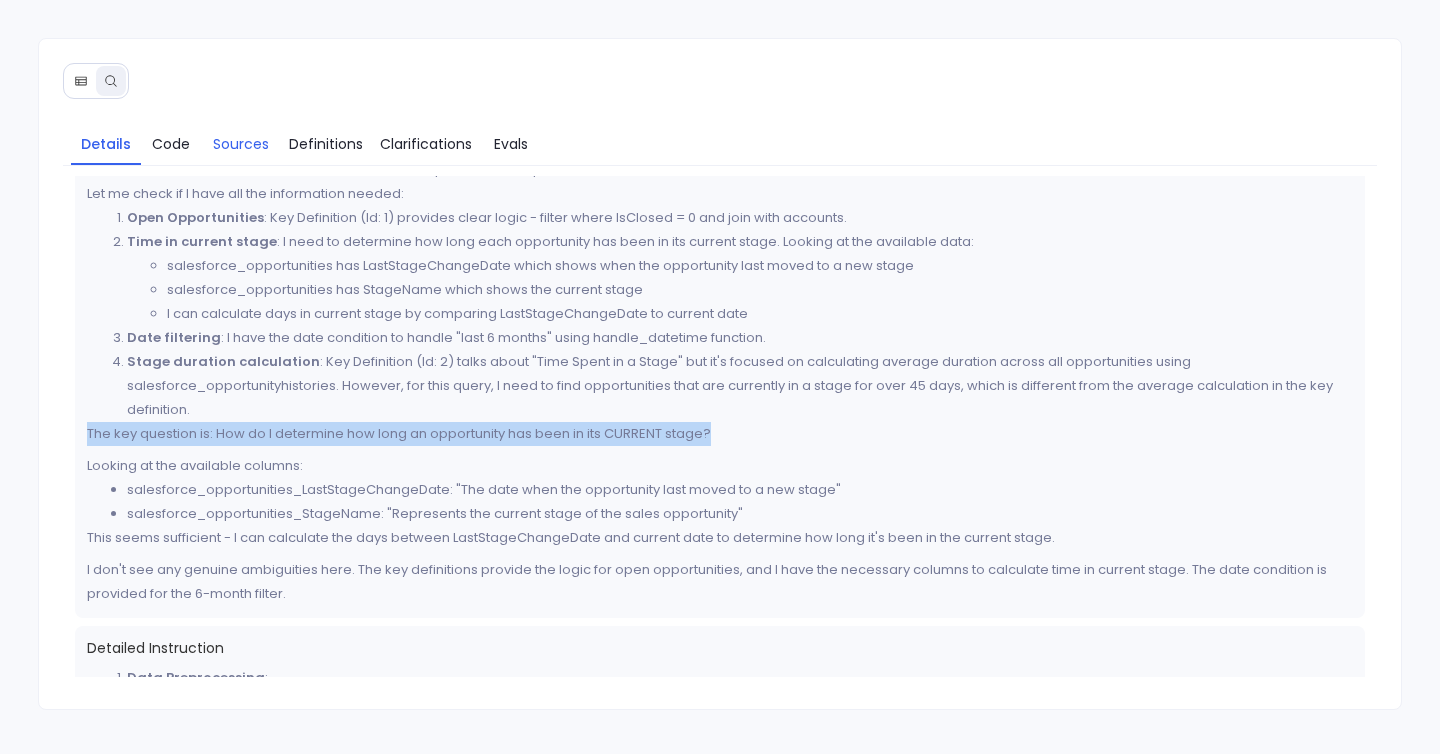 click on "Sources" at bounding box center [241, 144] 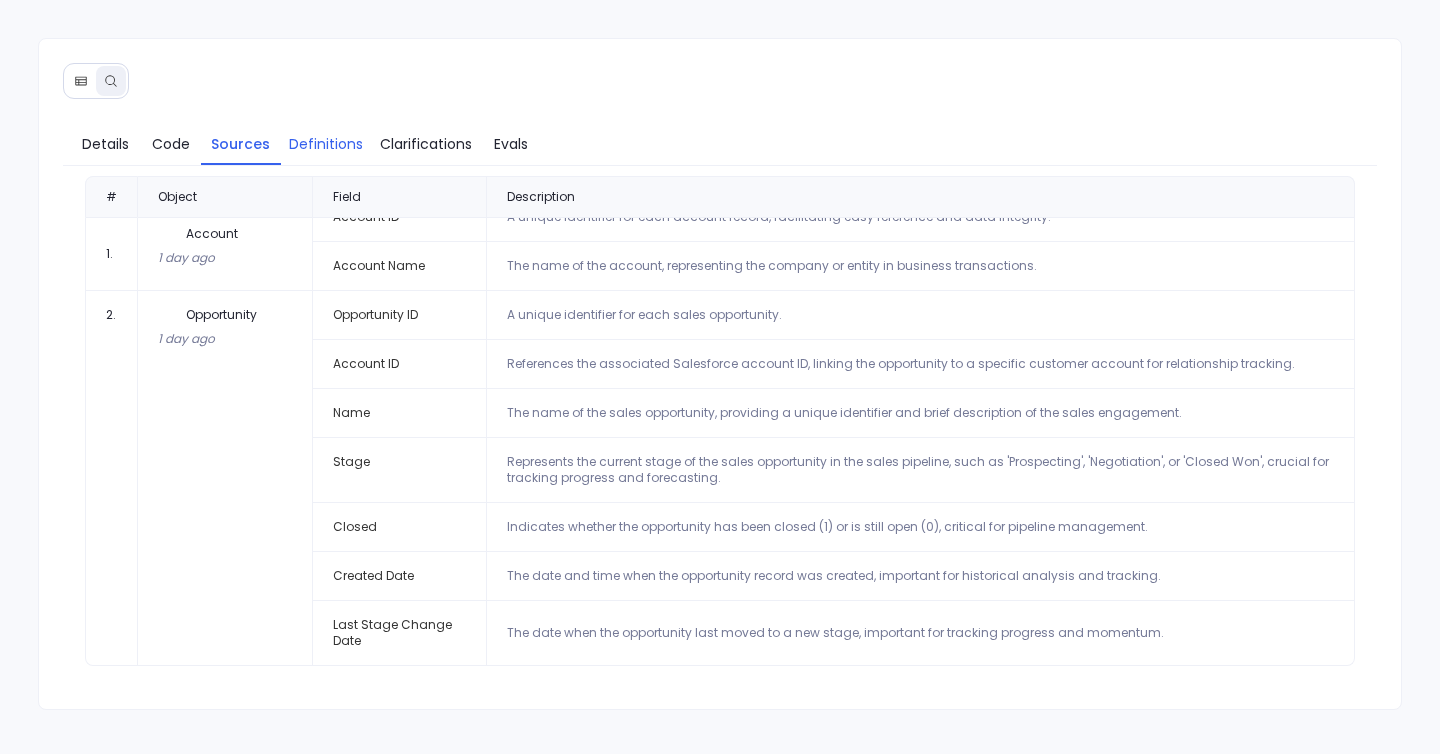 scroll, scrollTop: 0, scrollLeft: 0, axis: both 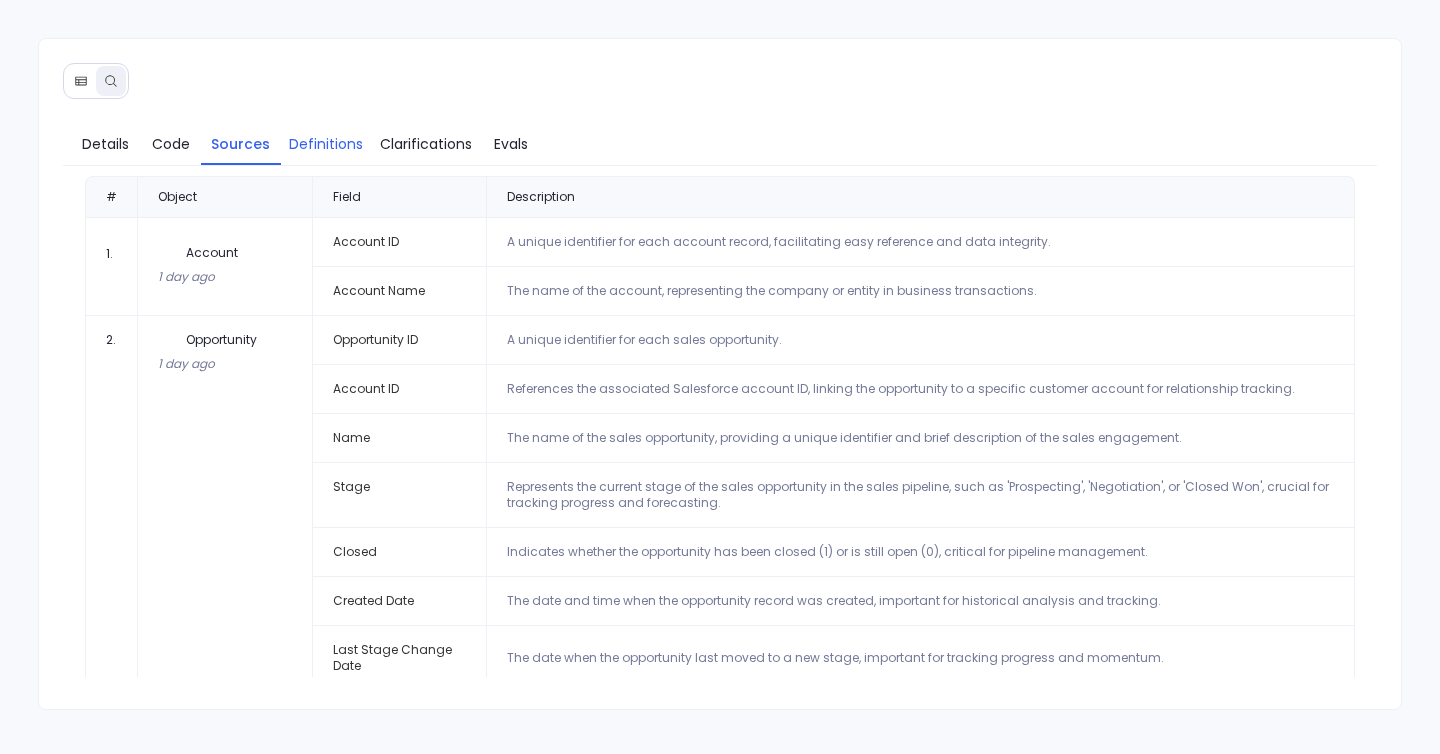 click on "Details Code Sources Definitions Clarifications Evals" at bounding box center [720, 140] 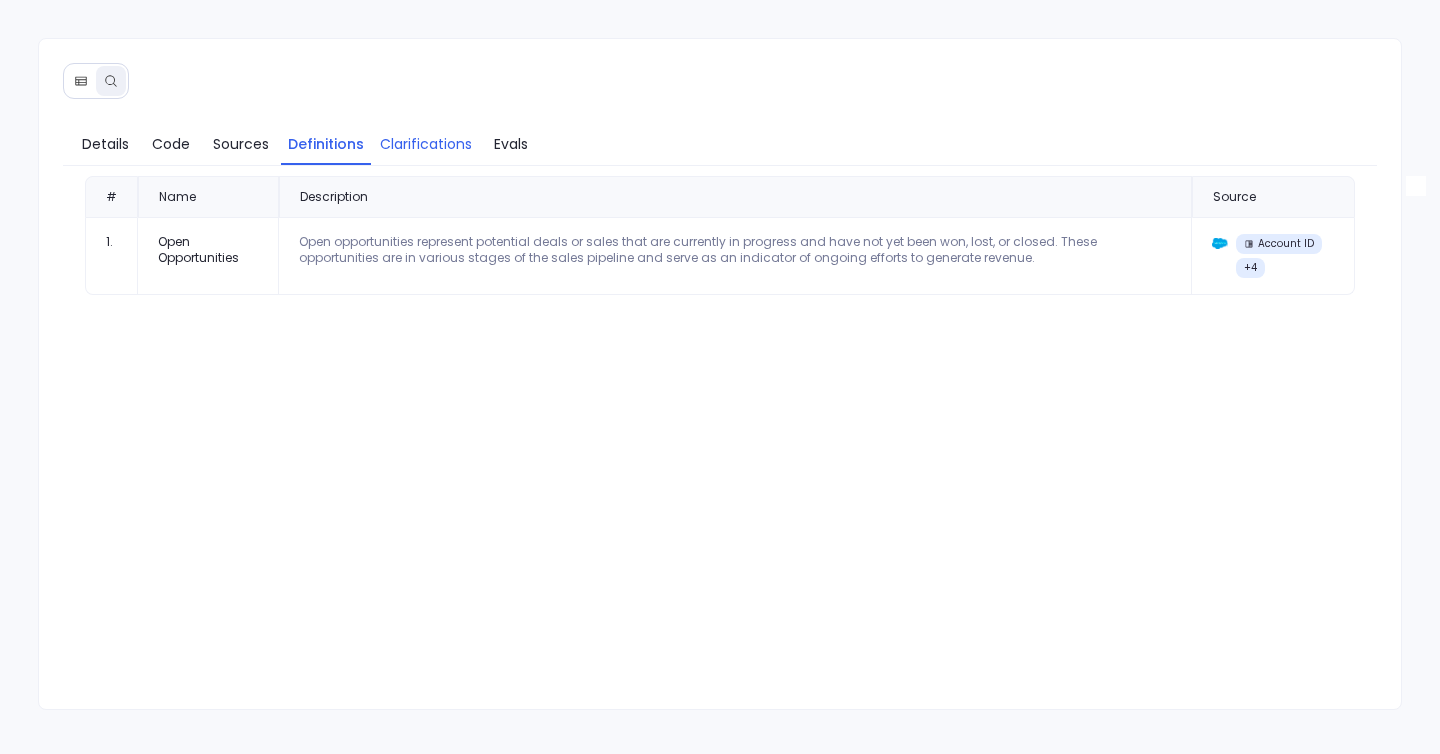click on "Clarifications" at bounding box center (426, 144) 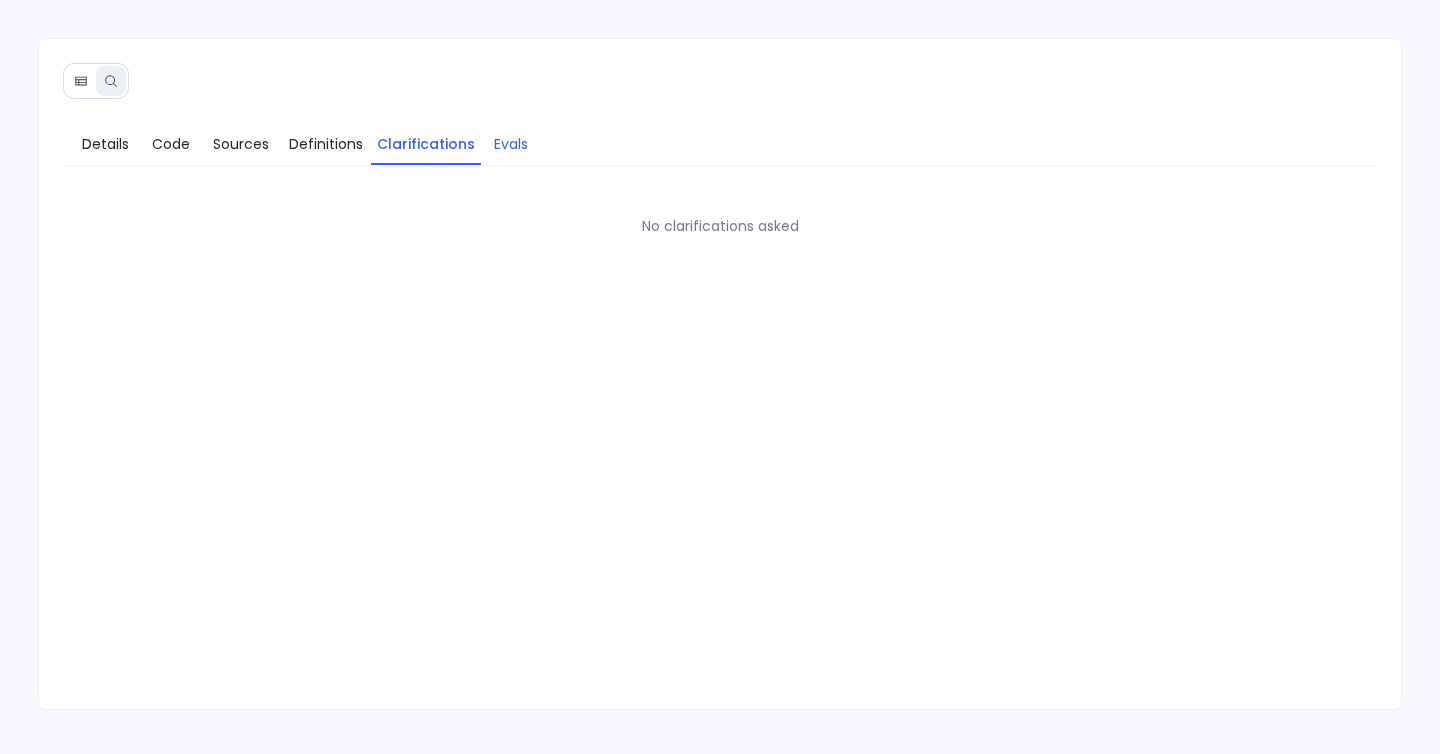 click on "Evals" at bounding box center (511, 144) 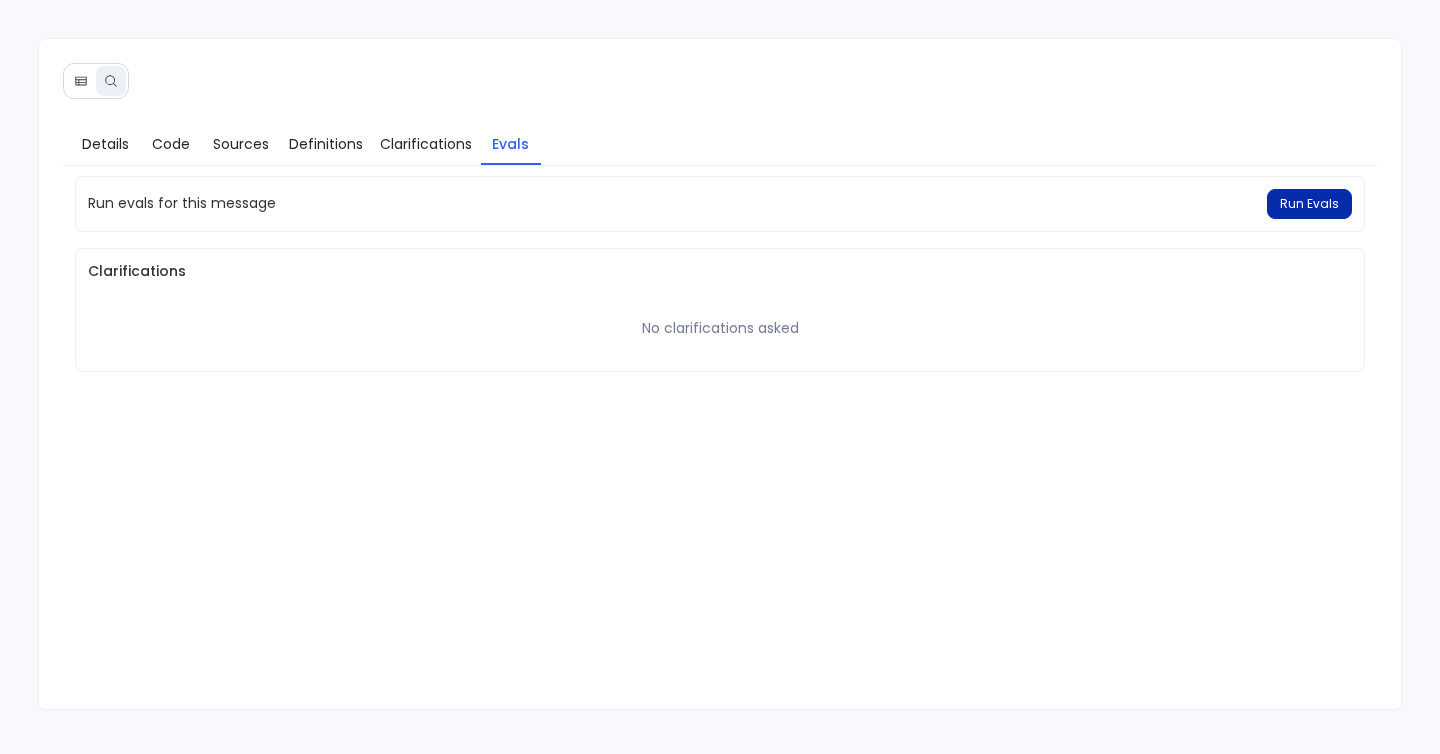 click on "Run Evals" at bounding box center (1309, 204) 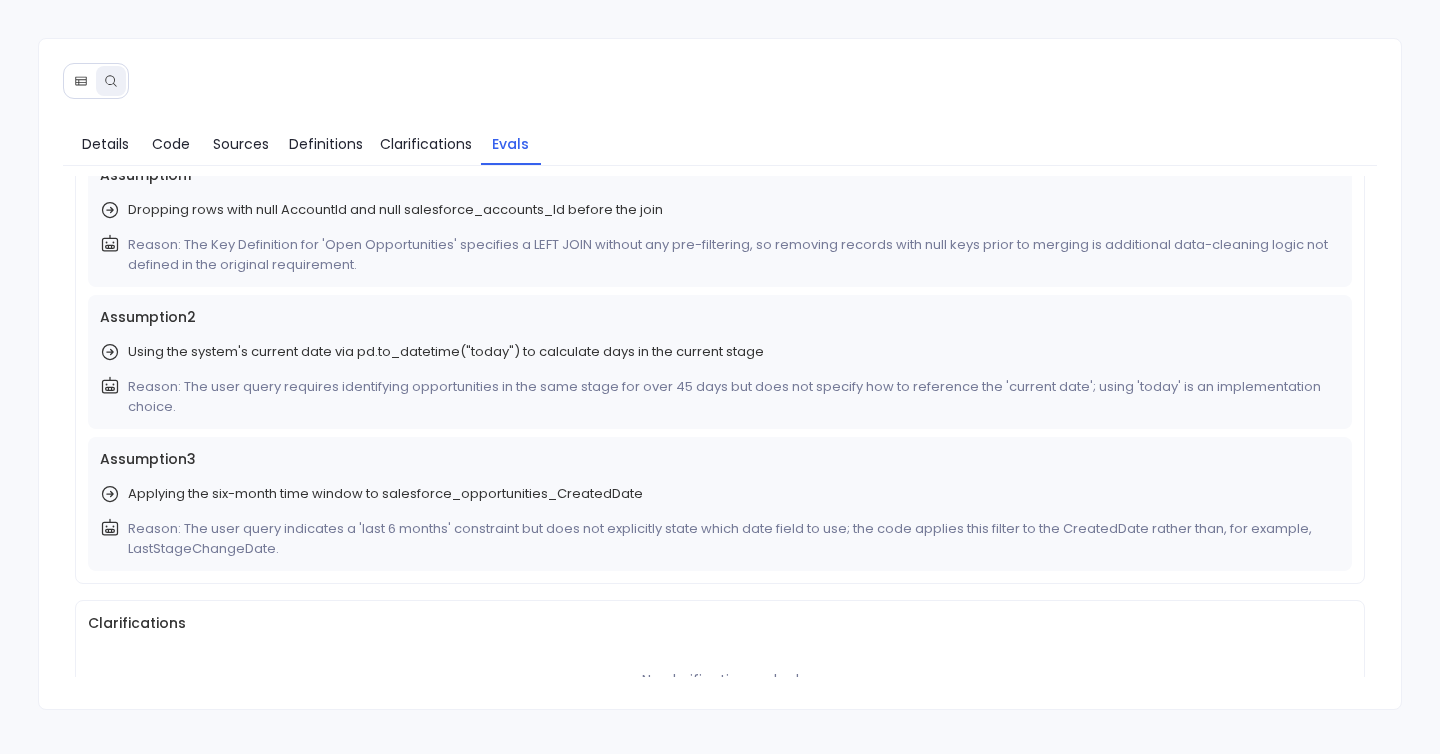 scroll, scrollTop: 404, scrollLeft: 0, axis: vertical 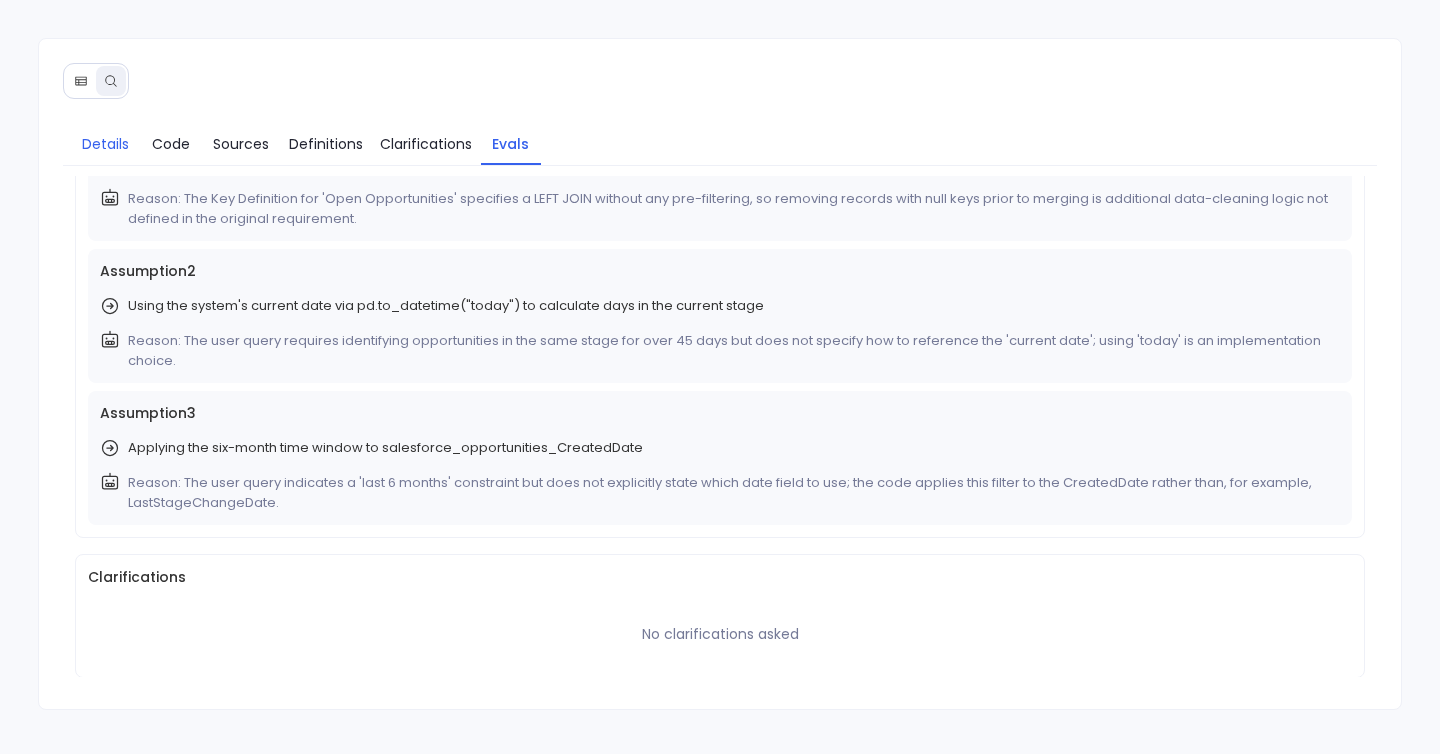 click on "Details" at bounding box center [105, 144] 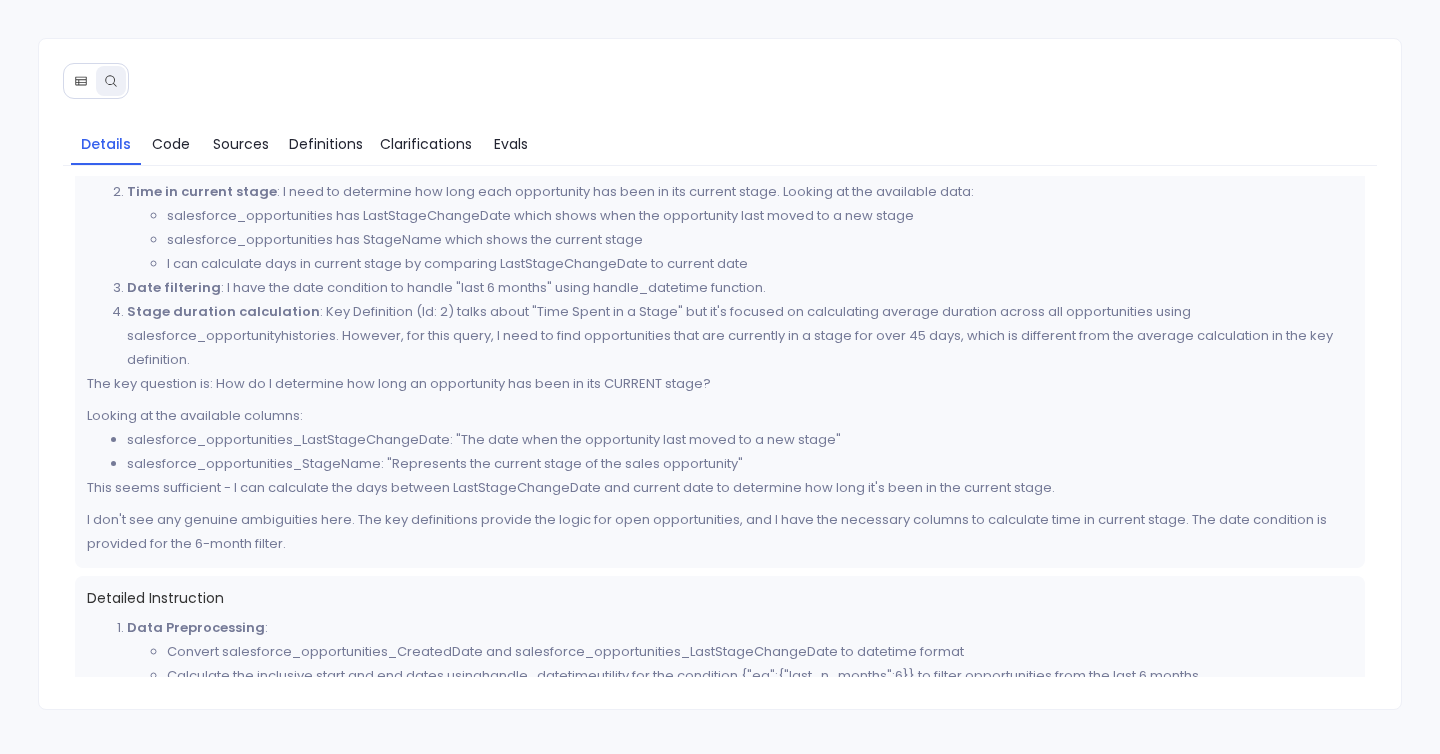 scroll, scrollTop: 164, scrollLeft: 0, axis: vertical 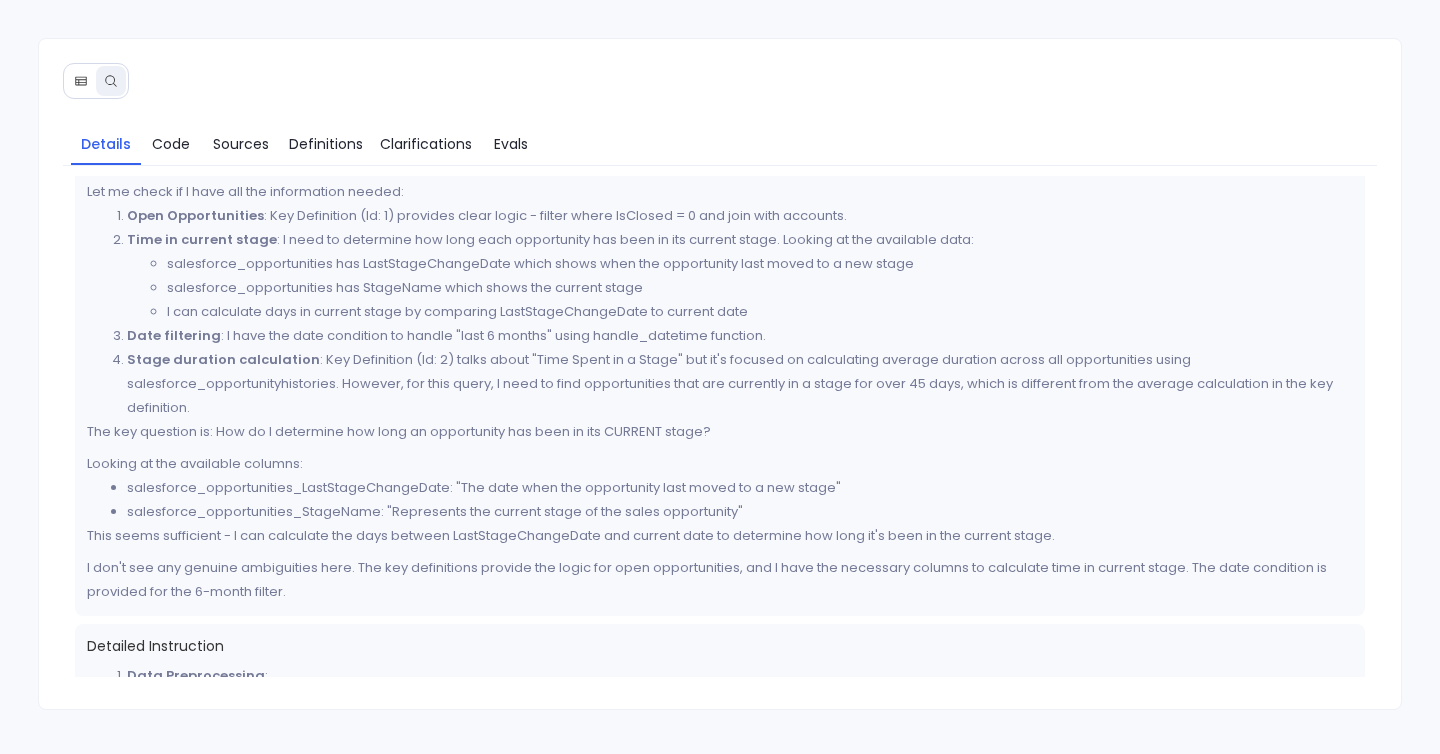 click on "Stage duration calculation : Key Definition (Id: 2) talks about "Time Spent in a Stage" but it's focused on calculating average duration across all opportunities using salesforce_opportunityhistories. However, for this query, I need to find opportunities that are currently in a stage for over 45 days, which is different from the average calculation in the key definition." at bounding box center [740, 384] 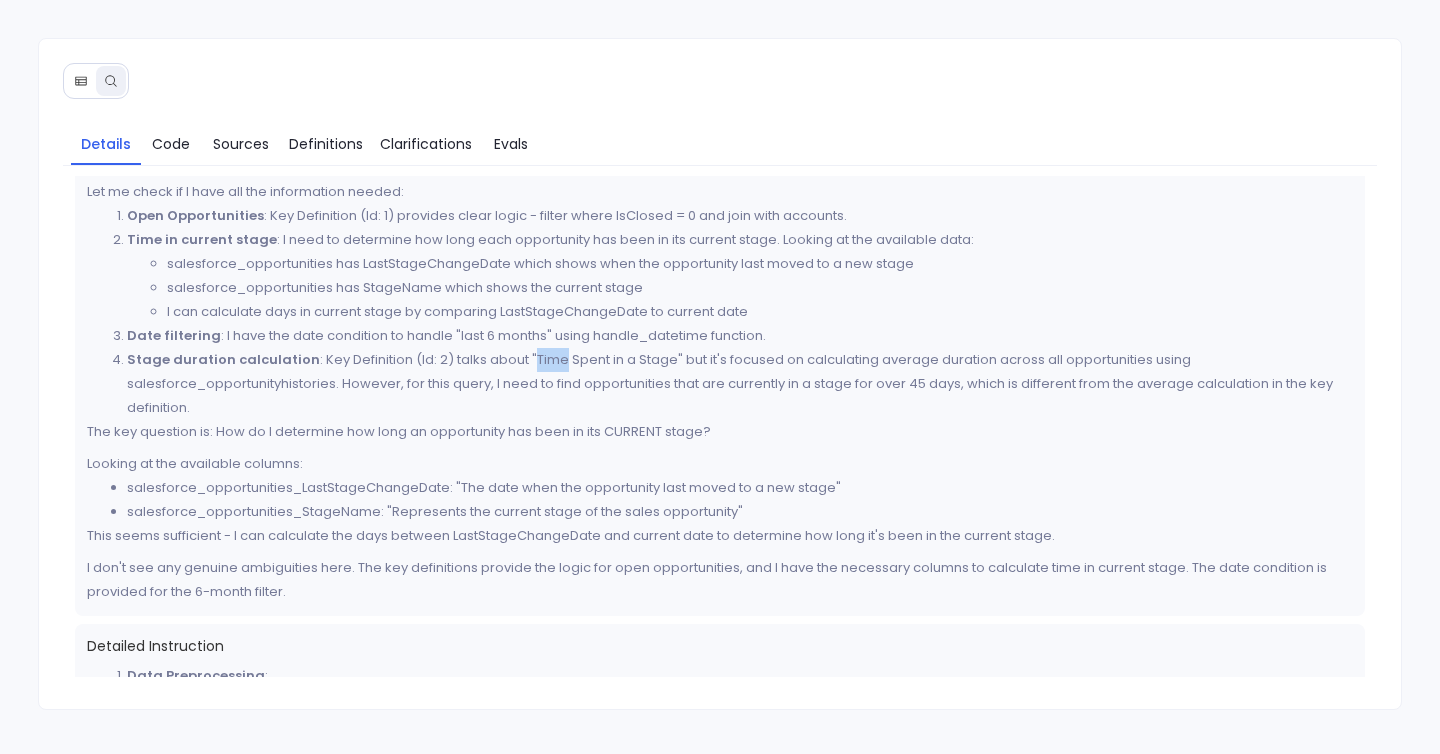 click on "Stage duration calculation : Key Definition (Id: 2) talks about "Time Spent in a Stage" but it's focused on calculating average duration across all opportunities using salesforce_opportunityhistories. However, for this query, I need to find opportunities that are currently in a stage for over 45 days, which is different from the average calculation in the key definition." at bounding box center (740, 384) 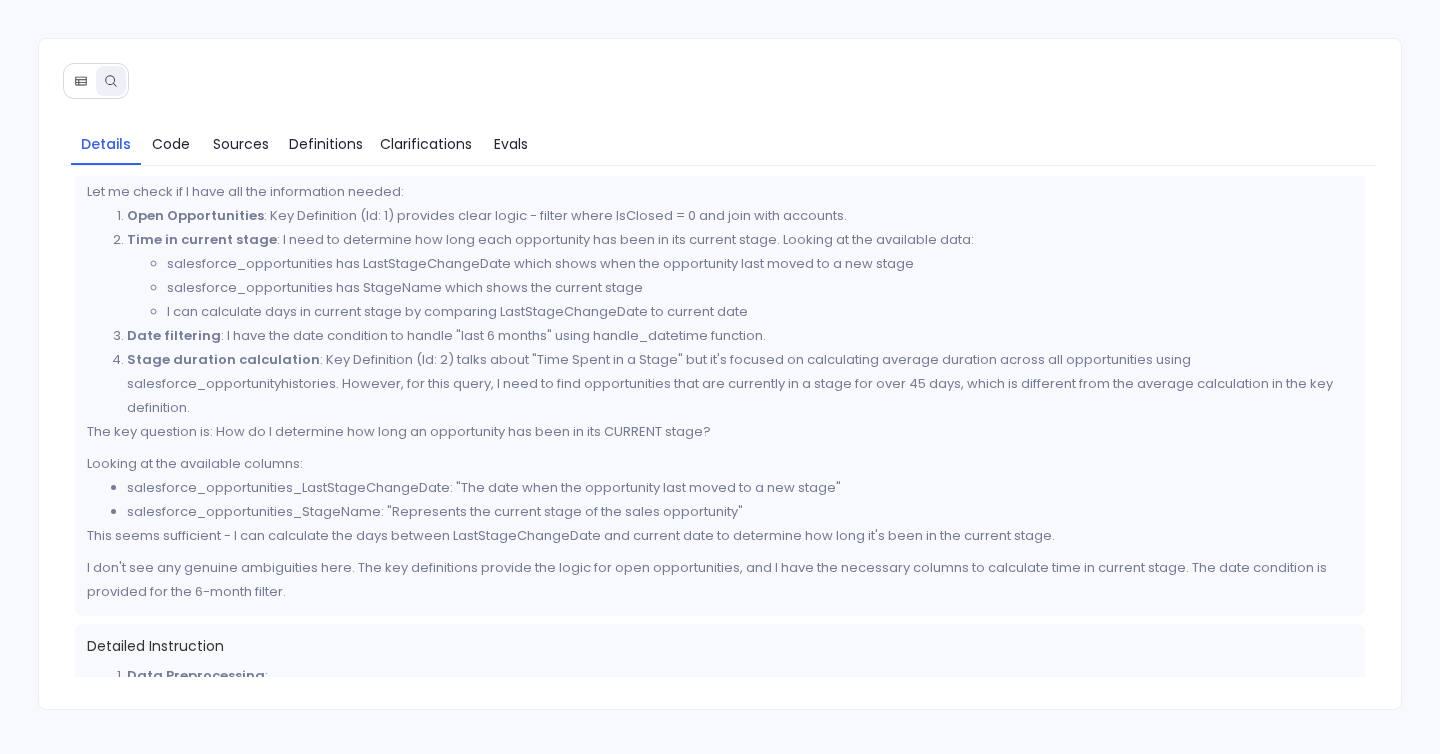 click on "Stage duration calculation : Key Definition (Id: 2) talks about "Time Spent in a Stage" but it's focused on calculating average duration across all opportunities using salesforce_opportunityhistories. However, for this query, I need to find opportunities that are currently in a stage for over 45 days, which is different from the average calculation in the key definition." at bounding box center (740, 384) 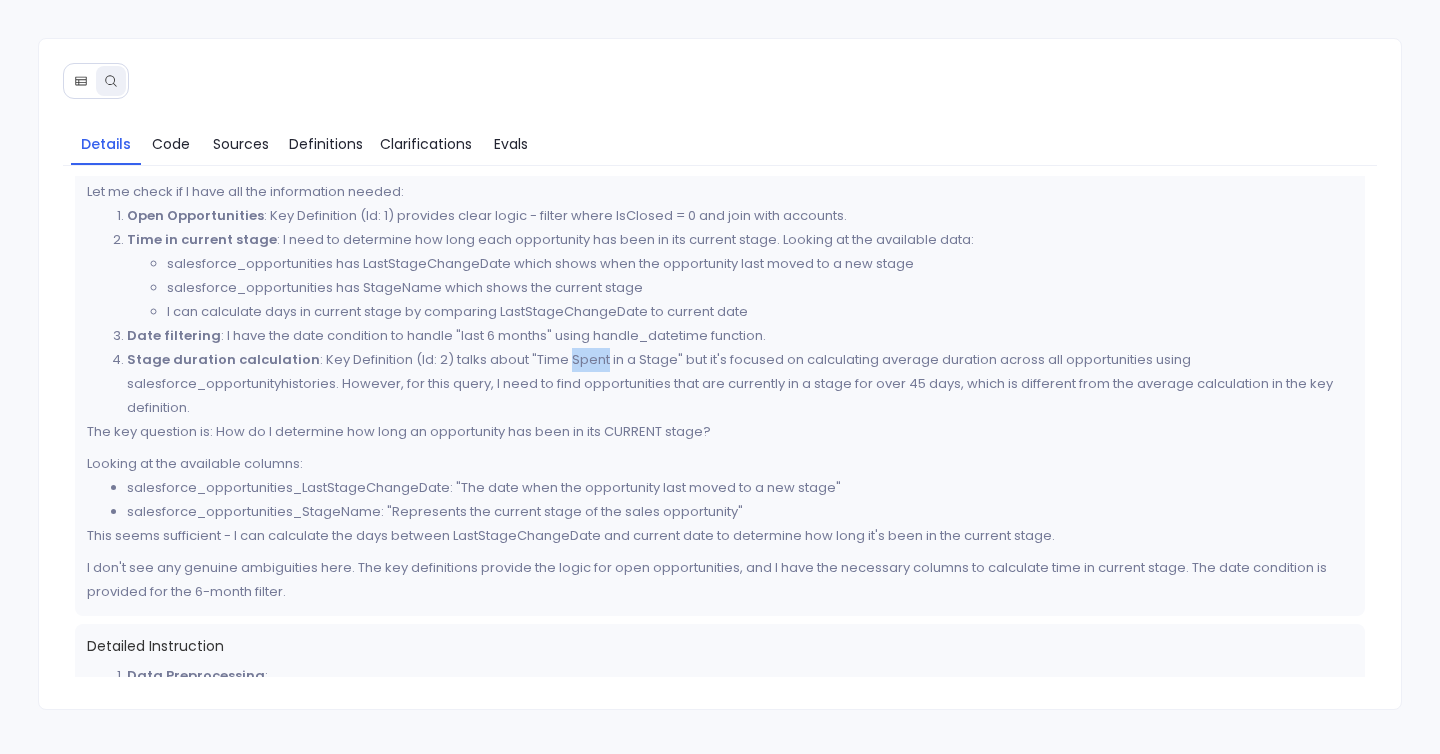 click on "Stage duration calculation : Key Definition (Id: 2) talks about "Time Spent in a Stage" but it's focused on calculating average duration across all opportunities using salesforce_opportunityhistories. However, for this query, I need to find opportunities that are currently in a stage for over 45 days, which is different from the average calculation in the key definition." at bounding box center (740, 384) 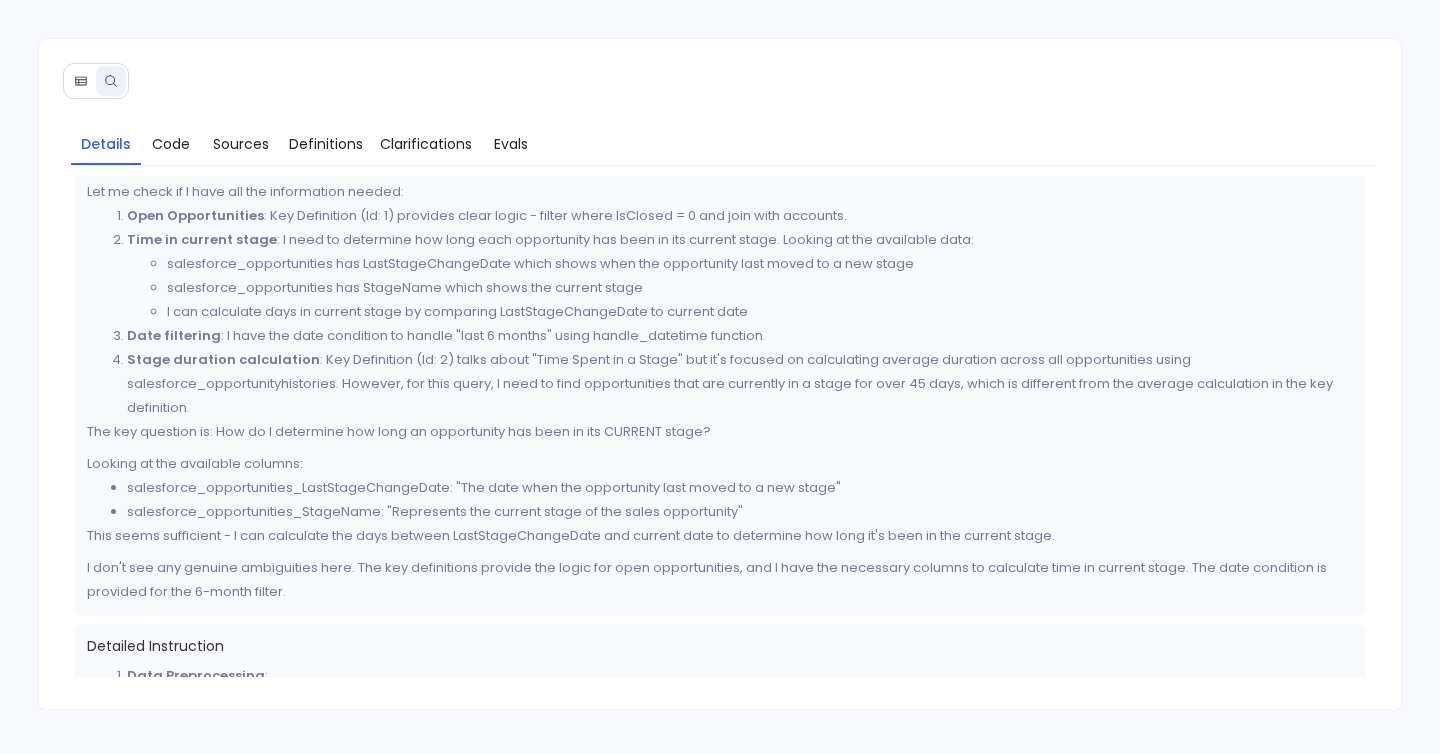 click on "Stage duration calculation : Key Definition (Id: 2) talks about "Time Spent in a Stage" but it's focused on calculating average duration across all opportunities using salesforce_opportunityhistories. However, for this query, I need to find opportunities that are currently in a stage for over 45 days, which is different from the average calculation in the key definition." at bounding box center [740, 384] 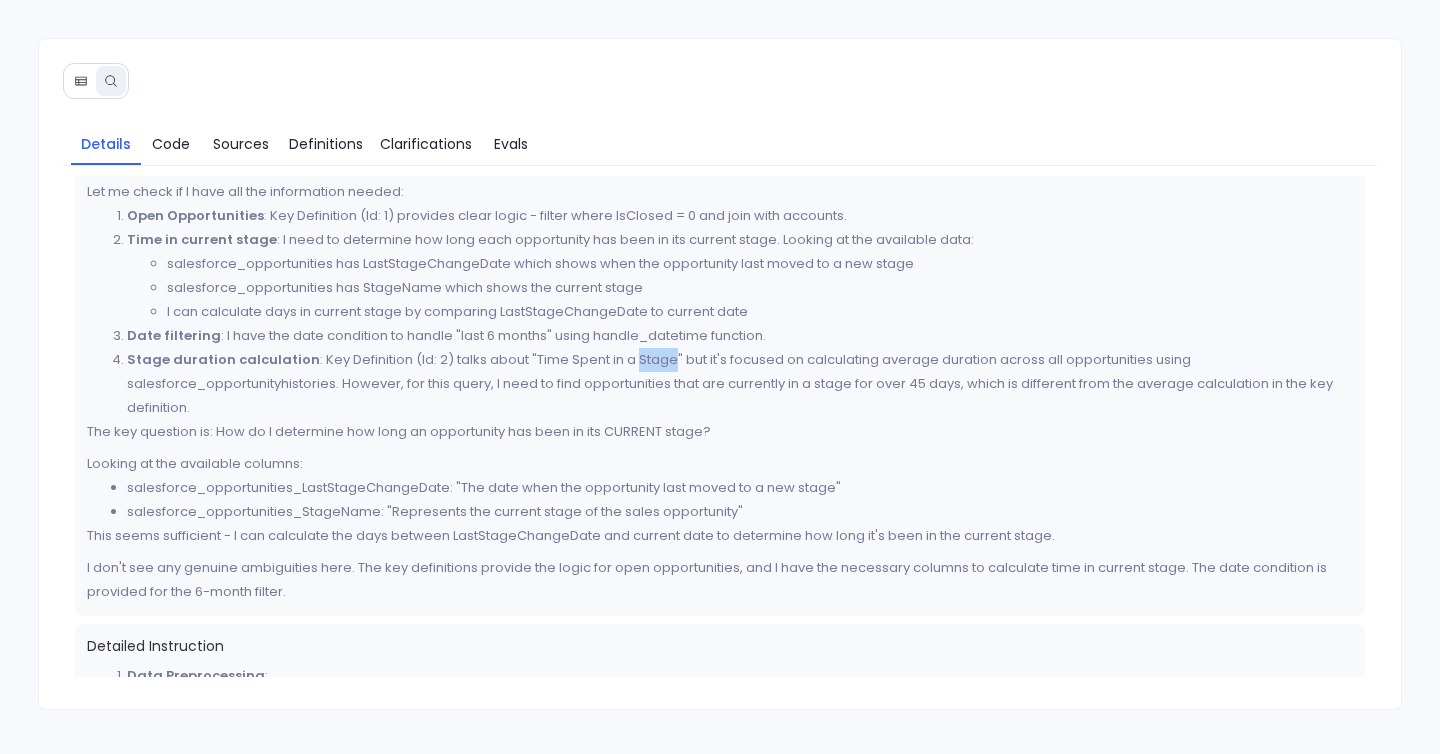 click on "Stage duration calculation : Key Definition (Id: 2) talks about "Time Spent in a Stage" but it's focused on calculating average duration across all opportunities using salesforce_opportunityhistories. However, for this query, I need to find opportunities that are currently in a stage for over 45 days, which is different from the average calculation in the key definition." at bounding box center [740, 384] 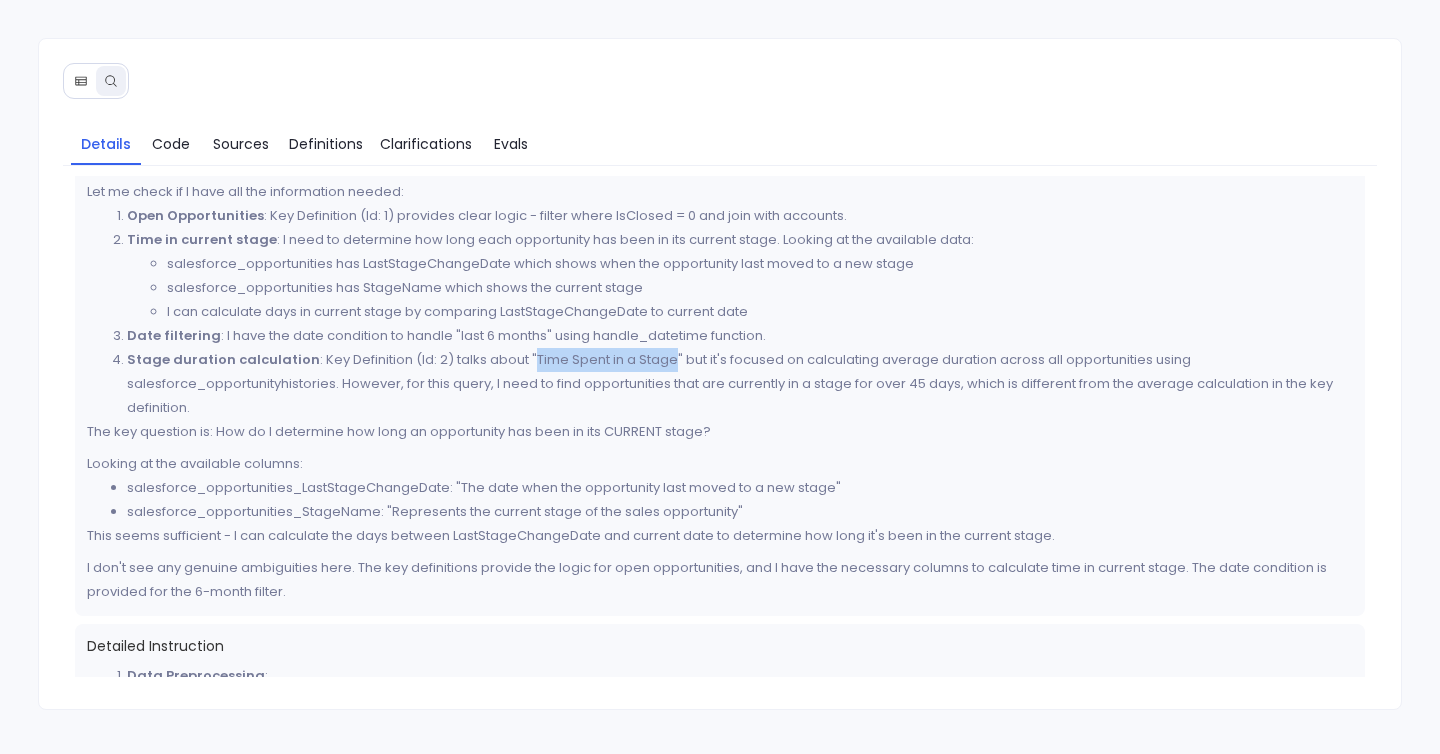 click on "Stage duration calculation : Key Definition (Id: 2) talks about "Time Spent in a Stage" but it's focused on calculating average duration across all opportunities using salesforce_opportunityhistories. However, for this query, I need to find opportunities that are currently in a stage for over 45 days, which is different from the average calculation in the key definition." at bounding box center [740, 384] 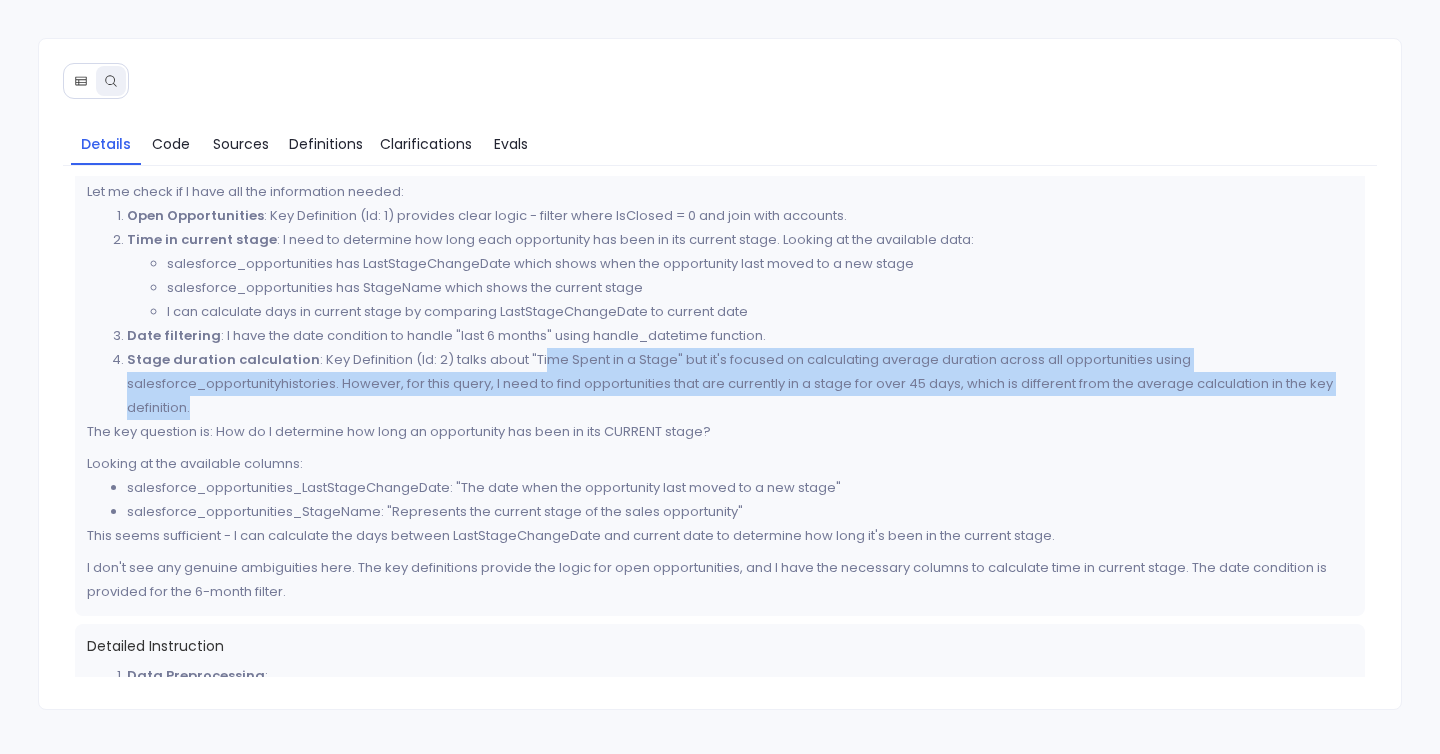 drag, startPoint x: 532, startPoint y: 363, endPoint x: 581, endPoint y: 420, distance: 75.16648 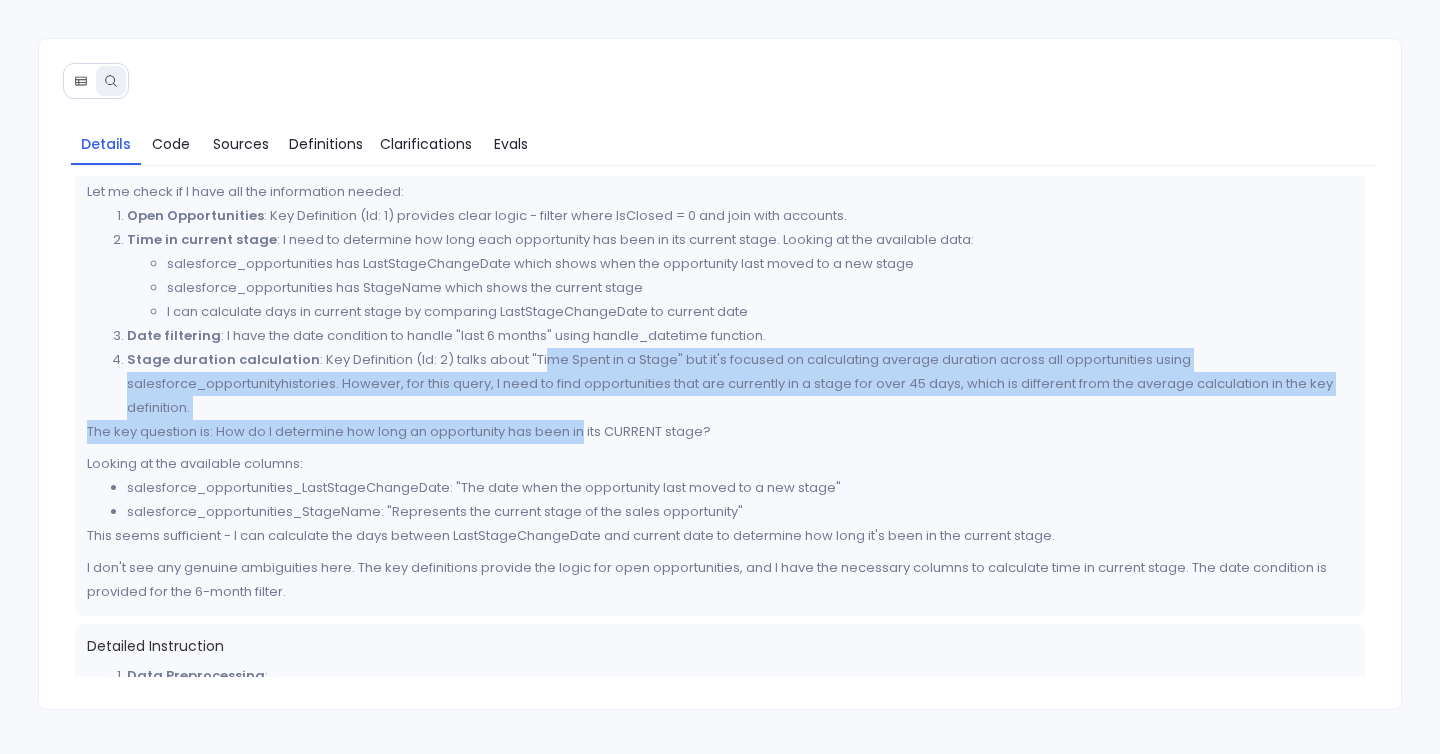 click on "The key question is: How do I determine how long an opportunity has been in its CURRENT stage?" at bounding box center (720, 432) 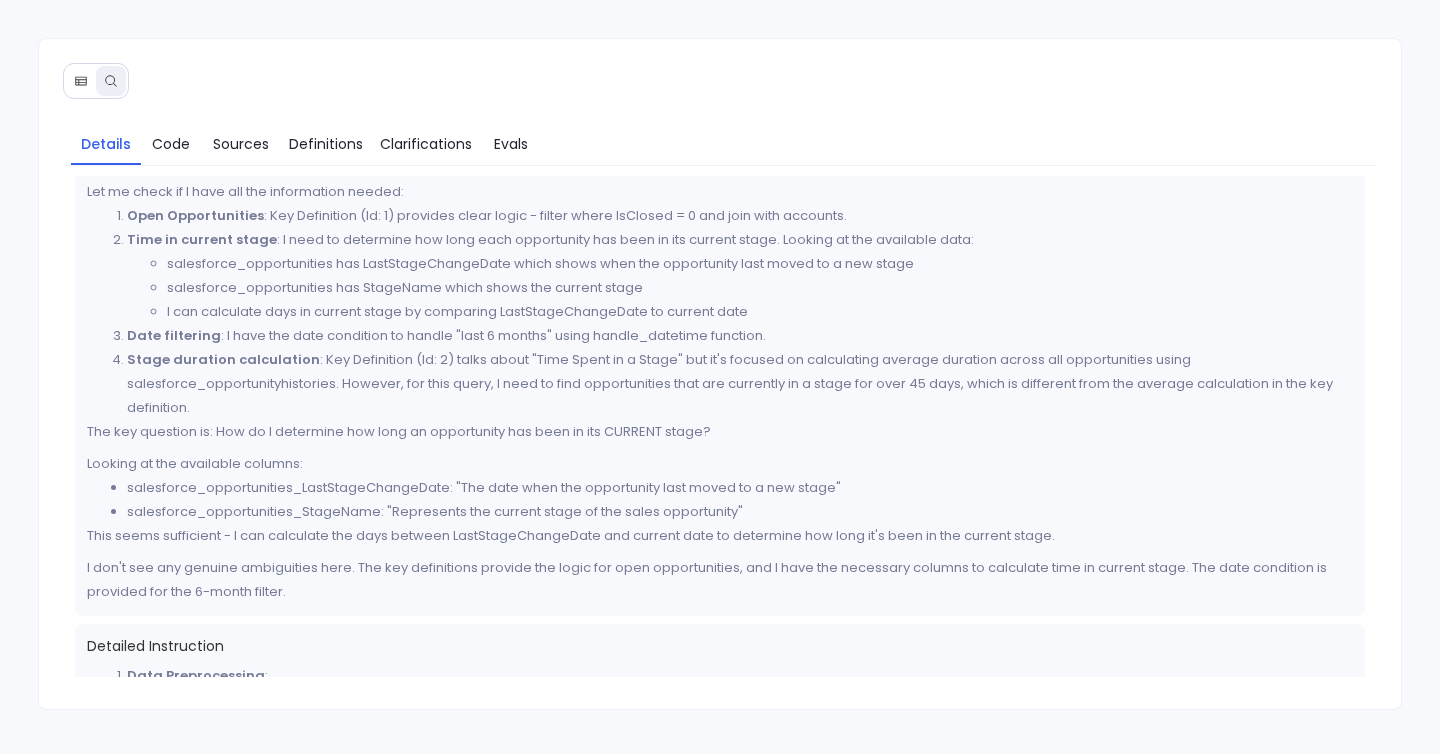 click on "Stage duration calculation : Key Definition (Id: 2) talks about "Time Spent in a Stage" but it's focused on calculating average duration across all opportunities using salesforce_opportunityhistories. However, for this query, I need to find opportunities that are currently in a stage for over 45 days, which is different from the average calculation in the key definition." at bounding box center (740, 384) 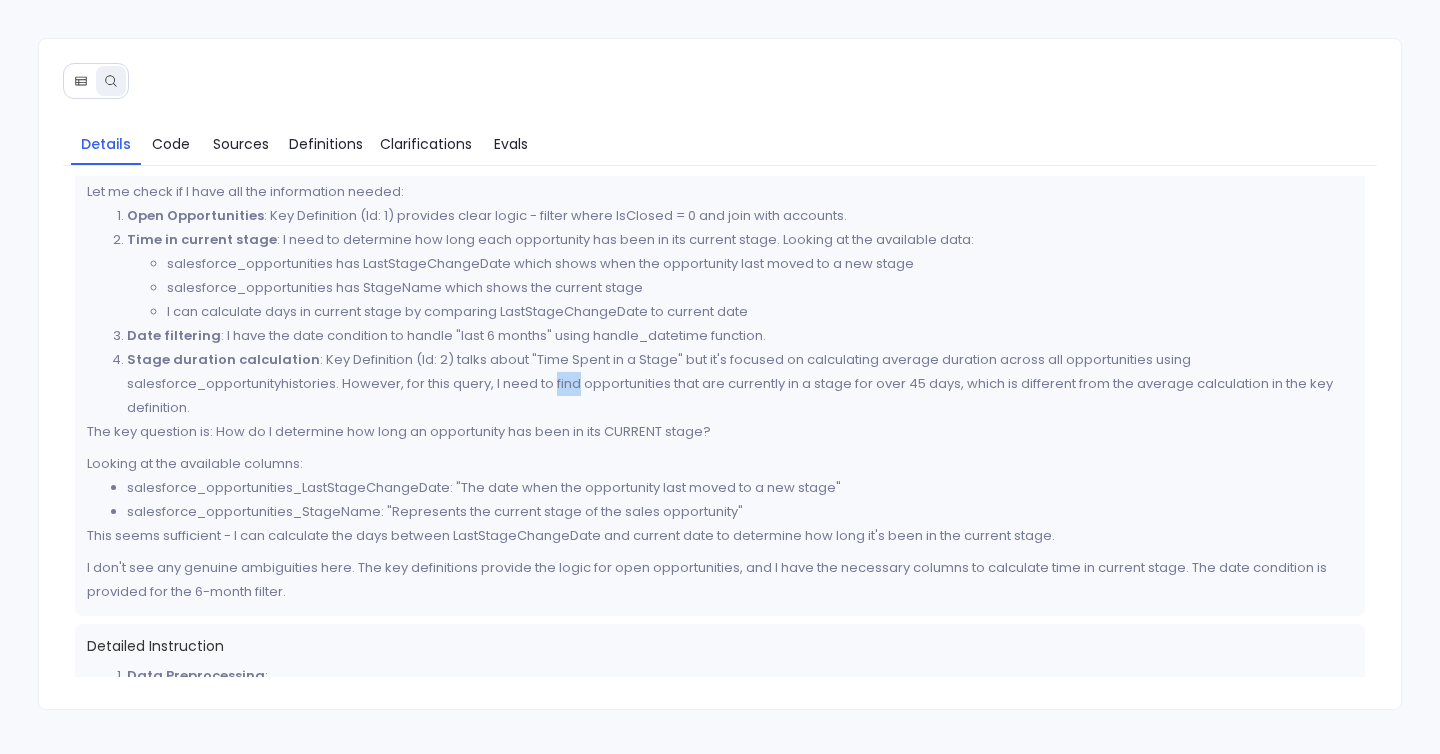click on "Stage duration calculation : Key Definition (Id: 2) talks about "Time Spent in a Stage" but it's focused on calculating average duration across all opportunities using salesforce_opportunityhistories. However, for this query, I need to find opportunities that are currently in a stage for over 45 days, which is different from the average calculation in the key definition." at bounding box center [740, 384] 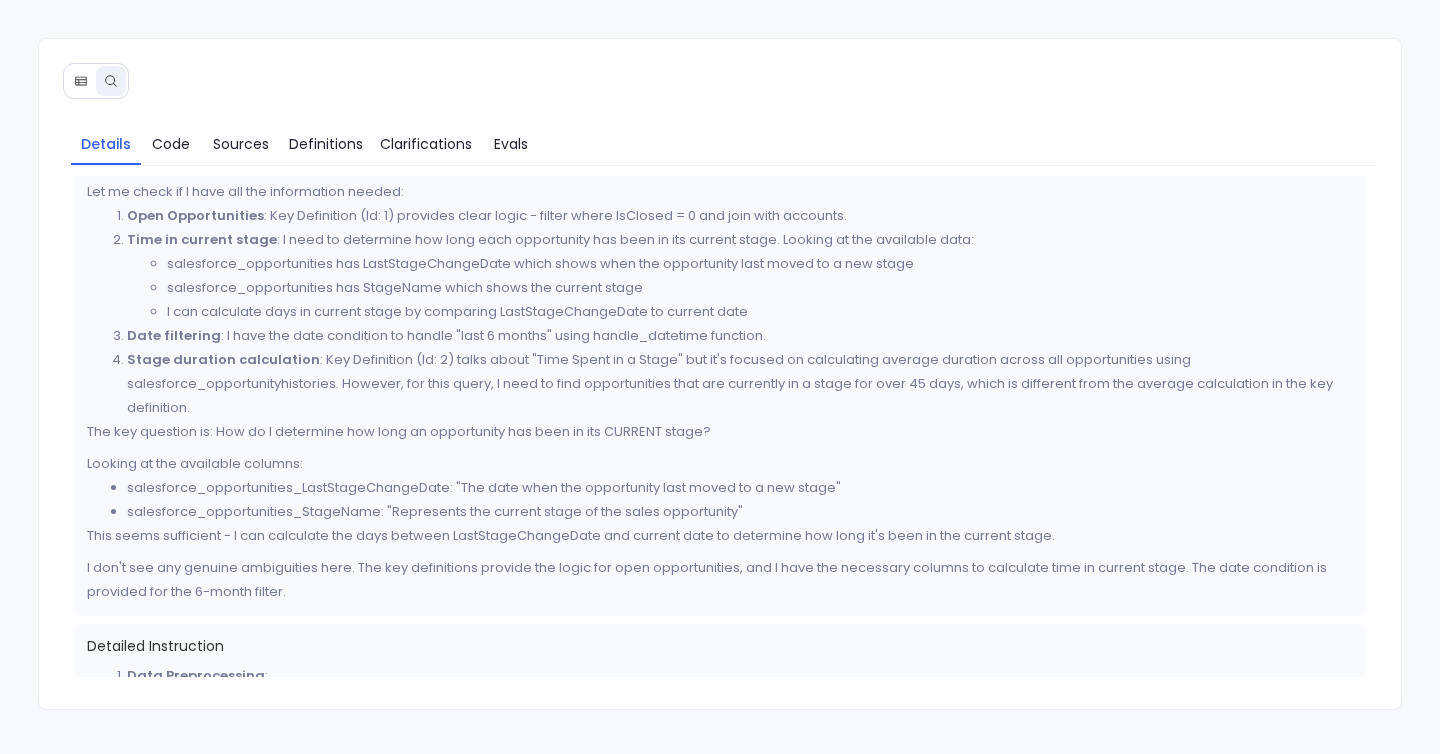 click on "Stage duration calculation : Key Definition (Id: 2) talks about "Time Spent in a Stage" but it's focused on calculating average duration across all opportunities using salesforce_opportunityhistories. However, for this query, I need to find opportunities that are currently in a stage for over 45 days, which is different from the average calculation in the key definition." at bounding box center (740, 384) 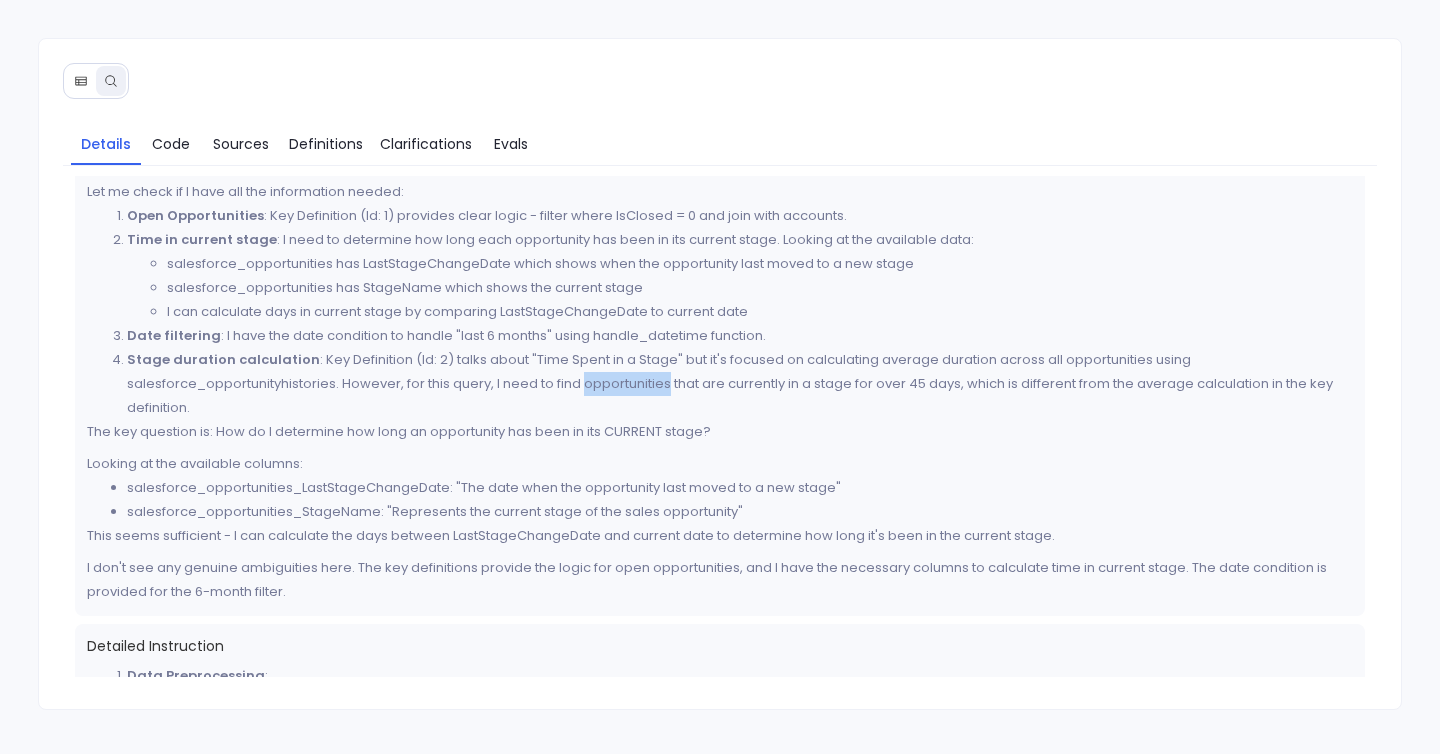 click on "Stage duration calculation : Key Definition (Id: 2) talks about "Time Spent in a Stage" but it's focused on calculating average duration across all opportunities using salesforce_opportunityhistories. However, for this query, I need to find opportunities that are currently in a stage for over 45 days, which is different from the average calculation in the key definition." at bounding box center [740, 384] 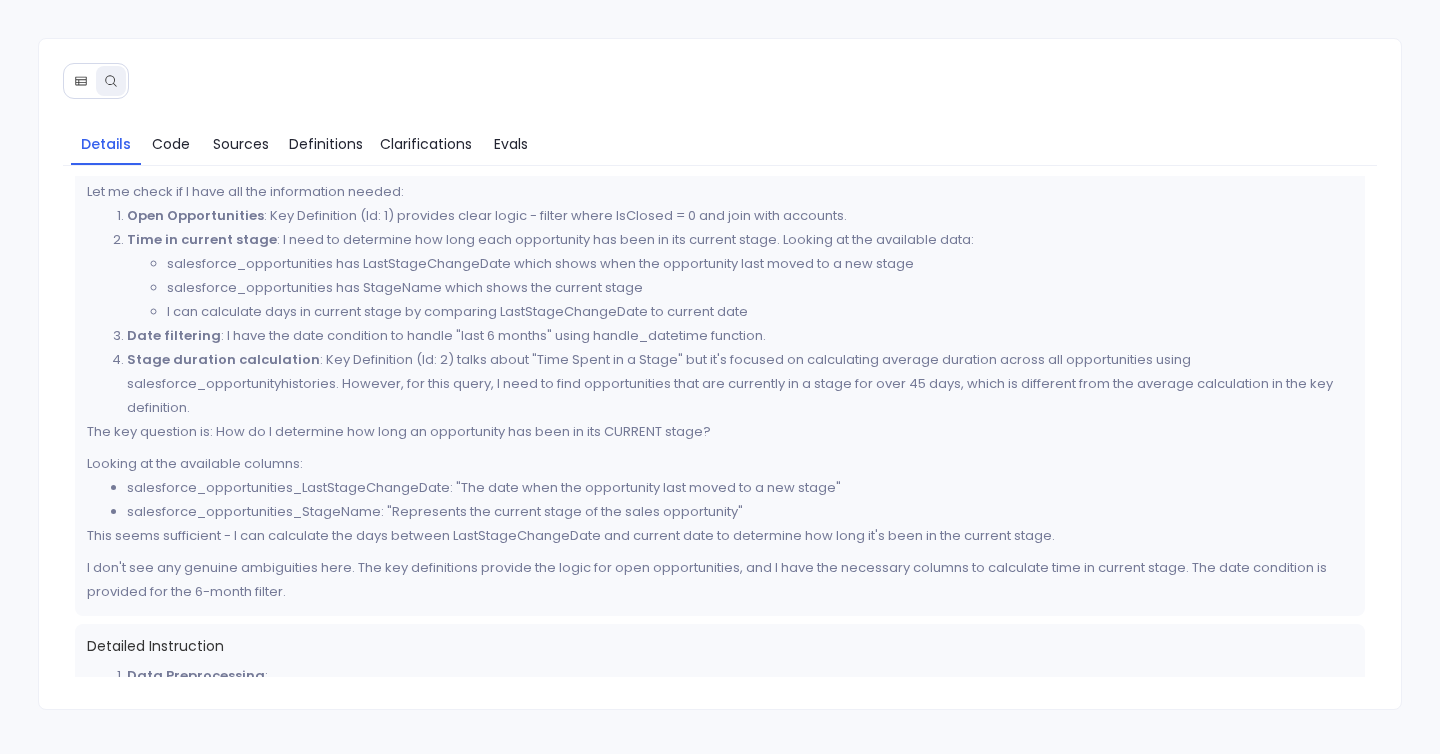 click on "Stage duration calculation : Key Definition (Id: 2) talks about "Time Spent in a Stage" but it's focused on calculating average duration across all opportunities using salesforce_opportunityhistories. However, for this query, I need to find opportunities that are currently in a stage for over 45 days, which is different from the average calculation in the key definition." at bounding box center [740, 384] 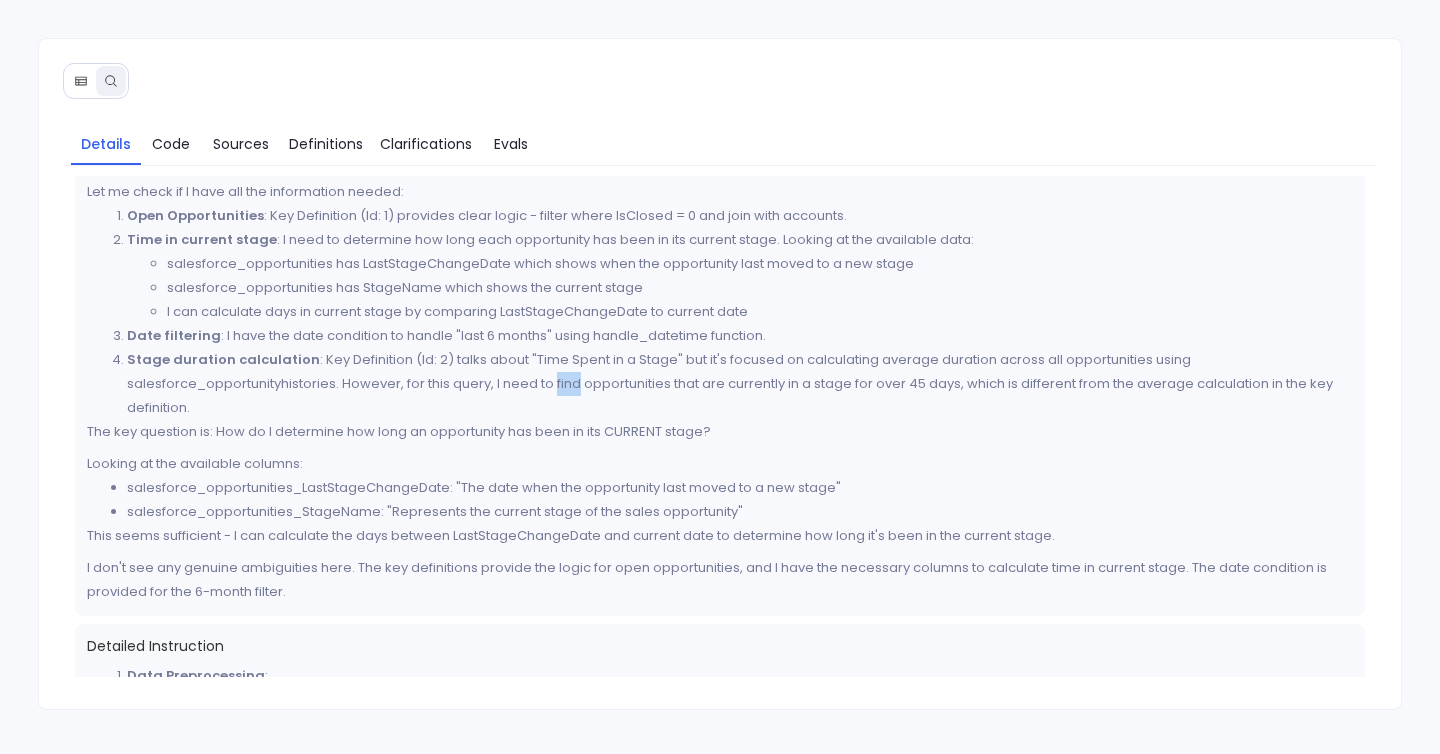 click on "Stage duration calculation : Key Definition (Id: 2) talks about "Time Spent in a Stage" but it's focused on calculating average duration across all opportunities using salesforce_opportunityhistories. However, for this query, I need to find opportunities that are currently in a stage for over 45 days, which is different from the average calculation in the key definition." at bounding box center [740, 384] 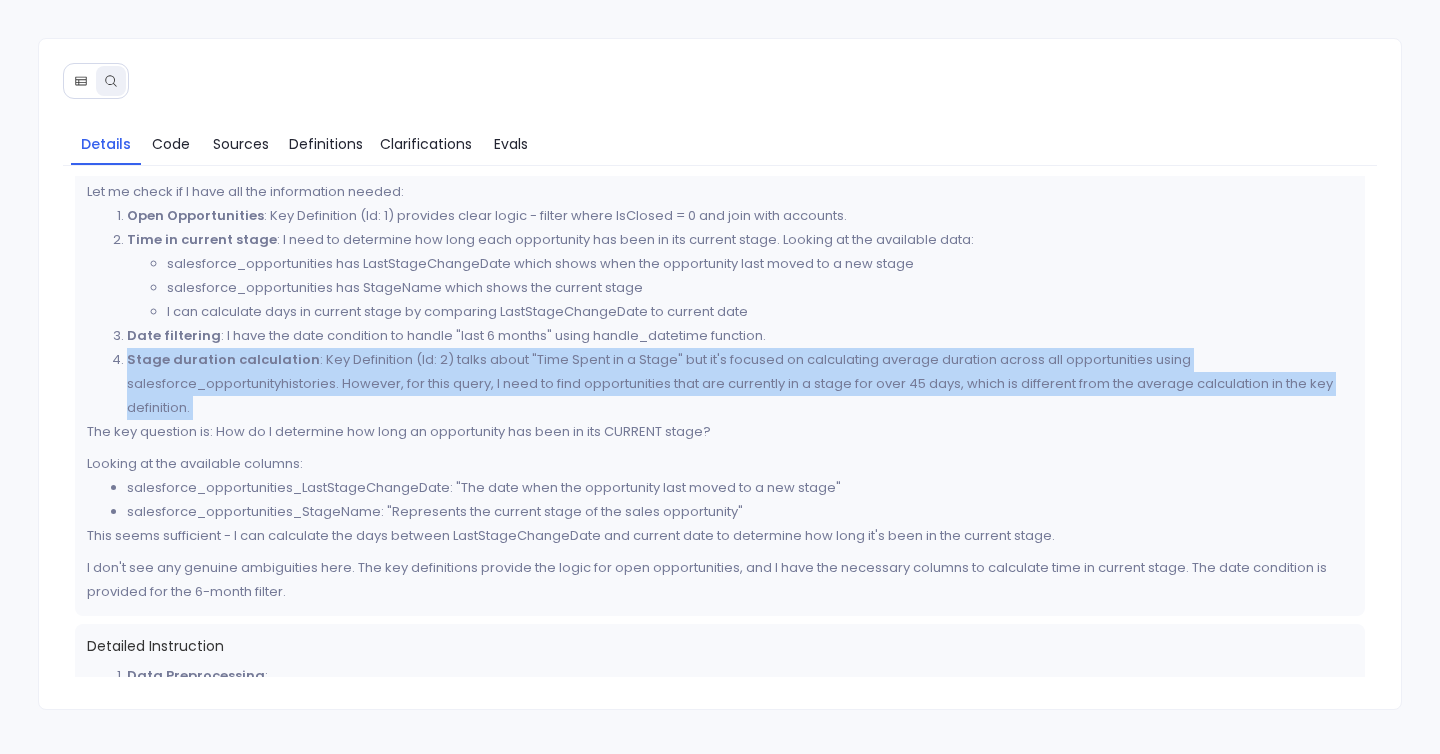click on "Stage duration calculation : Key Definition (Id: 2) talks about "Time Spent in a Stage" but it's focused on calculating average duration across all opportunities using salesforce_opportunityhistories. However, for this query, I need to find opportunities that are currently in a stage for over 45 days, which is different from the average calculation in the key definition." at bounding box center [740, 384] 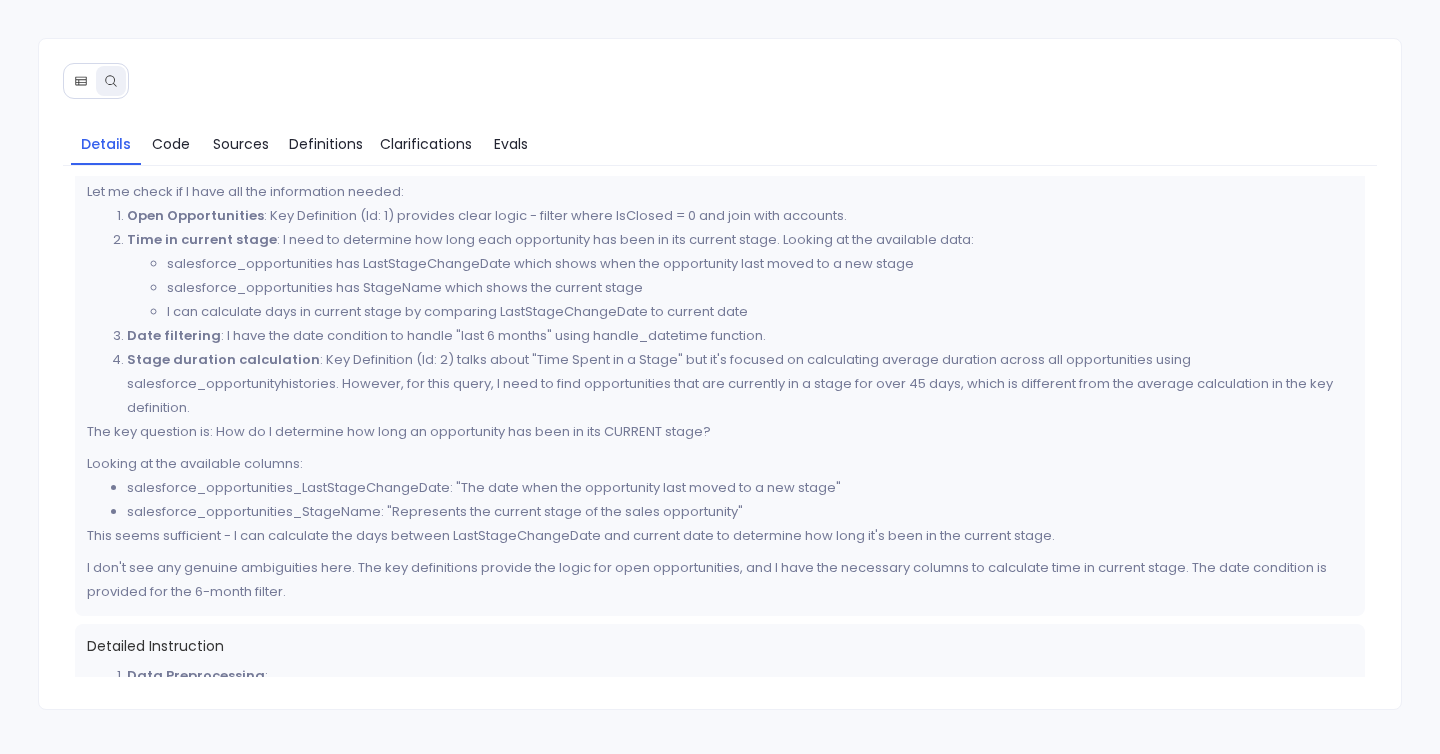 click on "Stage duration calculation : Key Definition (Id: 2) talks about "Time Spent in a Stage" but it's focused on calculating average duration across all opportunities using salesforce_opportunityhistories. However, for this query, I need to find opportunities that are currently in a stage for over 45 days, which is different from the average calculation in the key definition." at bounding box center [740, 384] 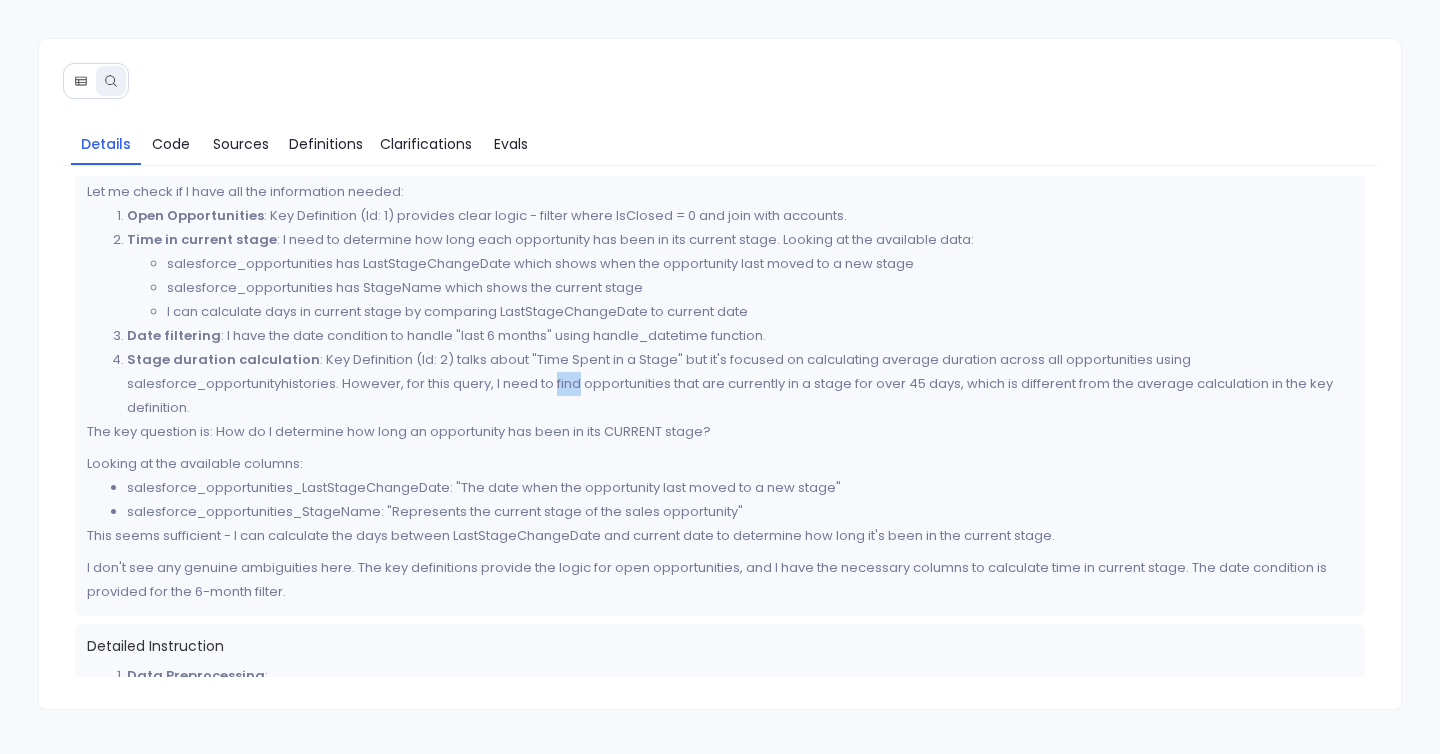 click on "Stage duration calculation : Key Definition (Id: 2) talks about "Time Spent in a Stage" but it's focused on calculating average duration across all opportunities using salesforce_opportunityhistories. However, for this query, I need to find opportunities that are currently in a stage for over 45 days, which is different from the average calculation in the key definition." at bounding box center (740, 384) 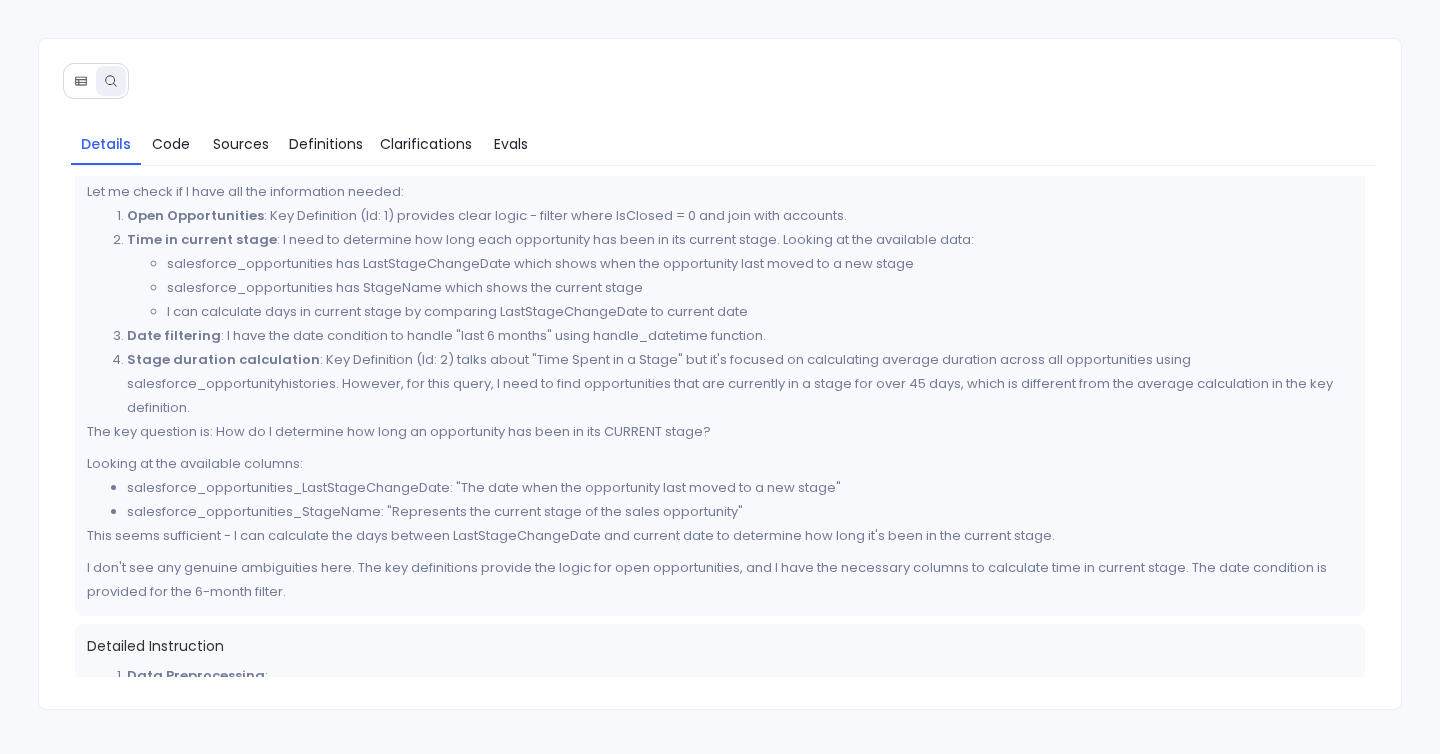 click on "Stage duration calculation : Key Definition (Id: 2) talks about "Time Spent in a Stage" but it's focused on calculating average duration across all opportunities using salesforce_opportunityhistories. However, for this query, I need to find opportunities that are currently in a stage for over 45 days, which is different from the average calculation in the key definition." at bounding box center (740, 384) 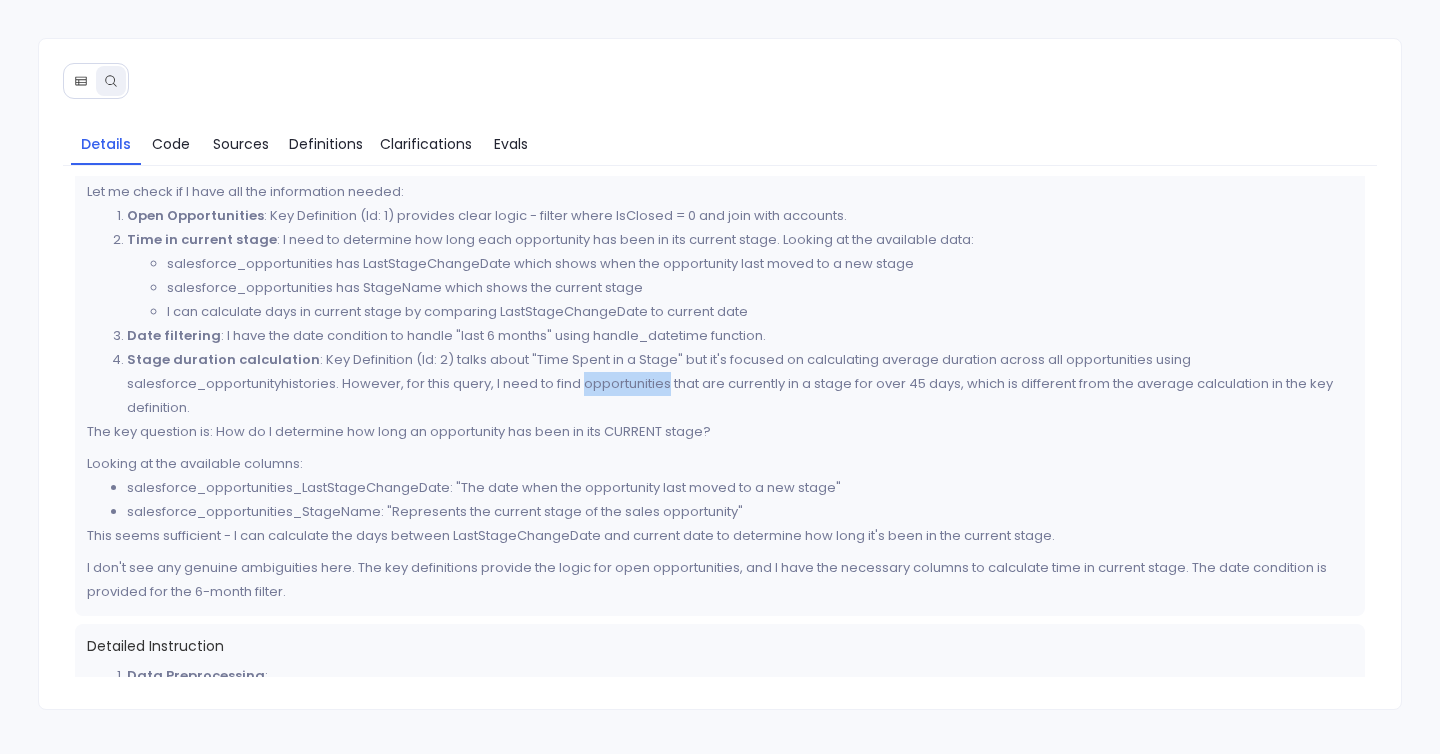 click on "Stage duration calculation : Key Definition (Id: 2) talks about "Time Spent in a Stage" but it's focused on calculating average duration across all opportunities using salesforce_opportunityhistories. However, for this query, I need to find opportunities that are currently in a stage for over 45 days, which is different from the average calculation in the key definition." at bounding box center (740, 384) 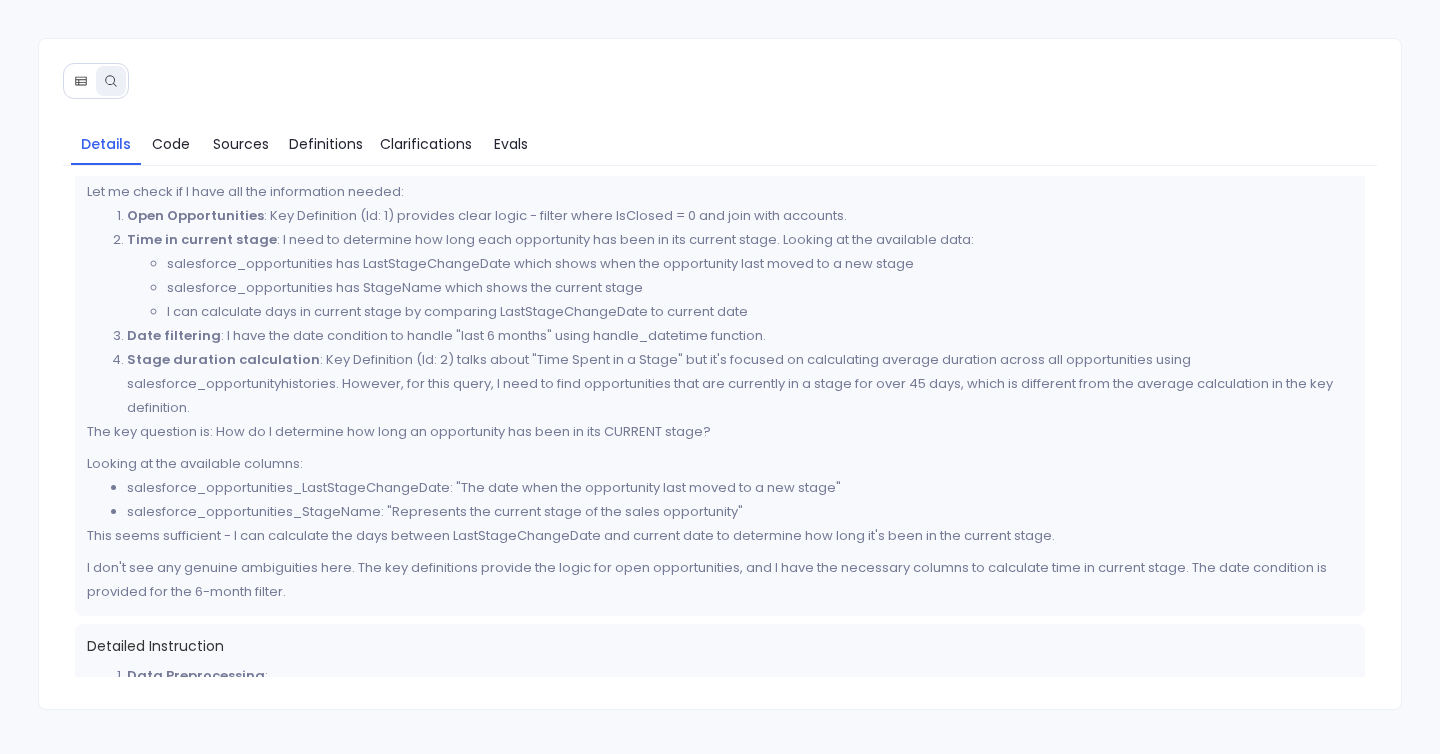 click on "Stage duration calculation : Key Definition (Id: 2) talks about "Time Spent in a Stage" but it's focused on calculating average duration across all opportunities using salesforce_opportunityhistories. However, for this query, I need to find opportunities that are currently in a stage for over 45 days, which is different from the average calculation in the key definition." at bounding box center [740, 384] 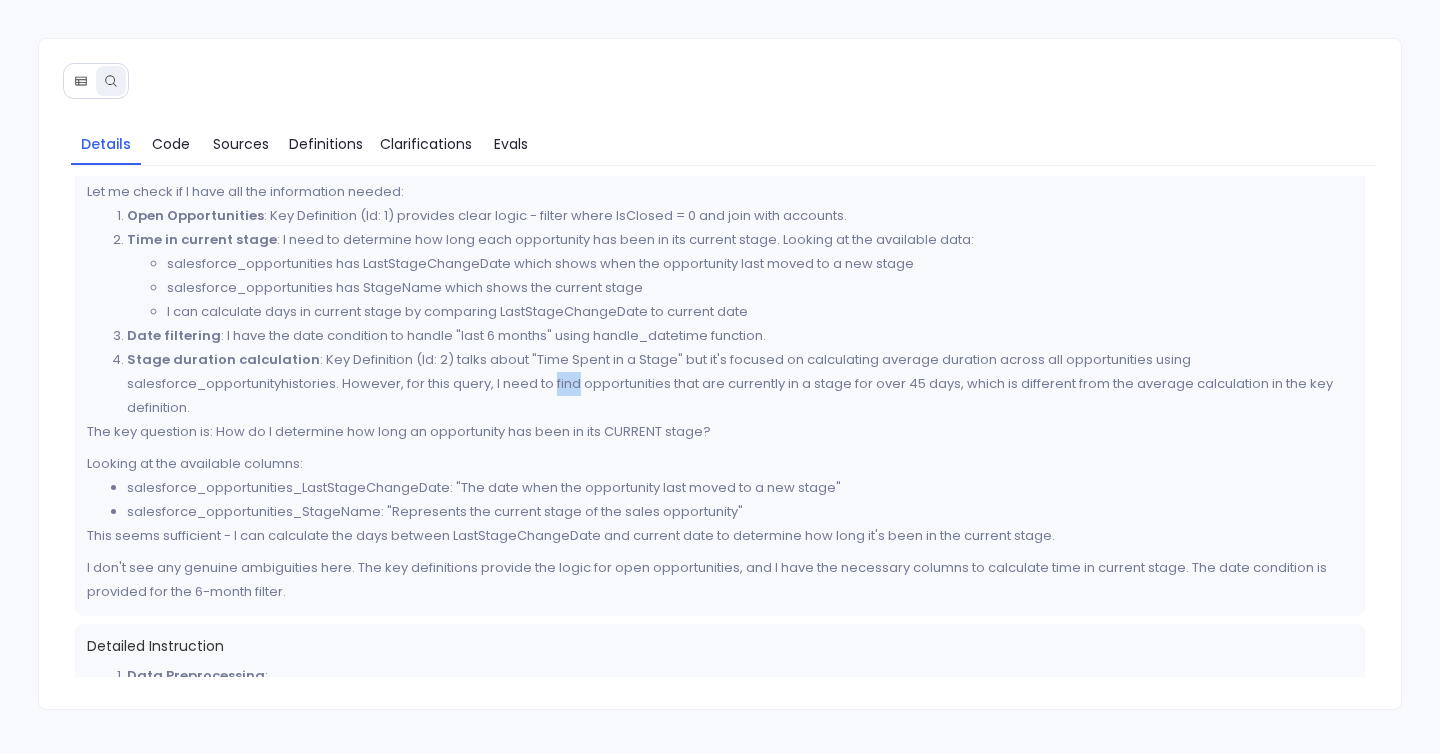 click on "Stage duration calculation : Key Definition (Id: 2) talks about "Time Spent in a Stage" but it's focused on calculating average duration across all opportunities using salesforce_opportunityhistories. However, for this query, I need to find opportunities that are currently in a stage for over 45 days, which is different from the average calculation in the key definition." at bounding box center (740, 384) 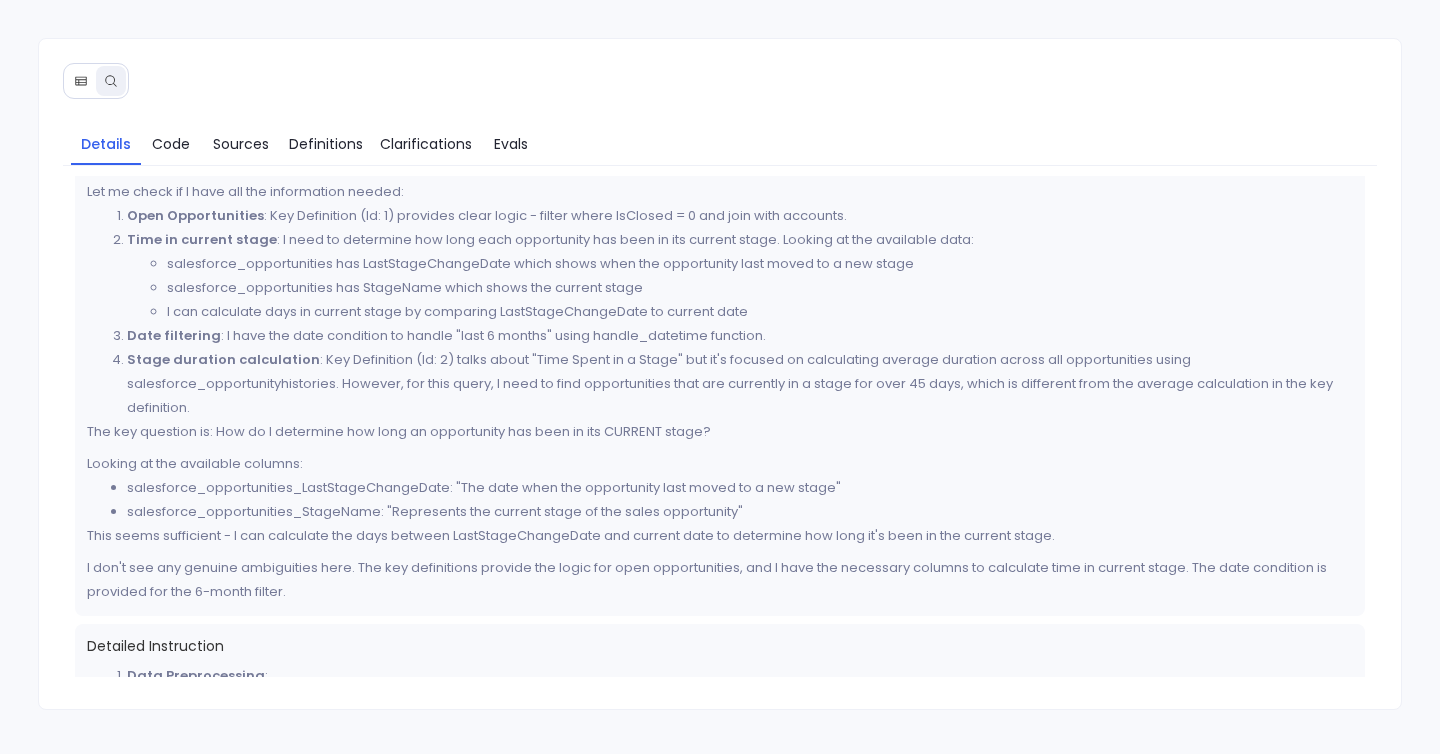 click on "Stage duration calculation : Key Definition (Id: 2) talks about "Time Spent in a Stage" but it's focused on calculating average duration across all opportunities using salesforce_opportunityhistories. However, for this query, I need to find opportunities that are currently in a stage for over 45 days, which is different from the average calculation in the key definition." at bounding box center (740, 384) 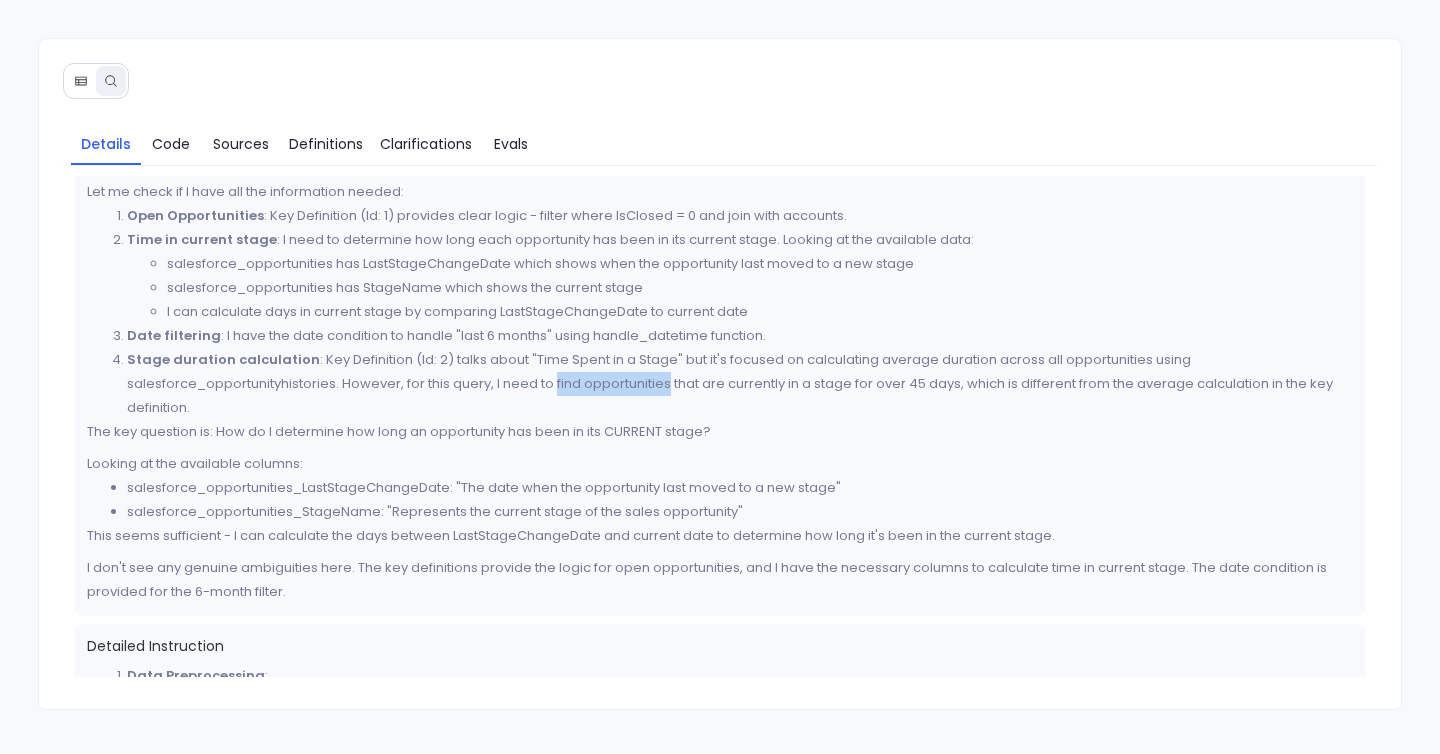 drag, startPoint x: 553, startPoint y: 384, endPoint x: 666, endPoint y: 390, distance: 113.15918 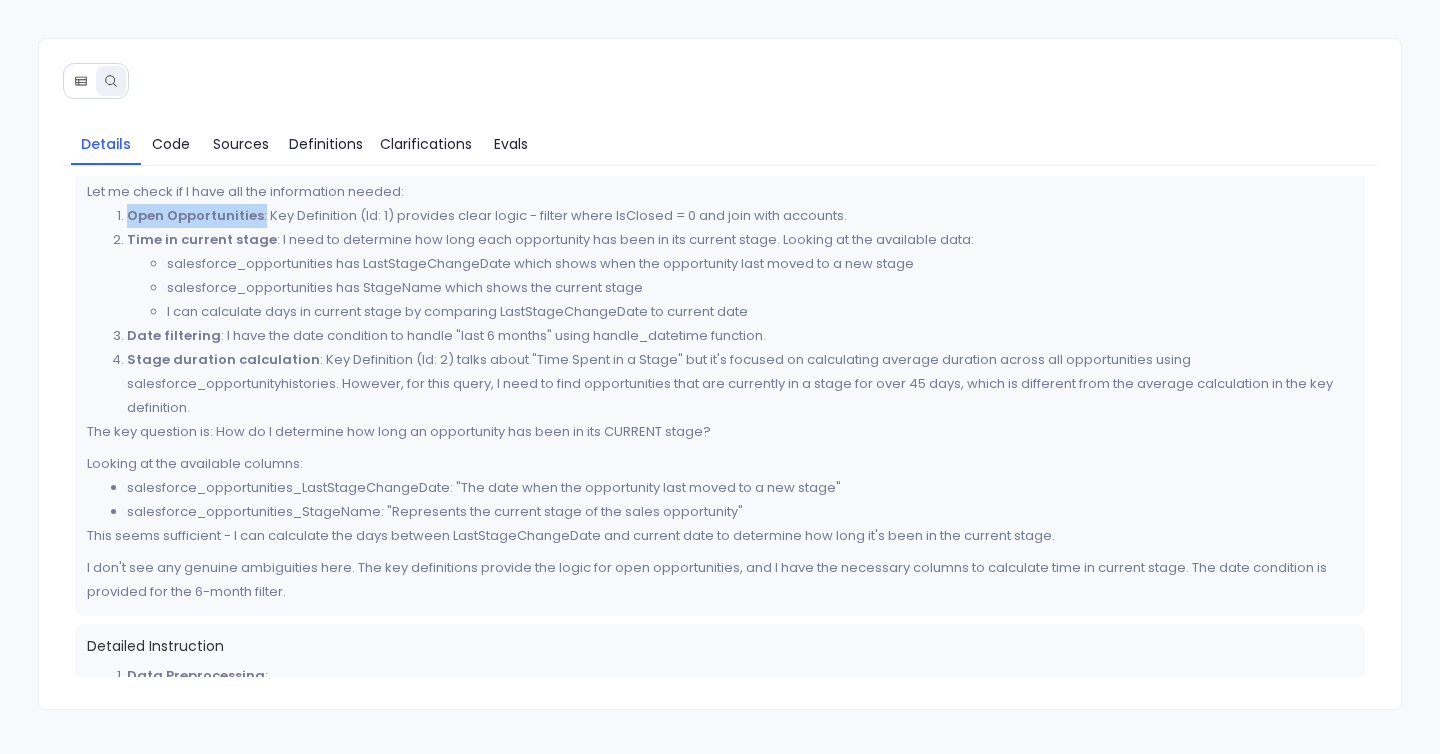 drag, startPoint x: 124, startPoint y: 211, endPoint x: 258, endPoint y: 217, distance: 134.13426 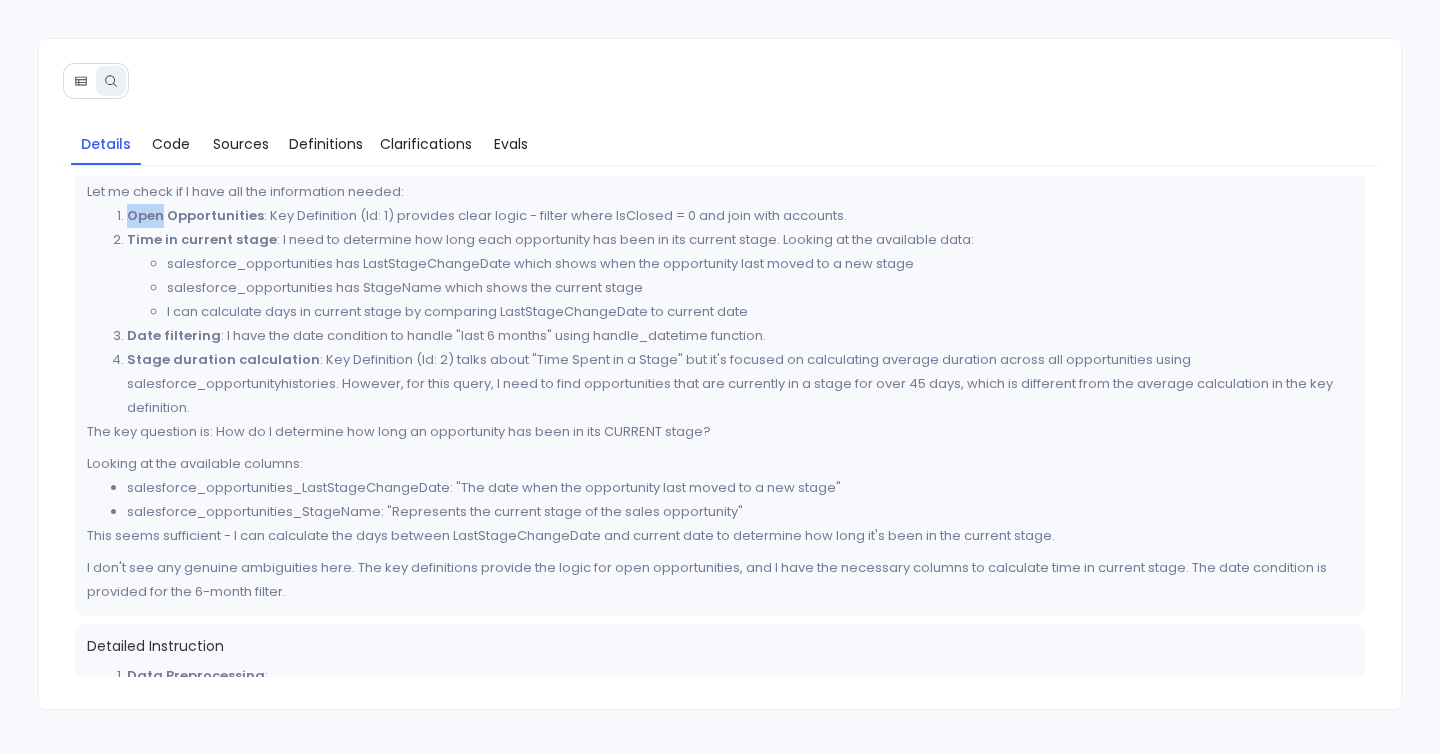 click on "Open Opportunities" at bounding box center (195, 215) 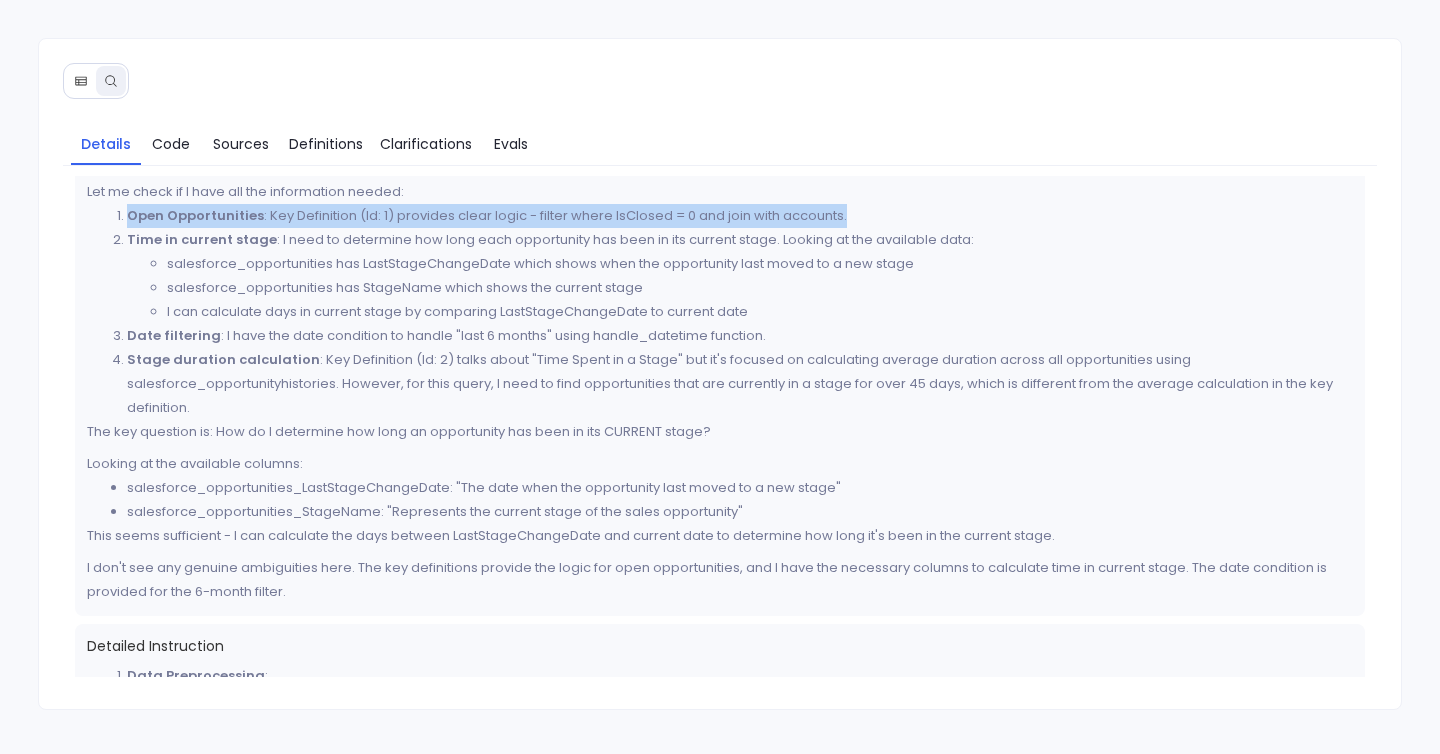 click on "Open Opportunities" at bounding box center (195, 215) 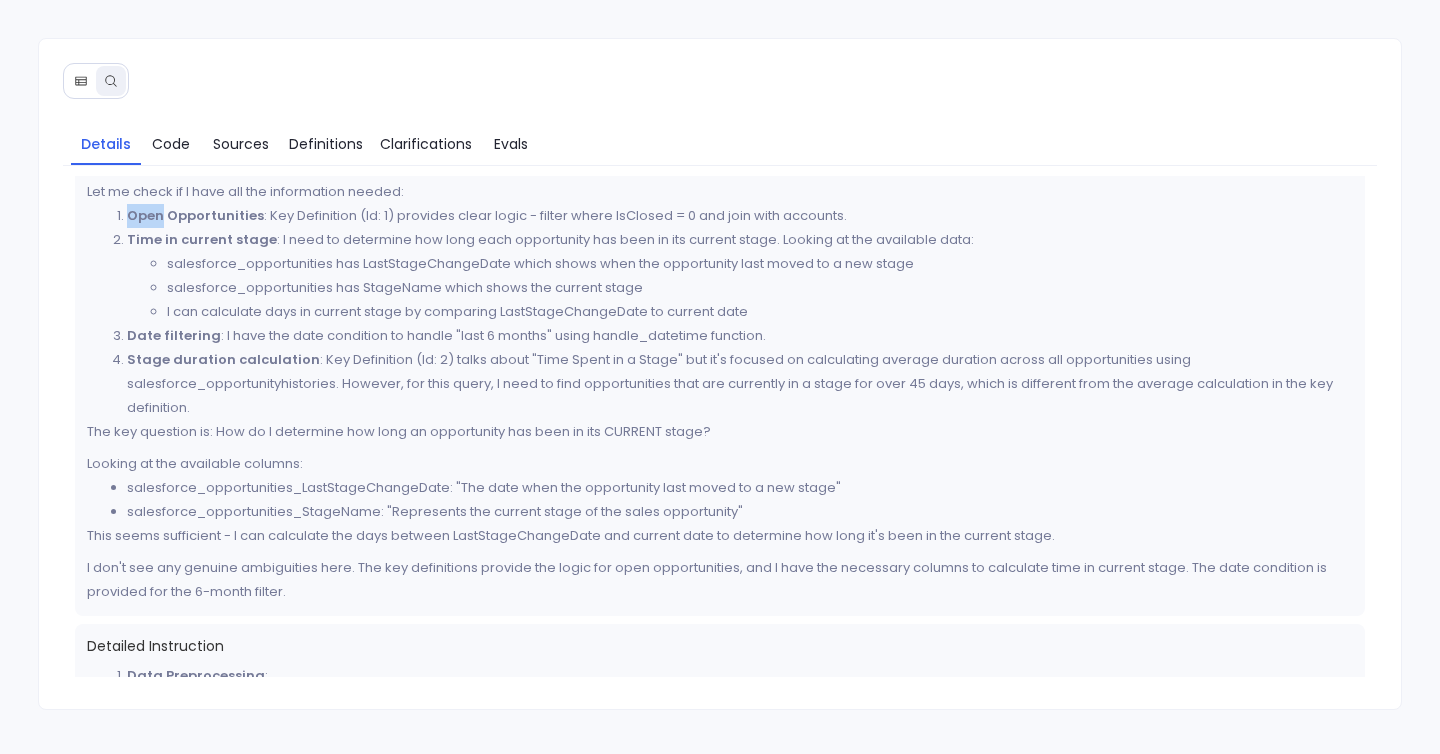 click on "Open Opportunities" at bounding box center [195, 215] 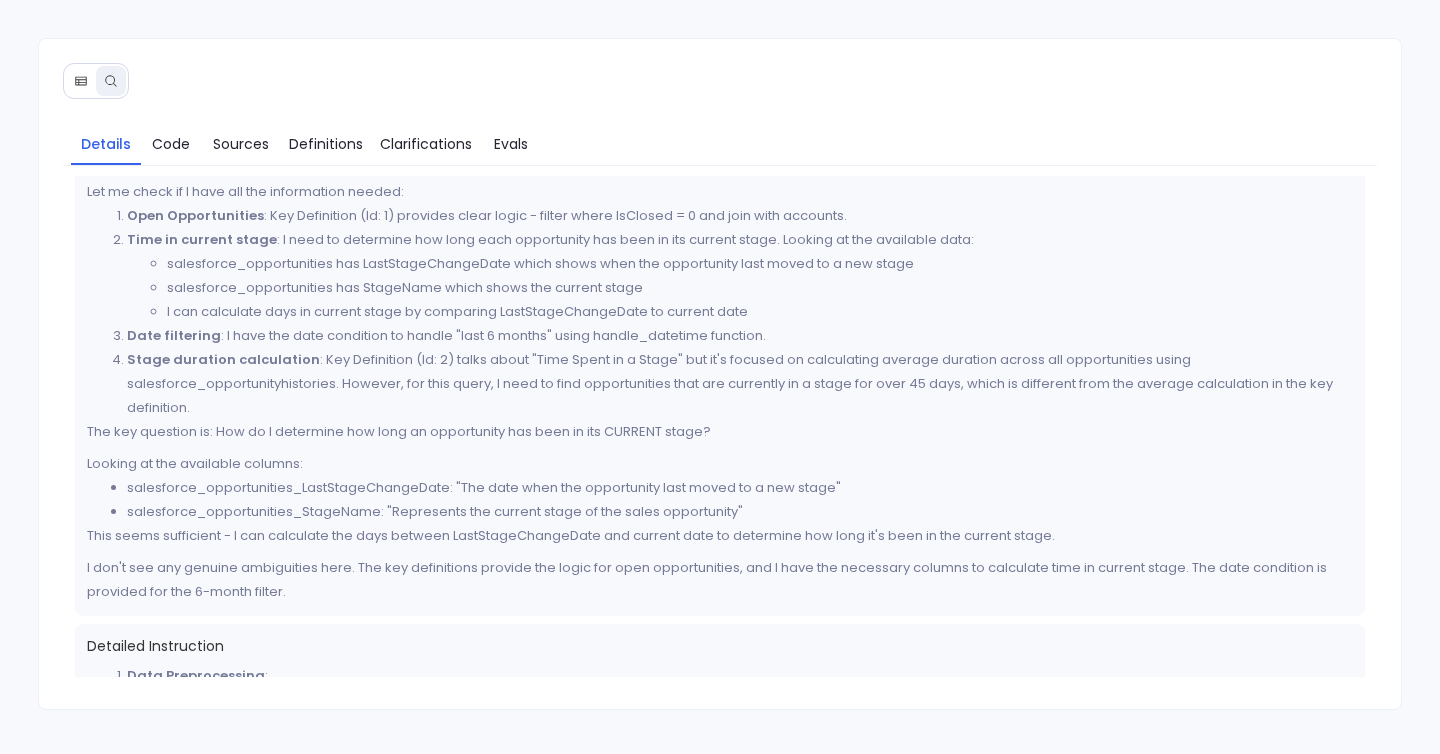 click on "Time in current stage" at bounding box center (202, 239) 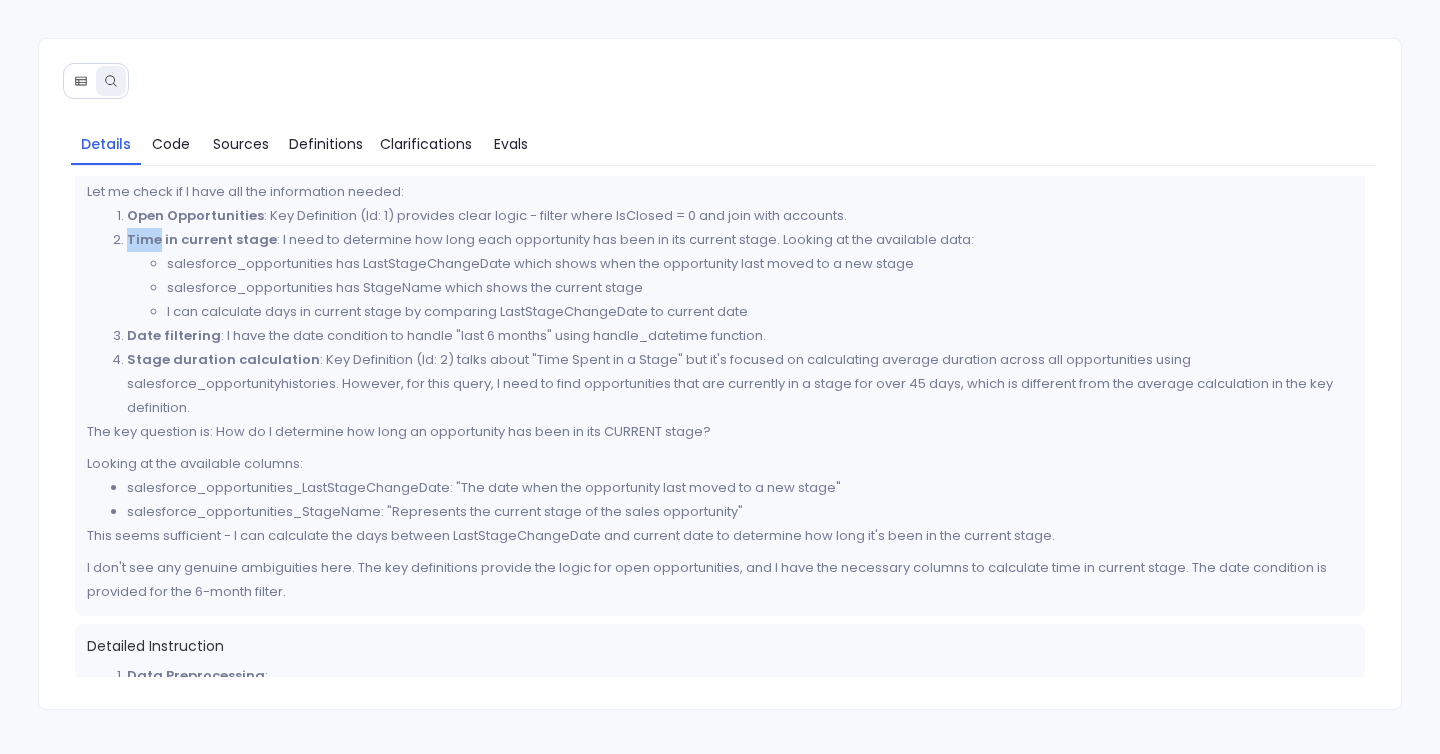 click on "Time in current stage" at bounding box center [202, 239] 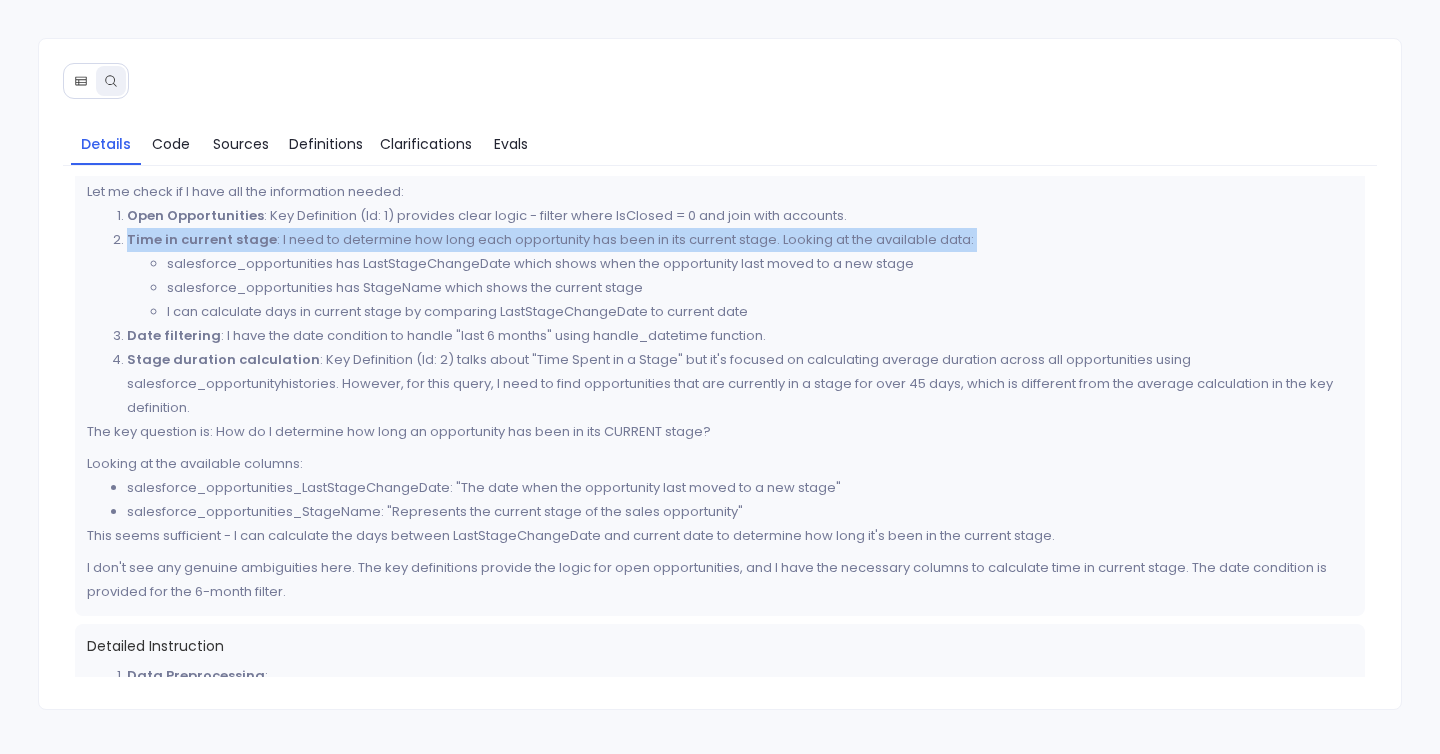 click on "Time in current stage" at bounding box center [202, 239] 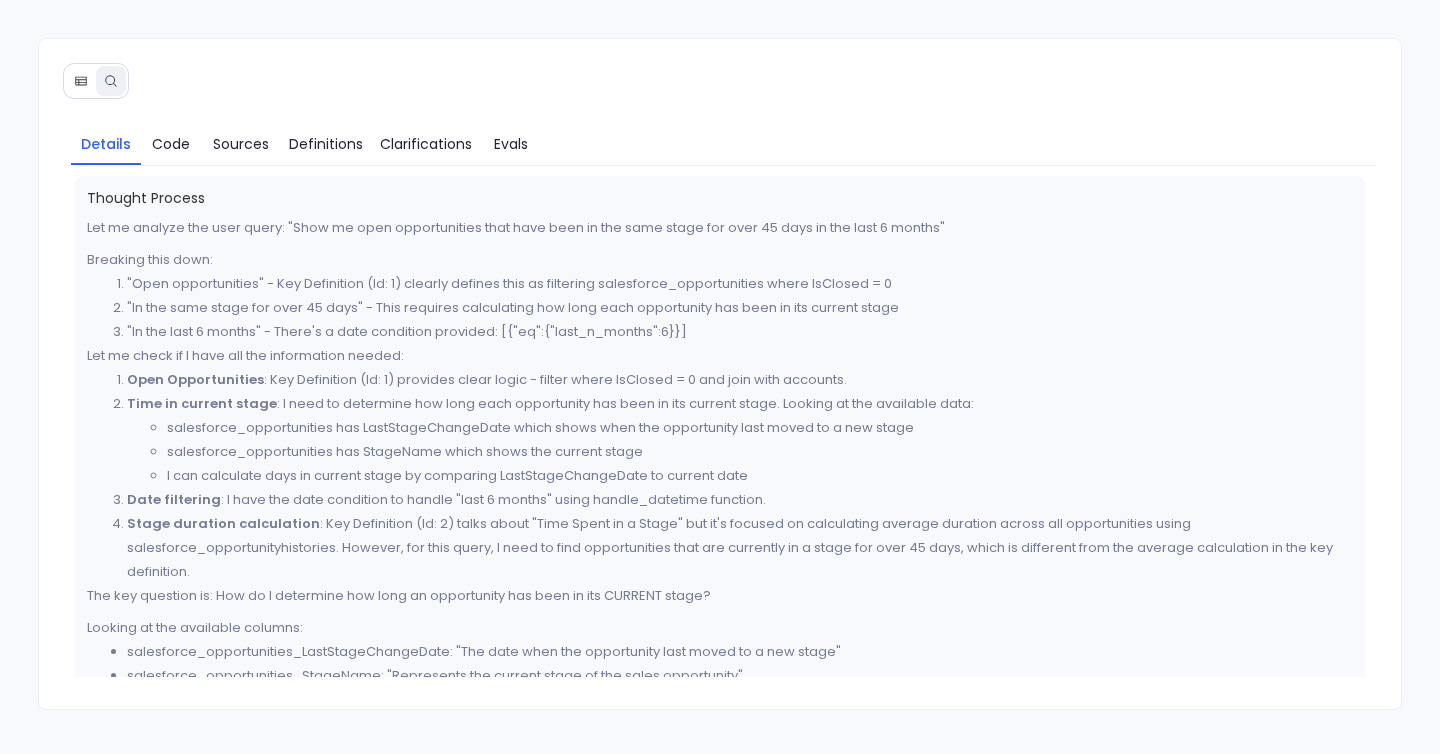 scroll, scrollTop: 42, scrollLeft: 0, axis: vertical 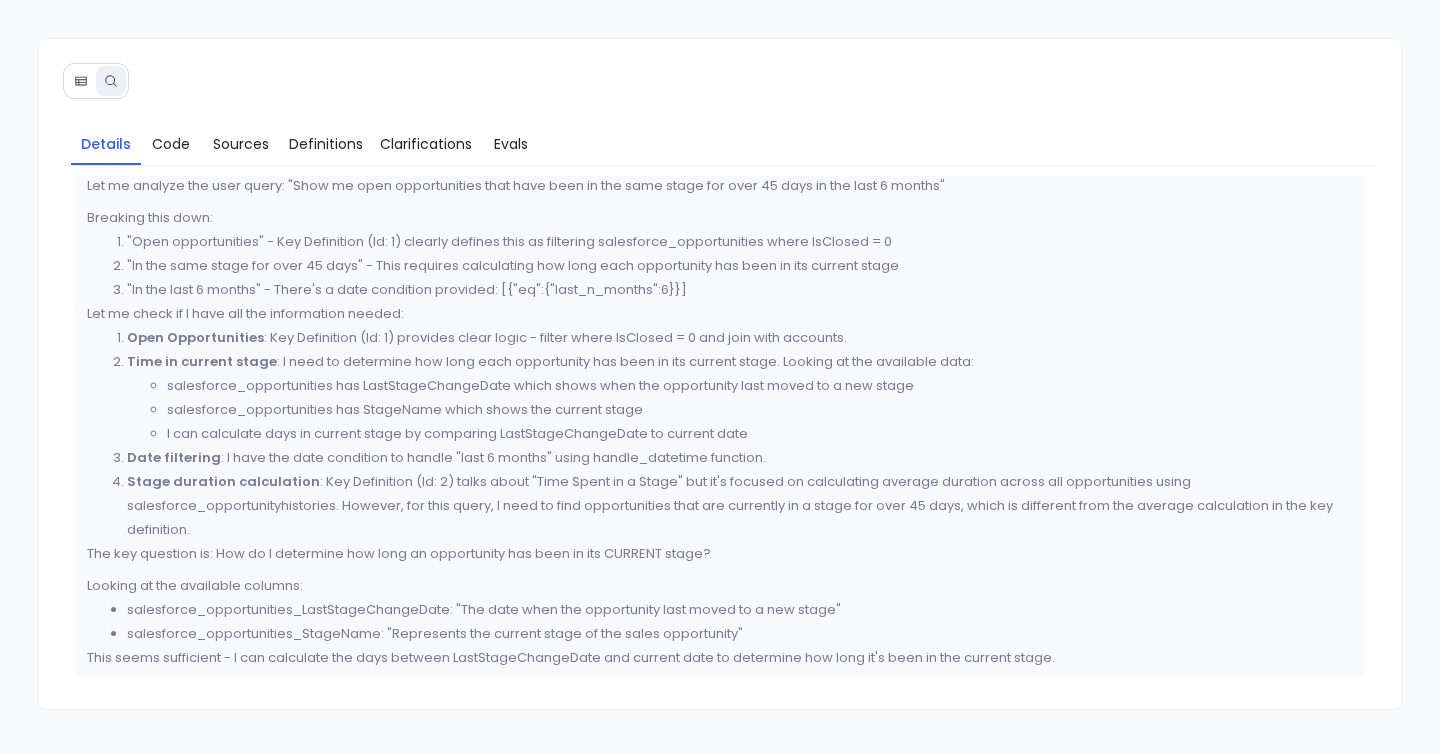 click at bounding box center [81, 81] 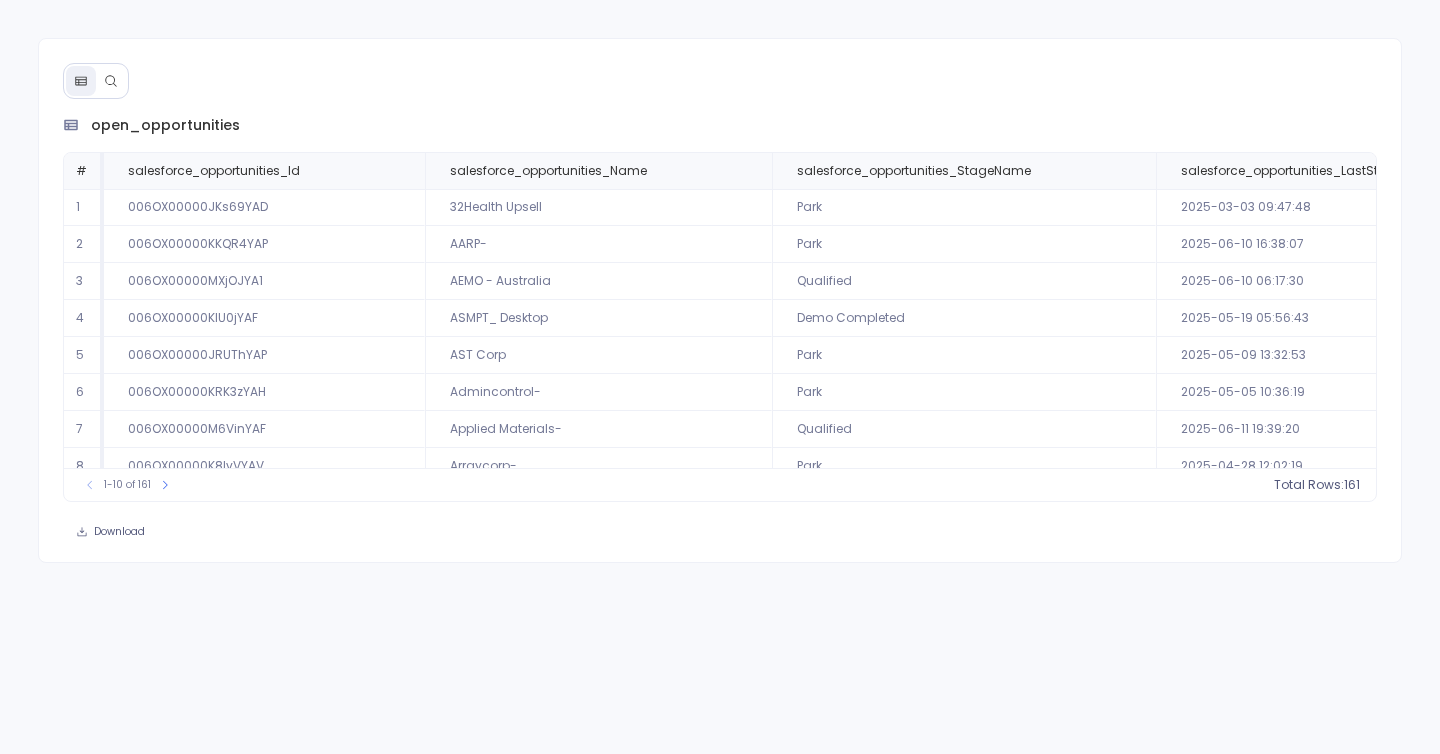 click 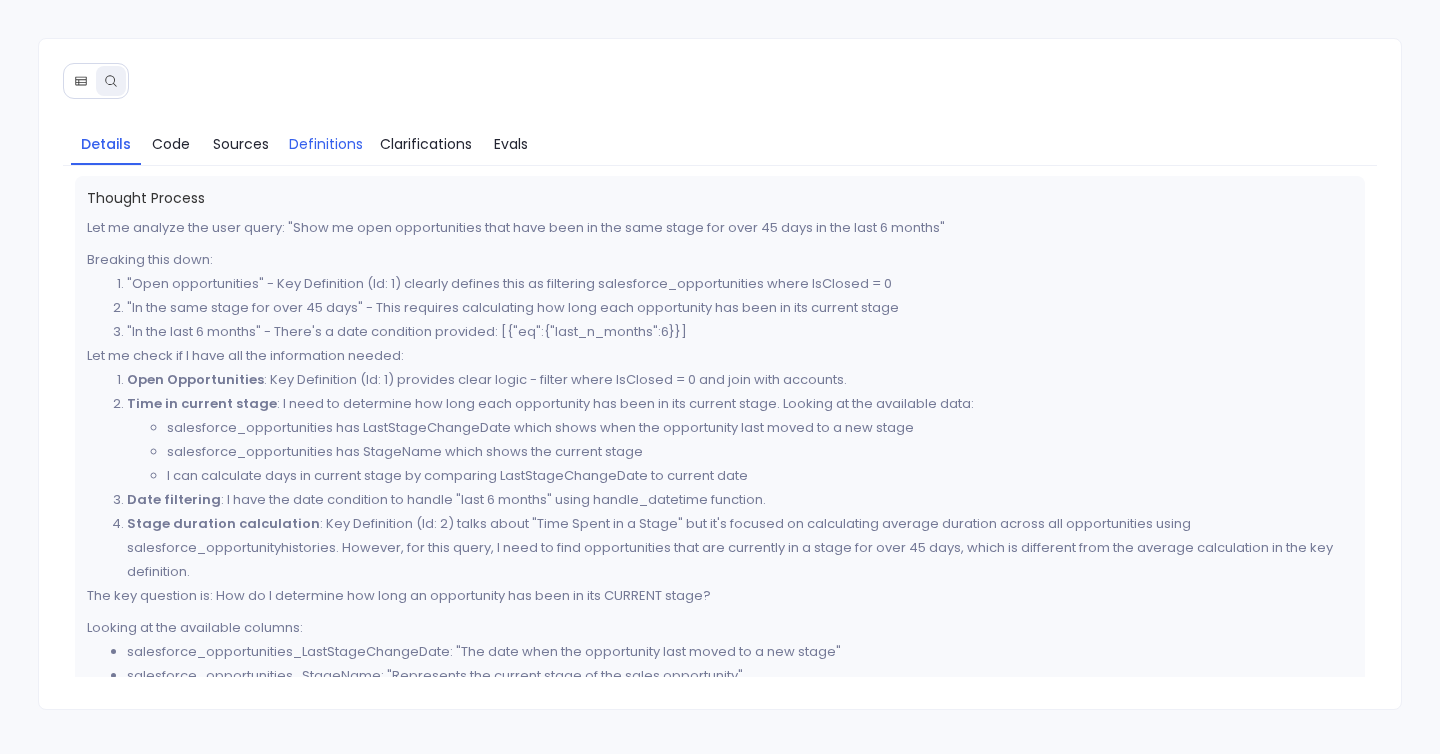 click on "Definitions" at bounding box center (326, 144) 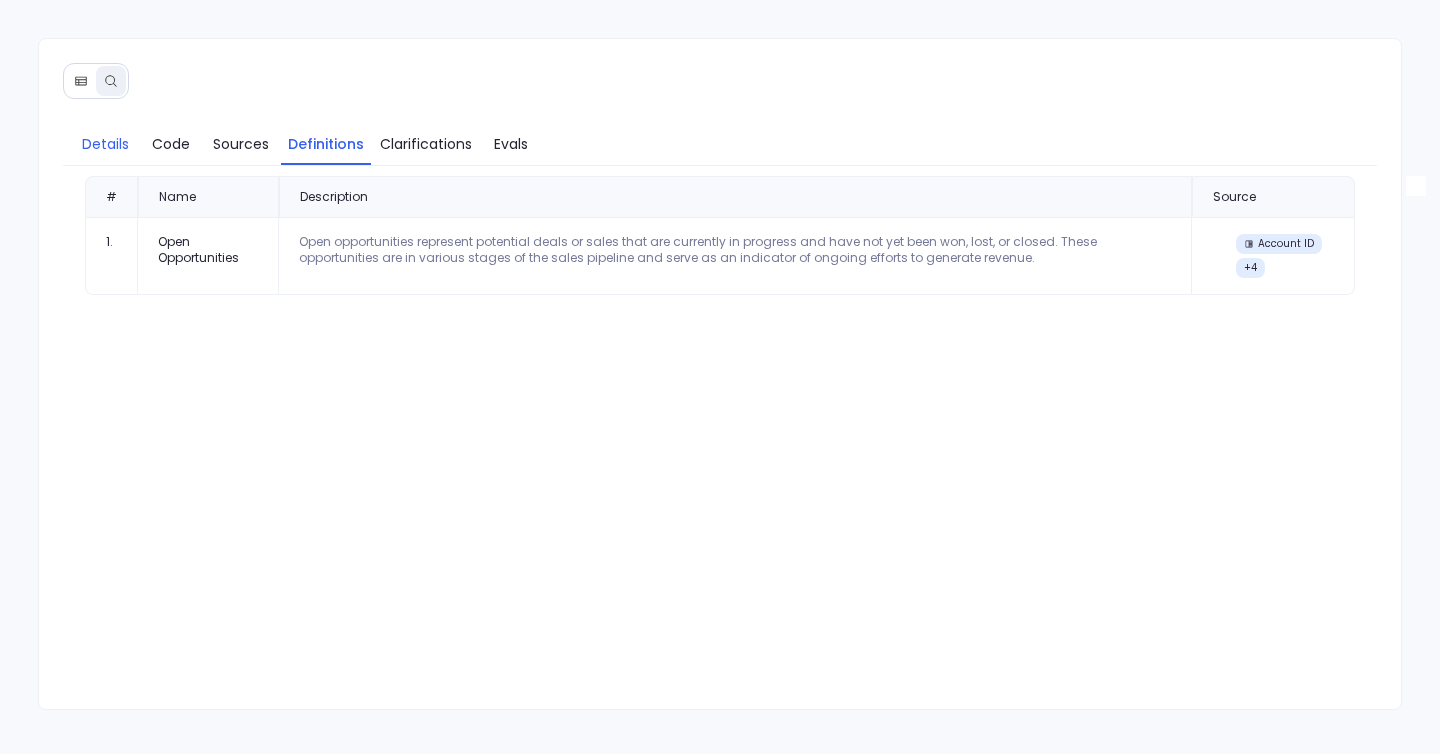 click on "Details" at bounding box center [106, 144] 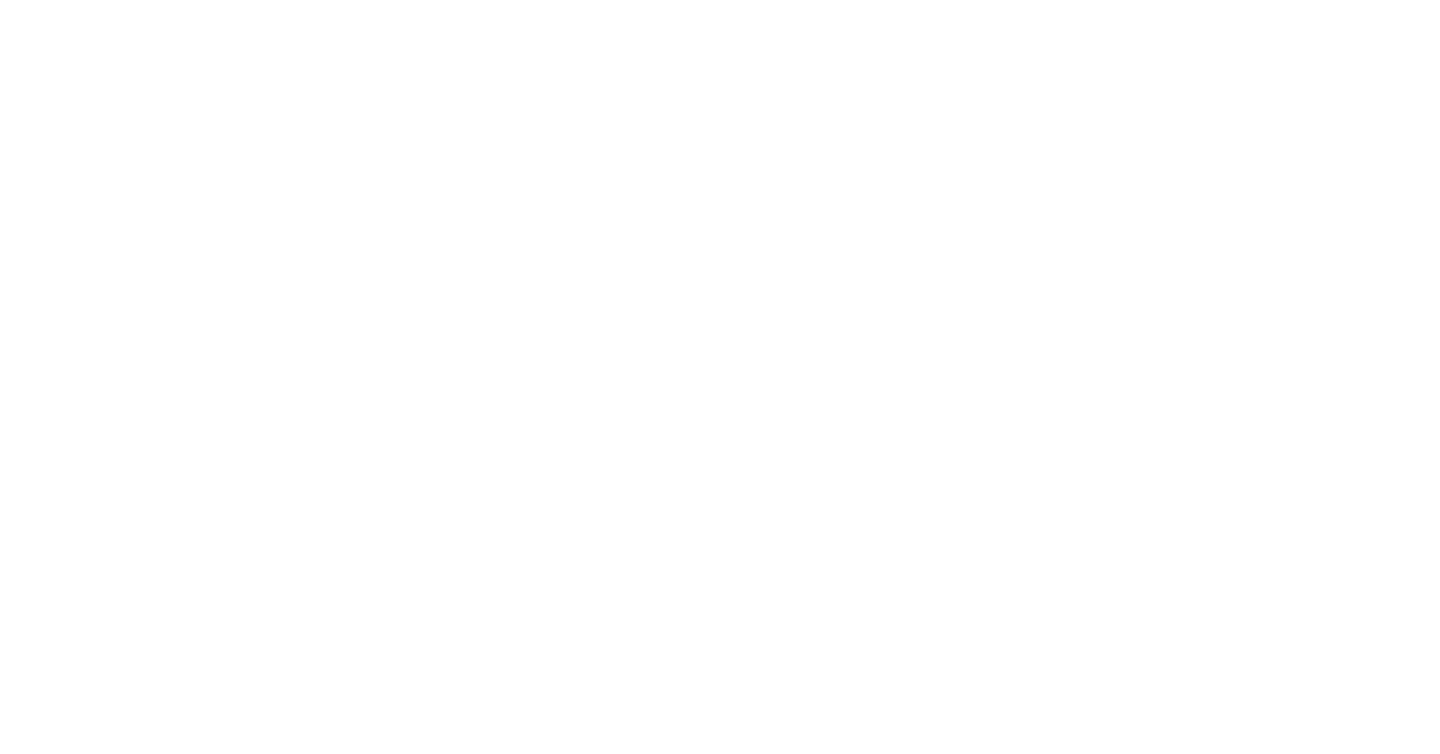 scroll, scrollTop: 0, scrollLeft: 0, axis: both 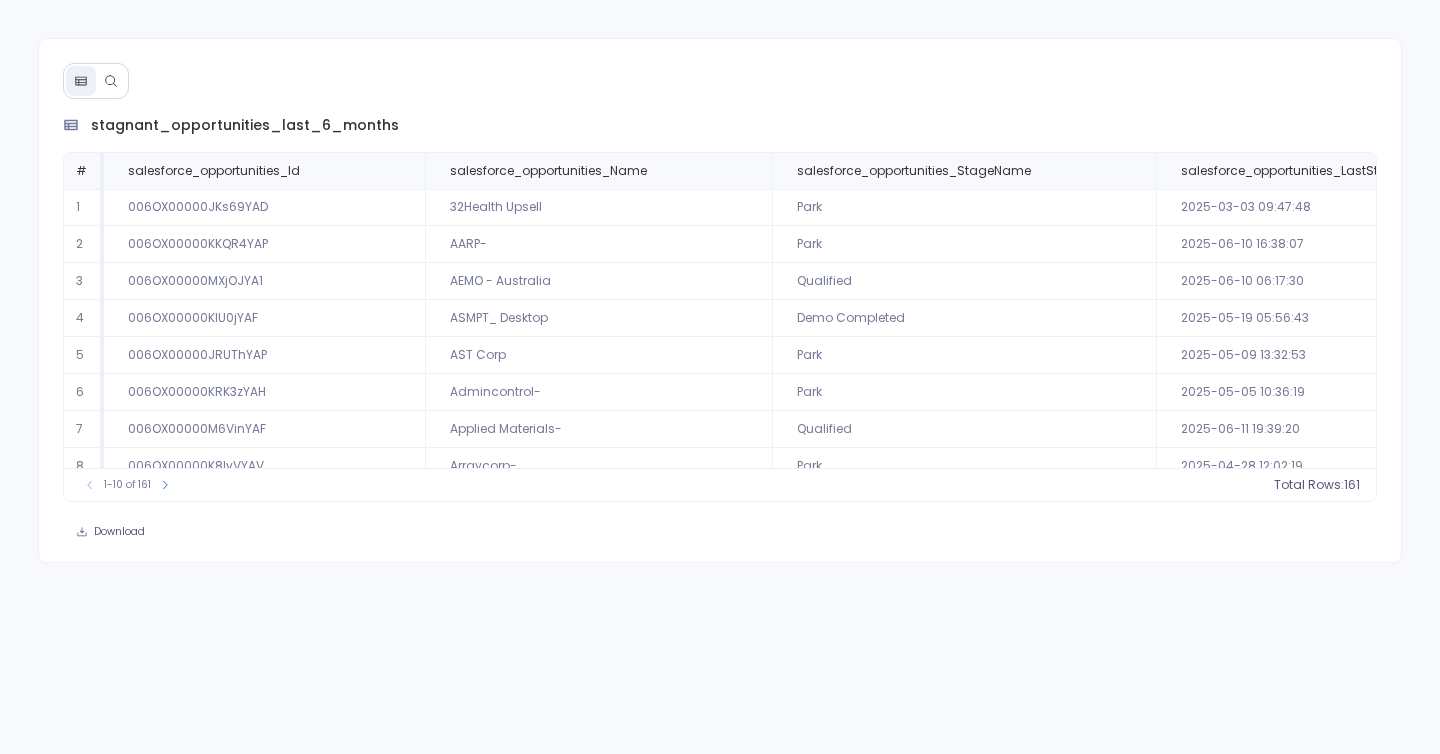 click 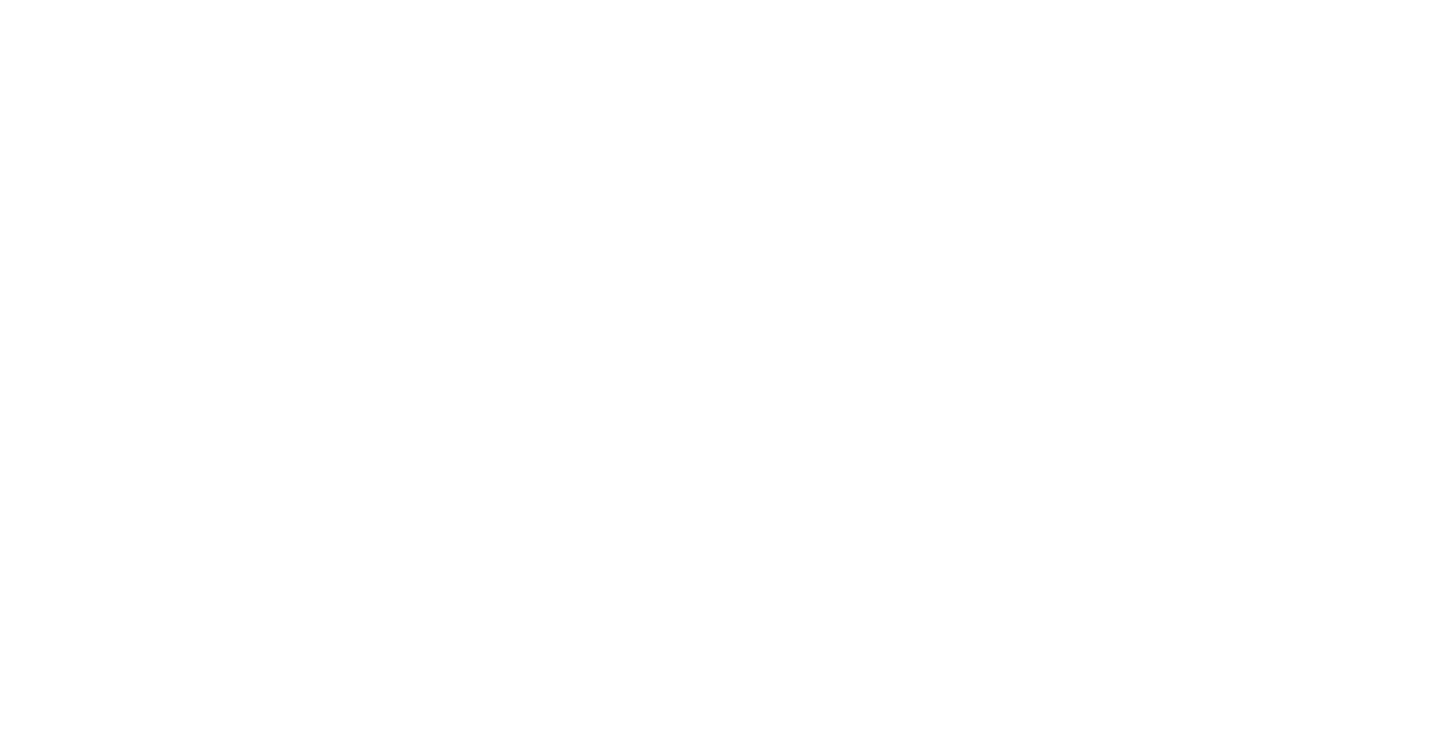 scroll, scrollTop: 0, scrollLeft: 0, axis: both 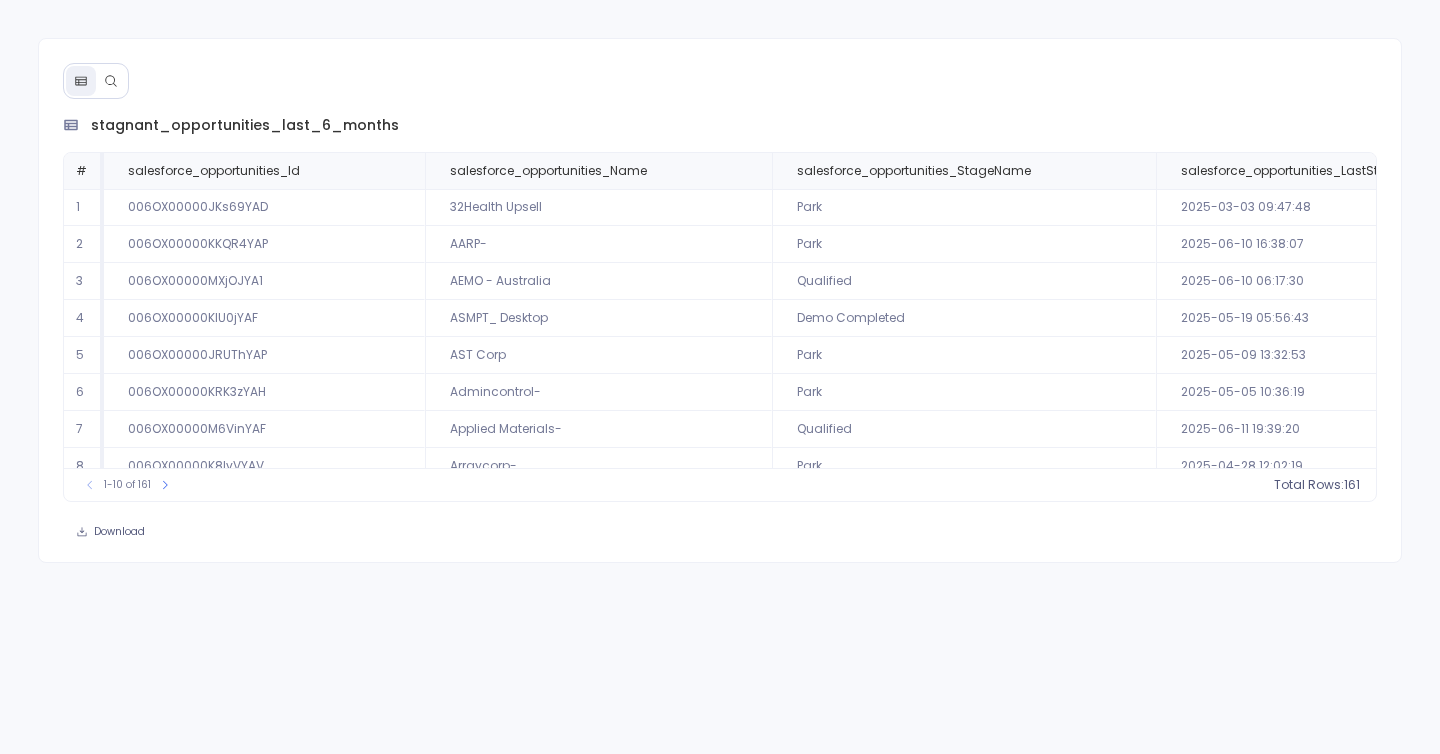 click at bounding box center [111, 81] 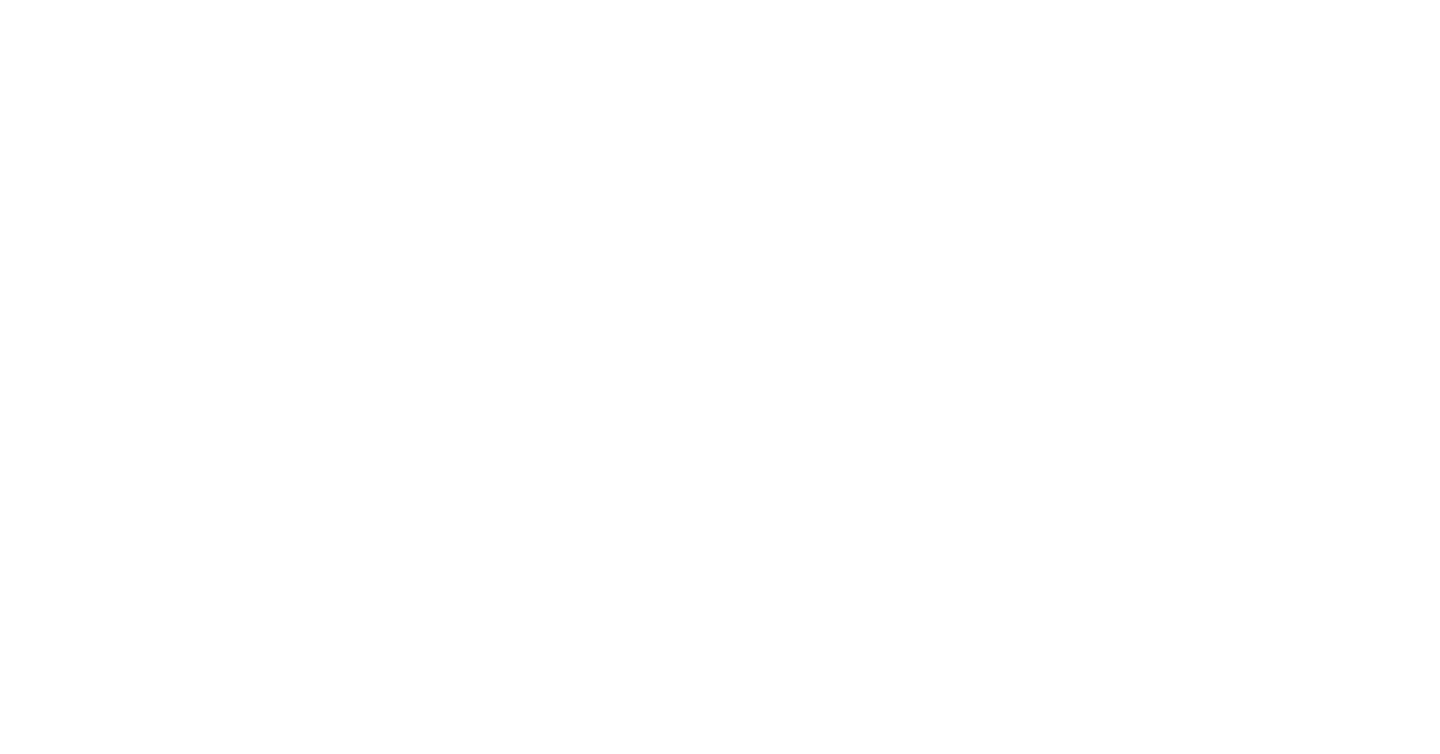scroll, scrollTop: 0, scrollLeft: 0, axis: both 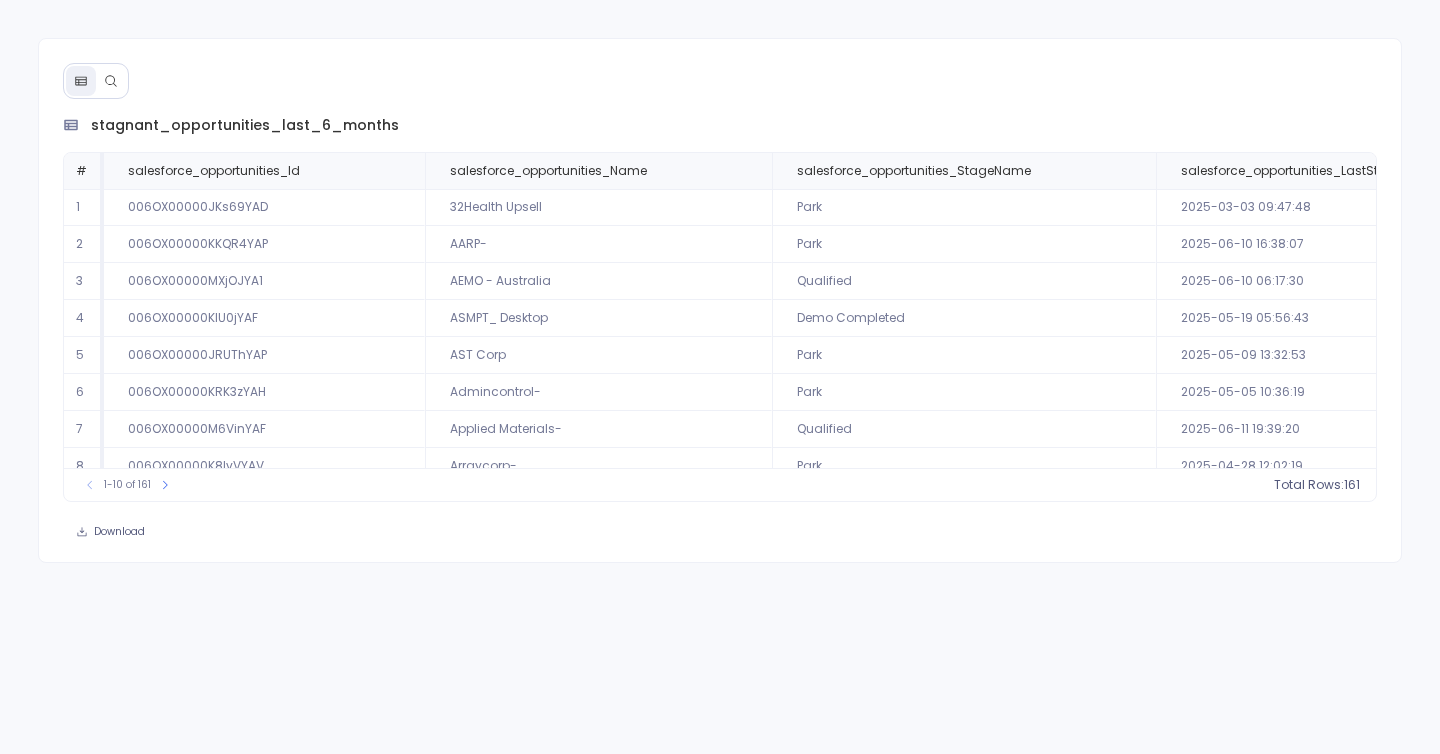 click 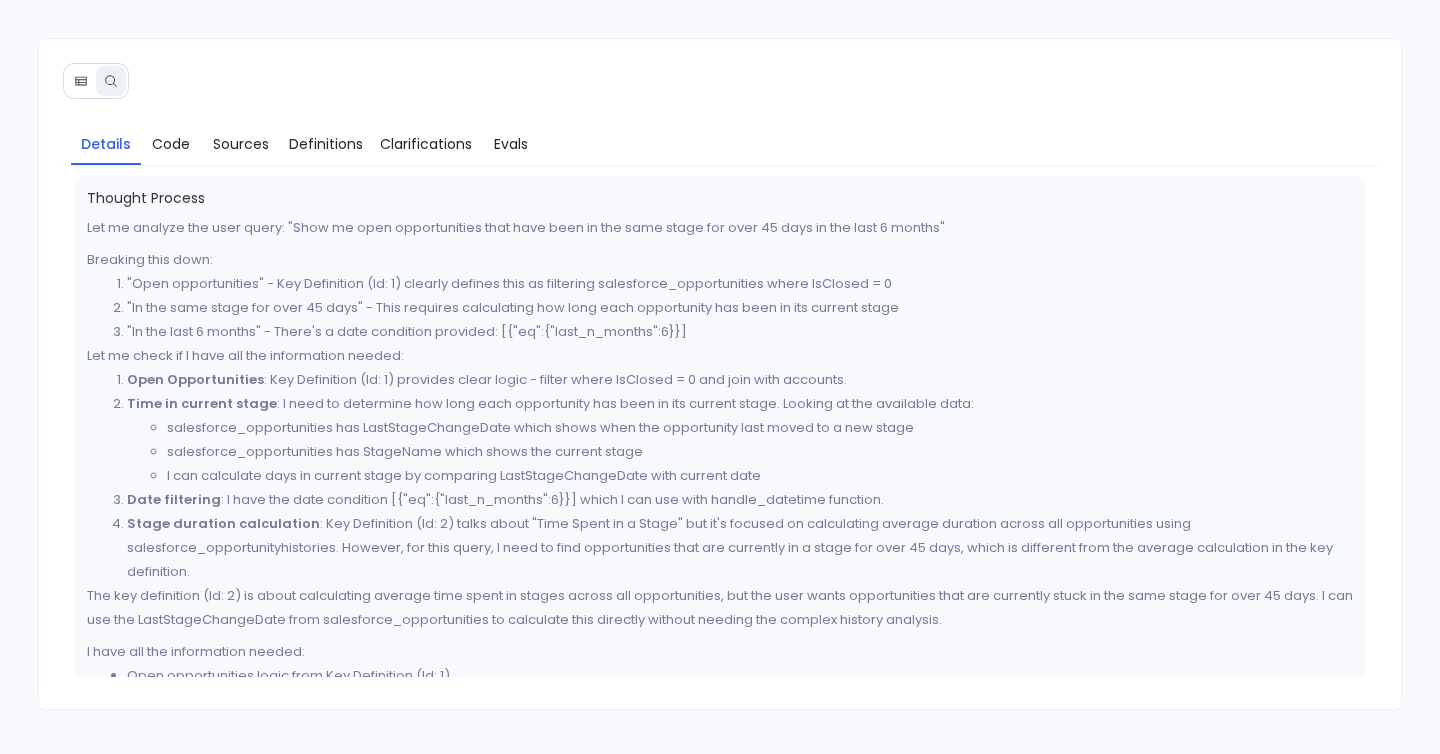 scroll, scrollTop: 82, scrollLeft: 0, axis: vertical 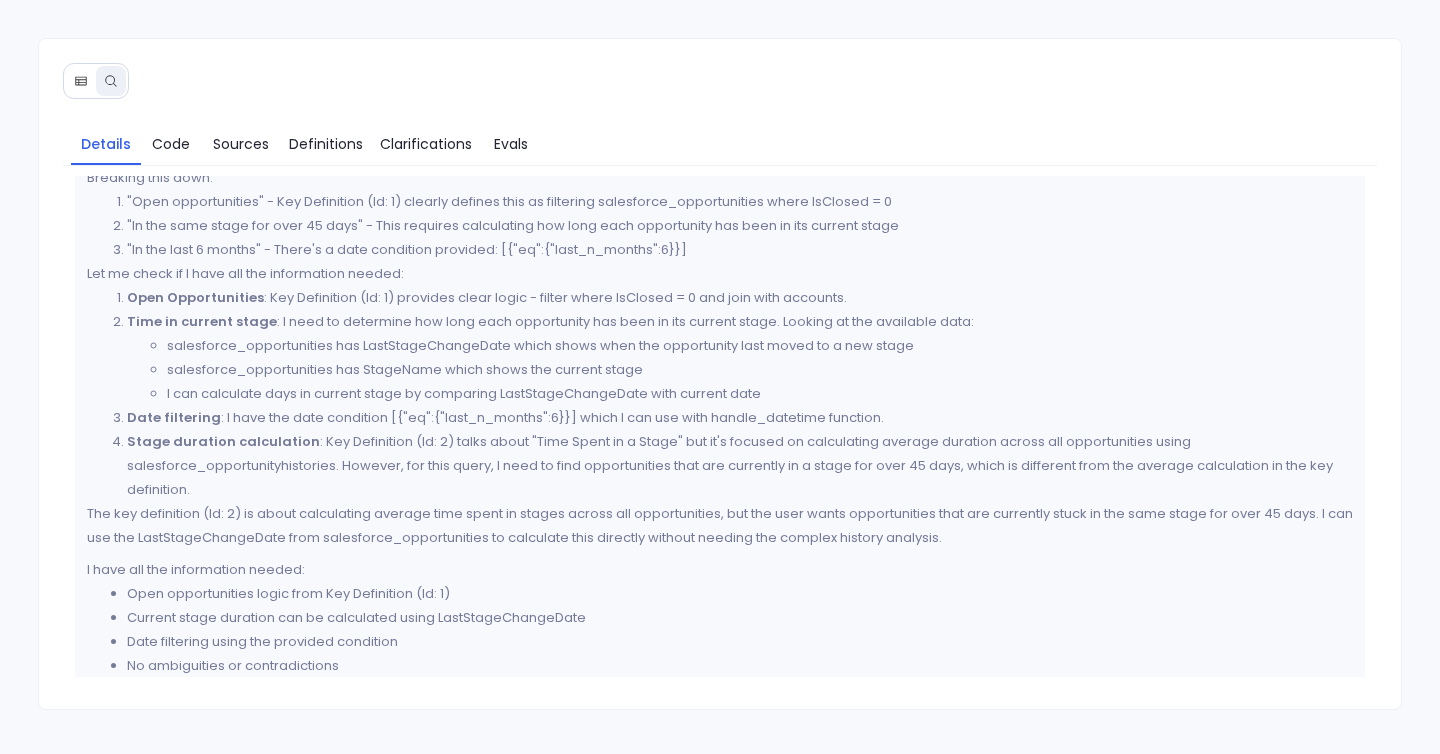 type 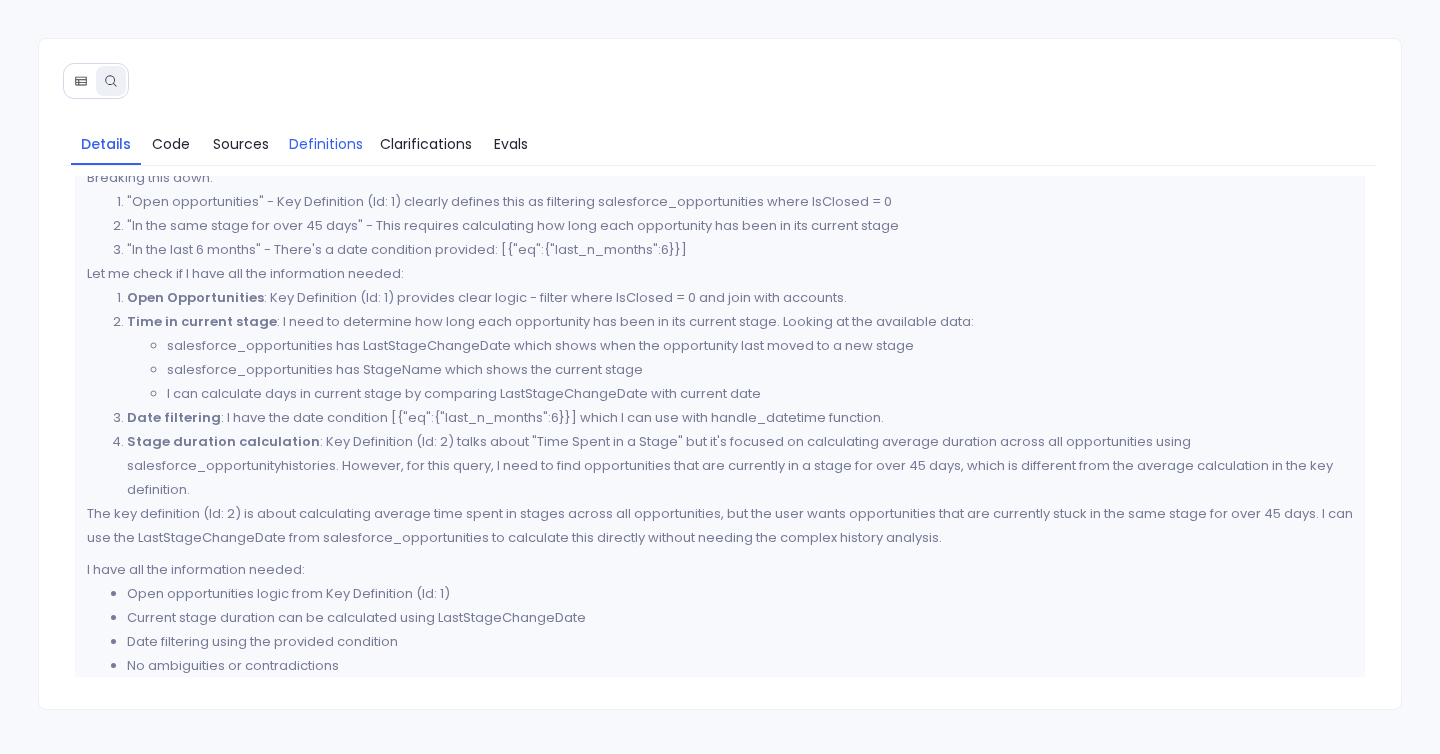 click on "Definitions" at bounding box center (326, 144) 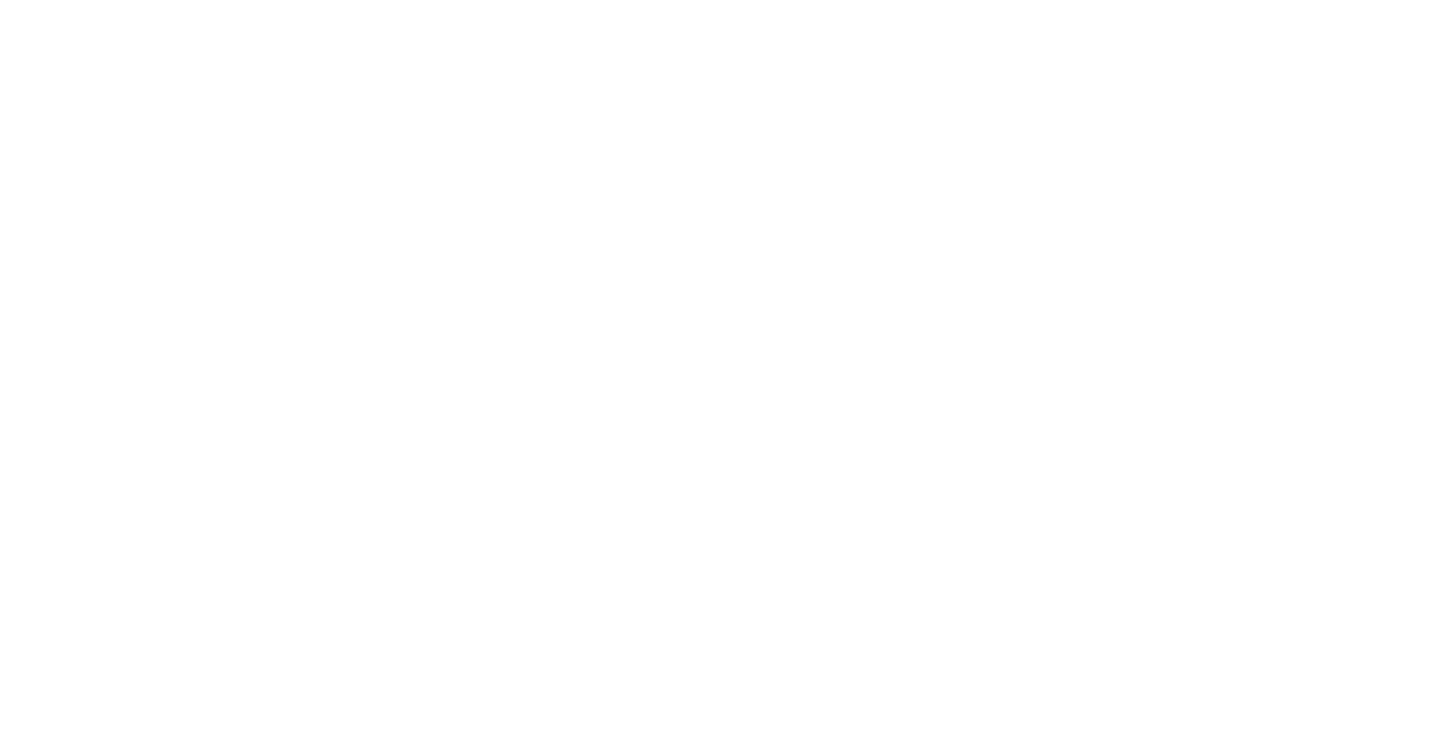 scroll, scrollTop: 0, scrollLeft: 0, axis: both 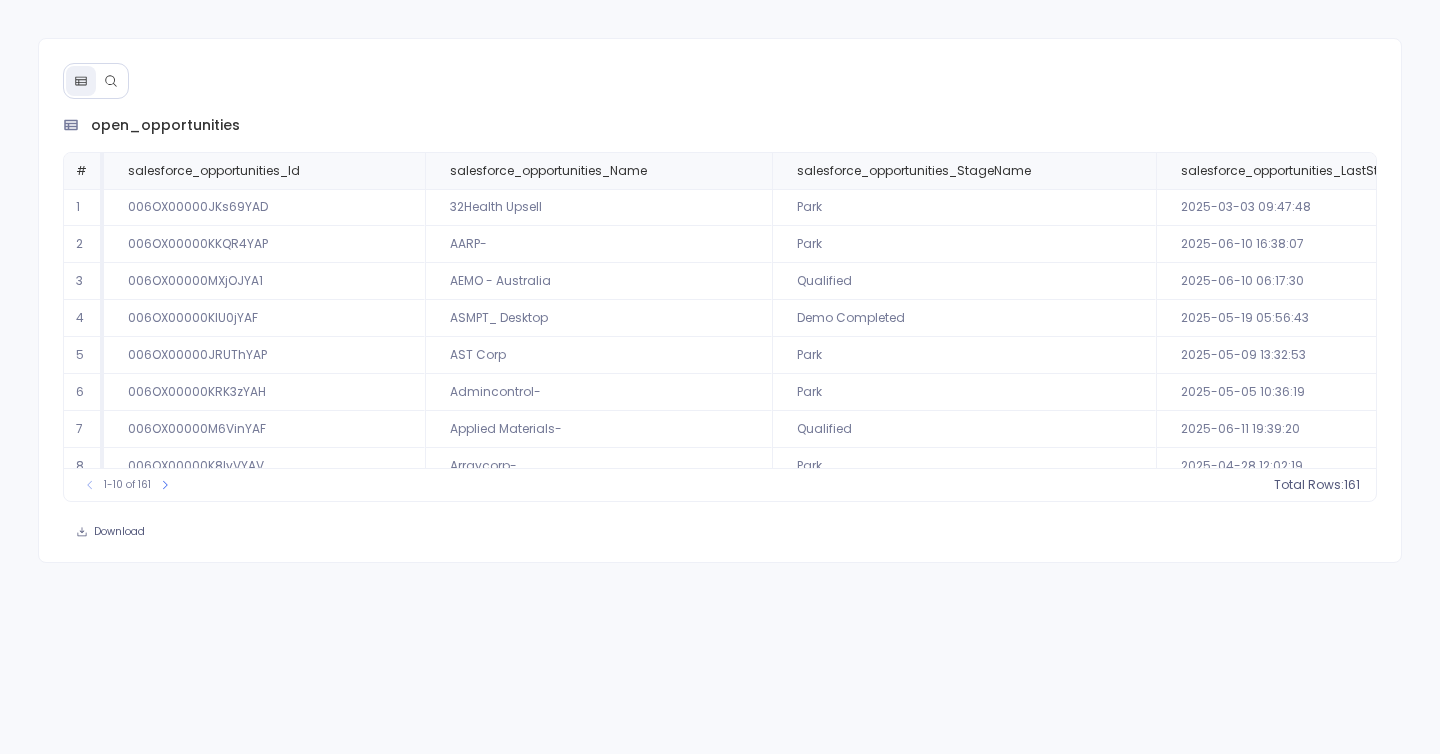 click 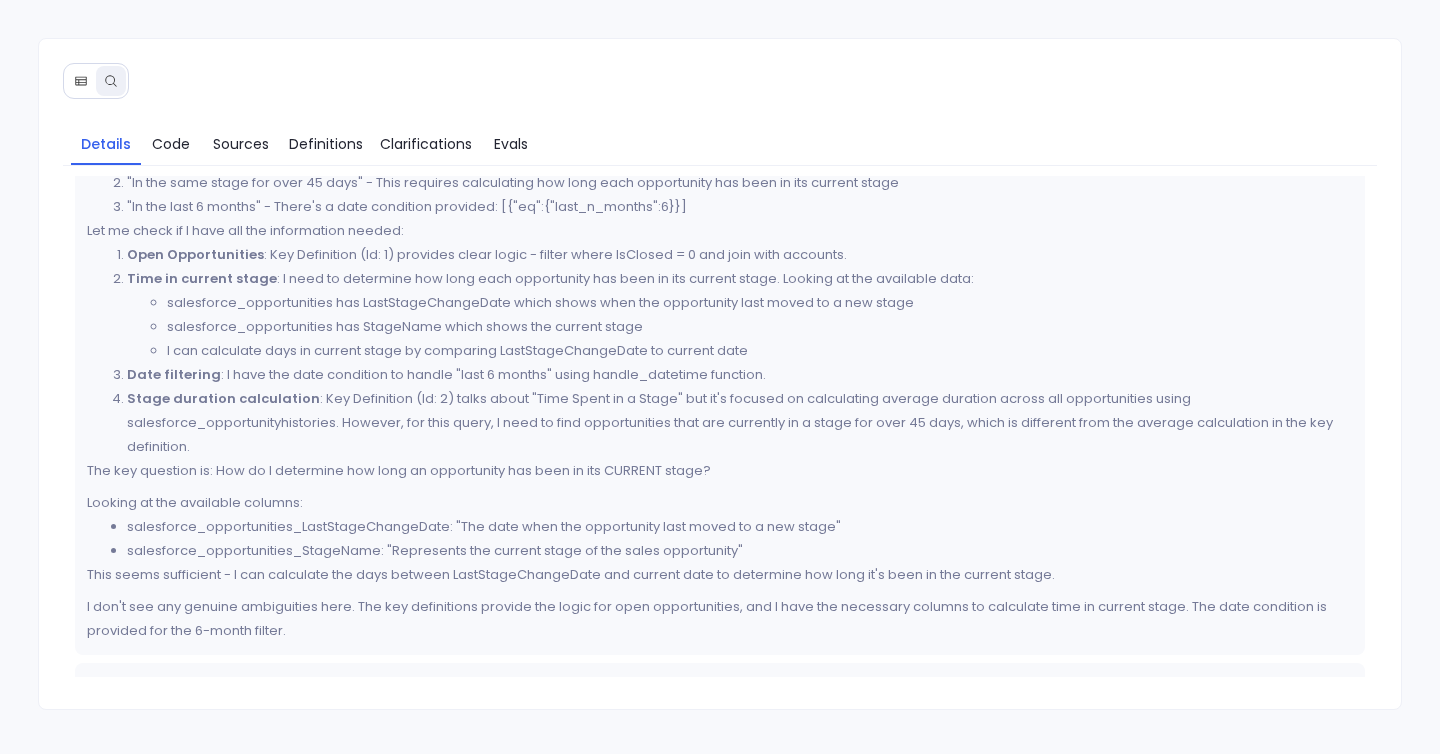 scroll, scrollTop: 127, scrollLeft: 0, axis: vertical 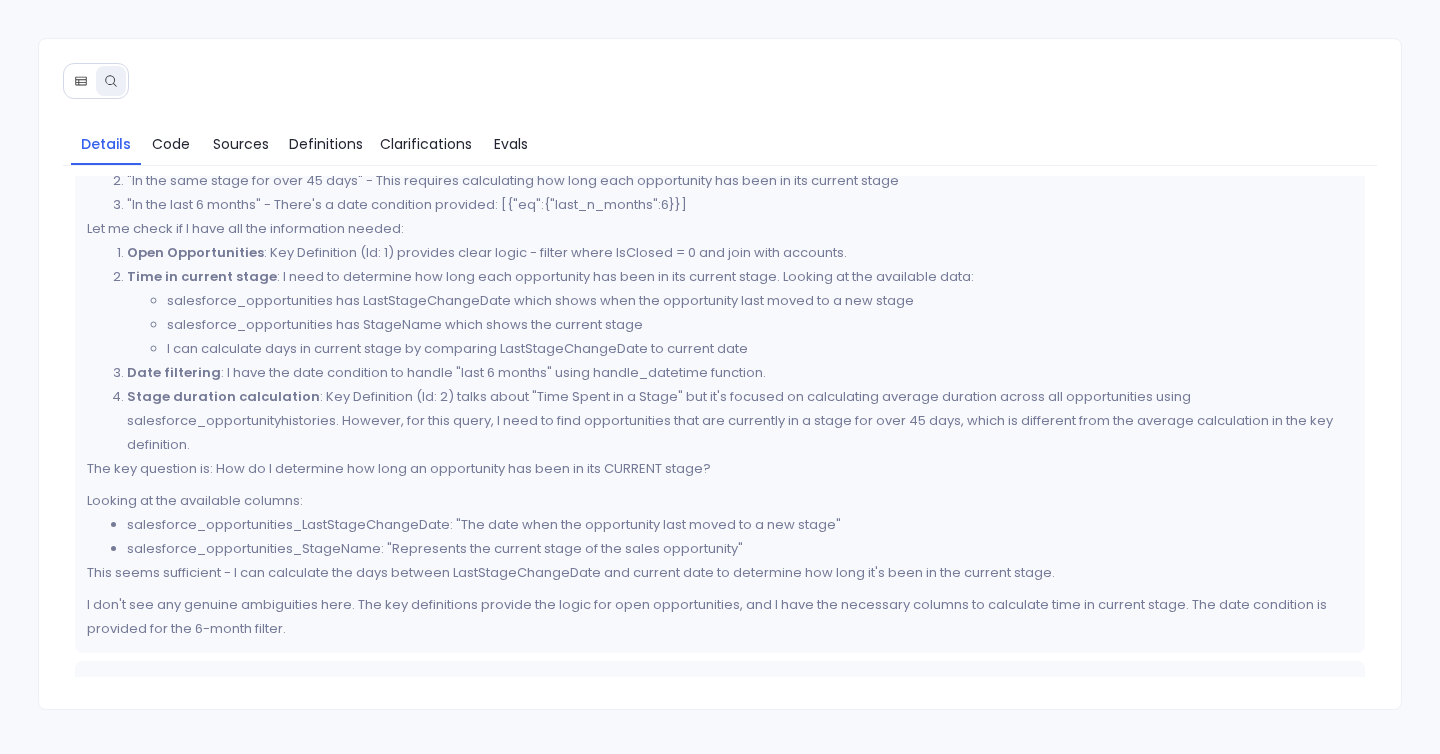 type 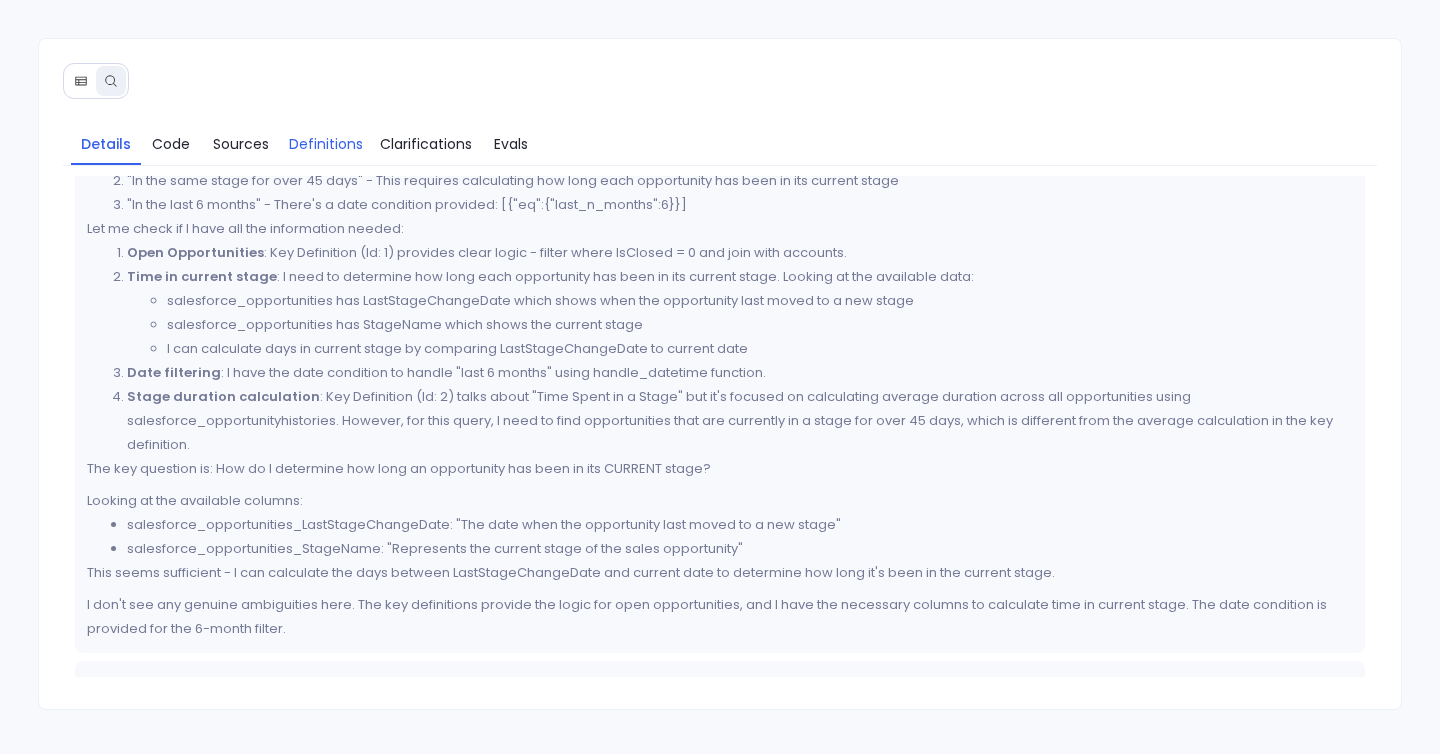 click on "Definitions" at bounding box center (326, 144) 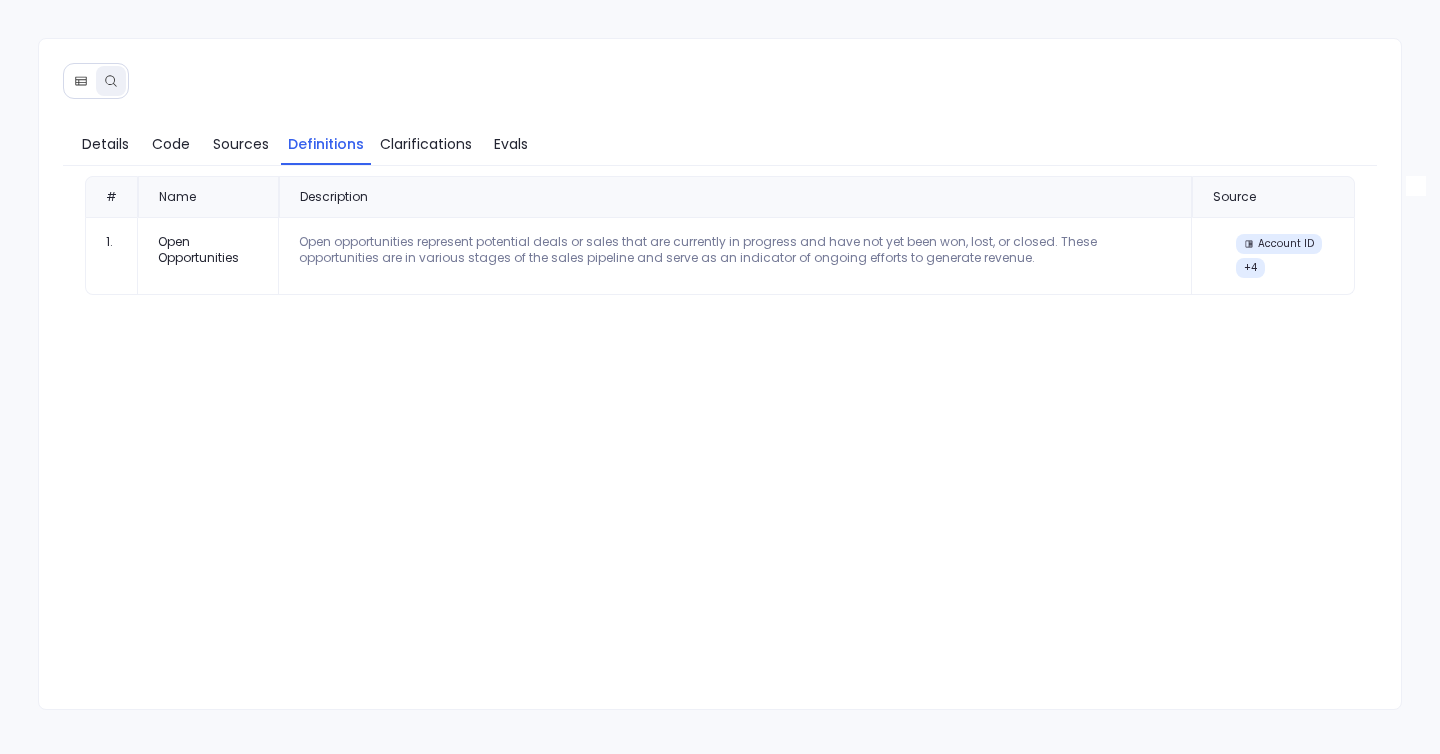 scroll, scrollTop: 0, scrollLeft: 0, axis: both 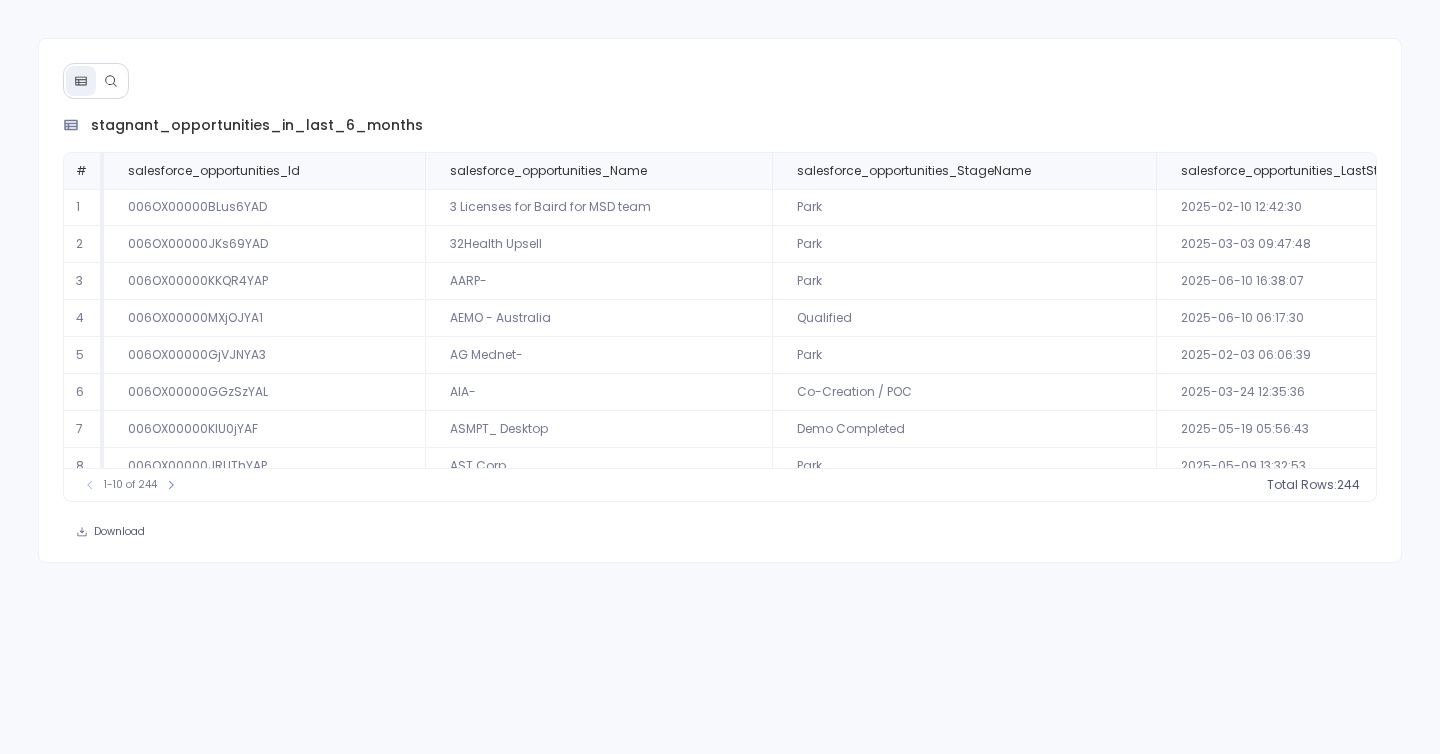 click at bounding box center (111, 81) 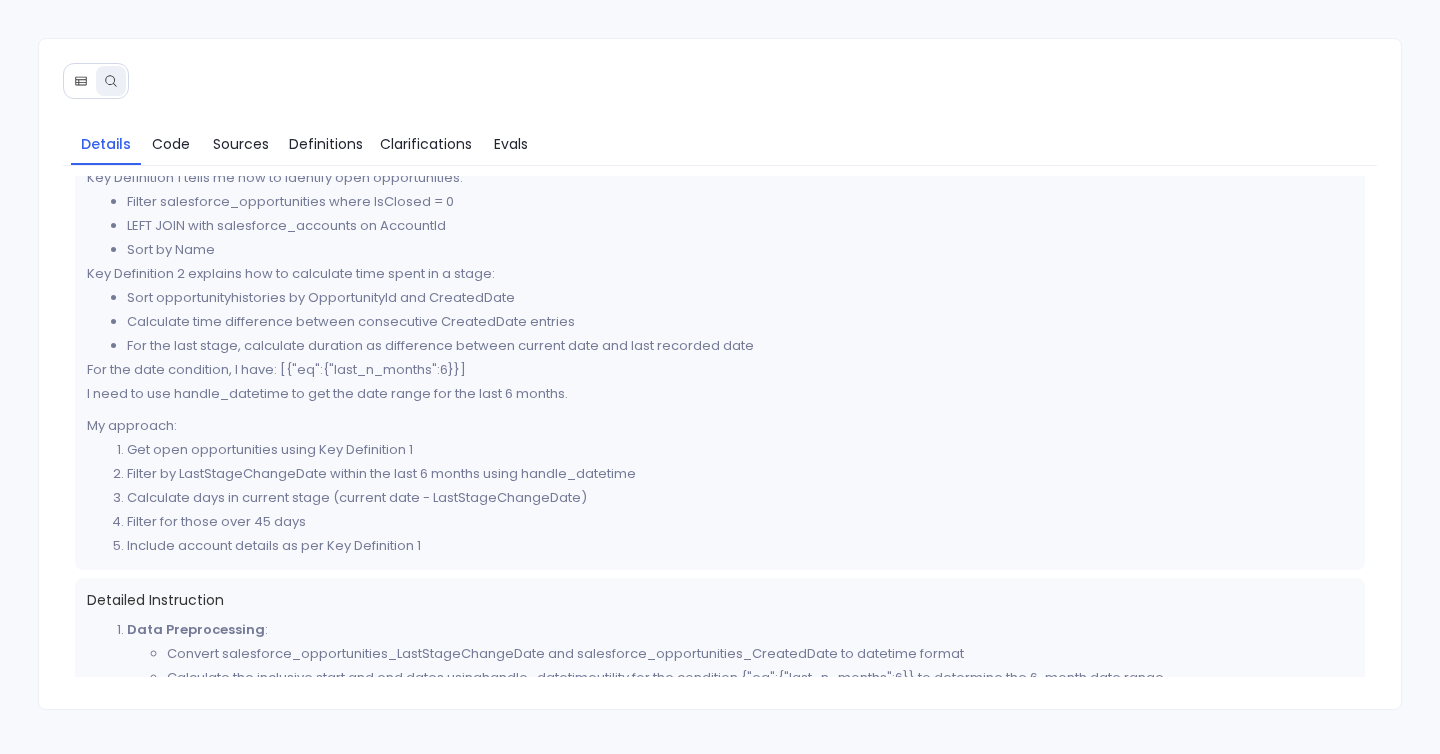 scroll, scrollTop: 300, scrollLeft: 0, axis: vertical 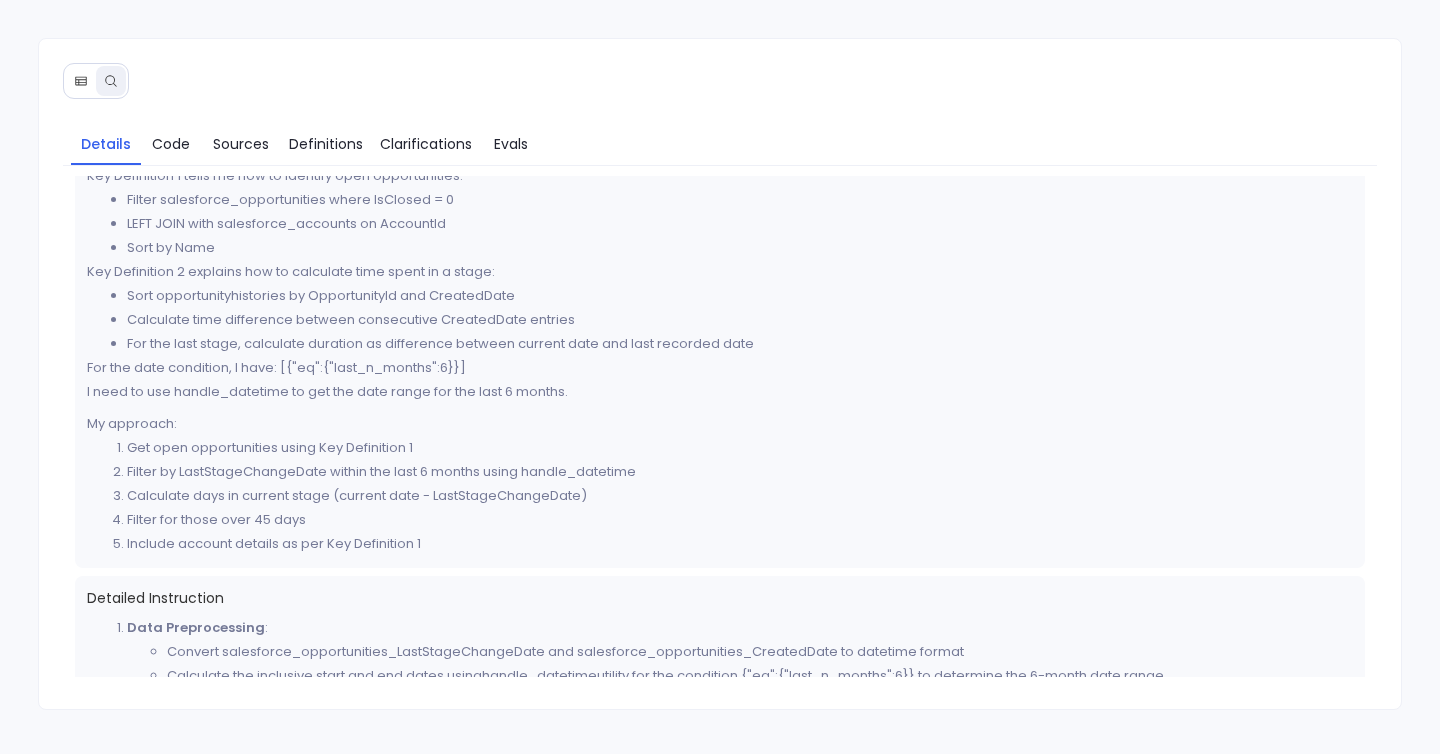 type 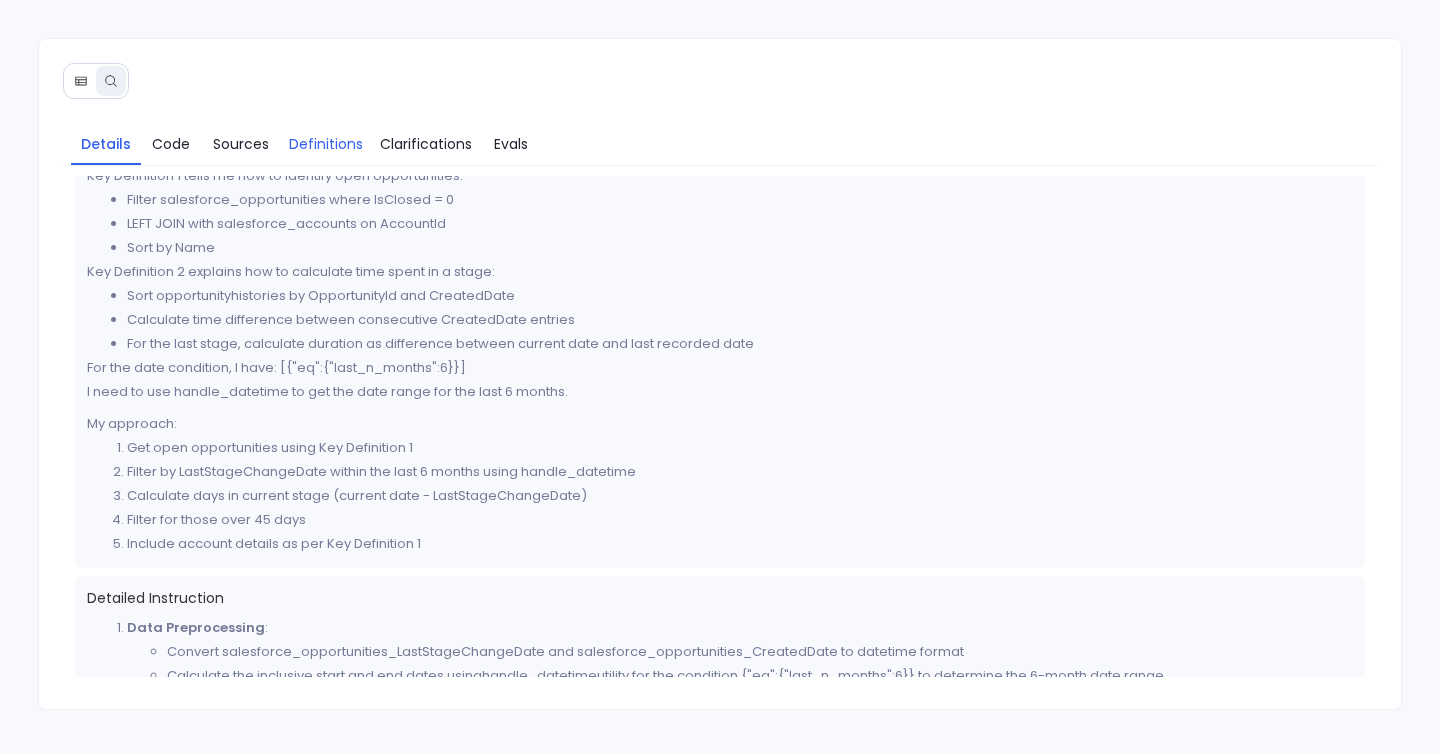 click on "Definitions" at bounding box center (326, 144) 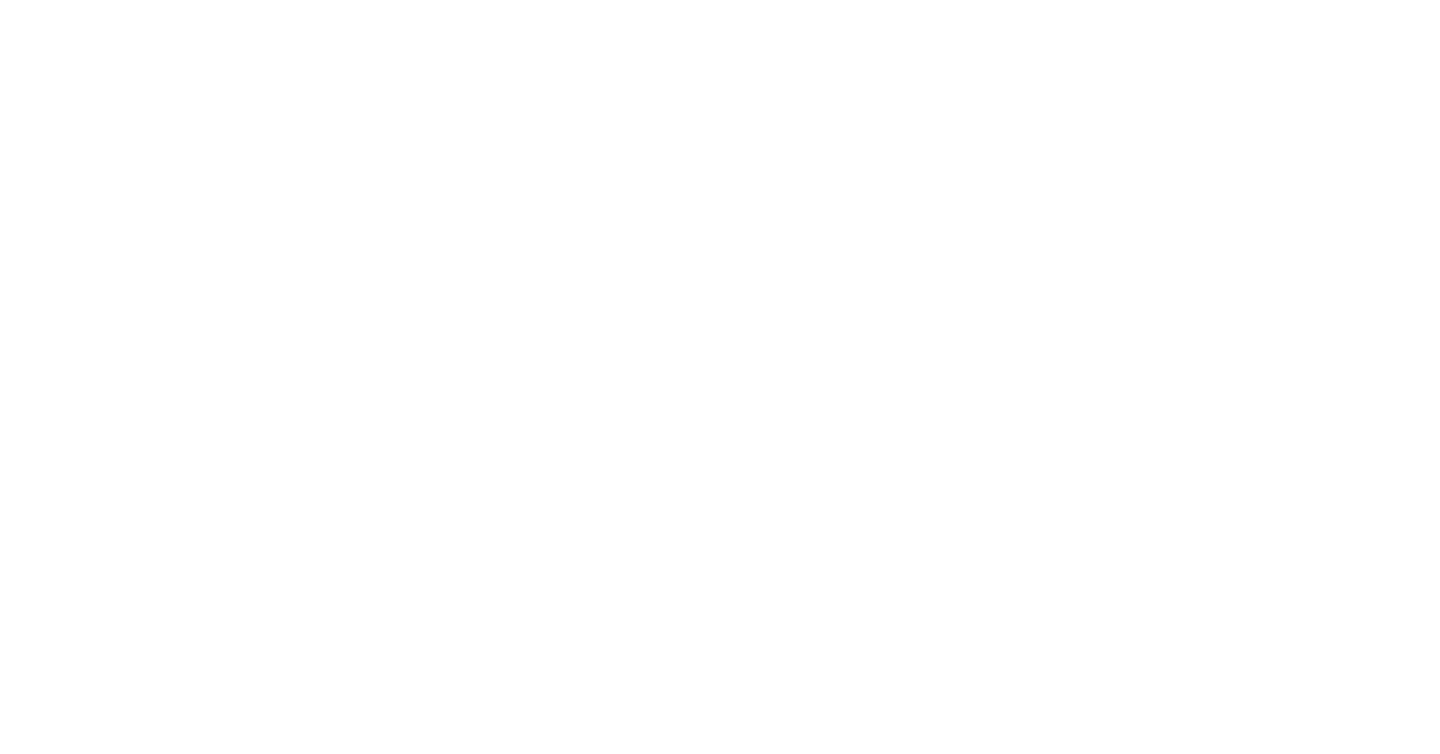 scroll, scrollTop: 0, scrollLeft: 0, axis: both 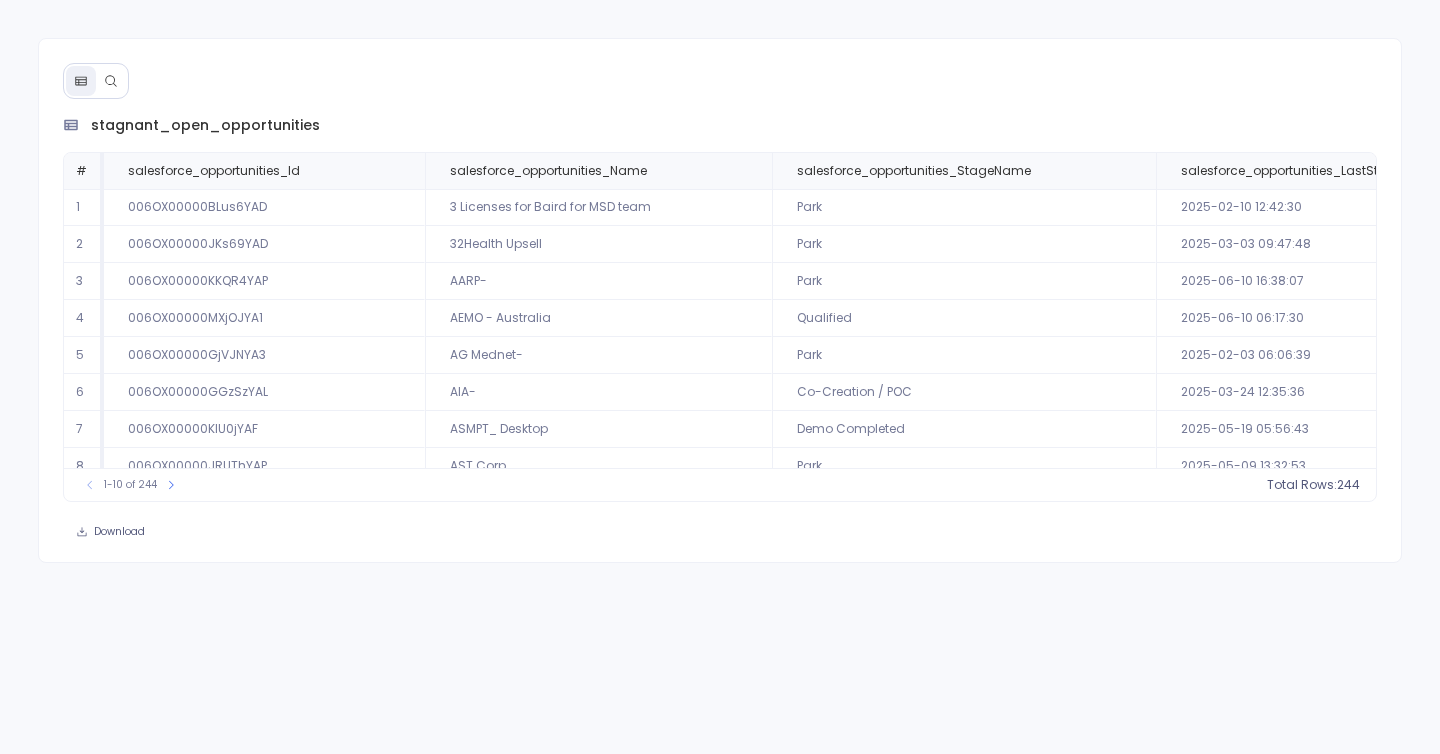 click on "stagnant_open_opportunities # salesforce_opportunities_Id salesforce_opportunities_Name salesforce_opportunities_StageName salesforce_opportunities_LastStageChangeDate salesforce_accounts_Name current_stage_days 1 006OX00000BLus6YAD 3 Licenses for Baird for MSD team Park [DATE] [TIME] RWBaird 177 2 006OX00000JKs69YAD 32Health Upsell Park [DATE] [TIME] 32health 156 3 006OX00000KKQR4YAP AARP- Park [DATE] [TIME] AARP 57 4 006OX00000MXjOJYA1 AEMO - [COUNTRY] Qualified [DATE] [TIME] Australian Energy Market Operator (AEMO) 58 5 006OX00000GjVJNYA3 AG Mednet- Park [DATE] [TIME] AG Mednet 185 6 006OX00000GGzSzYAL AIA- Co-Creation / POC [DATE] [TIME] AIA Digital+ 135 7 006OX00000KlU0jYAF ASMPT_ Desktop Demo Completed [DATE] [TIME] ASMPT Ltd 80 8 006OX00000JRUThYAP AST Corp Park [DATE] [TIME] Applications Software Technology (AST) 89 9 006OX00000AoBnOYAV Abaqus Inc.- Park [DATE] [TIME] Abaqus Inc. 48 10 006OX00000KRK3zYAH Admincontrol- Park [DATE] [TIME] 93" at bounding box center [720, 300] 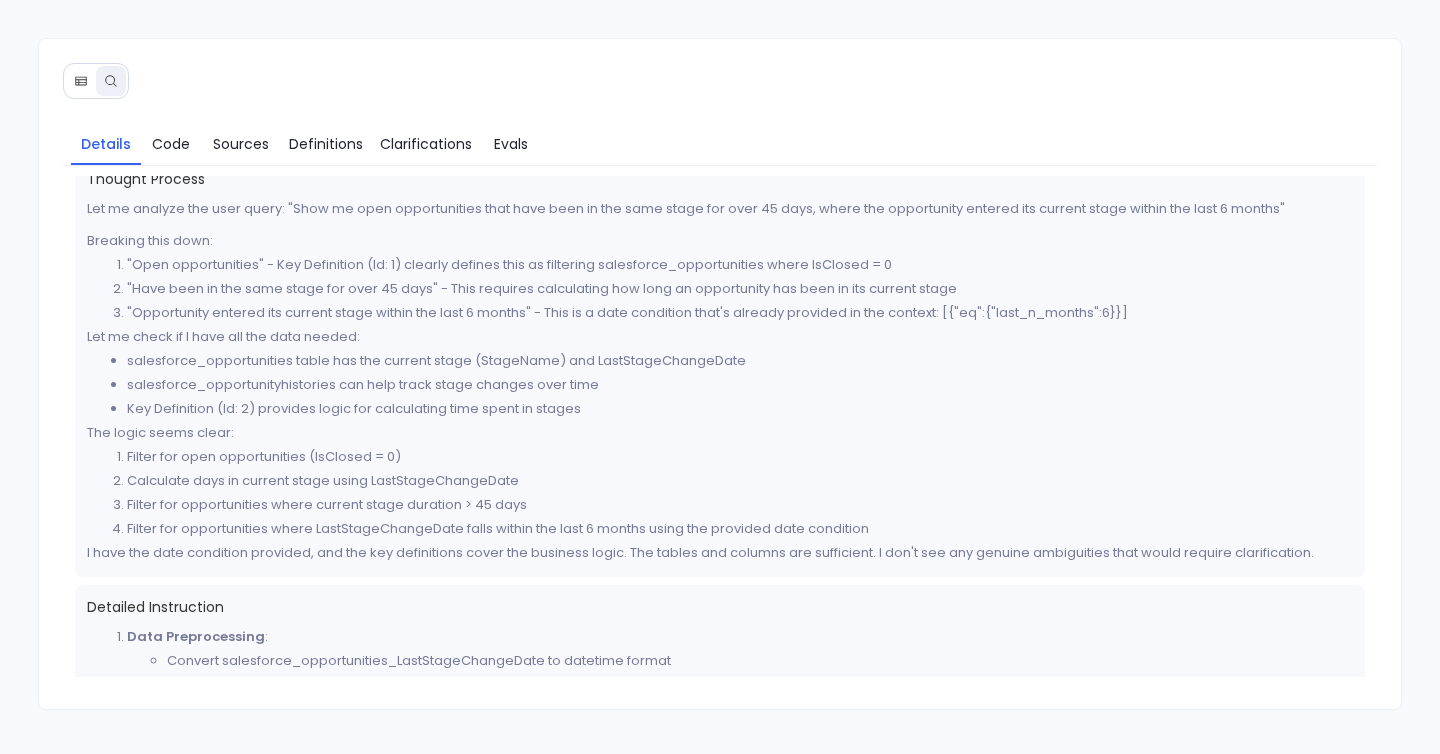 scroll, scrollTop: 0, scrollLeft: 0, axis: both 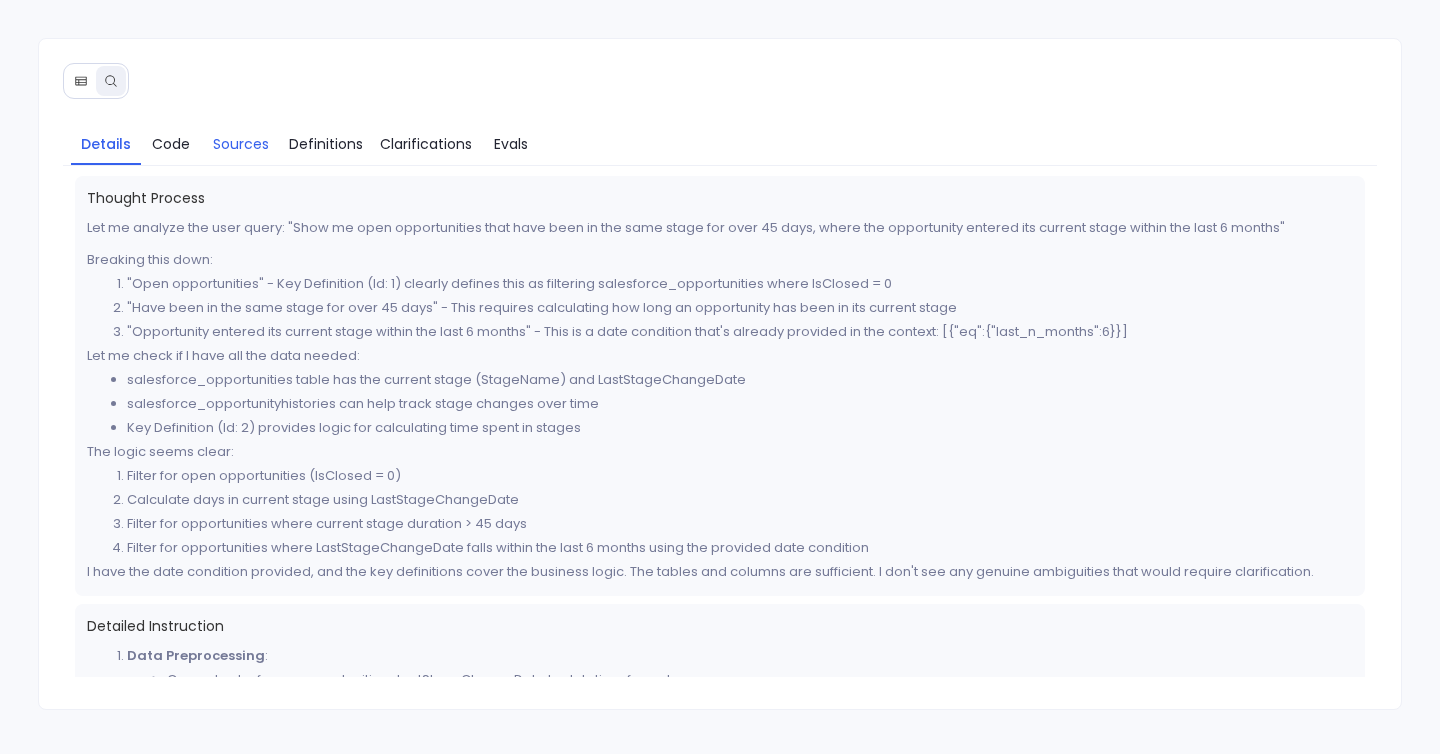 click on "Sources" at bounding box center (241, 144) 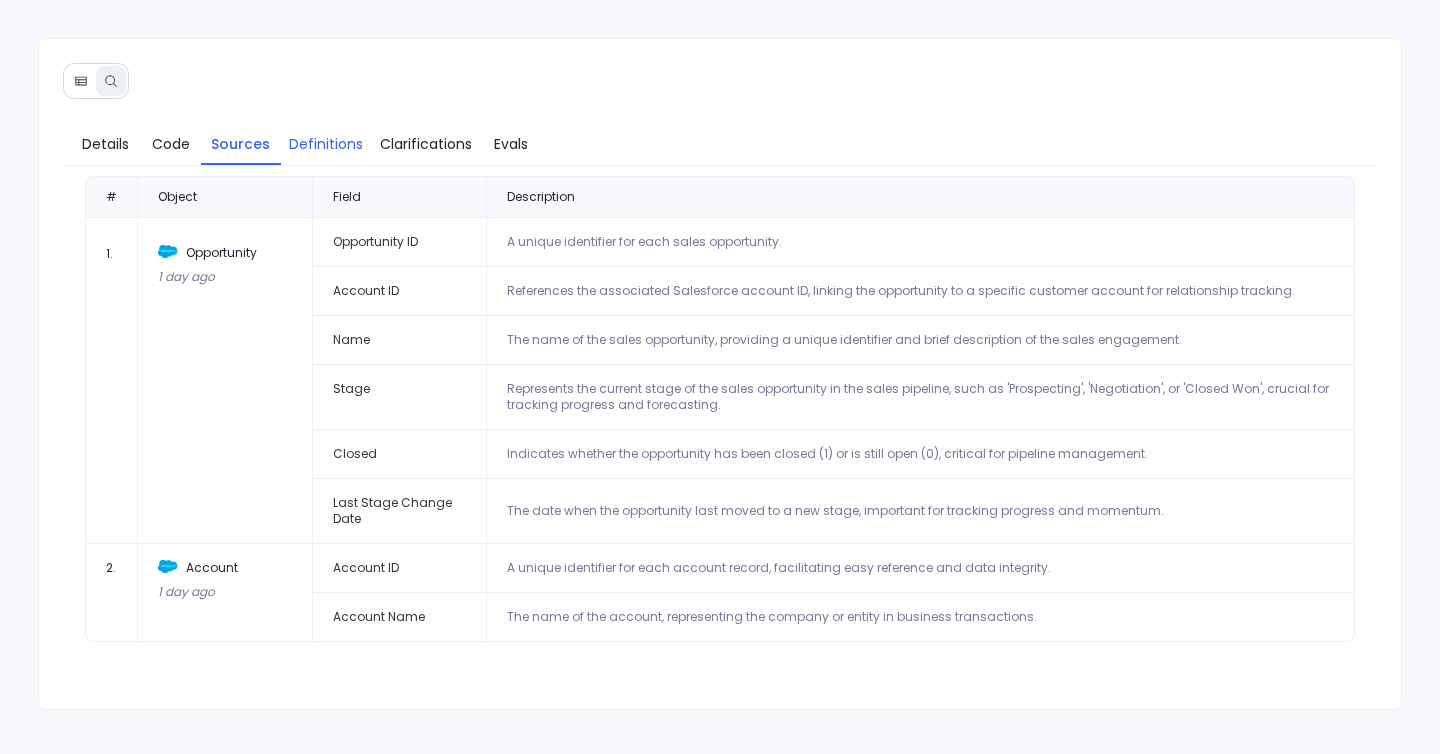 click on "Definitions" at bounding box center [326, 144] 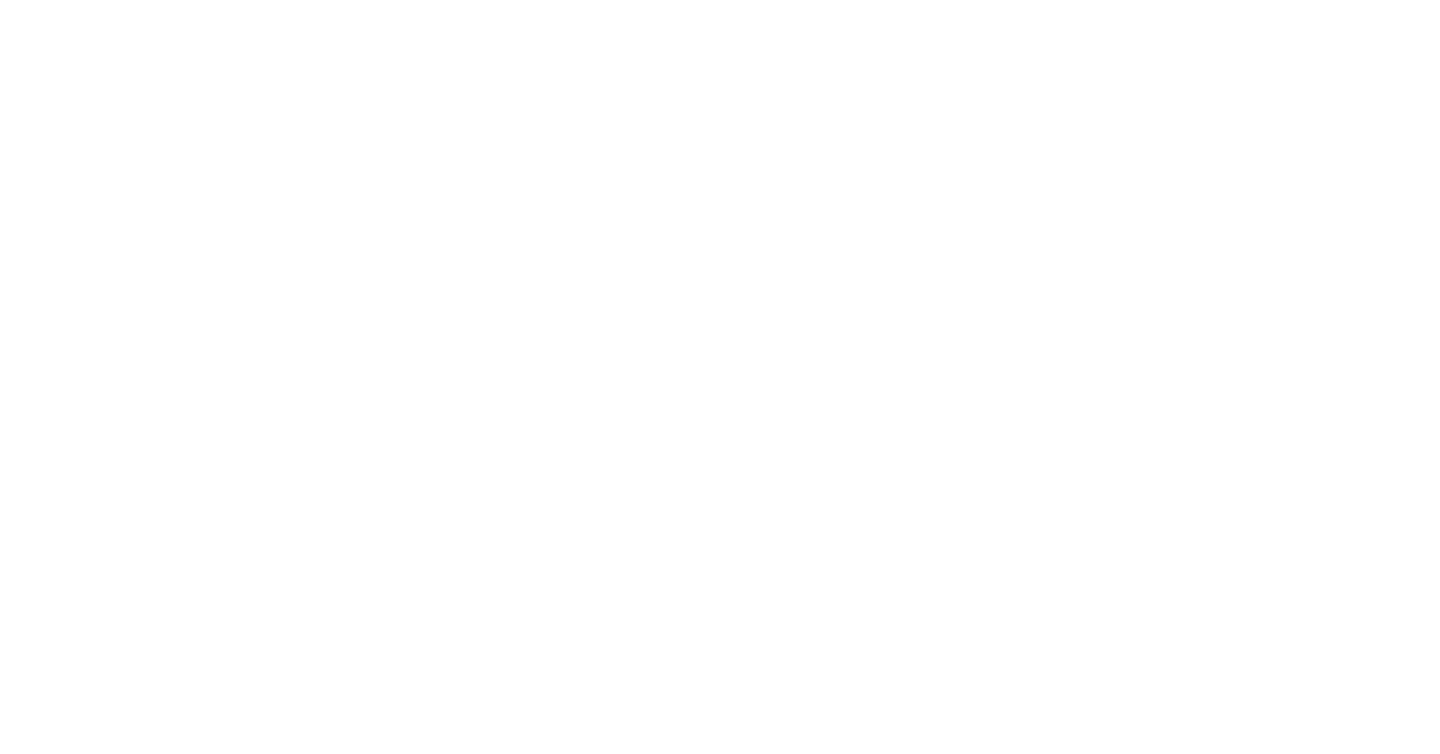 scroll, scrollTop: 0, scrollLeft: 0, axis: both 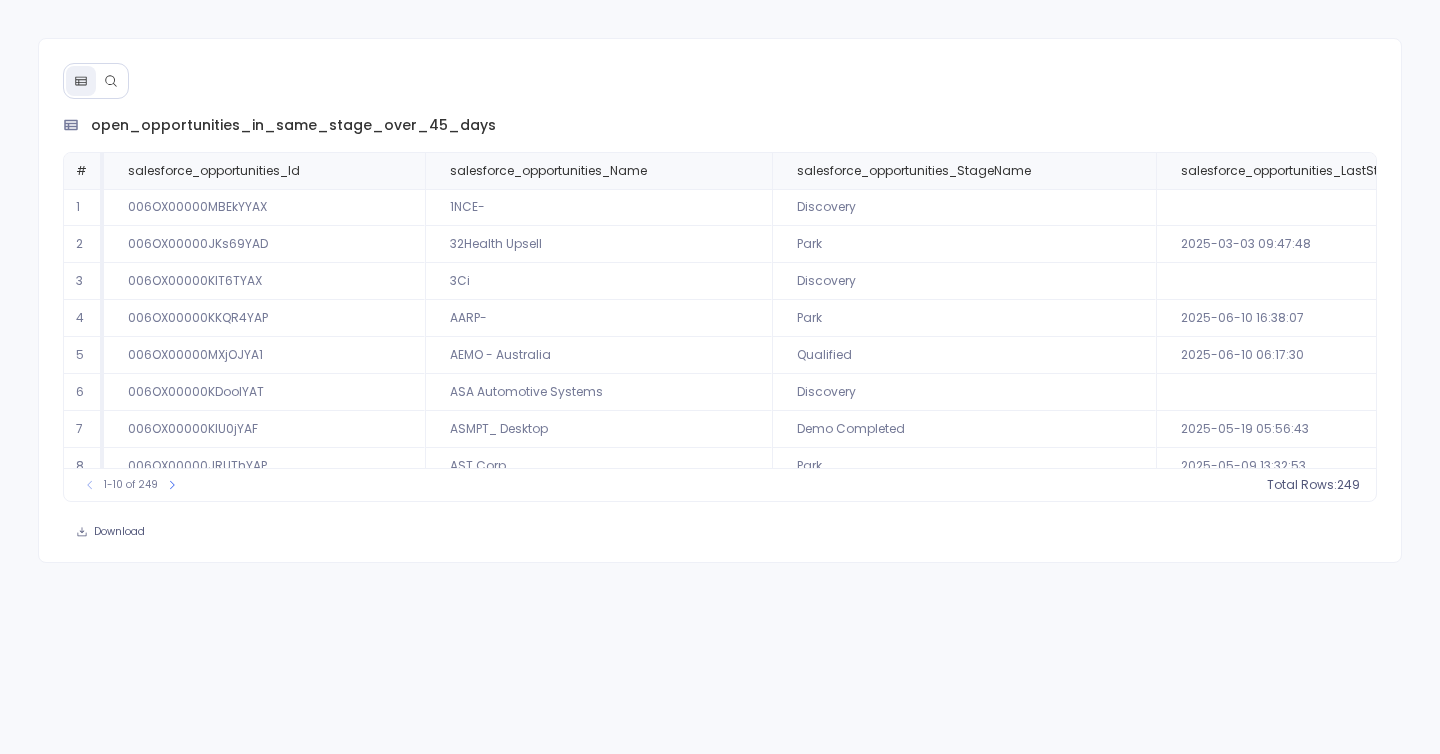 click at bounding box center [111, 81] 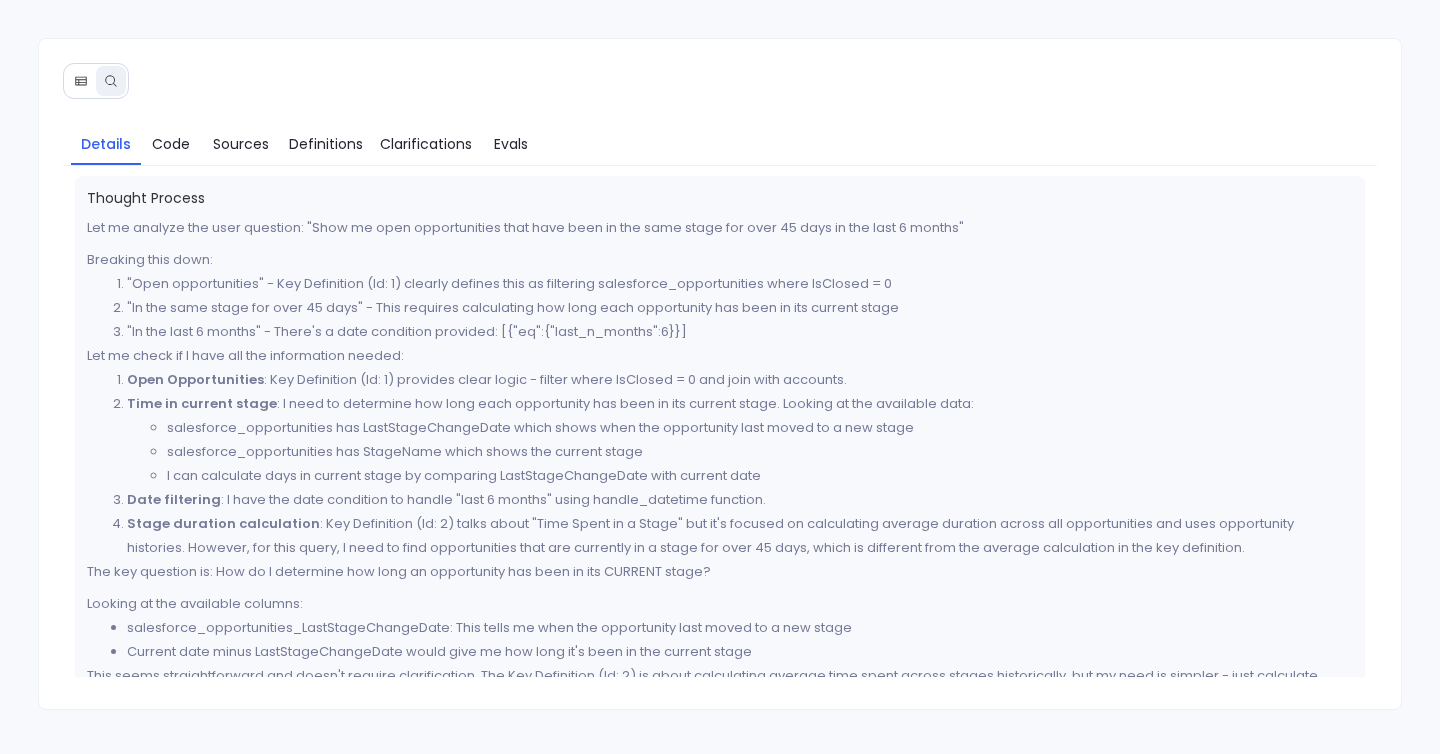 click at bounding box center [111, 81] 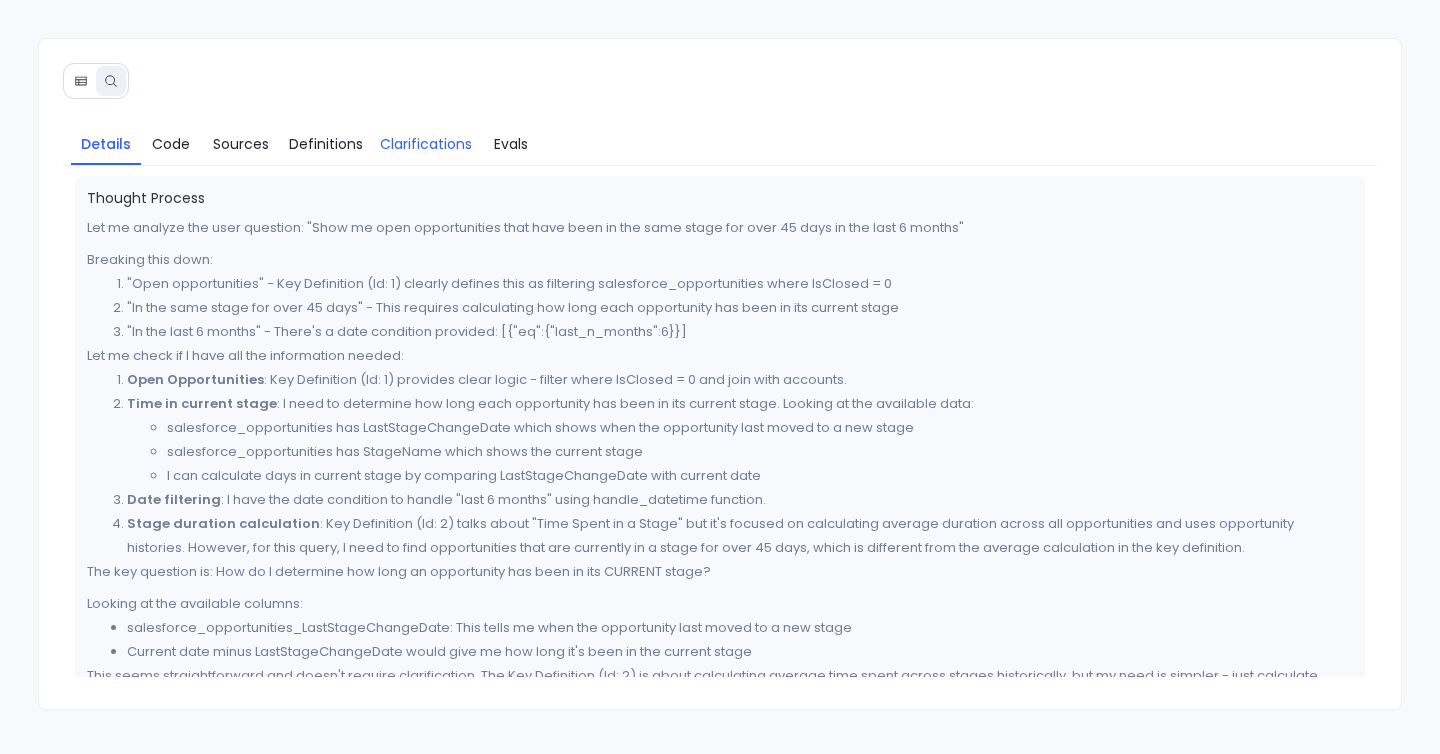 click on "Clarifications" at bounding box center (426, 144) 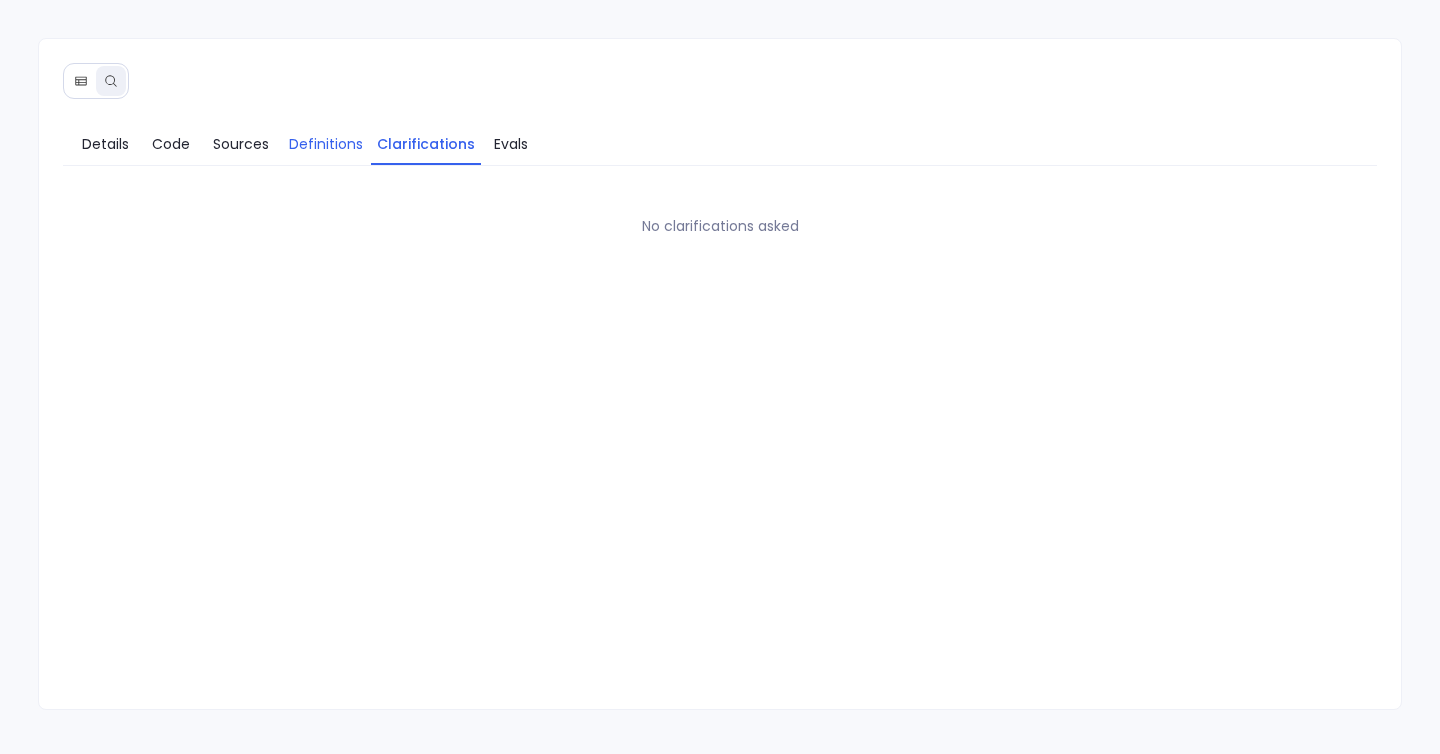 click on "Definitions" at bounding box center [326, 144] 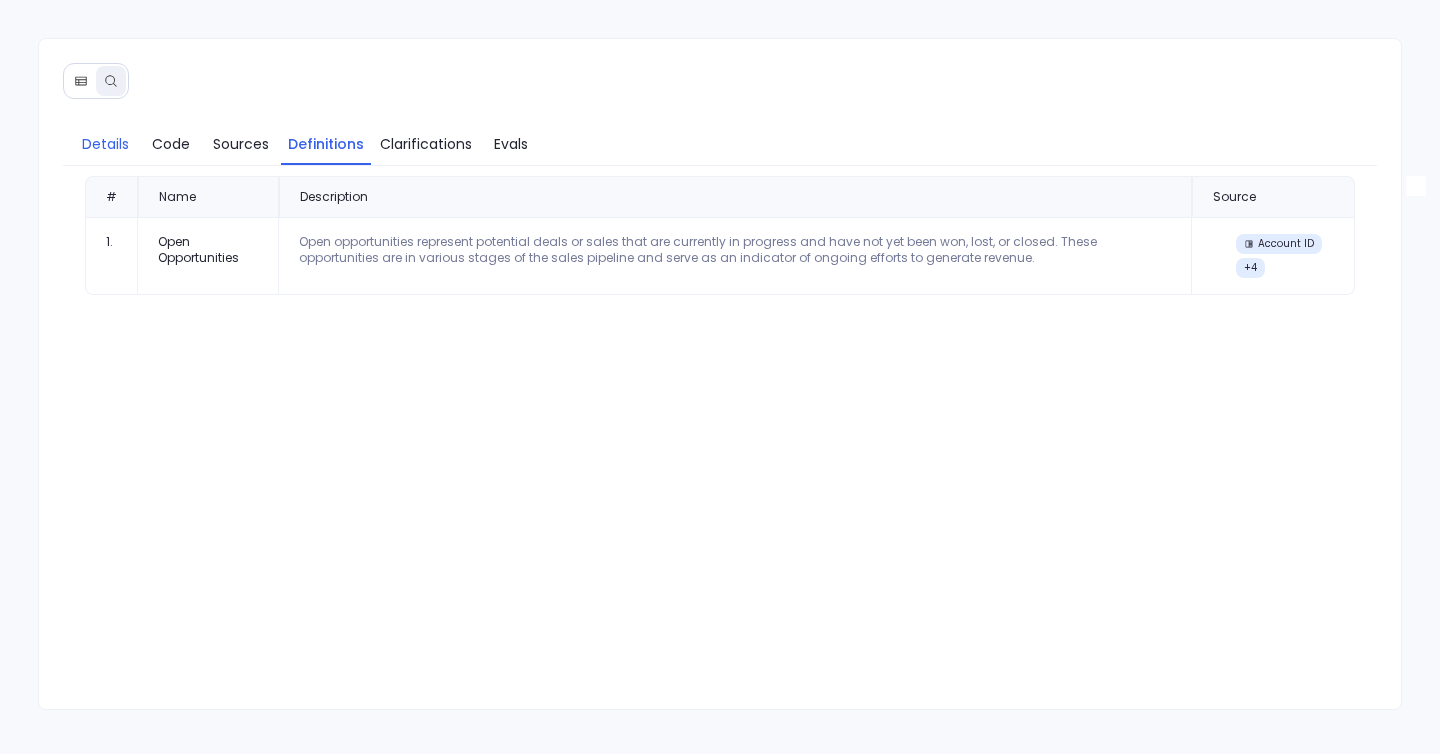 click on "Details" at bounding box center [105, 144] 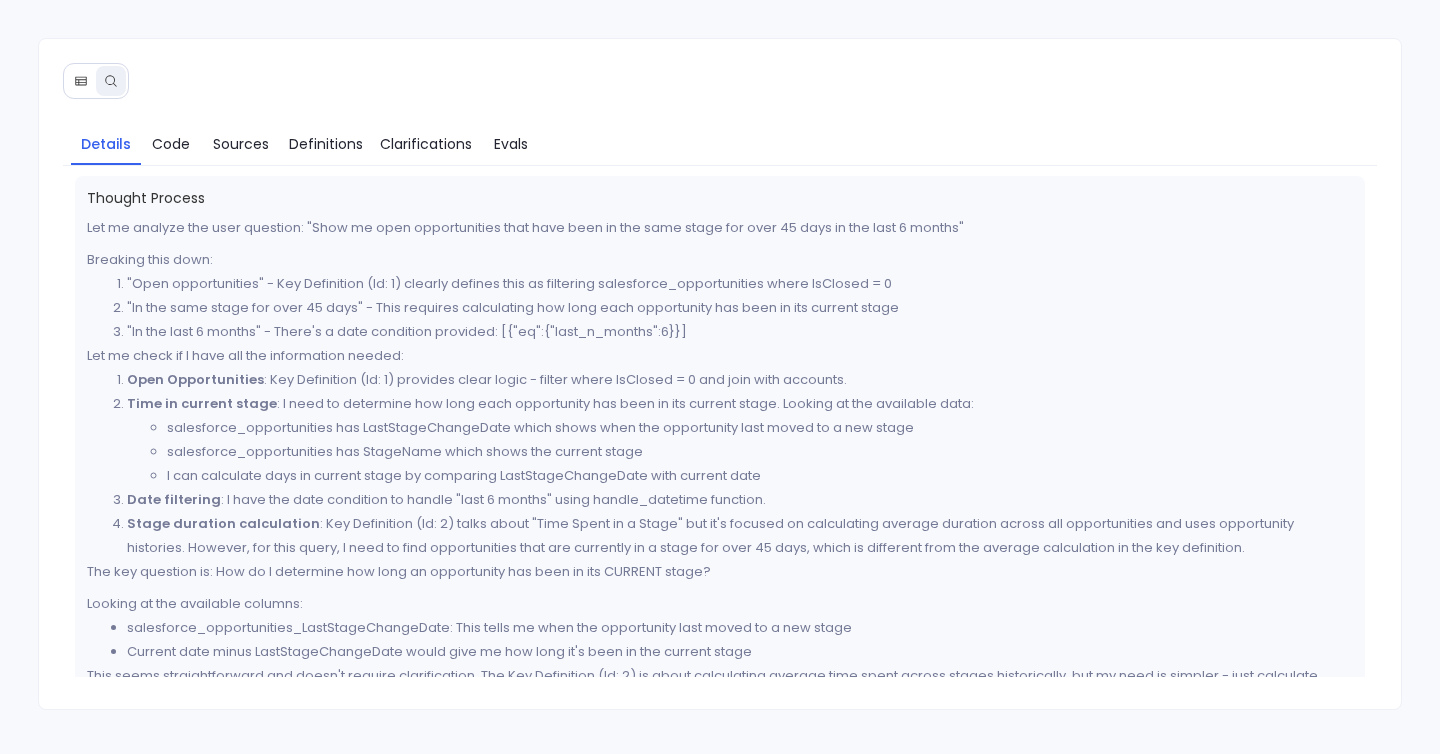 scroll, scrollTop: 35, scrollLeft: 0, axis: vertical 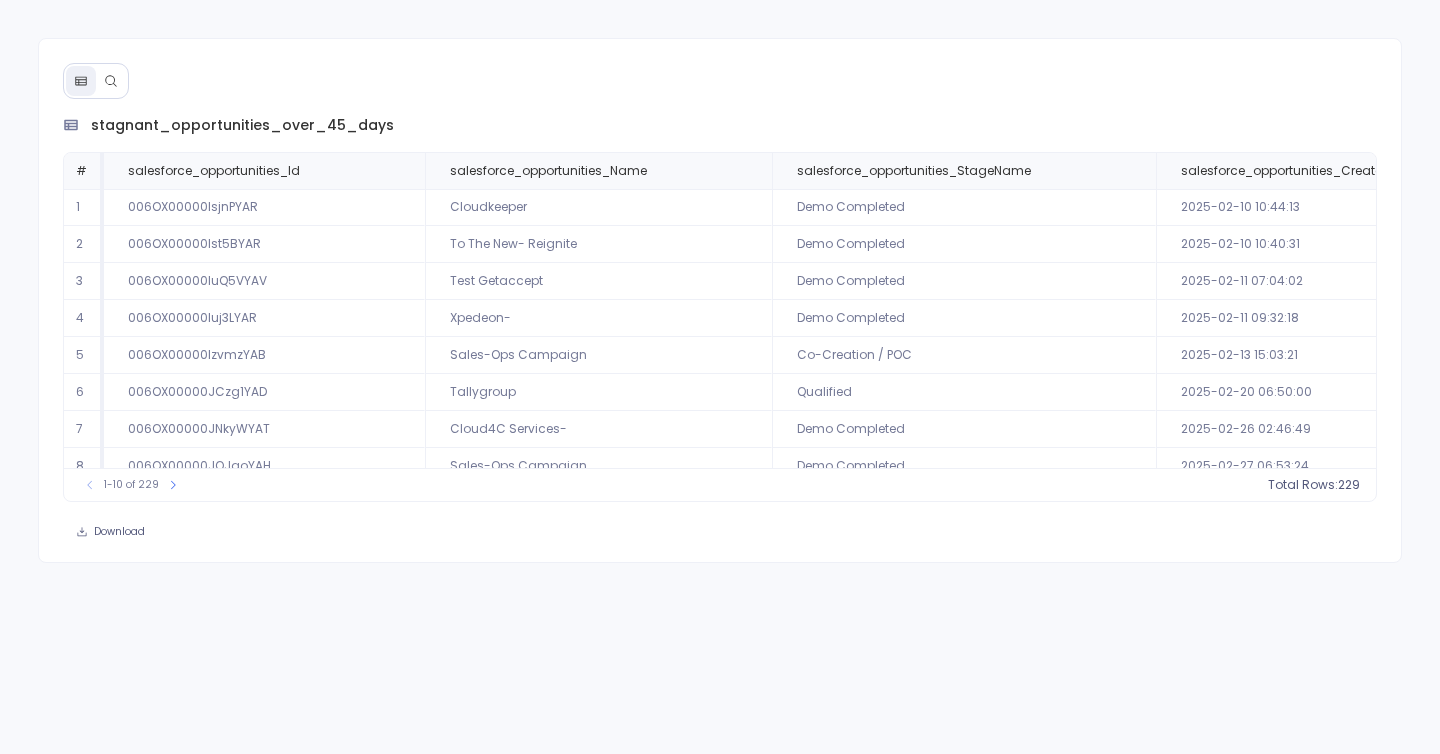 click 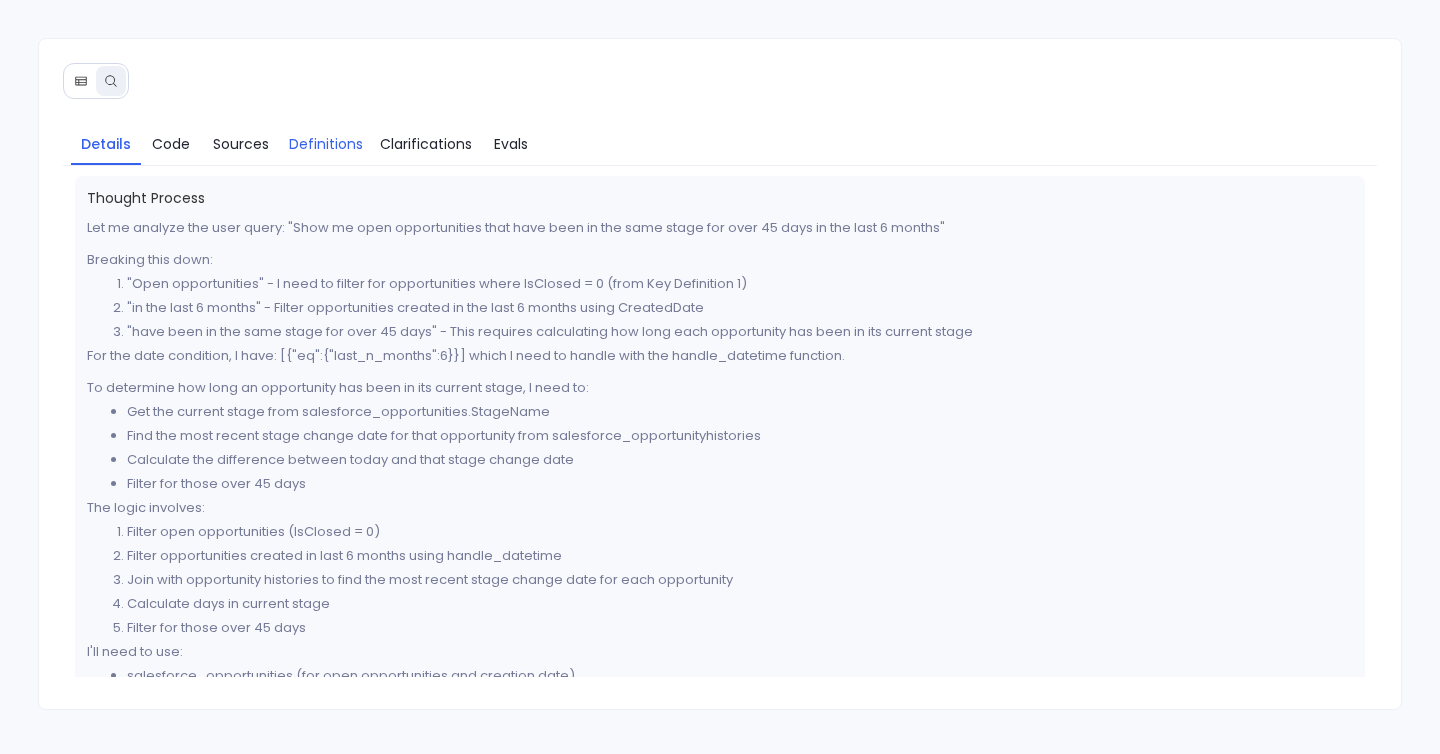click on "Definitions" at bounding box center [326, 144] 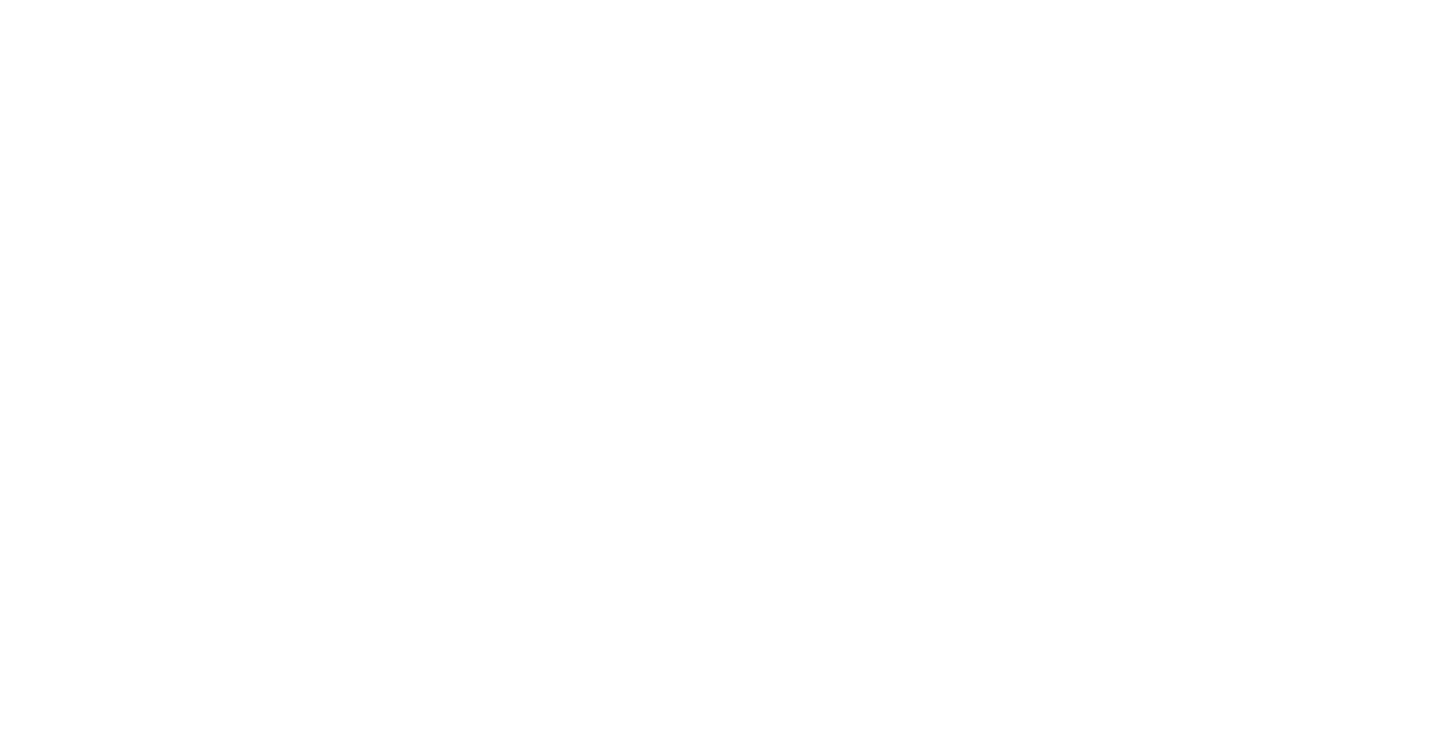 scroll, scrollTop: 0, scrollLeft: 0, axis: both 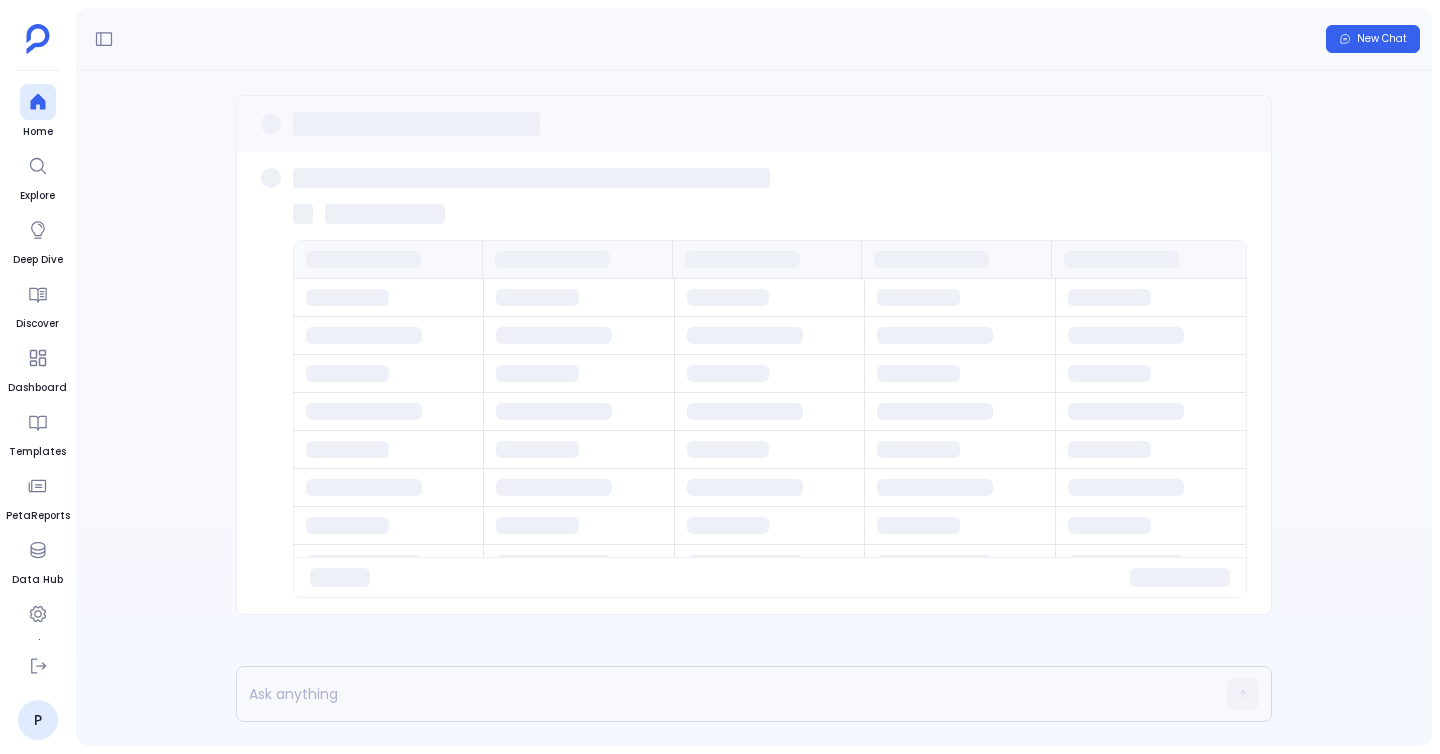 click at bounding box center [754, 124] 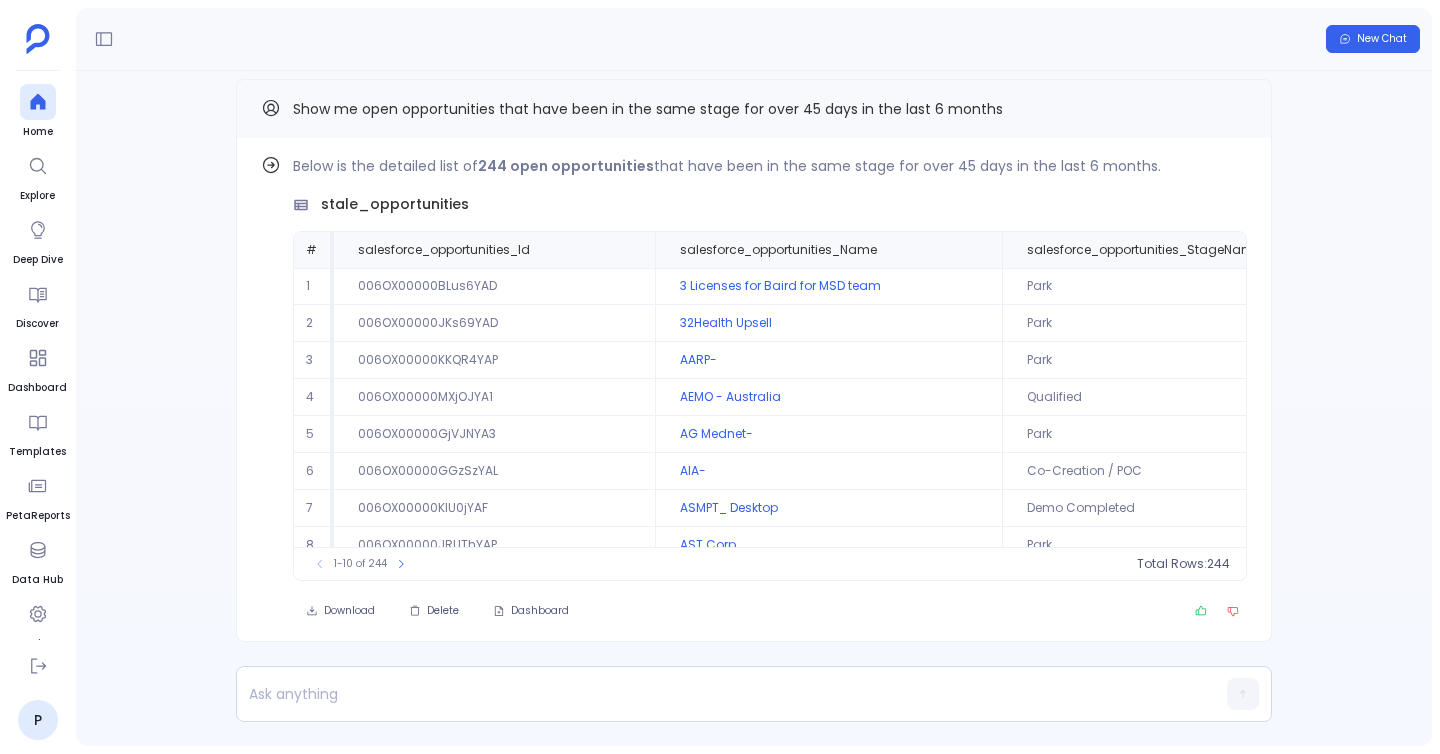 click on "Show me open opportunities that have been in the same stage for over 45 days in the last 6 months" at bounding box center (754, 108) 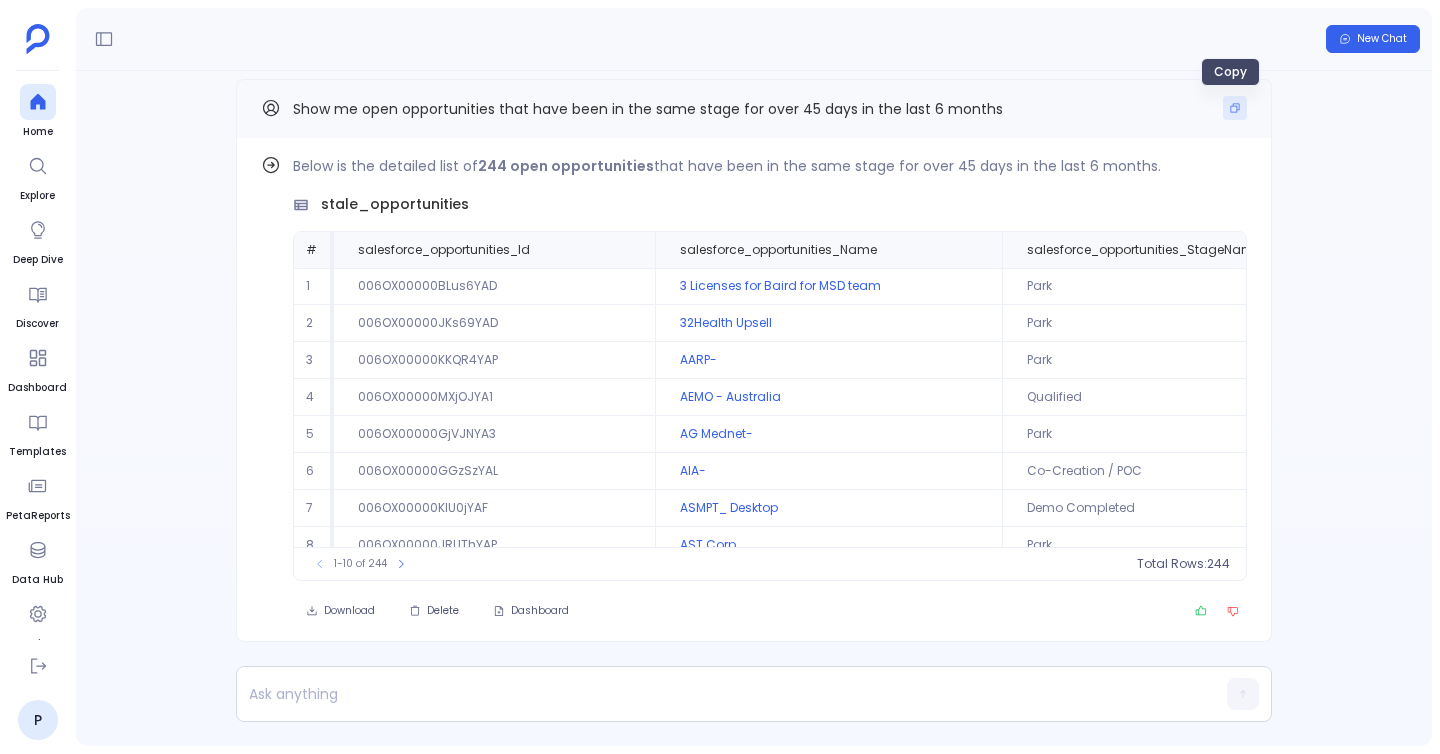 click at bounding box center [1235, 108] 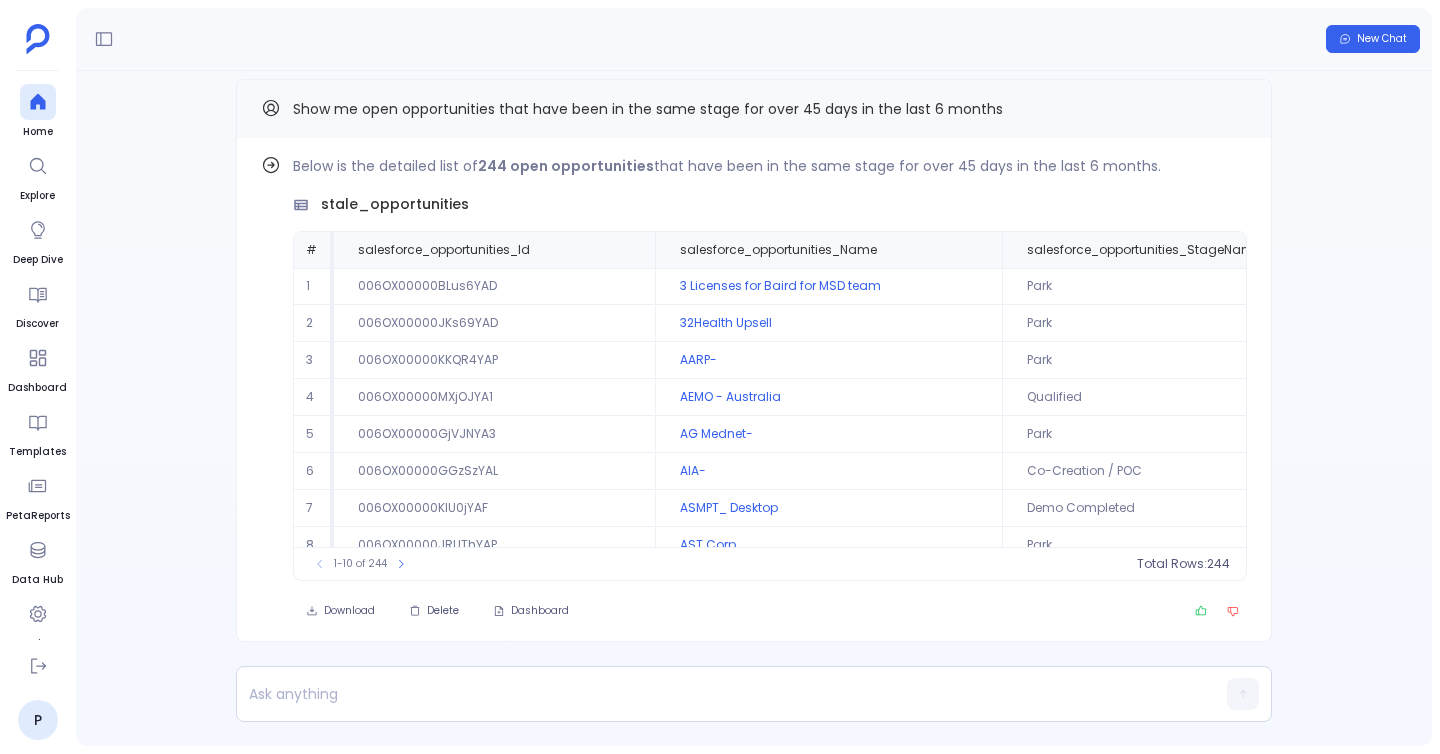 drag, startPoint x: 36, startPoint y: 101, endPoint x: 59, endPoint y: 102, distance: 23.021729 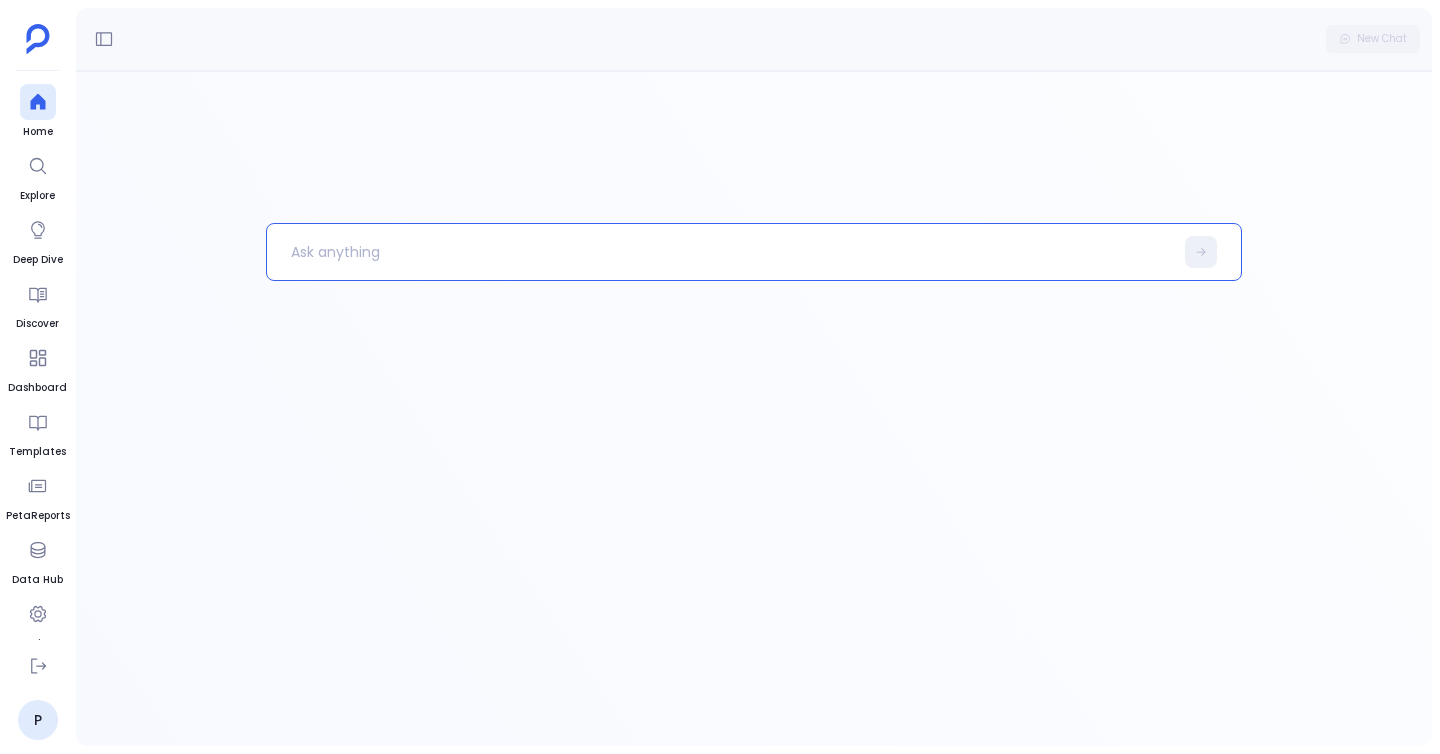 click at bounding box center (720, 252) 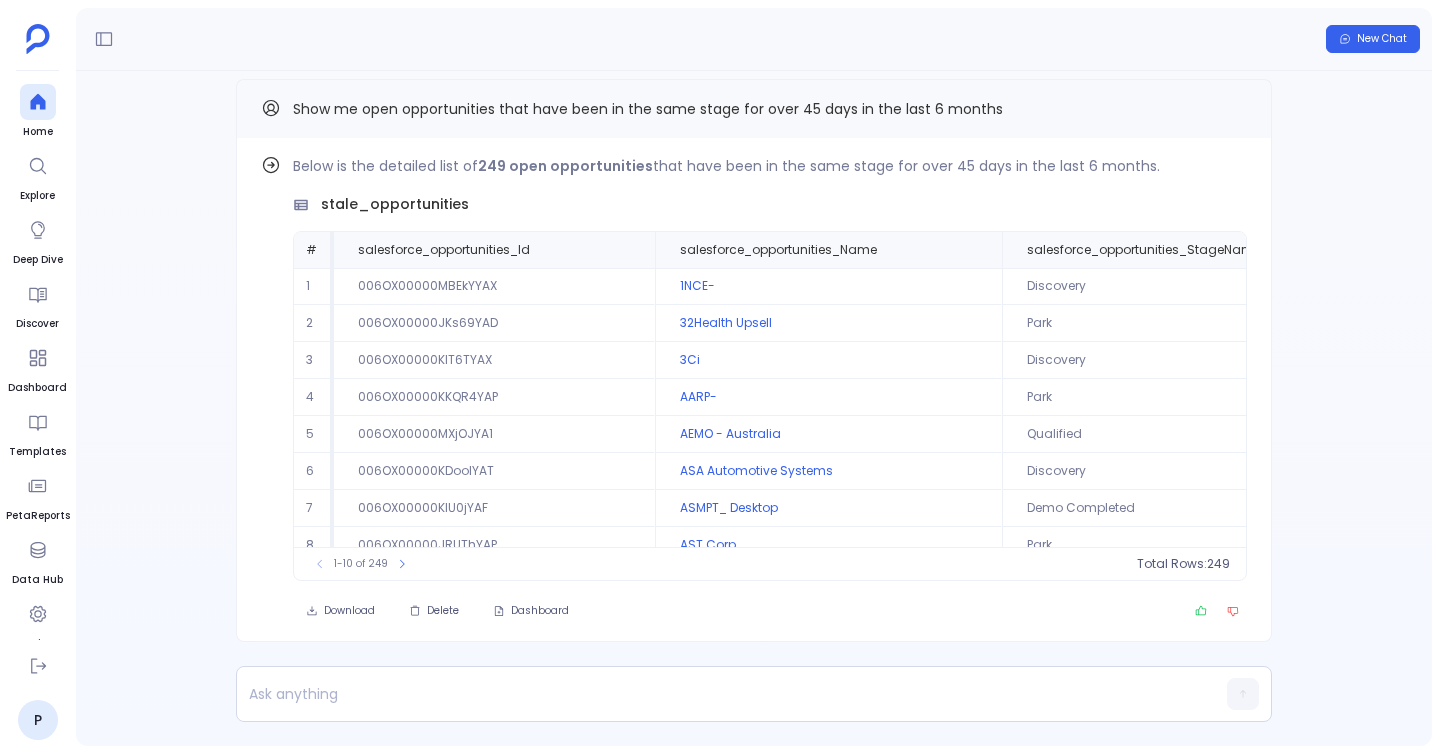 click on "New Chat" at bounding box center [754, 39] 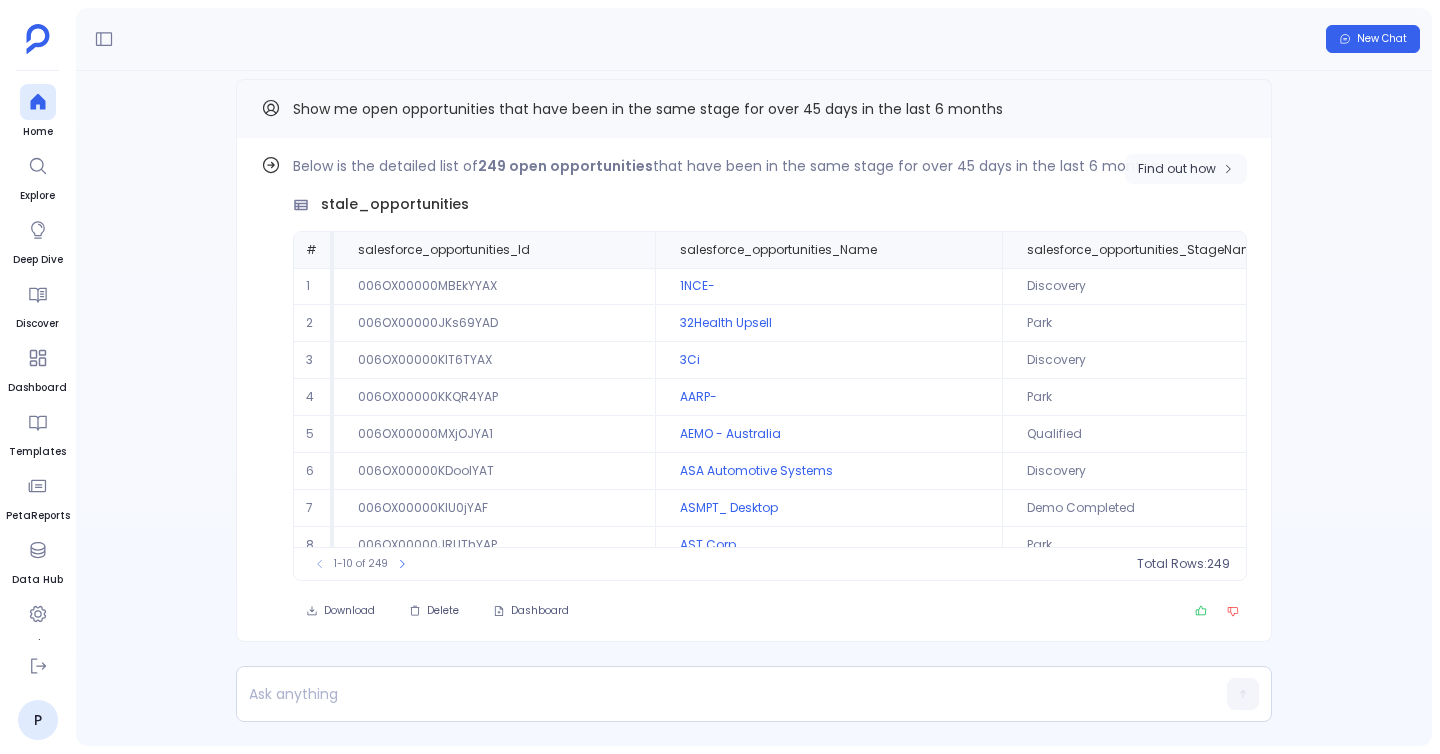 click on "Find out how" at bounding box center (1177, 169) 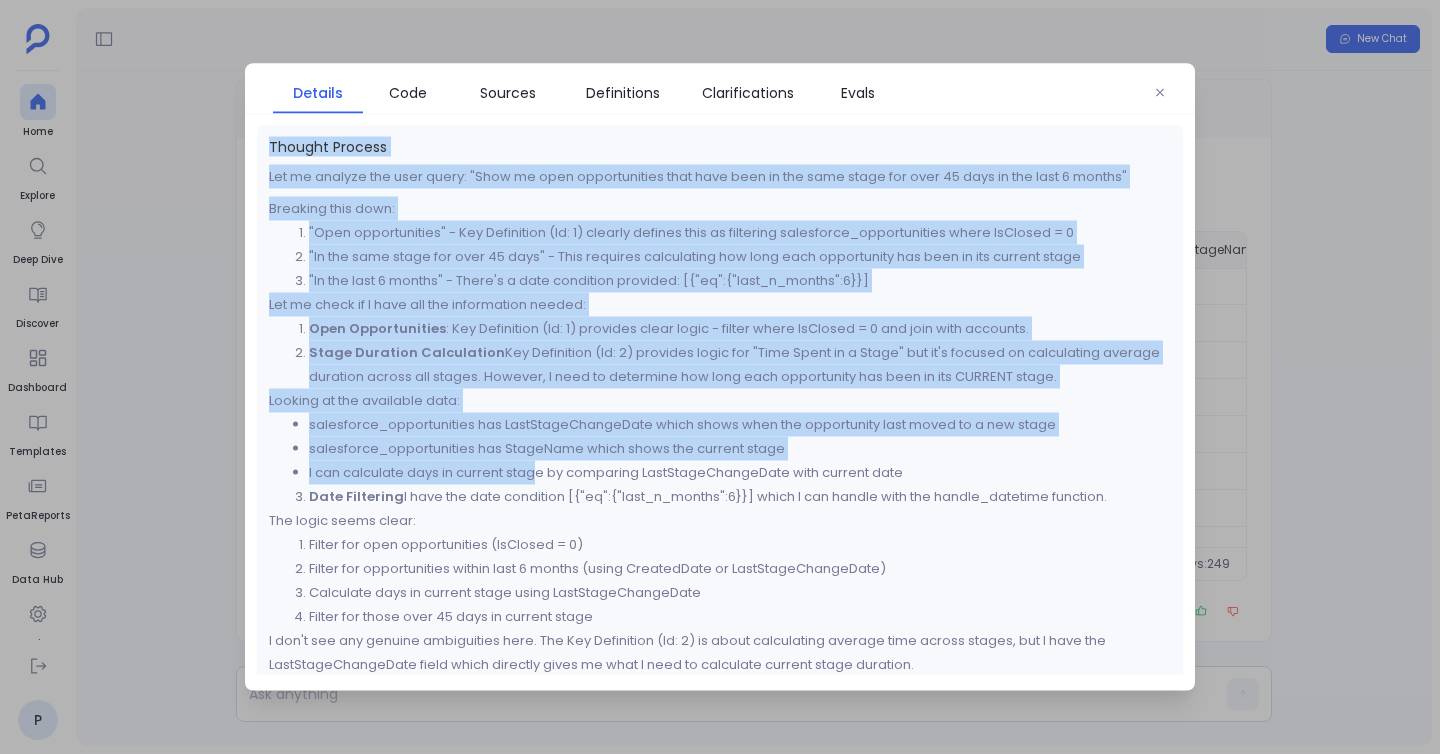drag, startPoint x: 264, startPoint y: 135, endPoint x: 587, endPoint y: 525, distance: 506.38818 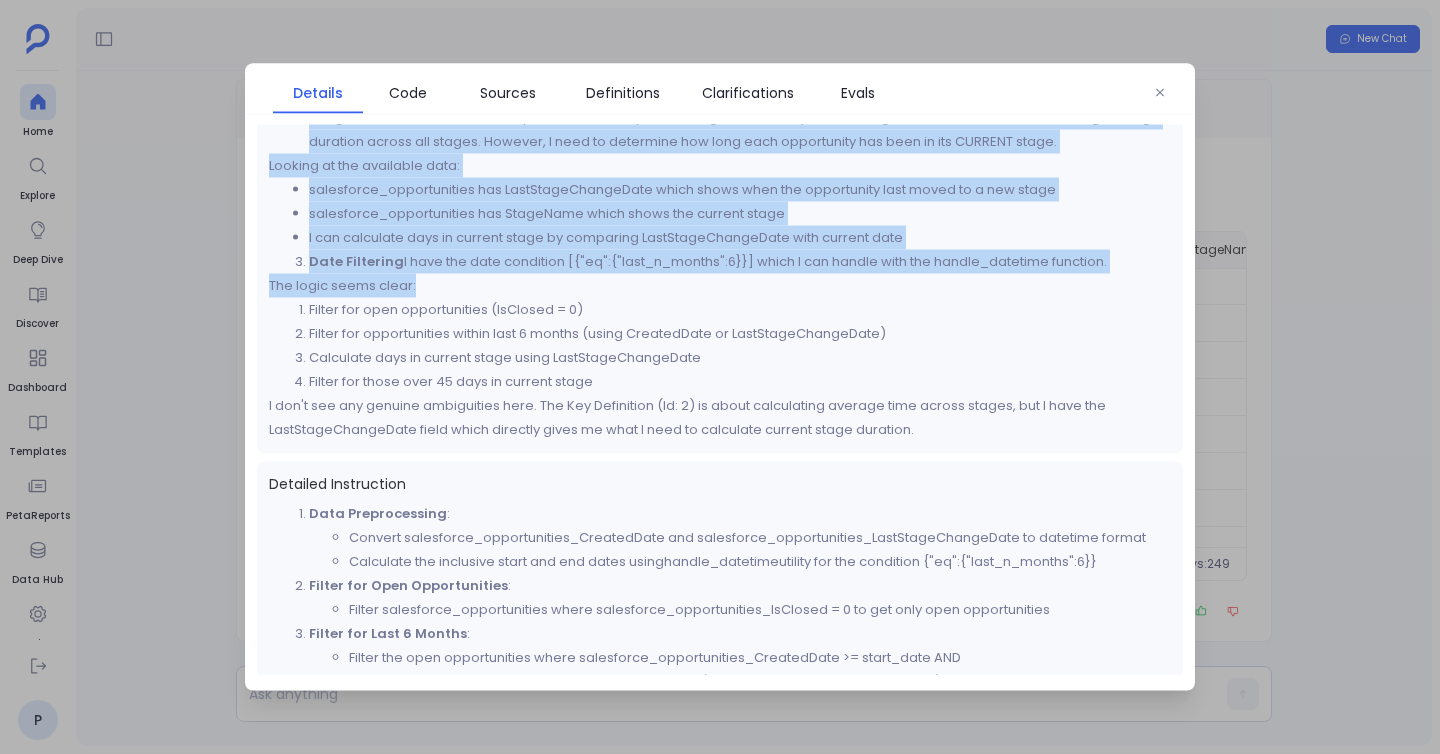scroll, scrollTop: 287, scrollLeft: 0, axis: vertical 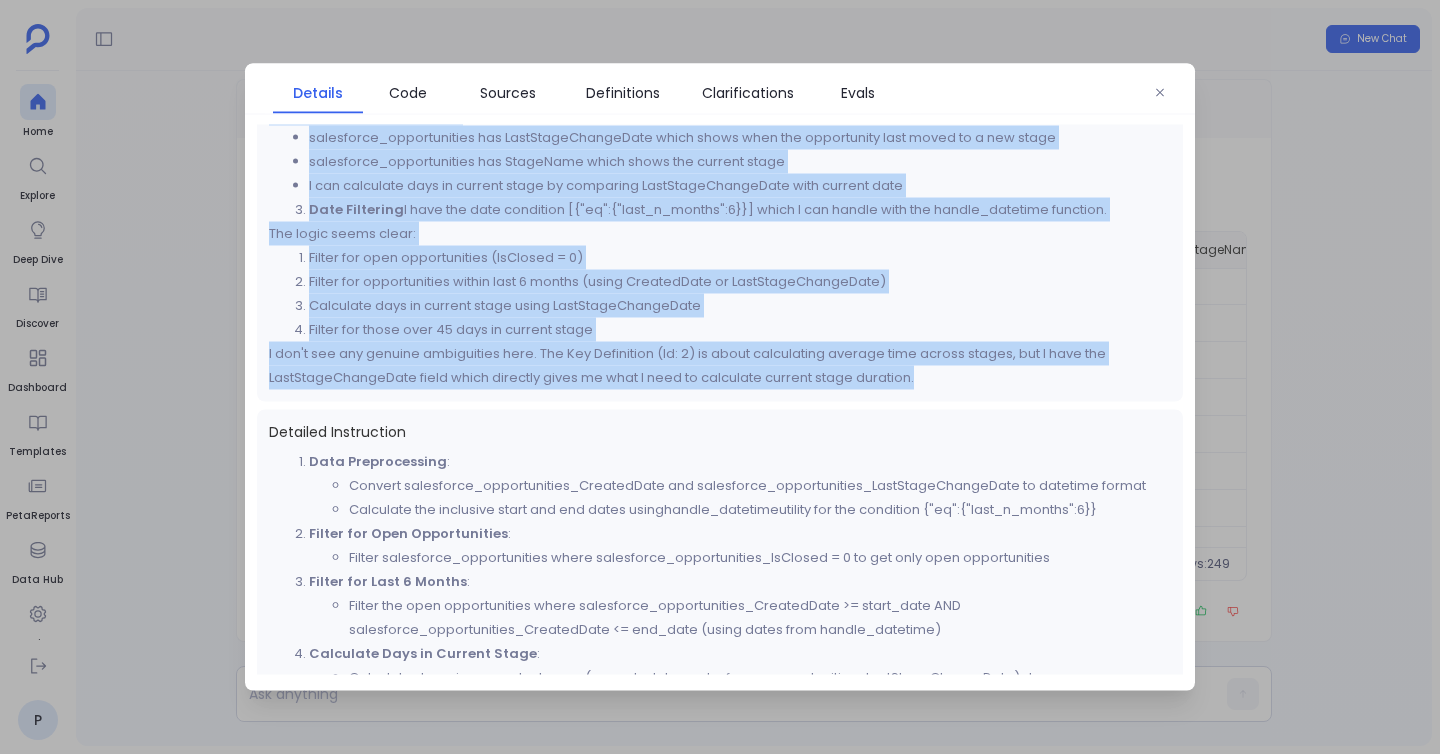 click on "I don't see any genuine ambiguities here. The Key Definition (Id: 2) is about calculating average time across stages, but I have the LastStageChangeDate field which directly gives me what I need to calculate current stage duration." at bounding box center (720, 366) 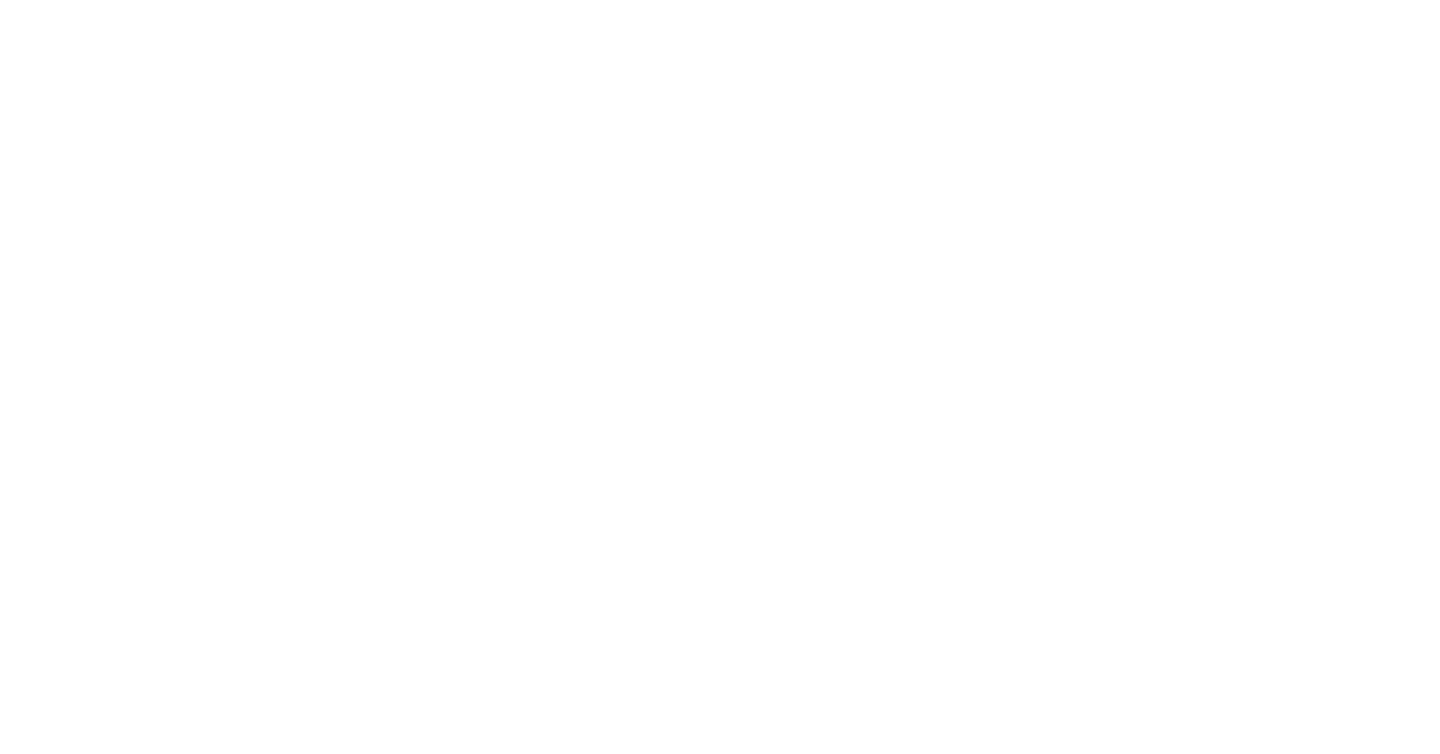 scroll, scrollTop: 0, scrollLeft: 0, axis: both 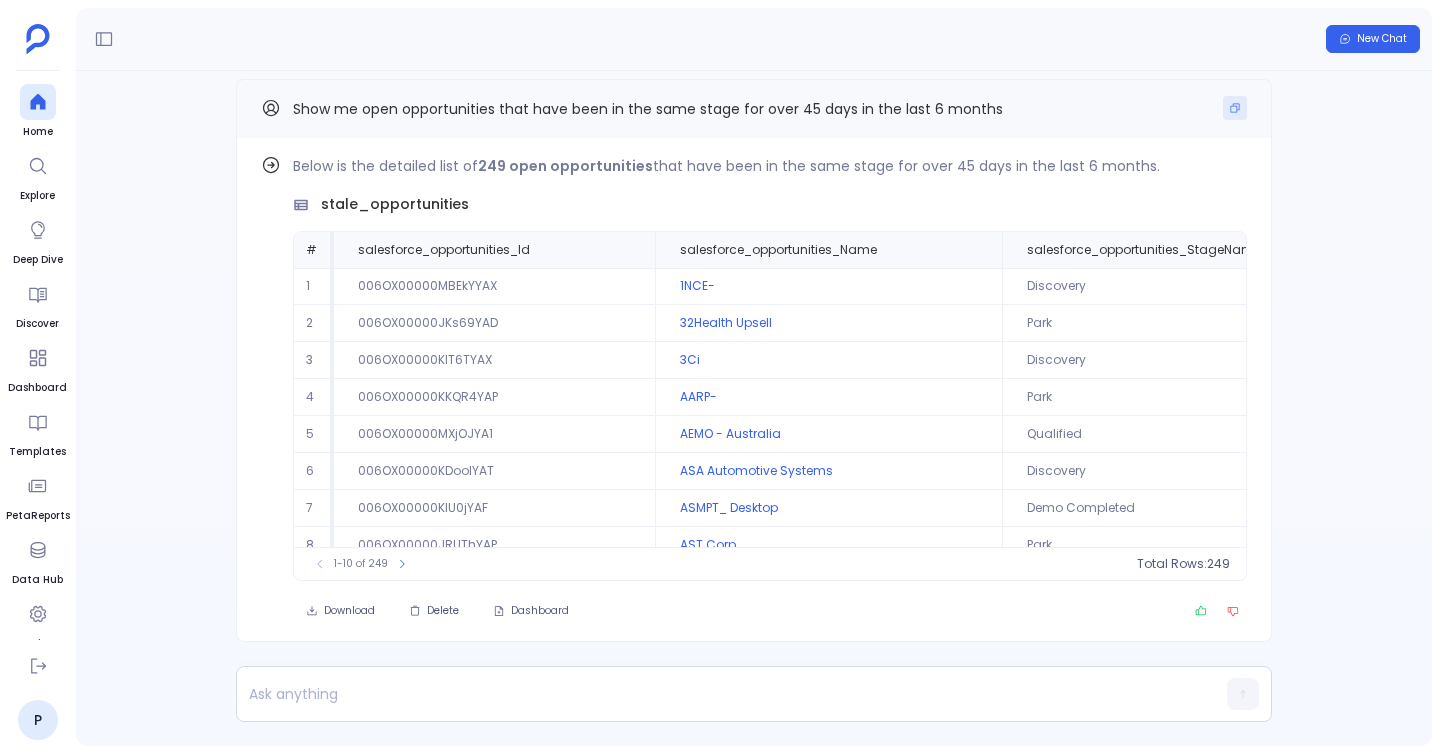 click 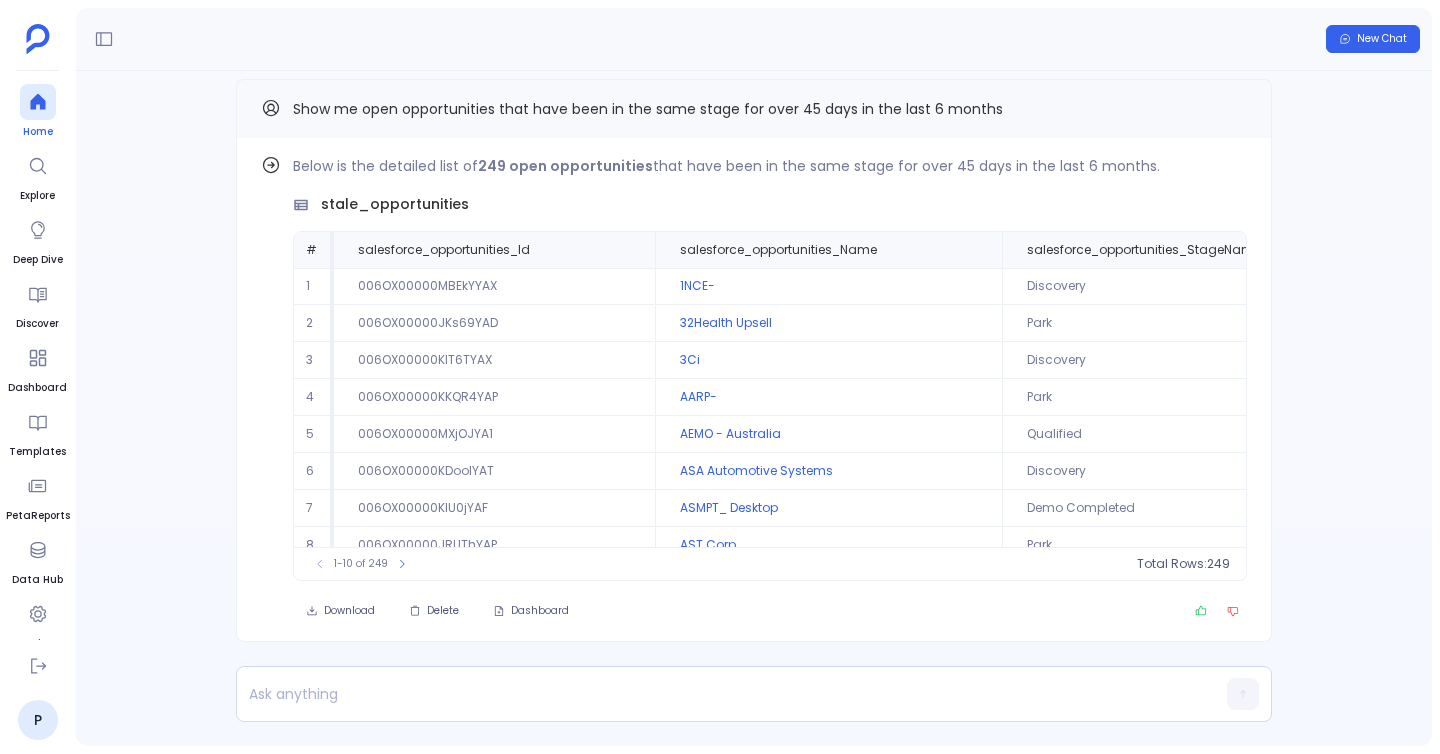 click at bounding box center [38, 102] 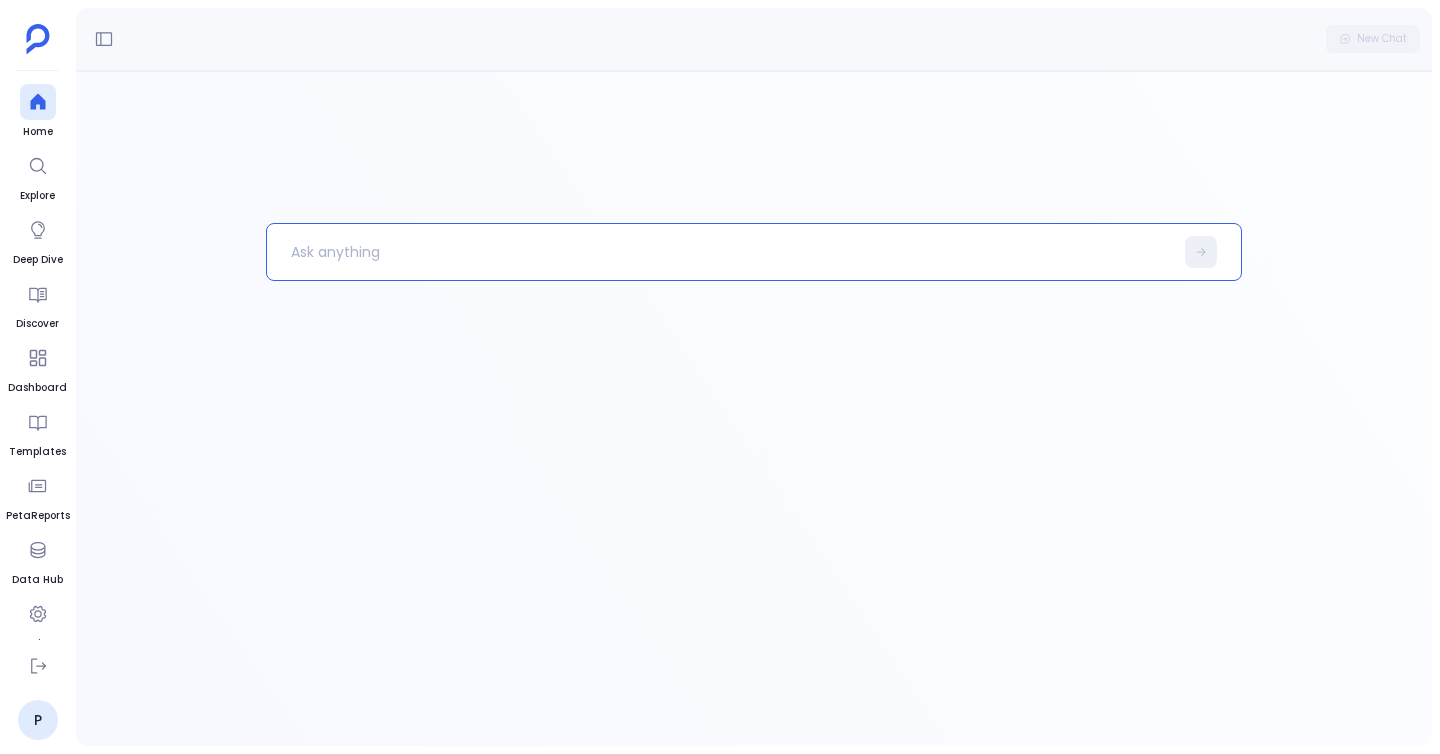 click at bounding box center [720, 252] 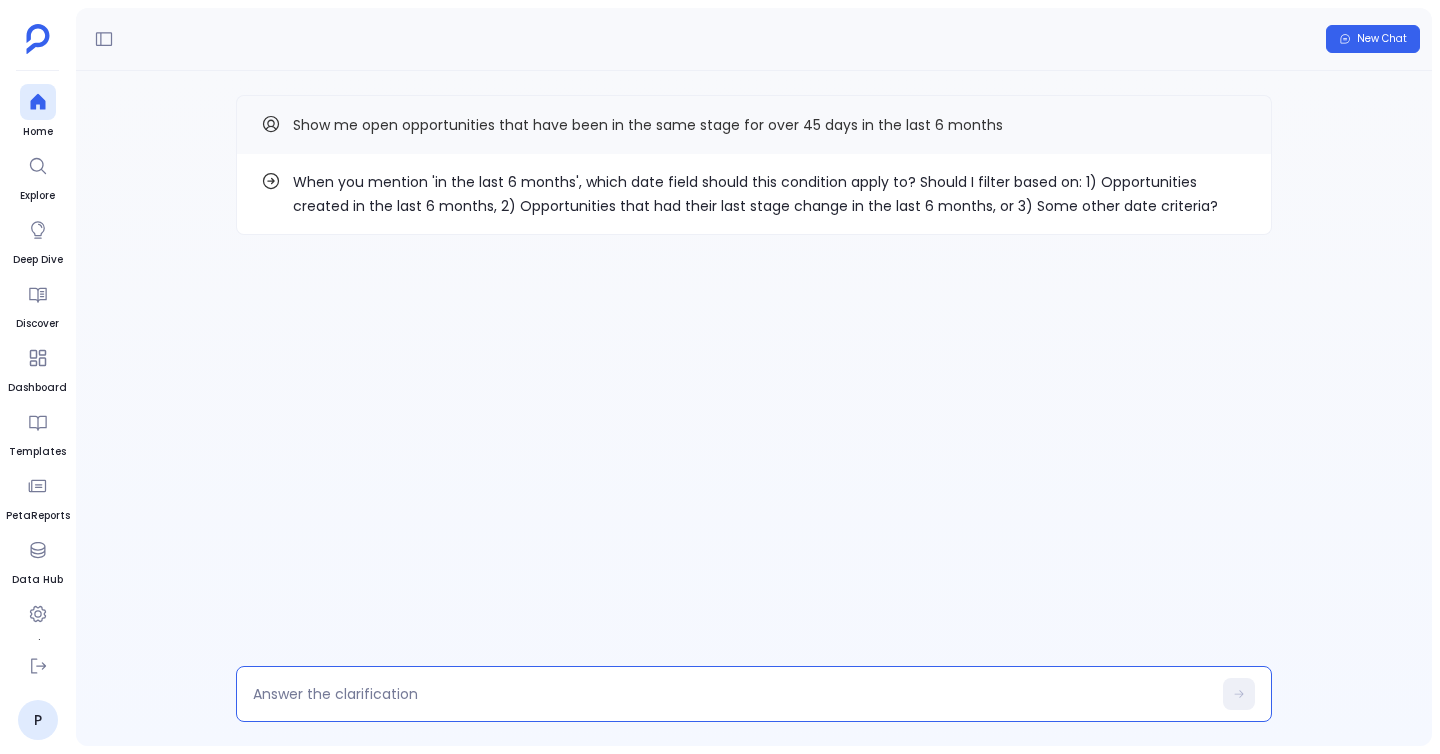 click at bounding box center (732, 694) 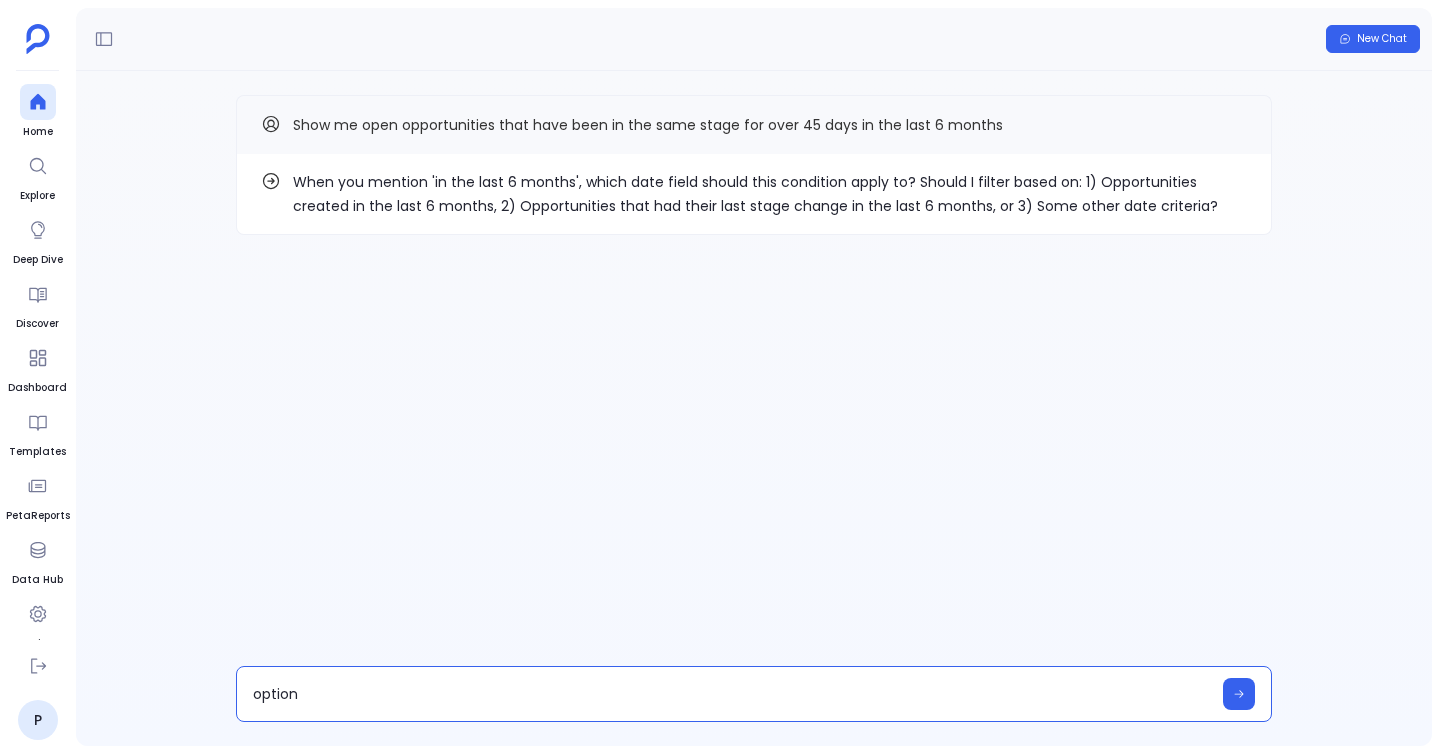 type on "option 2" 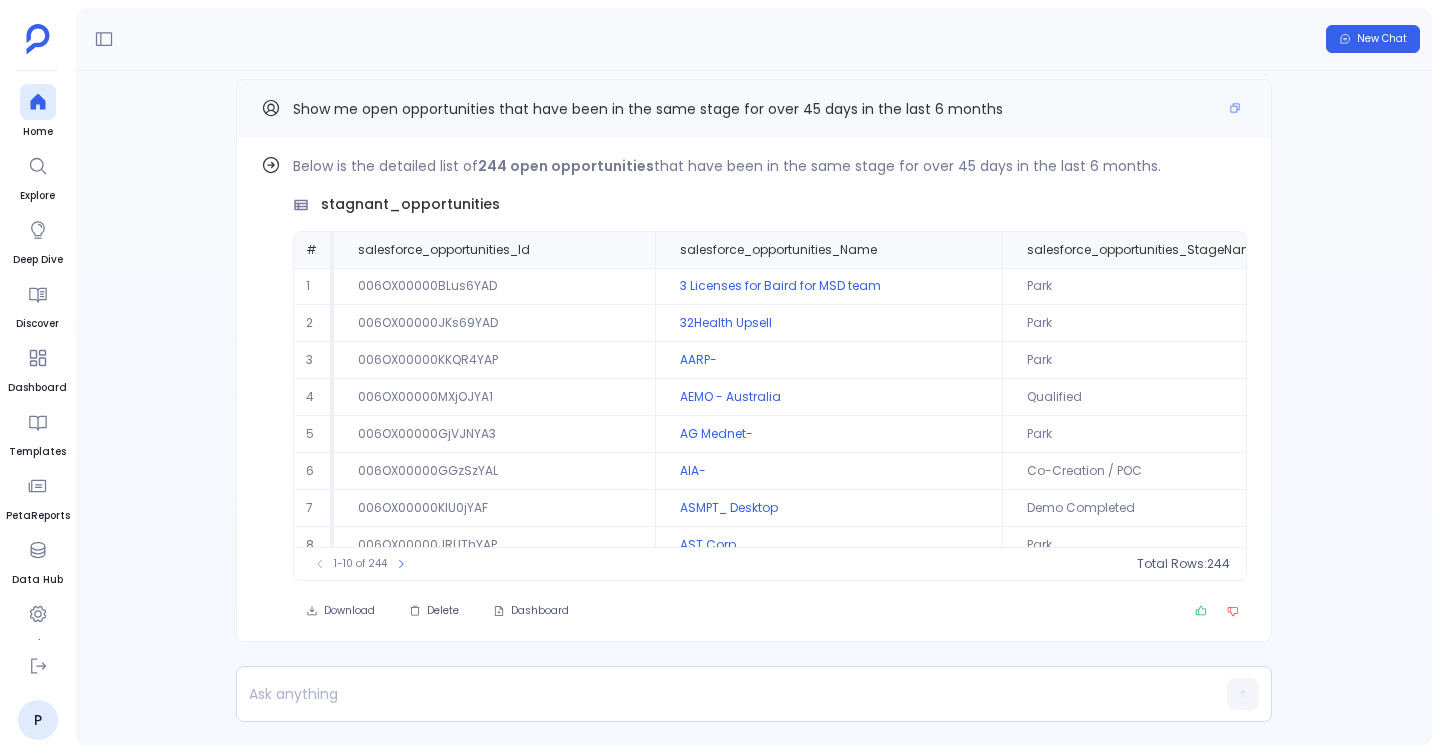 click on "Show me open opportunities that have been in the same stage for over 45 days in the last 6 months" at bounding box center (648, 109) 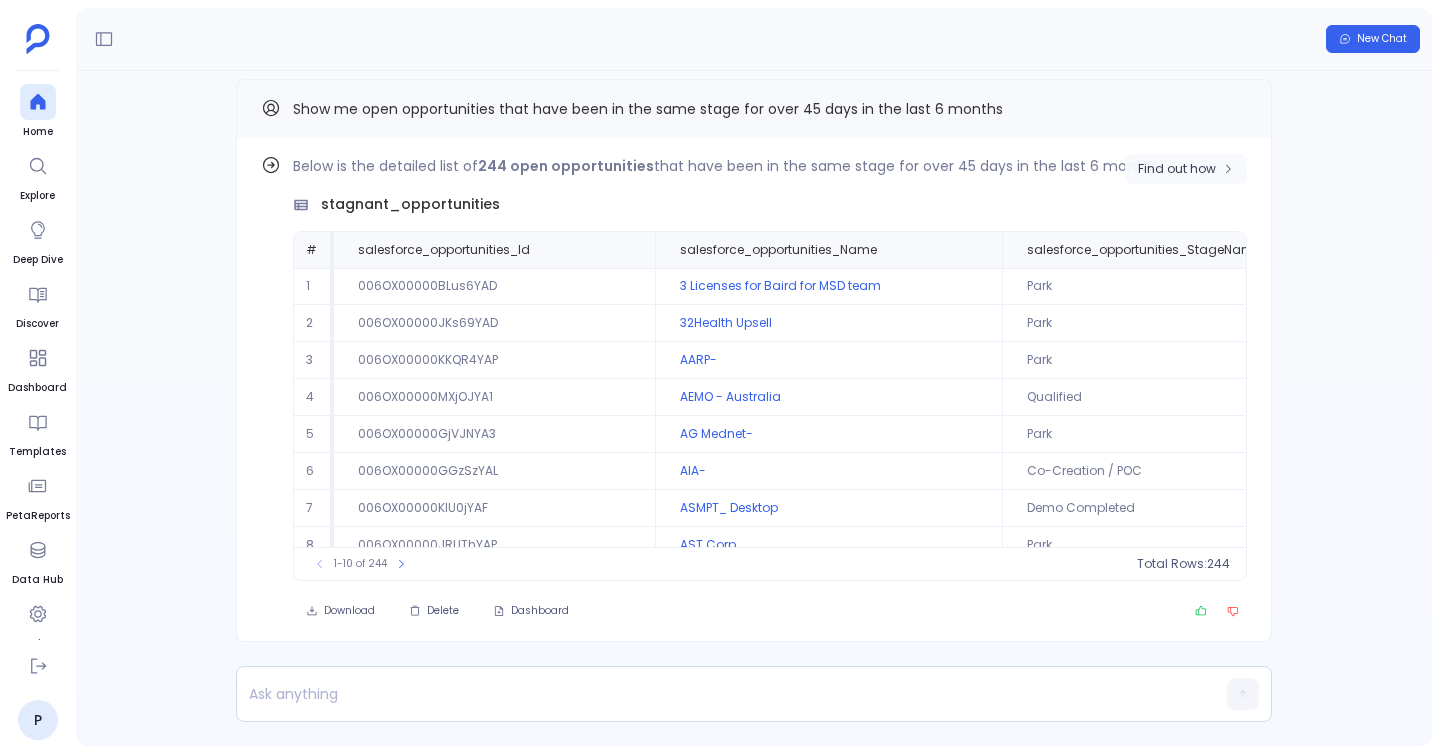 click on "Find out how" at bounding box center [1177, 169] 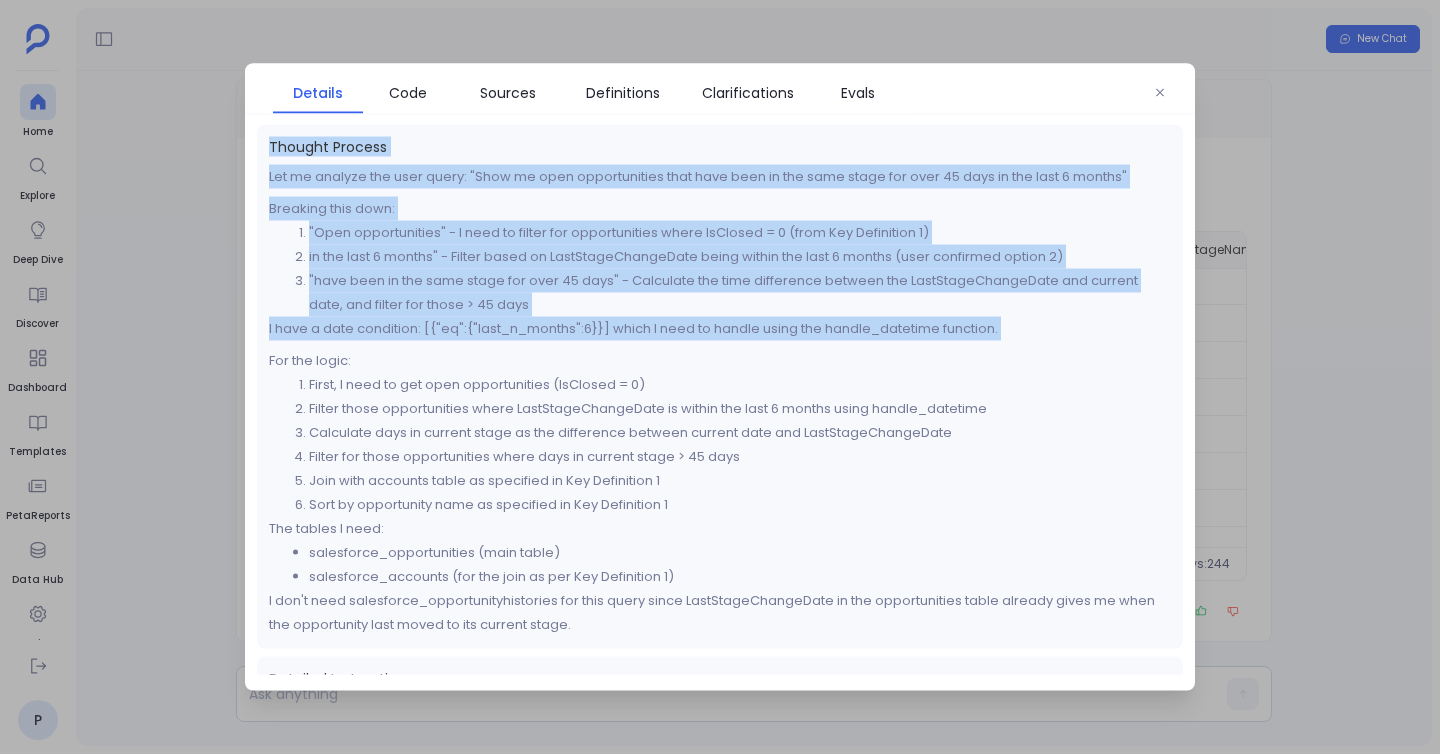 drag, startPoint x: 263, startPoint y: 139, endPoint x: 582, endPoint y: 377, distance: 398.00125 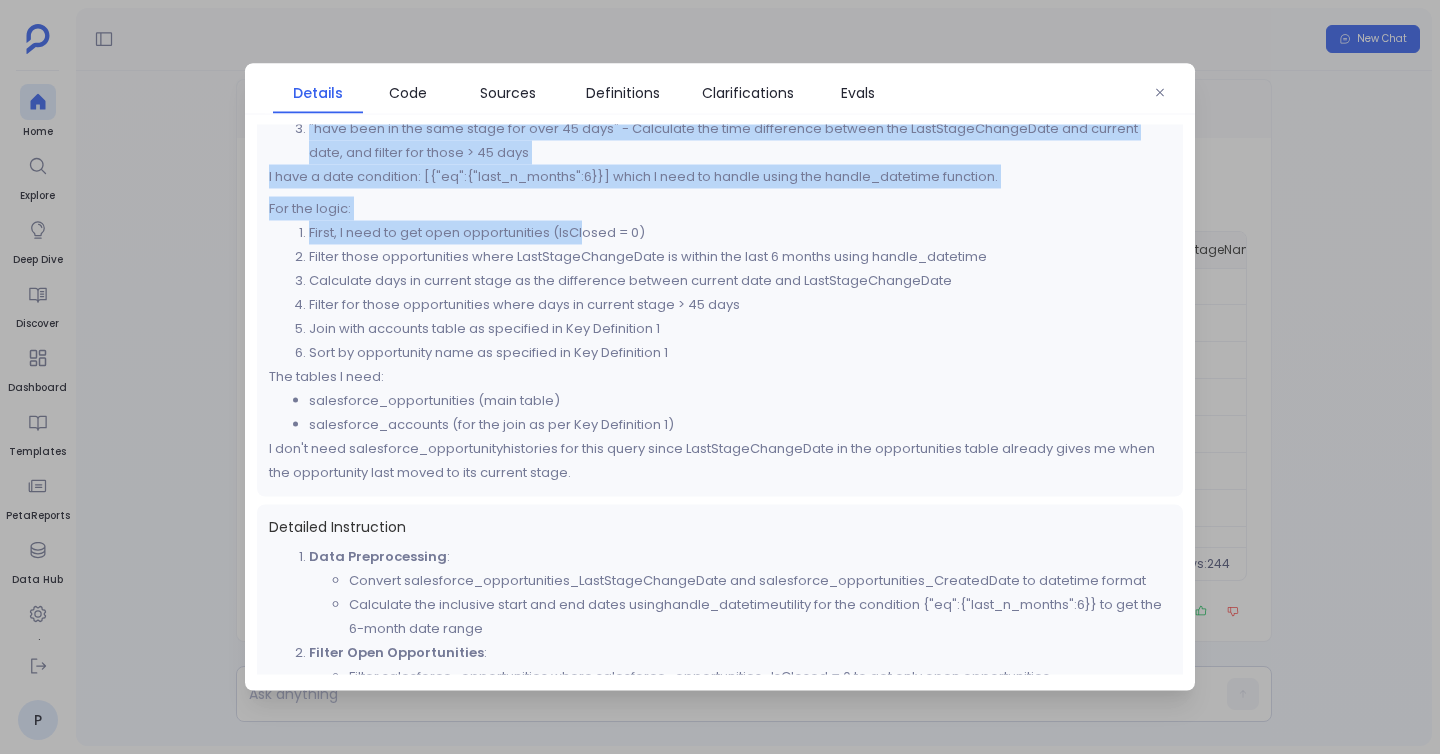 scroll, scrollTop: 151, scrollLeft: 0, axis: vertical 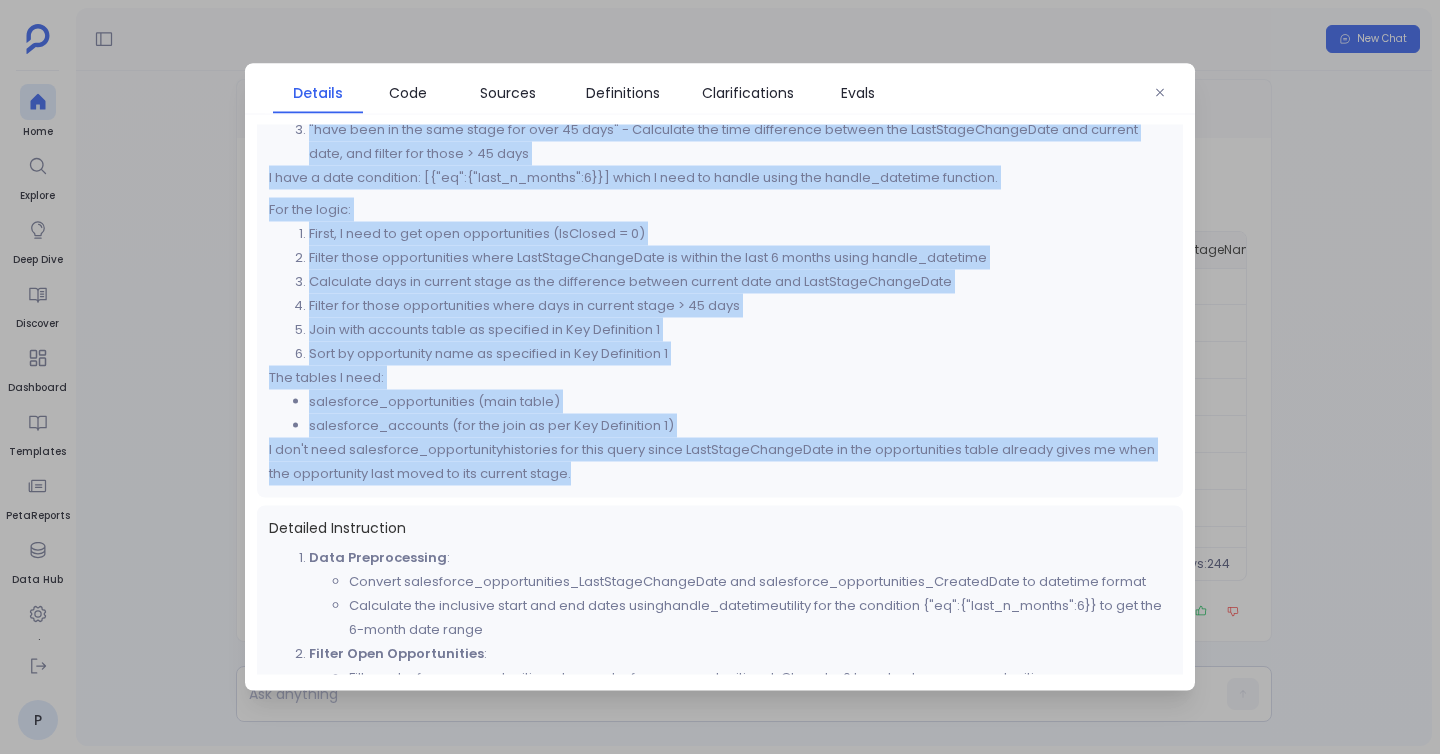 click on "I don't need salesforce_opportunityhistories for this query since LastStageChangeDate in the opportunities table already gives me when the opportunity last moved to its current stage." at bounding box center (720, 462) 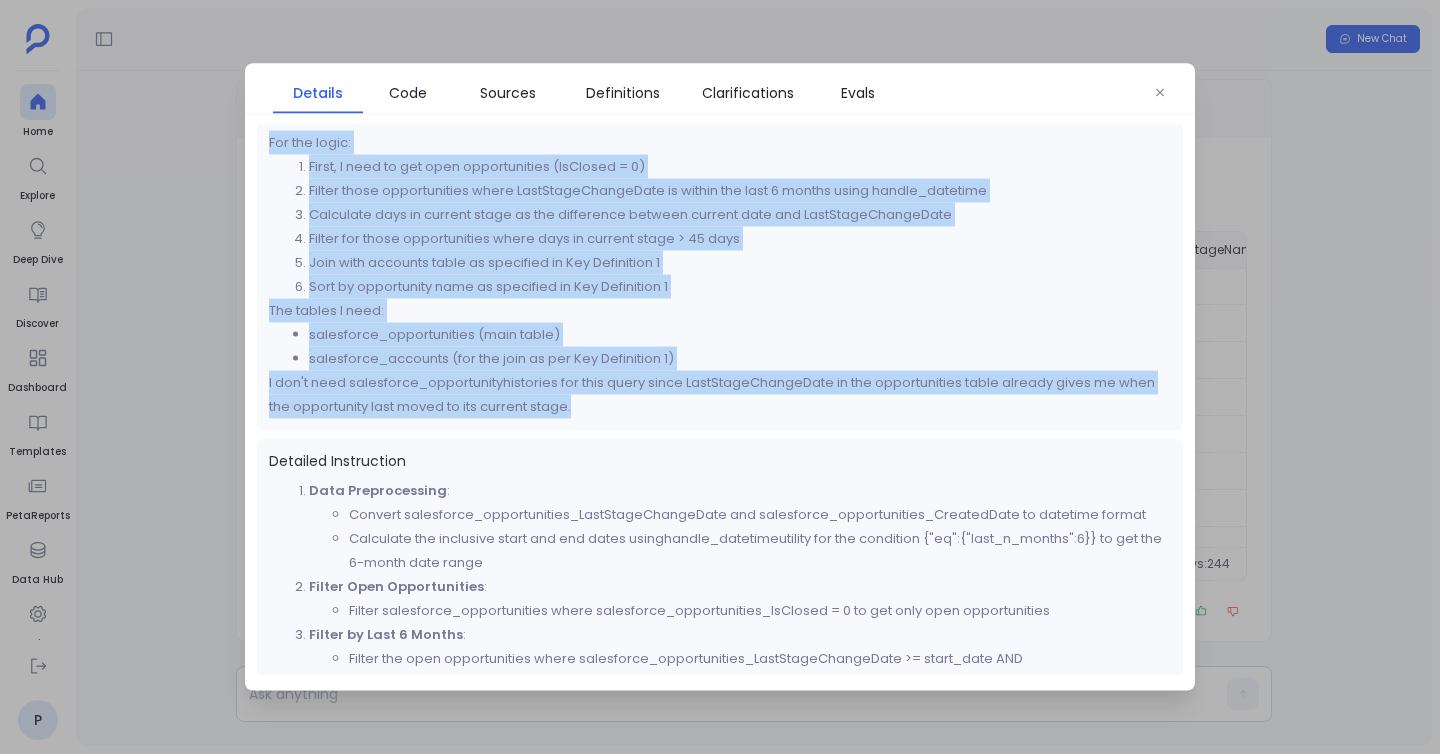 scroll, scrollTop: 220, scrollLeft: 0, axis: vertical 